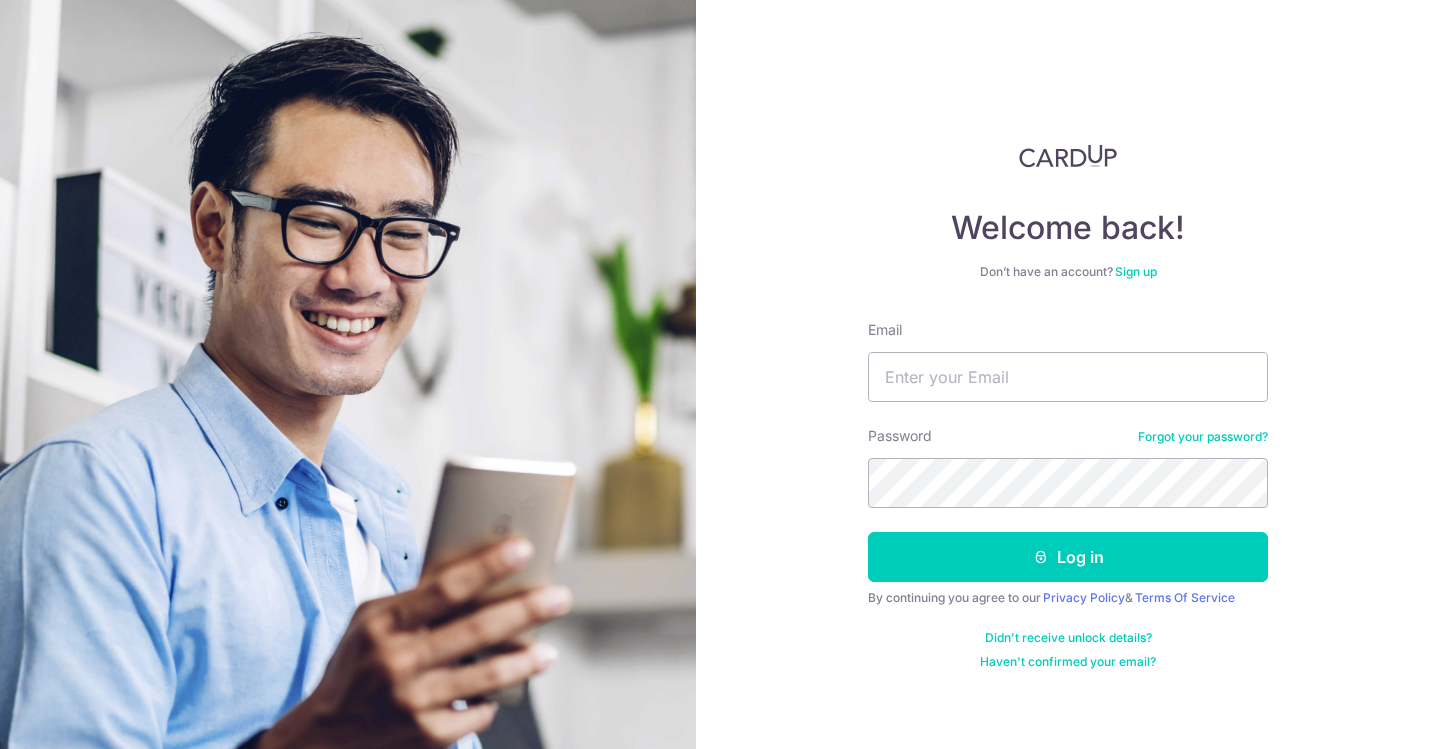 scroll, scrollTop: 0, scrollLeft: 0, axis: both 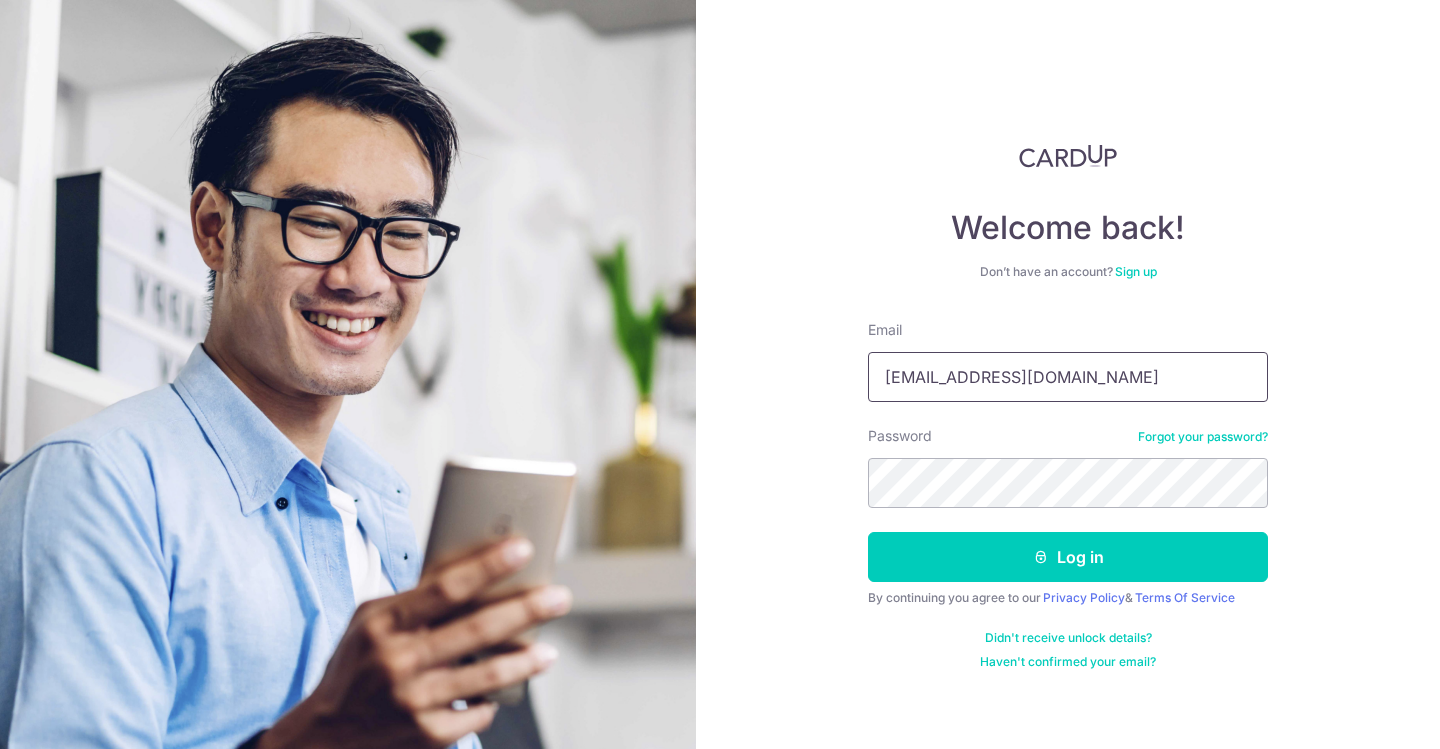type on "[EMAIL_ADDRESS][DOMAIN_NAME]" 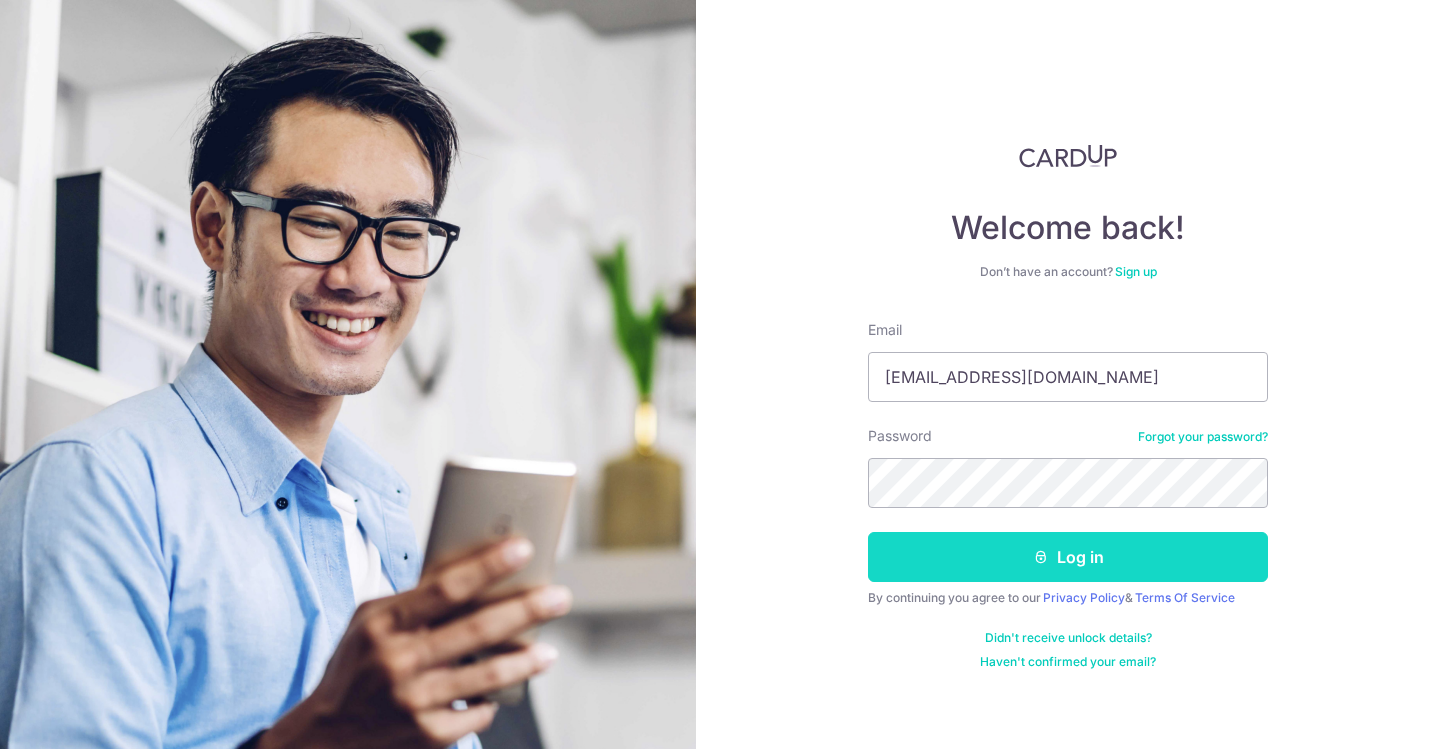 click on "Log in" at bounding box center (1068, 557) 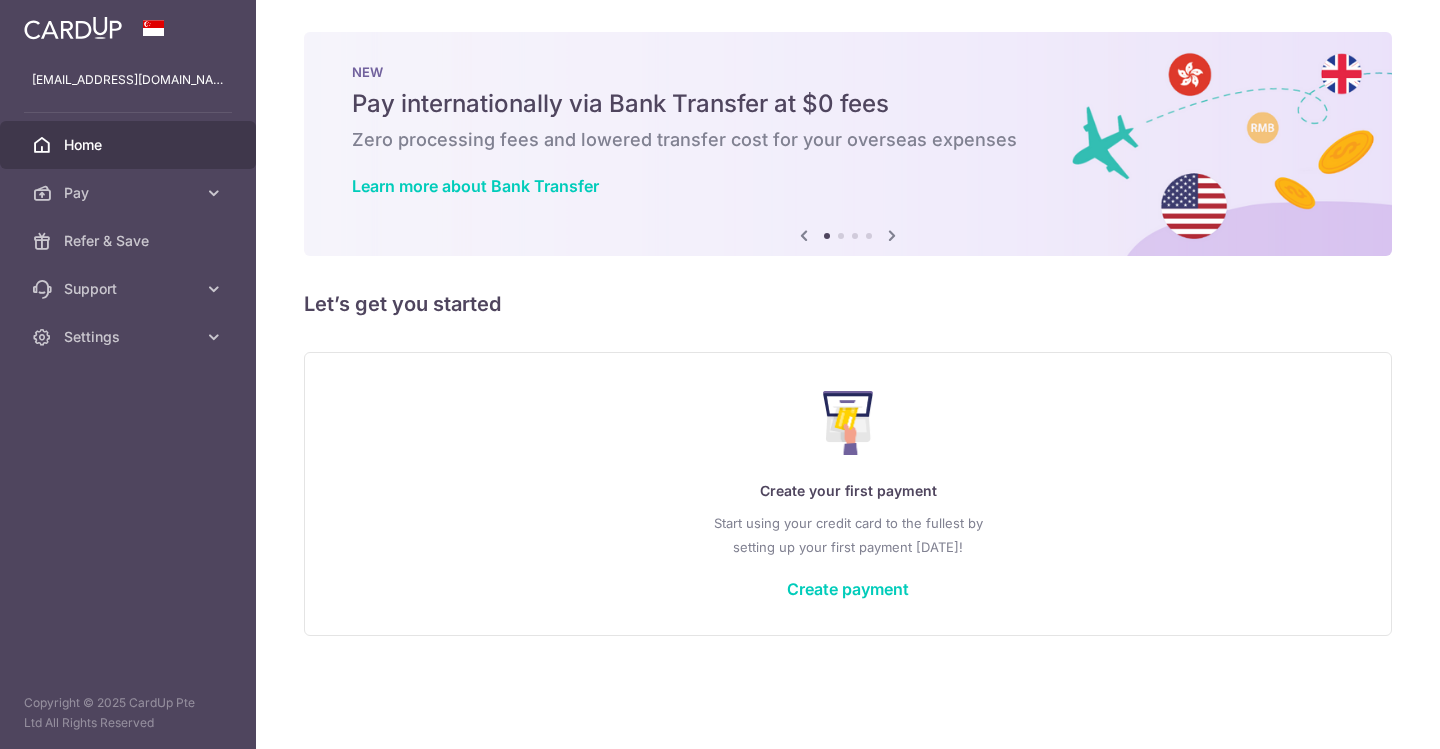 scroll, scrollTop: 0, scrollLeft: 0, axis: both 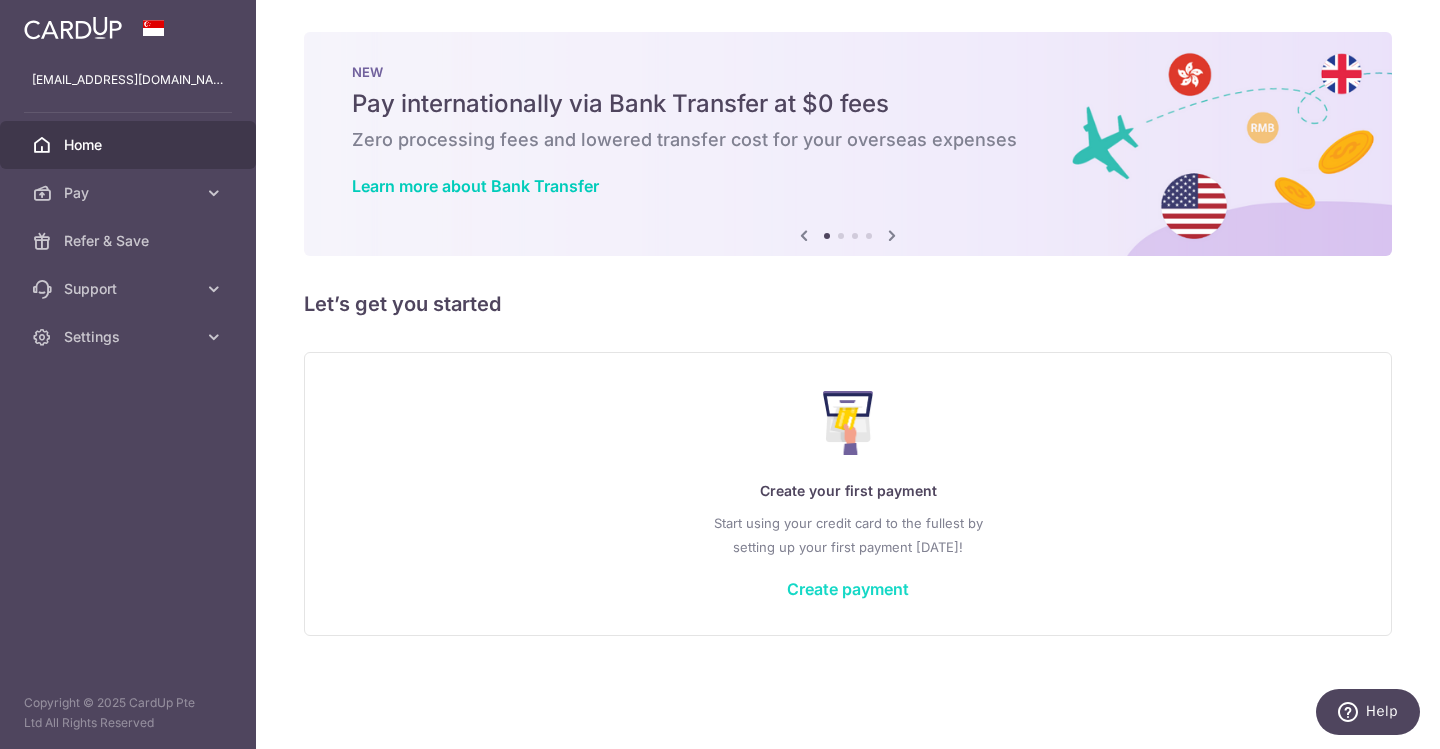 click on "Create payment" at bounding box center [848, 589] 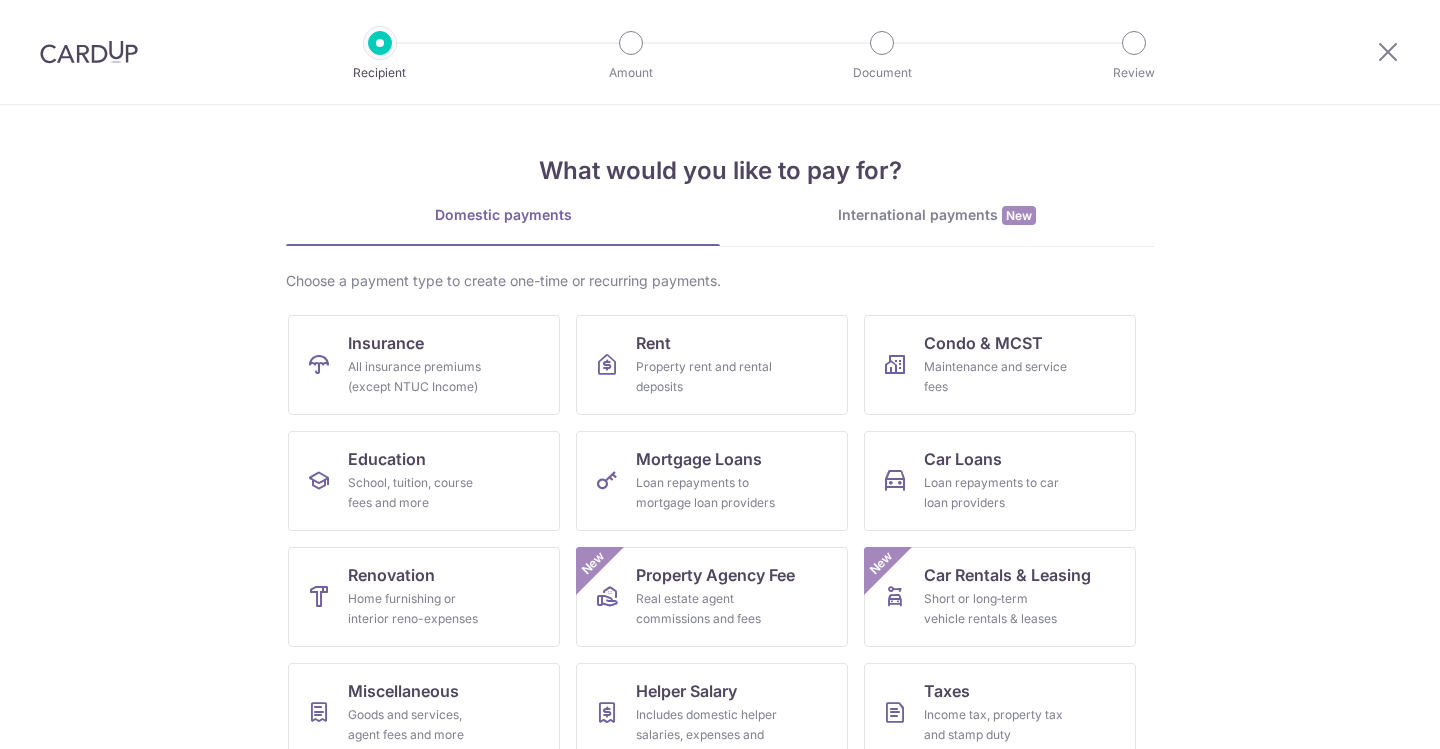 scroll, scrollTop: 0, scrollLeft: 0, axis: both 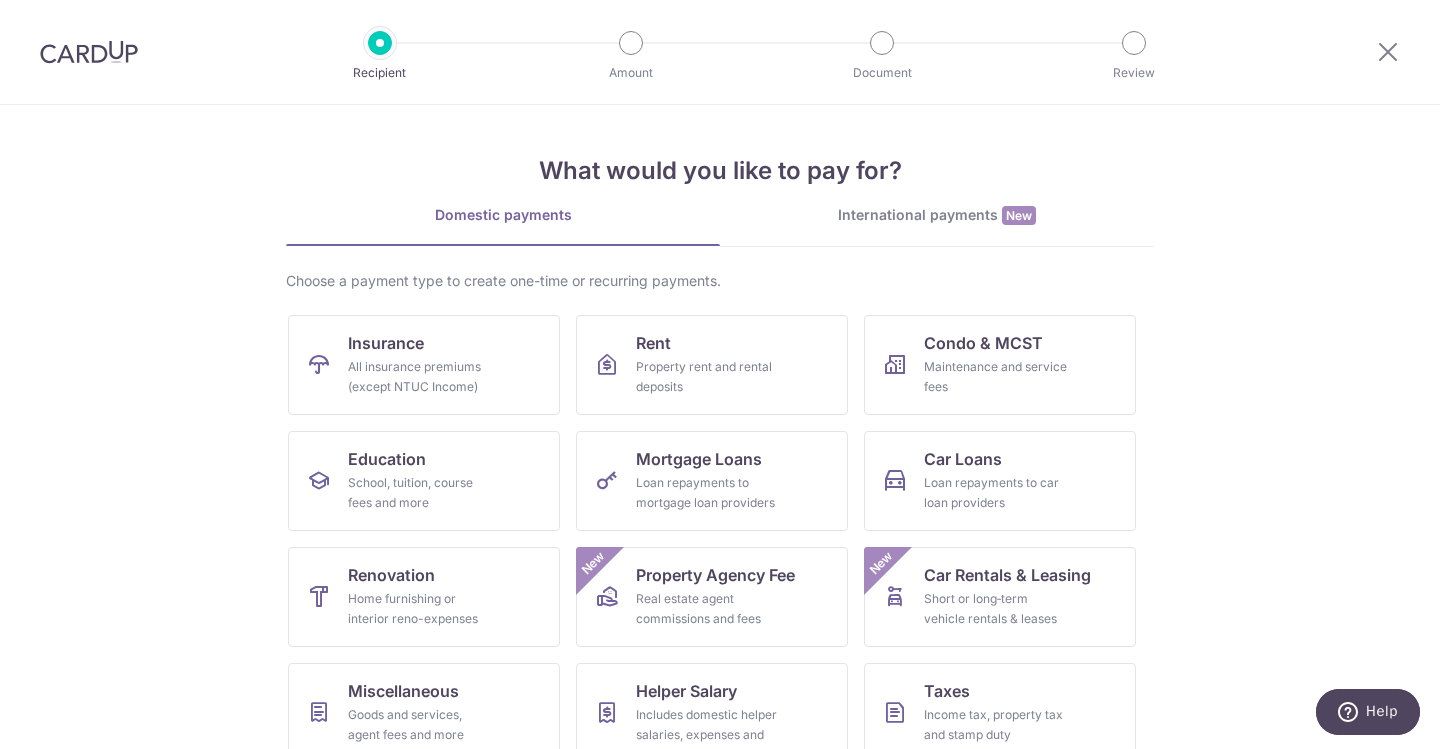 click on "What would you like to pay for?
Domestic payments
International payments
New
Choose a payment type to create one-time or recurring payments.
Insurance All insurance premiums (except NTUC Income)
Rent Property rent and rental deposits
Condo & MCST Maintenance and service fees
Education School, tuition, course fees and more
Mortgage Loans Loan repayments to mortgage loan providers
Car Loans Loan repayments to car loan providers
Renovation Home furnishing or interior reno-expenses
Property Agency Fee Real estate agent commissions and fees New
Car Rentals & Leasing Short or long‑term vehicle rentals & leases New
Miscellaneous Goods and services, agent fees and more
Helper Salary" at bounding box center (720, 427) 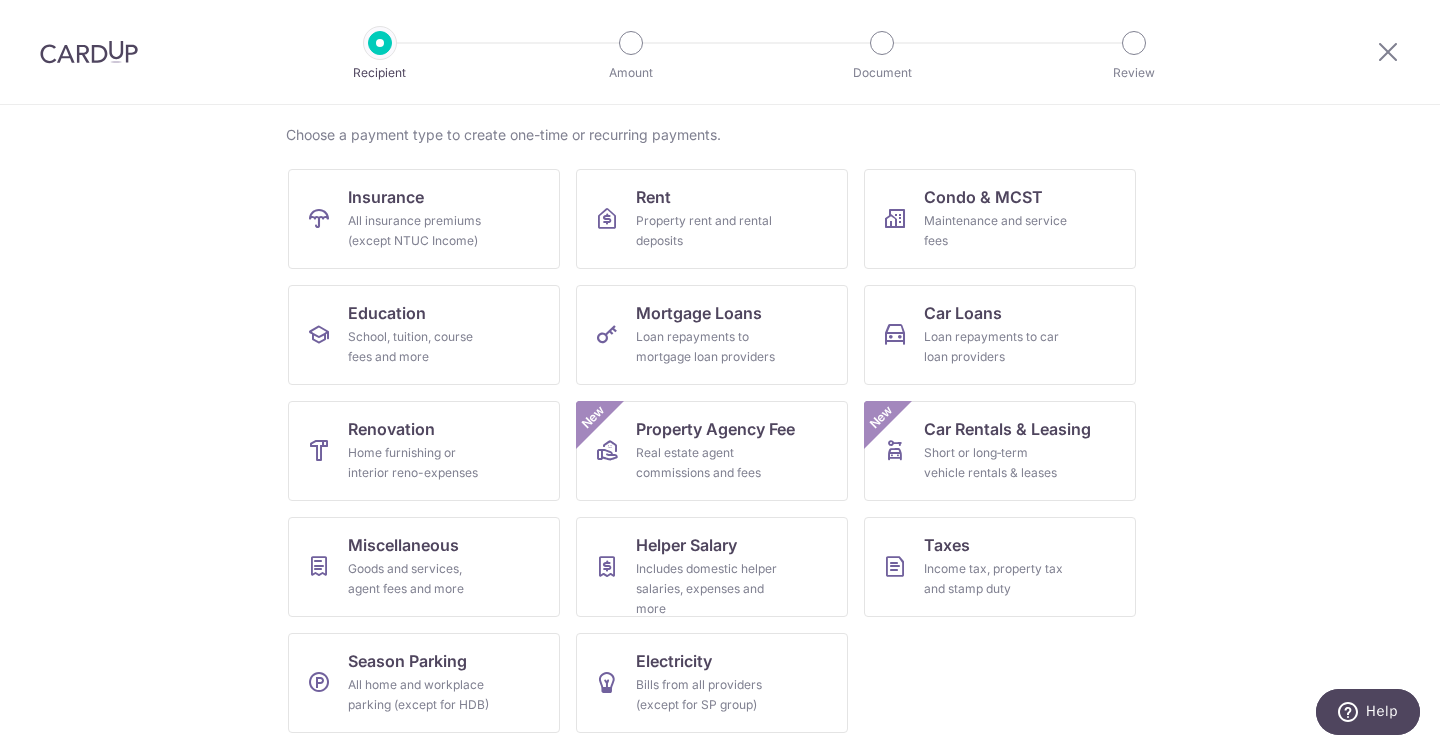 scroll, scrollTop: 146, scrollLeft: 0, axis: vertical 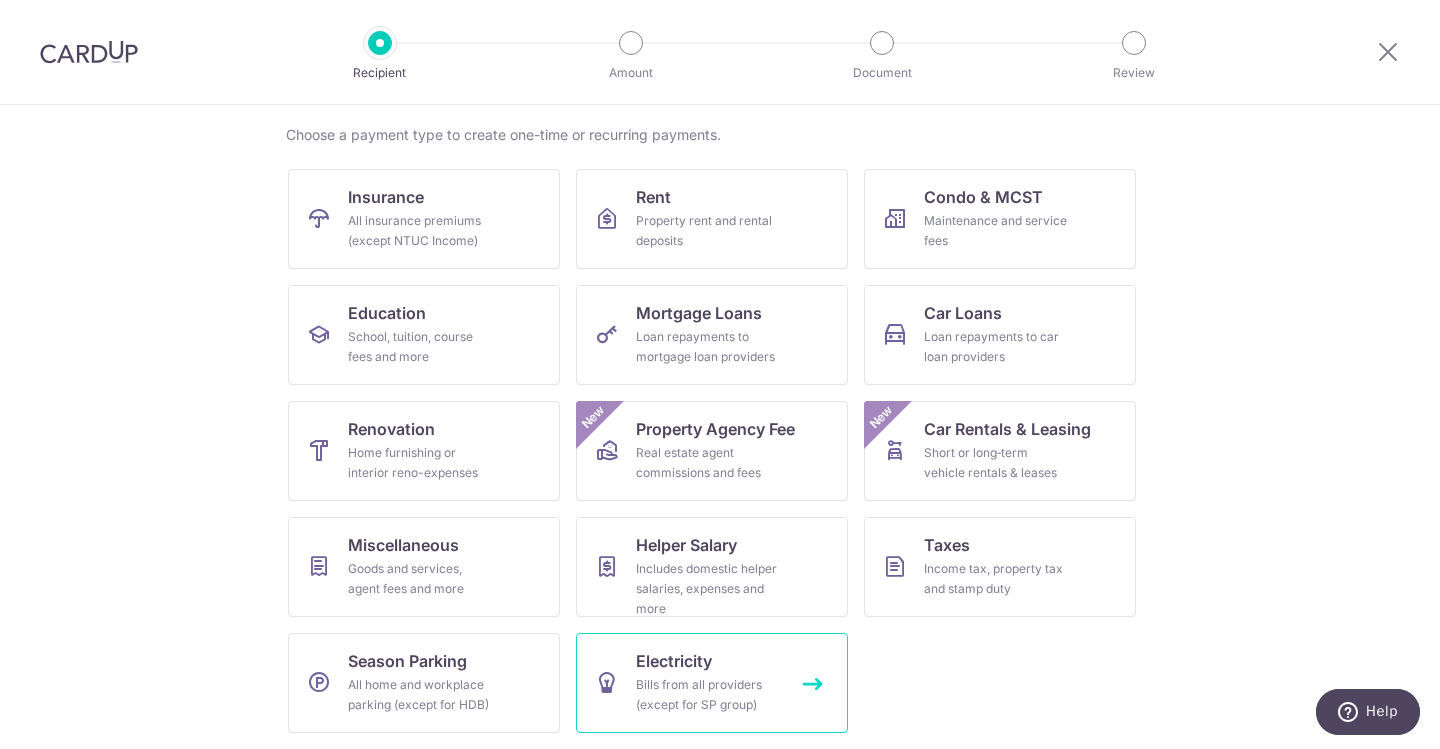 click on "Bills from all providers (except for SP group)" at bounding box center [708, 695] 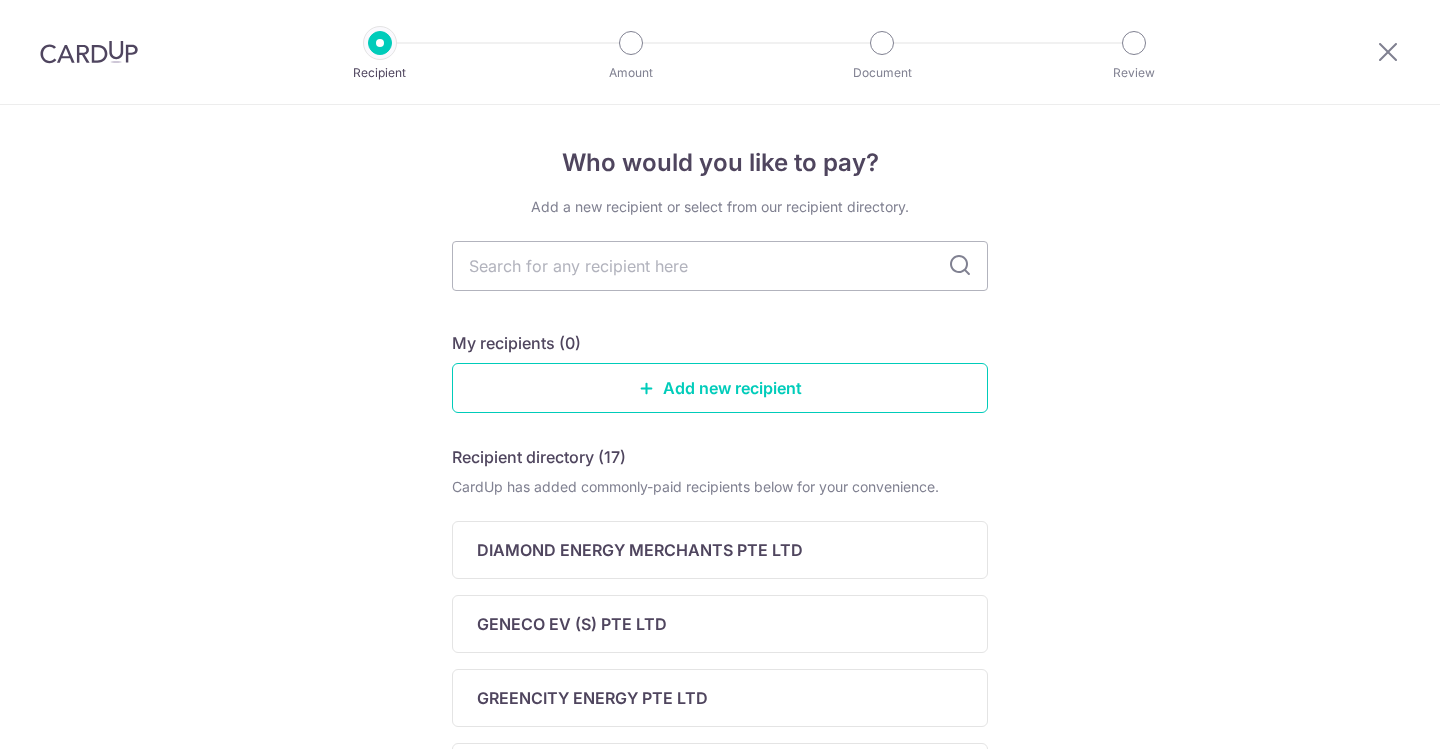 scroll, scrollTop: 0, scrollLeft: 0, axis: both 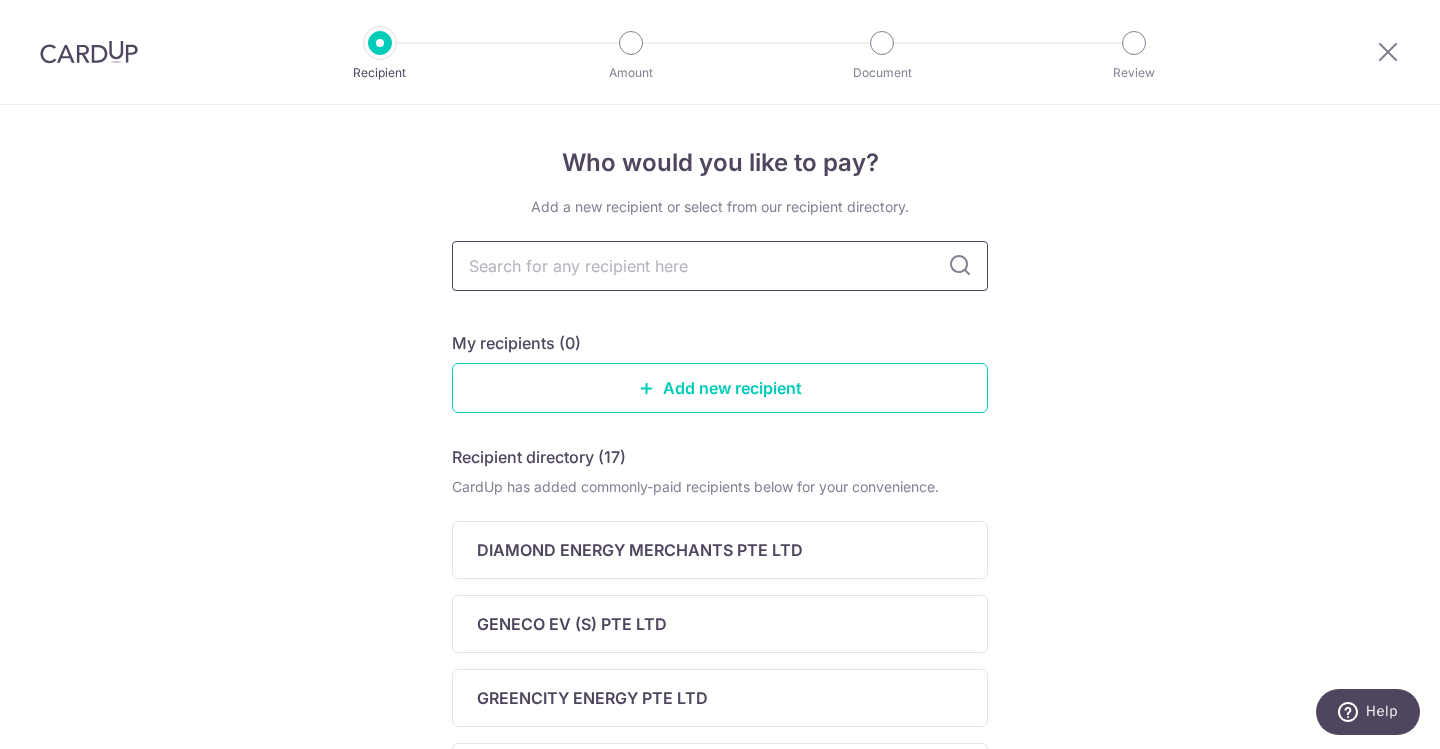 click at bounding box center [720, 266] 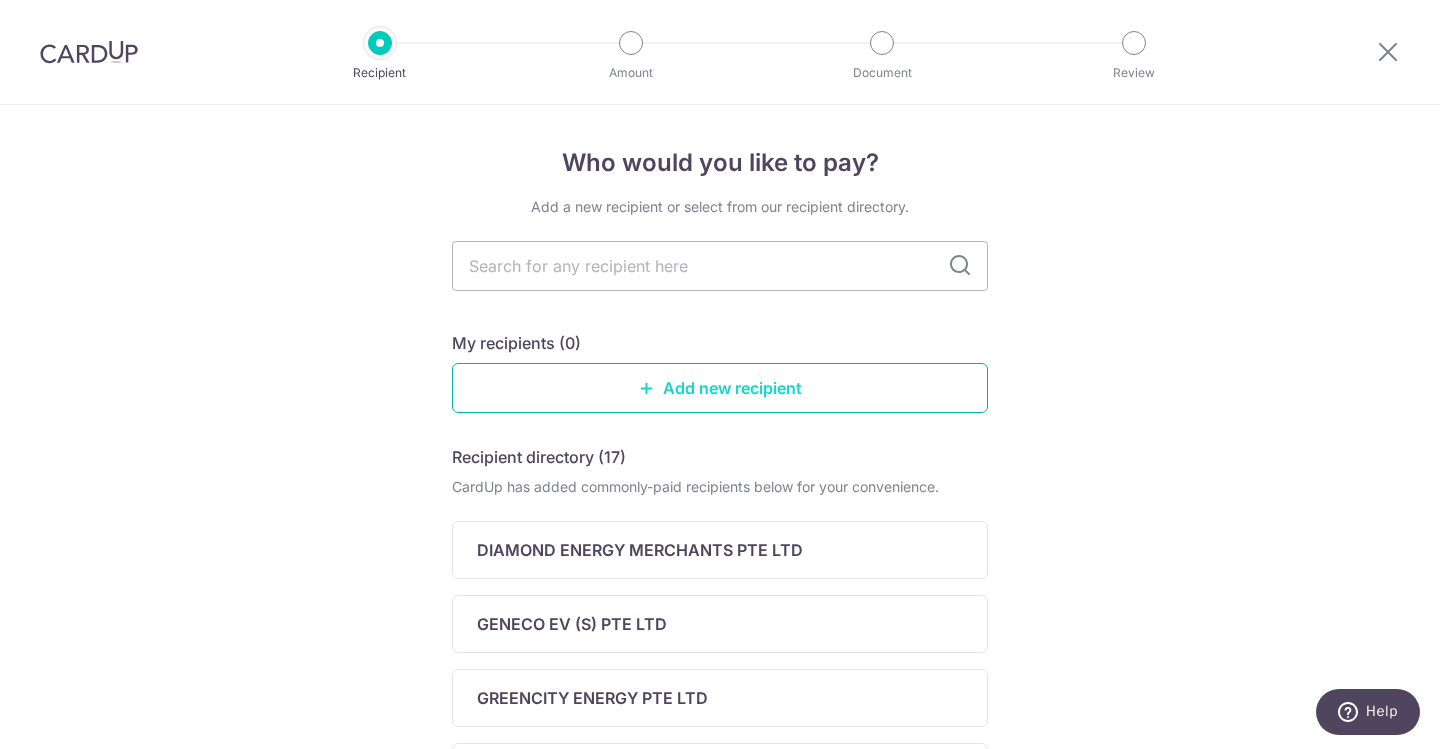 click on "Add new recipient" at bounding box center (720, 388) 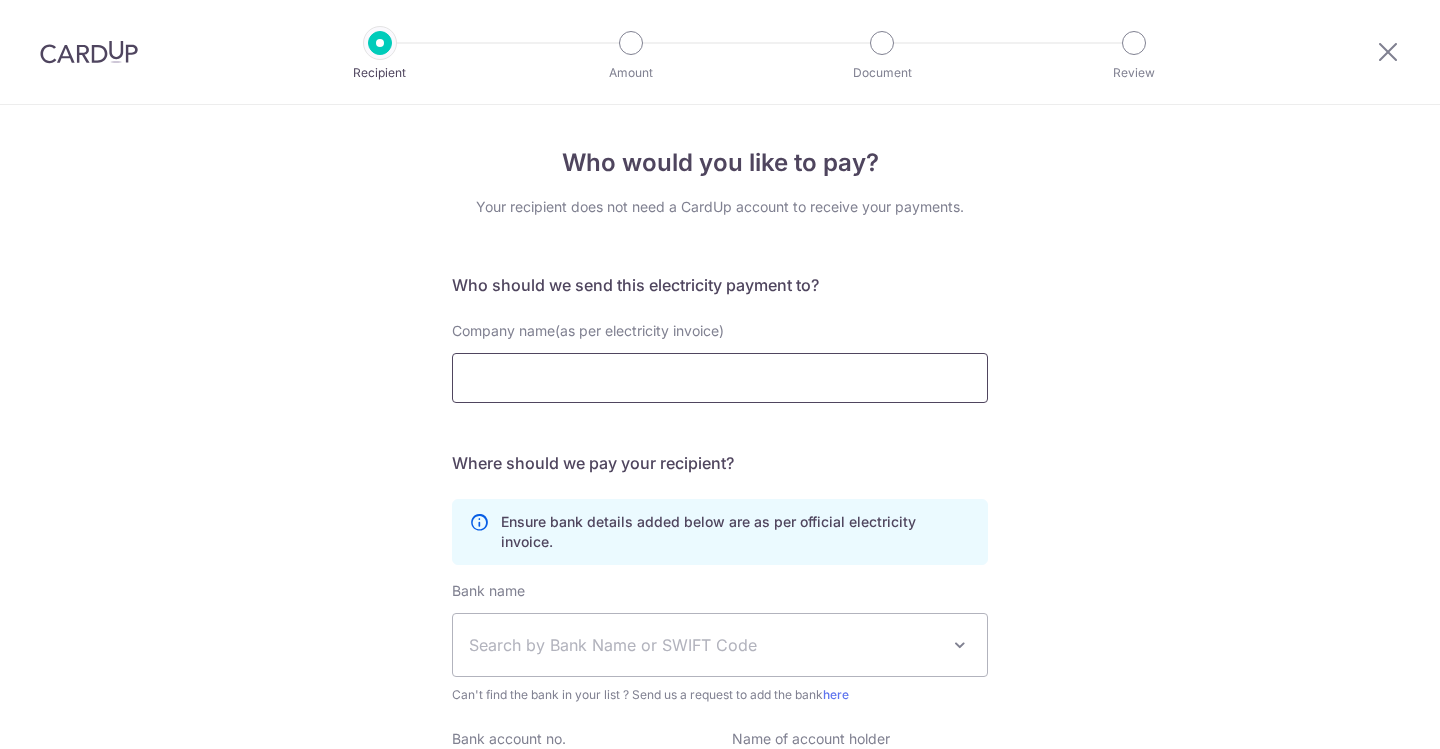 scroll, scrollTop: 0, scrollLeft: 0, axis: both 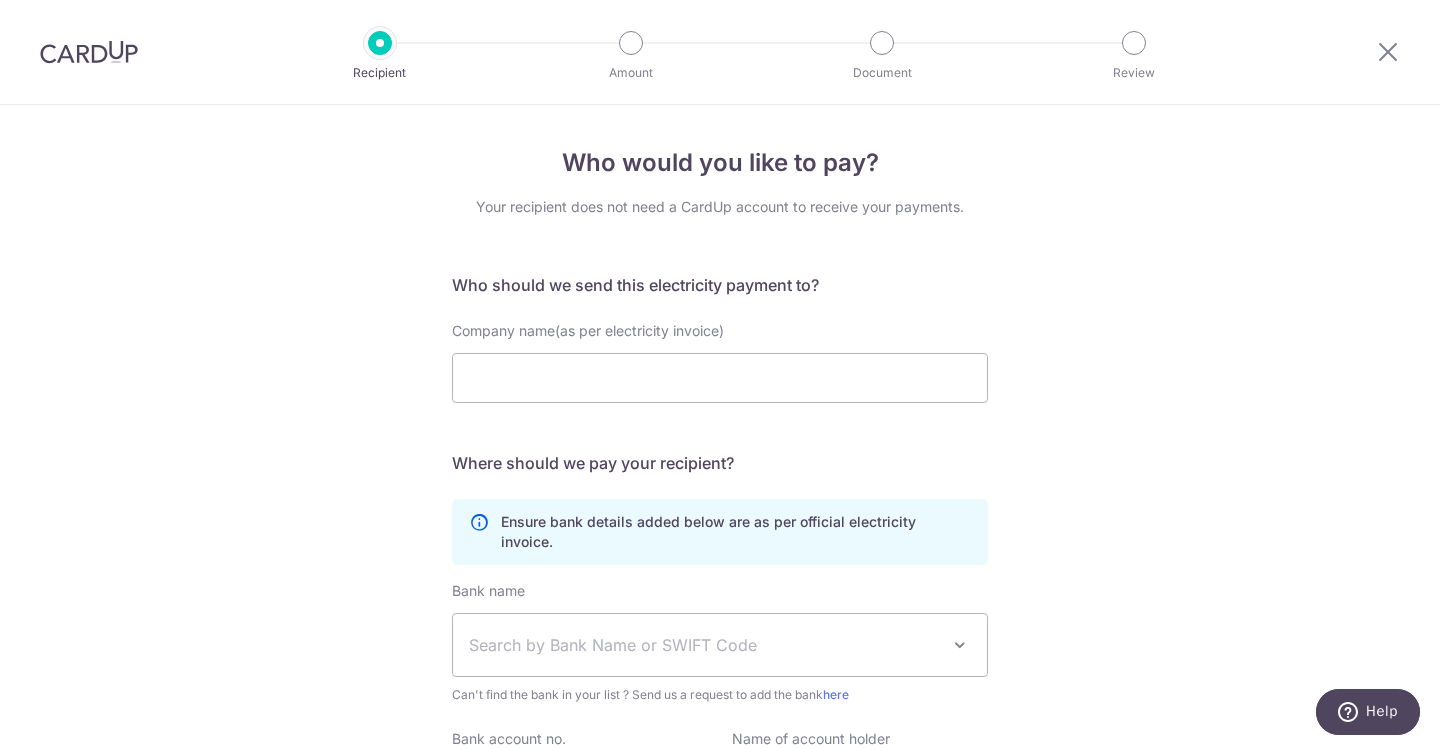 click on "Who would you like to pay?
Your recipient does not need a CardUp account to receive your payments.
Who should we send this electricity payment to?
Company name(as per electricity invoice)
translation missing: en.no key
URL
Telephone
Where should we pay your recipient?
Ensure bank details added below are as per official electricity invoice.
Bank name
Select Bank
UBS AG
ANEXT BANK PTE LTD
Australia & New Zealand Banking Group" at bounding box center [720, 538] 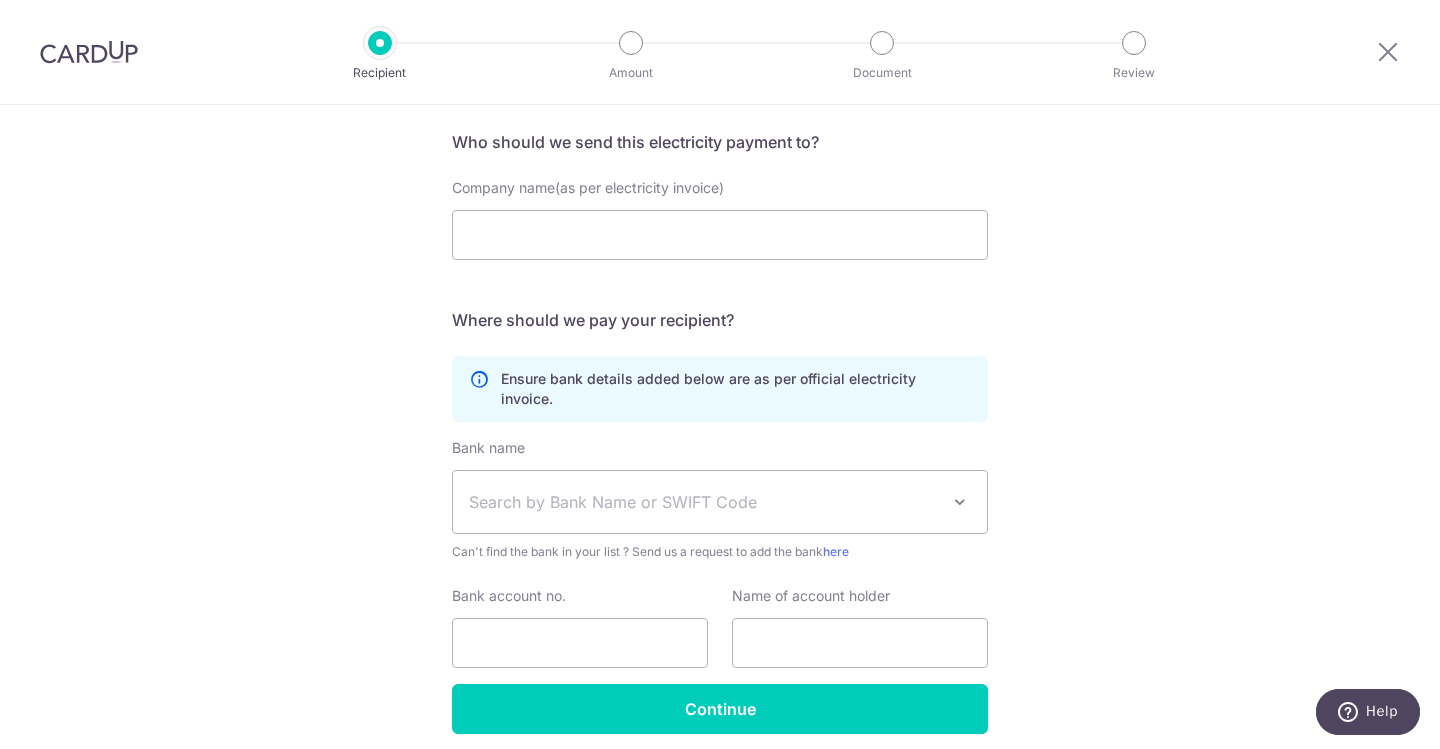 scroll, scrollTop: 154, scrollLeft: 0, axis: vertical 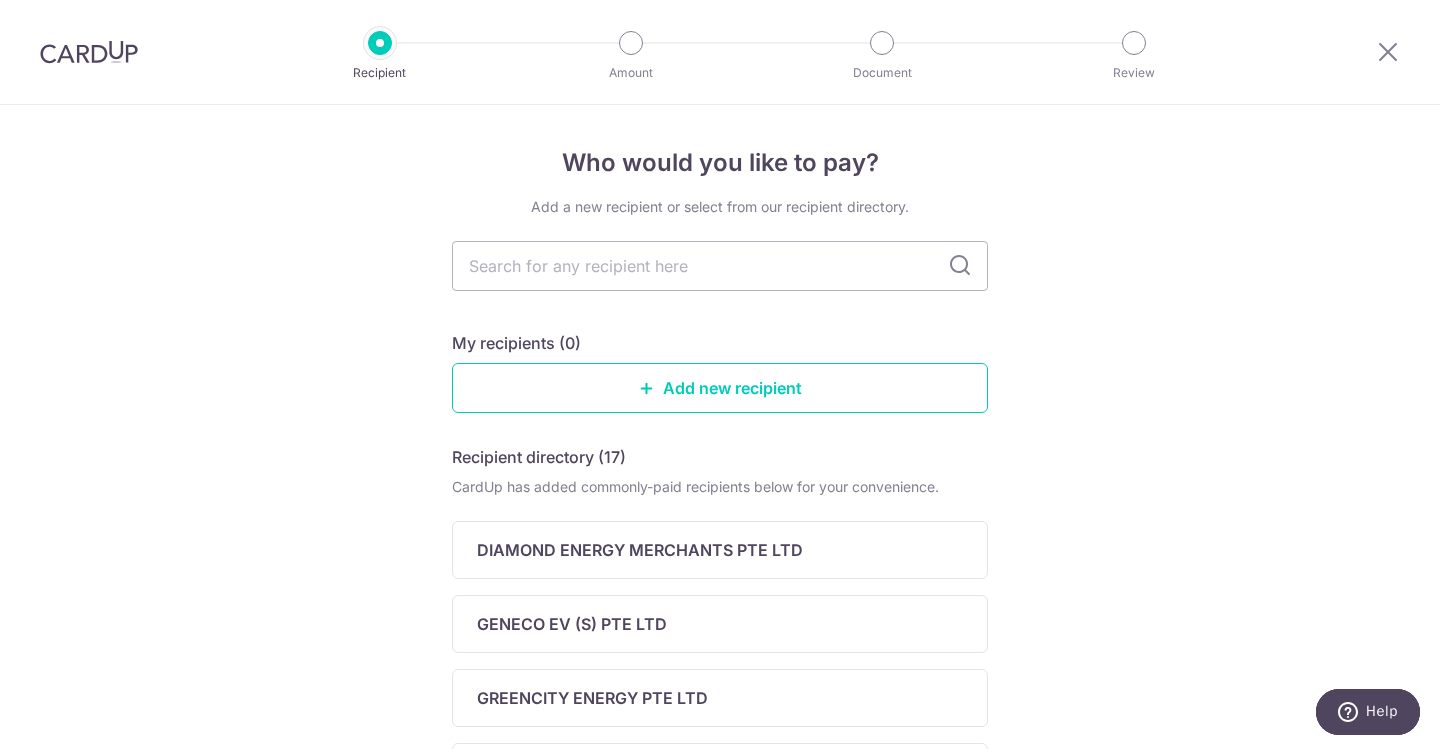 click on "Who would you like to pay?
Add a new recipient or select from our recipient directory.
My recipients (0)
Add new recipient
Recipient directory (17)
CardUp has added commonly-paid recipients below for your convenience.
DIAMOND ENERGY MERCHANTS PTE LTD
GENECO EV (S) PTE LTD
GREENCITY ENERGY PTE LTD
I SWITCH PTE LTD
Just Electric Pte Ltd" at bounding box center [720, 846] 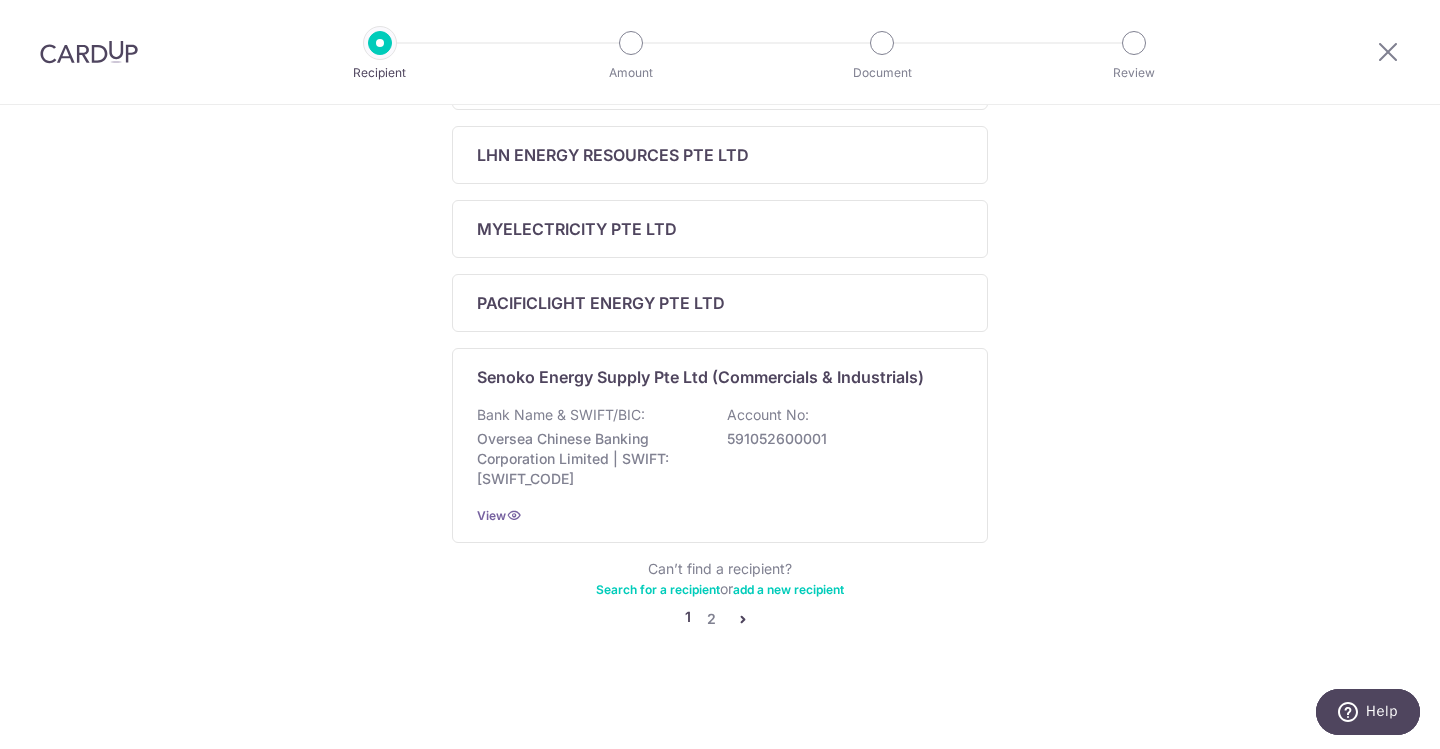 scroll, scrollTop: 839, scrollLeft: 0, axis: vertical 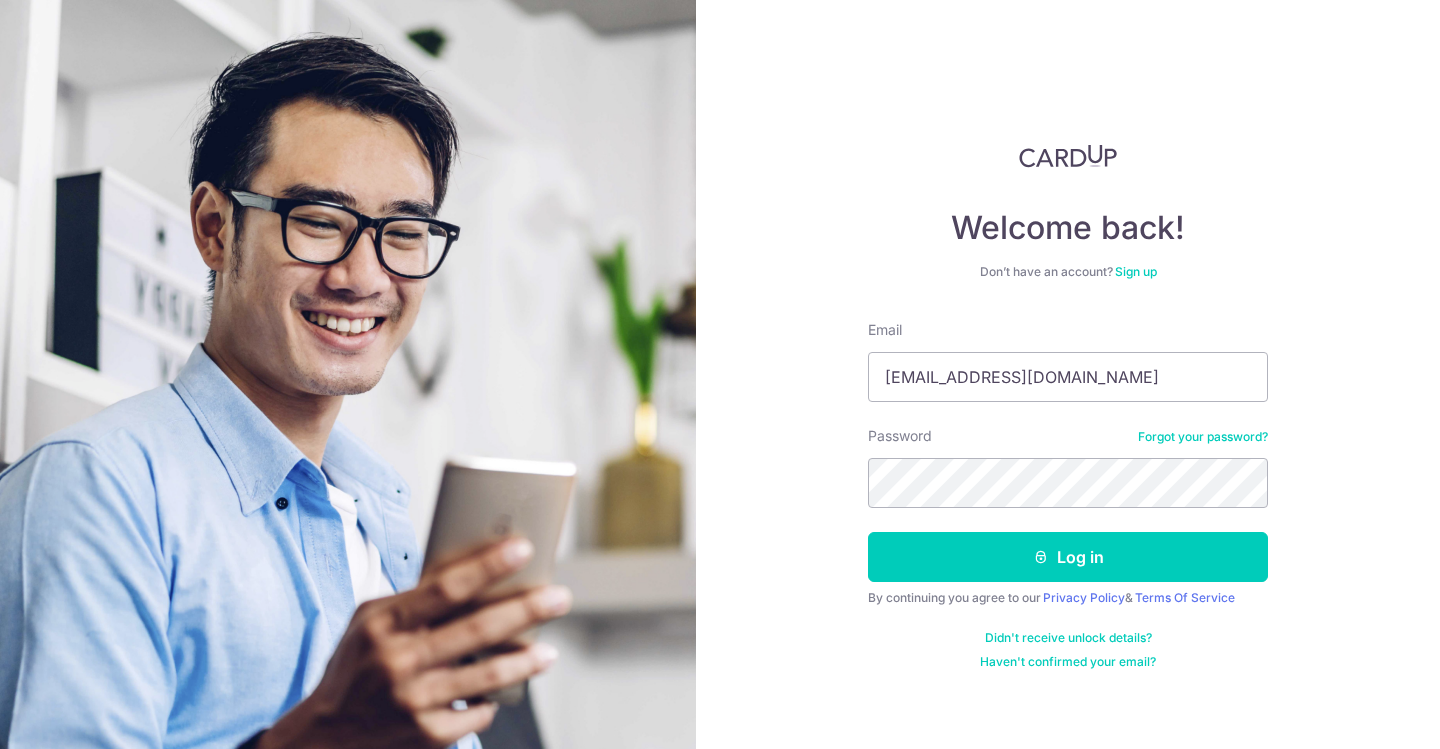 type on "[EMAIL_ADDRESS][DOMAIN_NAME]" 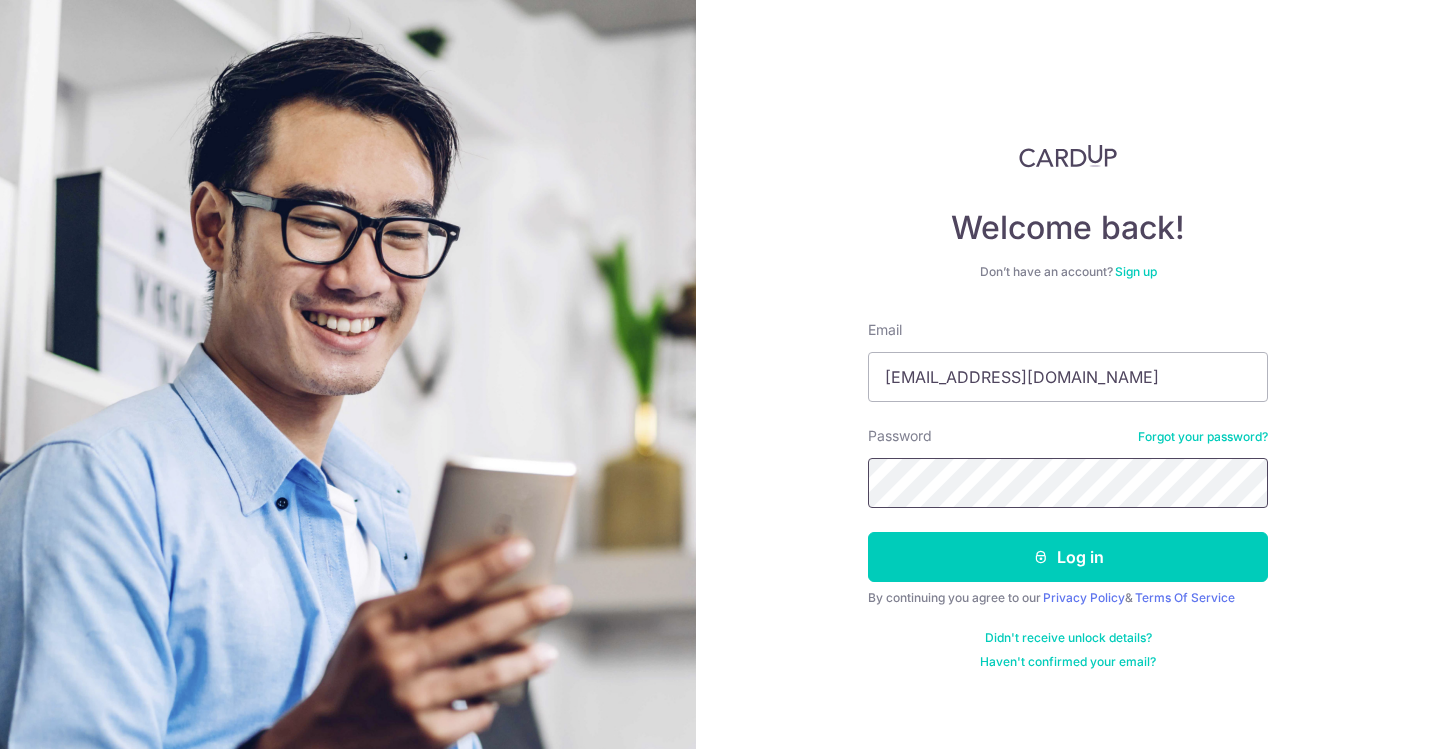 click on "Log in" at bounding box center (1068, 557) 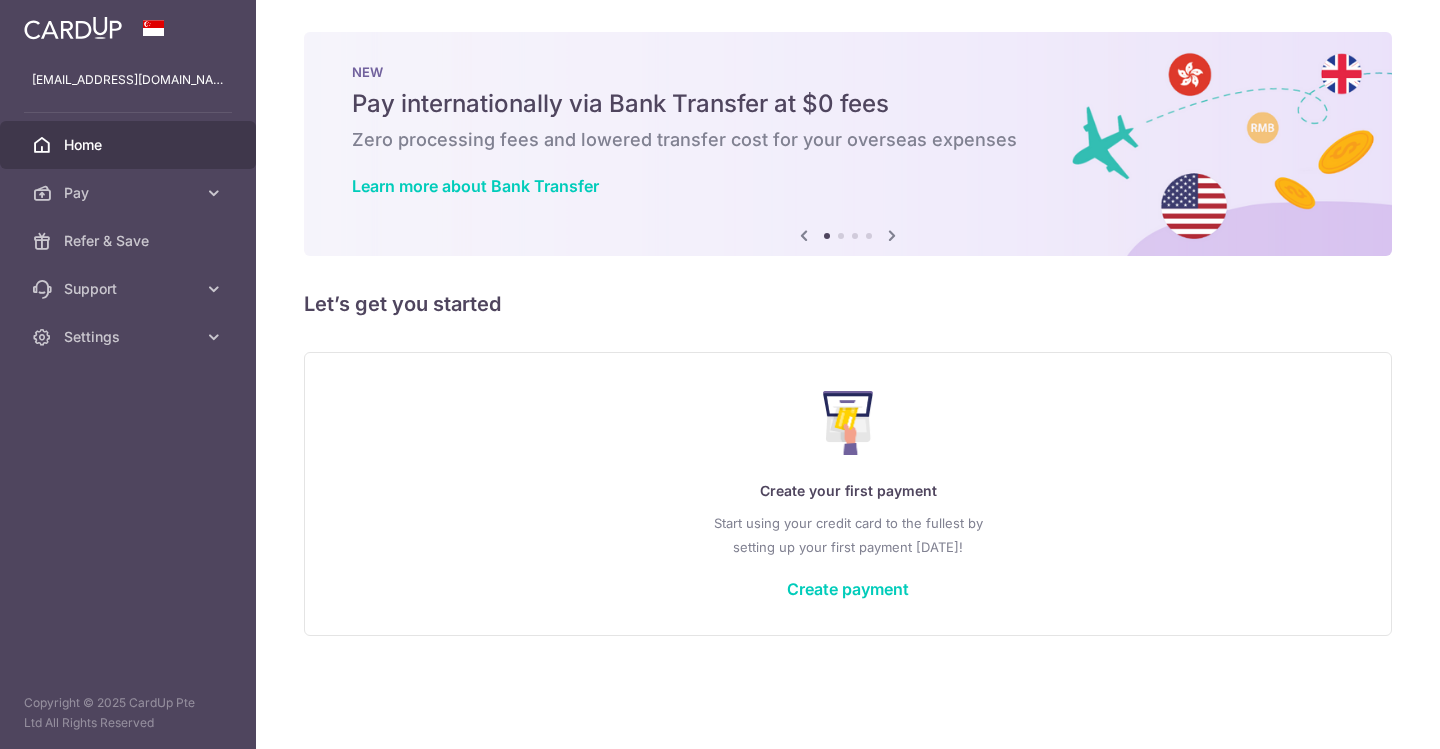scroll, scrollTop: 0, scrollLeft: 0, axis: both 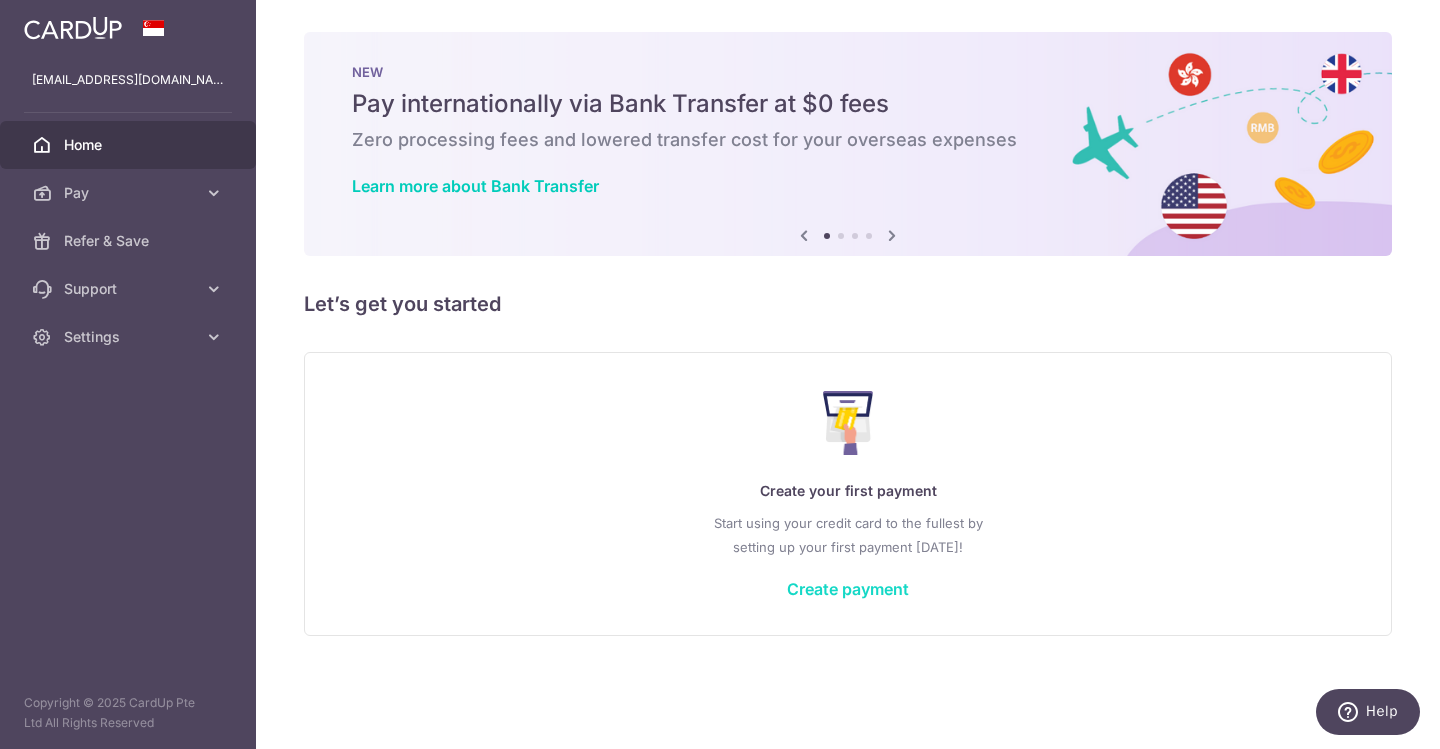 click on "Create payment" at bounding box center [848, 589] 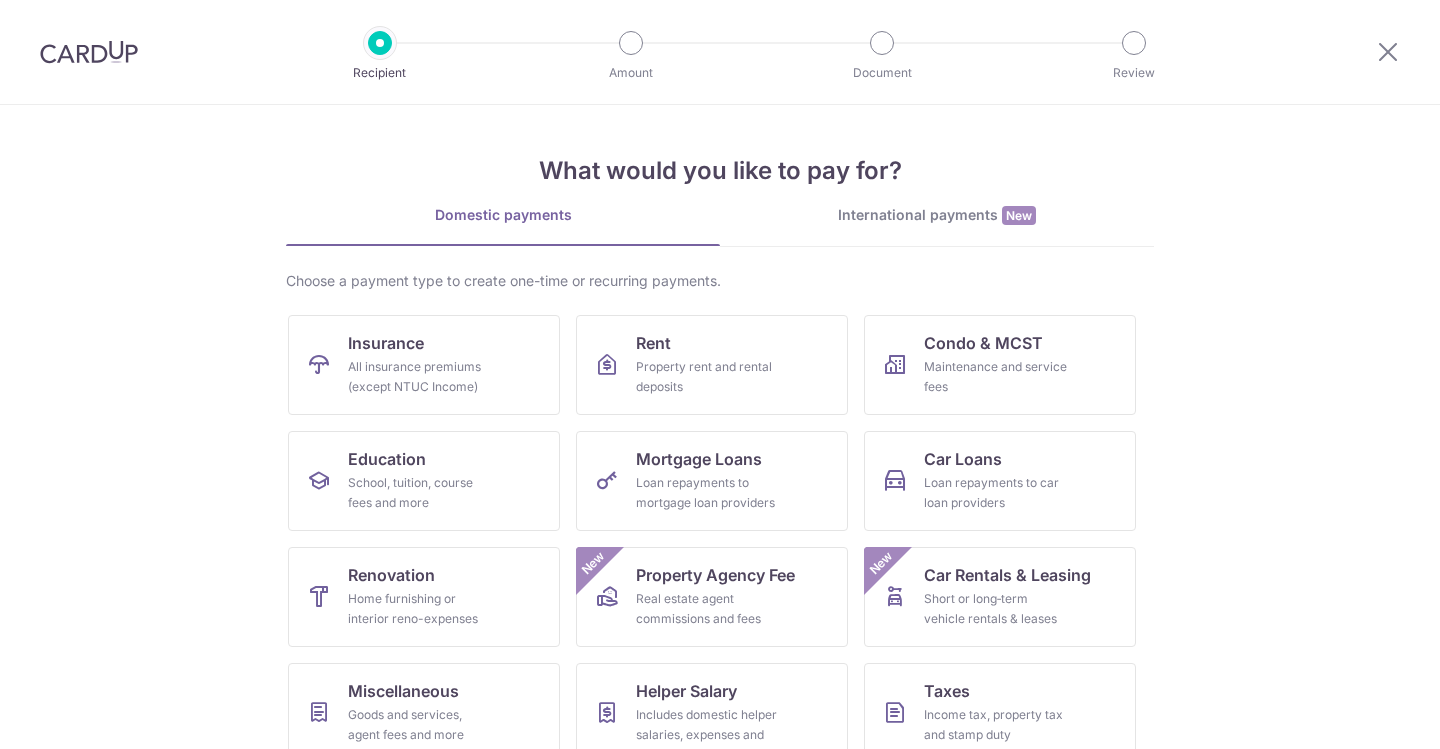 scroll, scrollTop: 0, scrollLeft: 0, axis: both 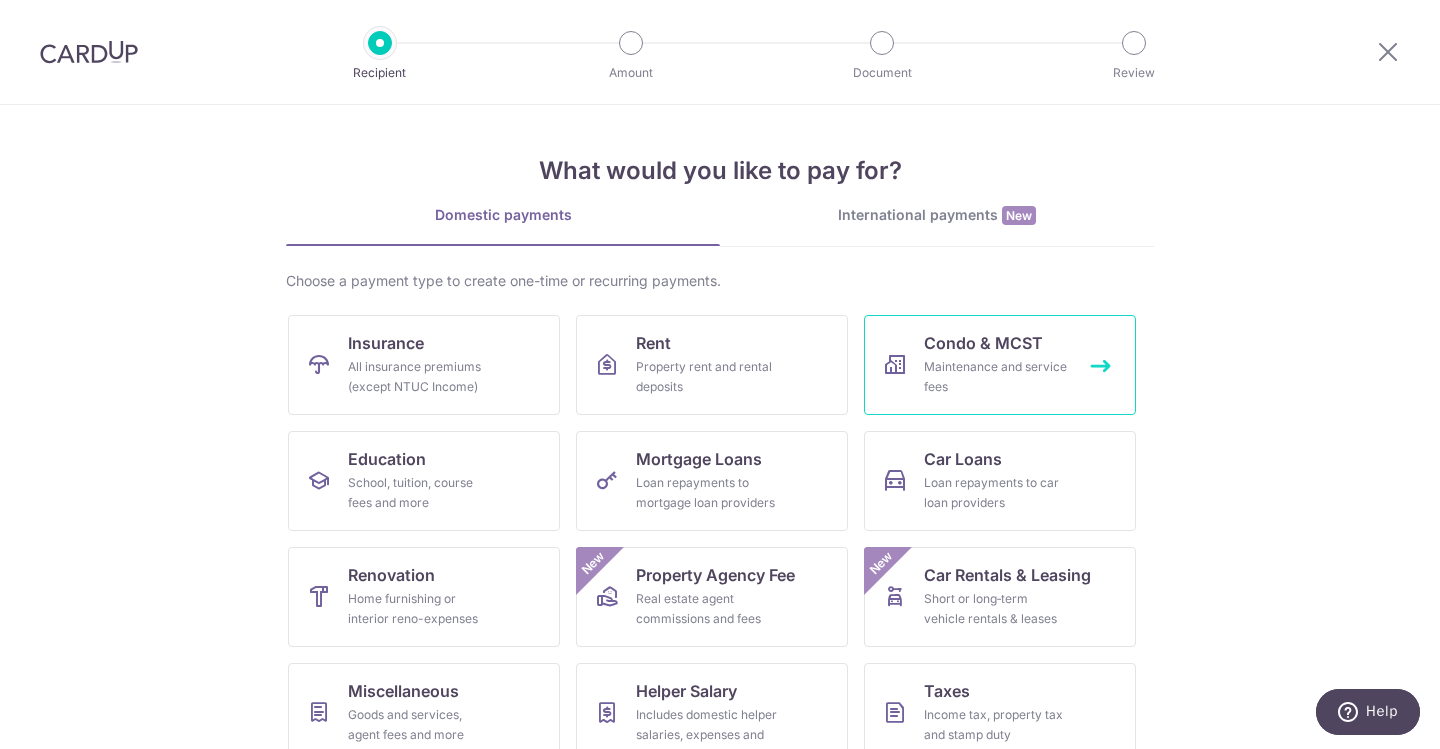 click on "Condo & MCST" at bounding box center [983, 343] 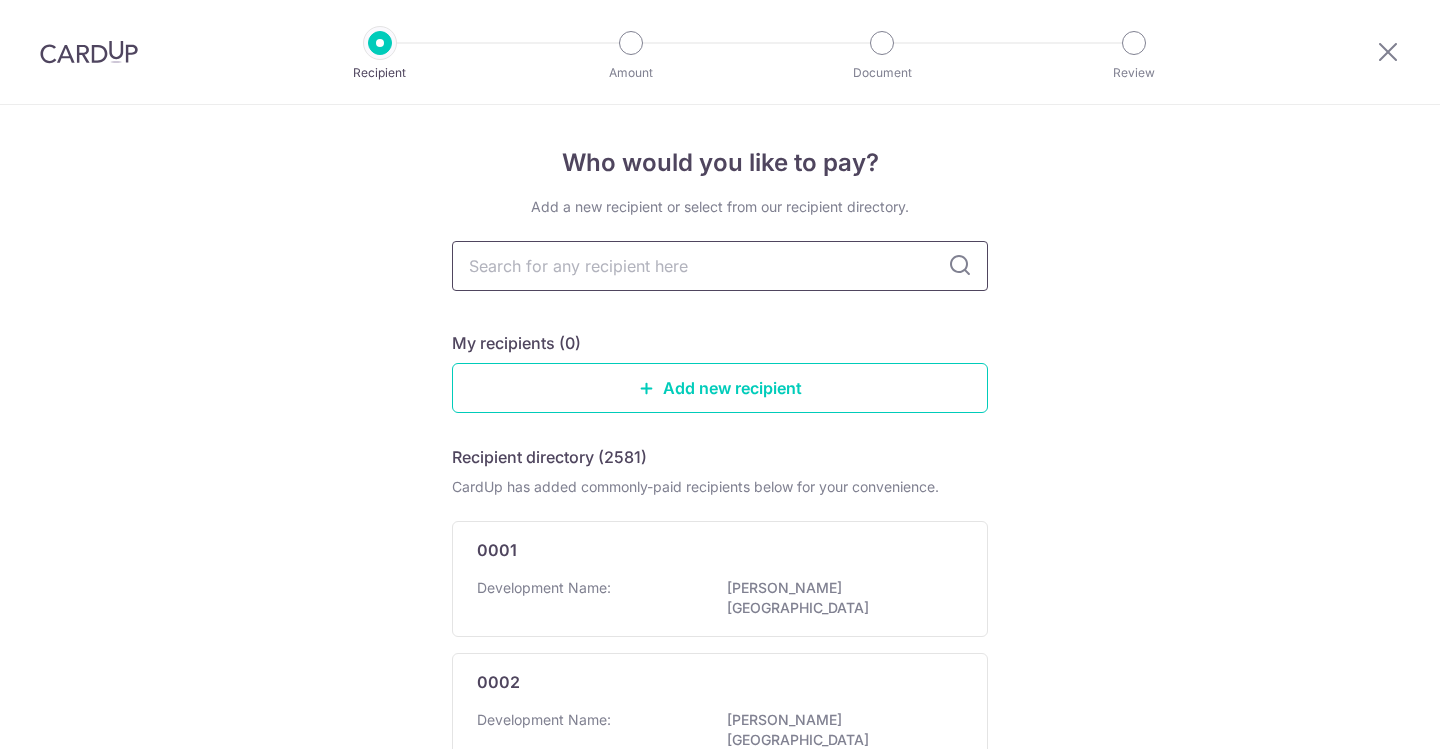 scroll, scrollTop: 0, scrollLeft: 0, axis: both 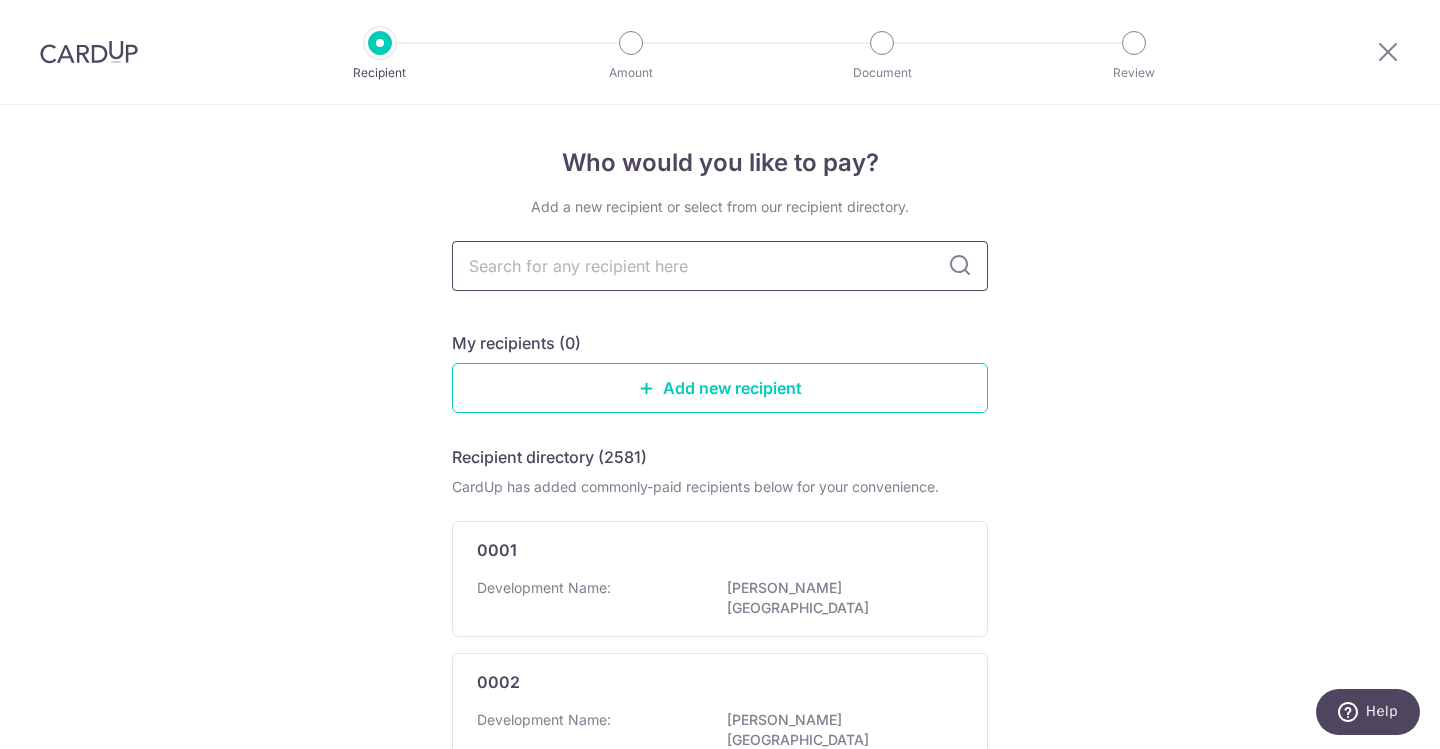 click at bounding box center (720, 266) 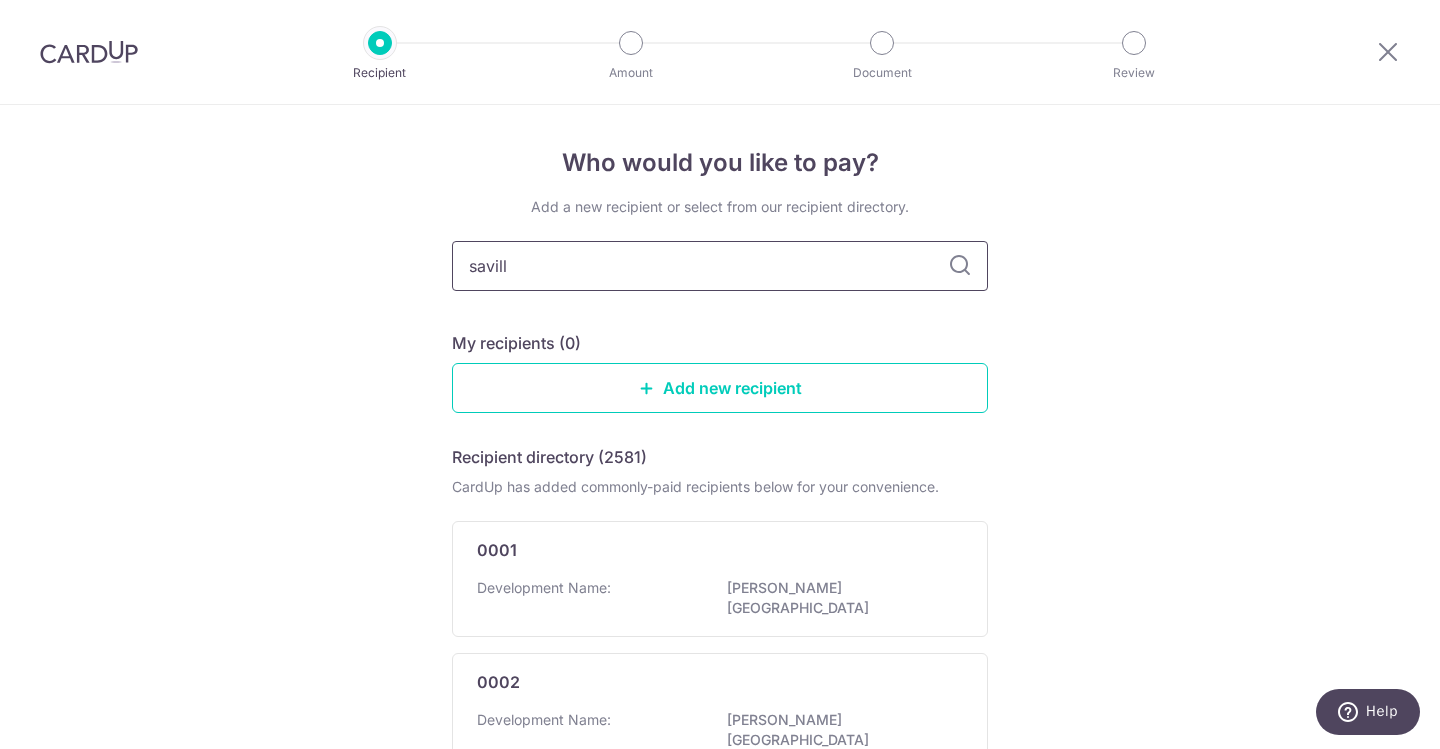 type on "savills" 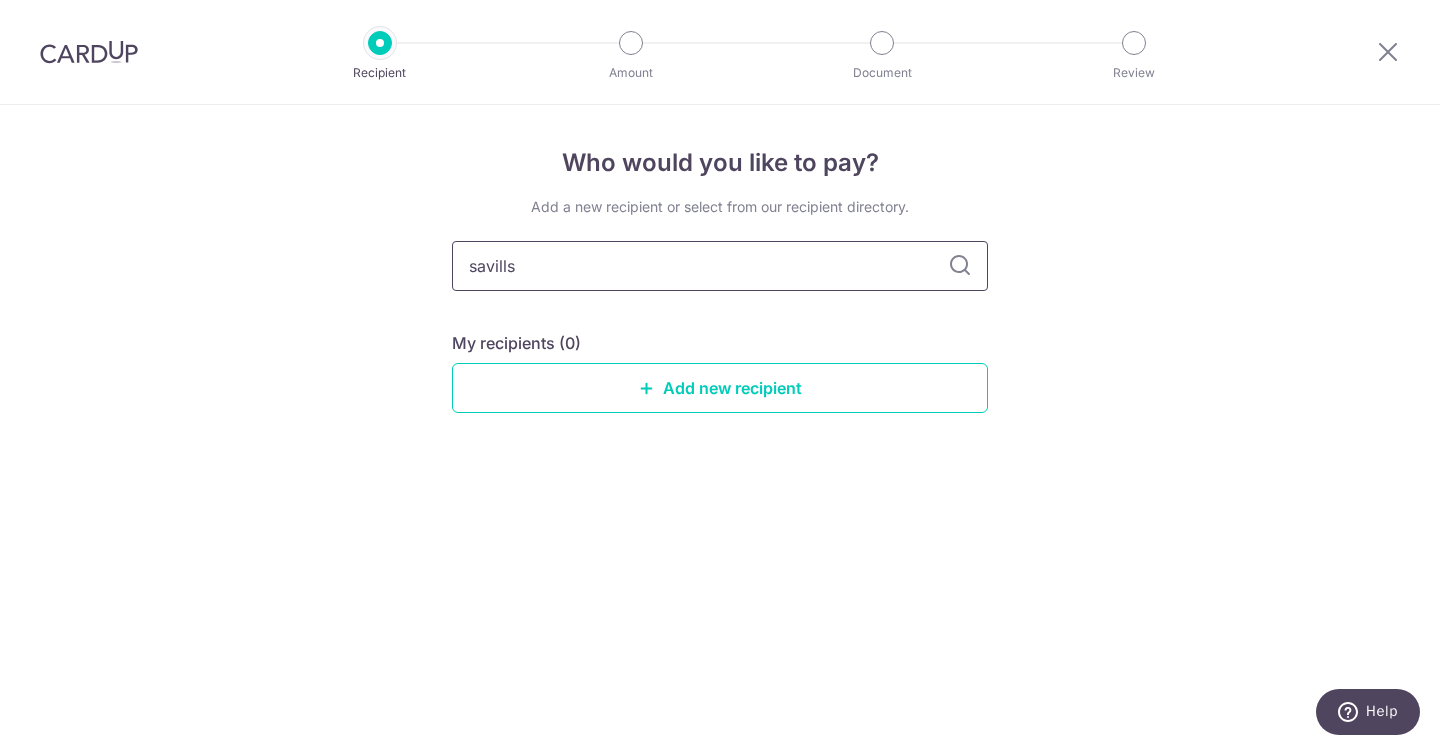 click on "savills" at bounding box center [720, 266] 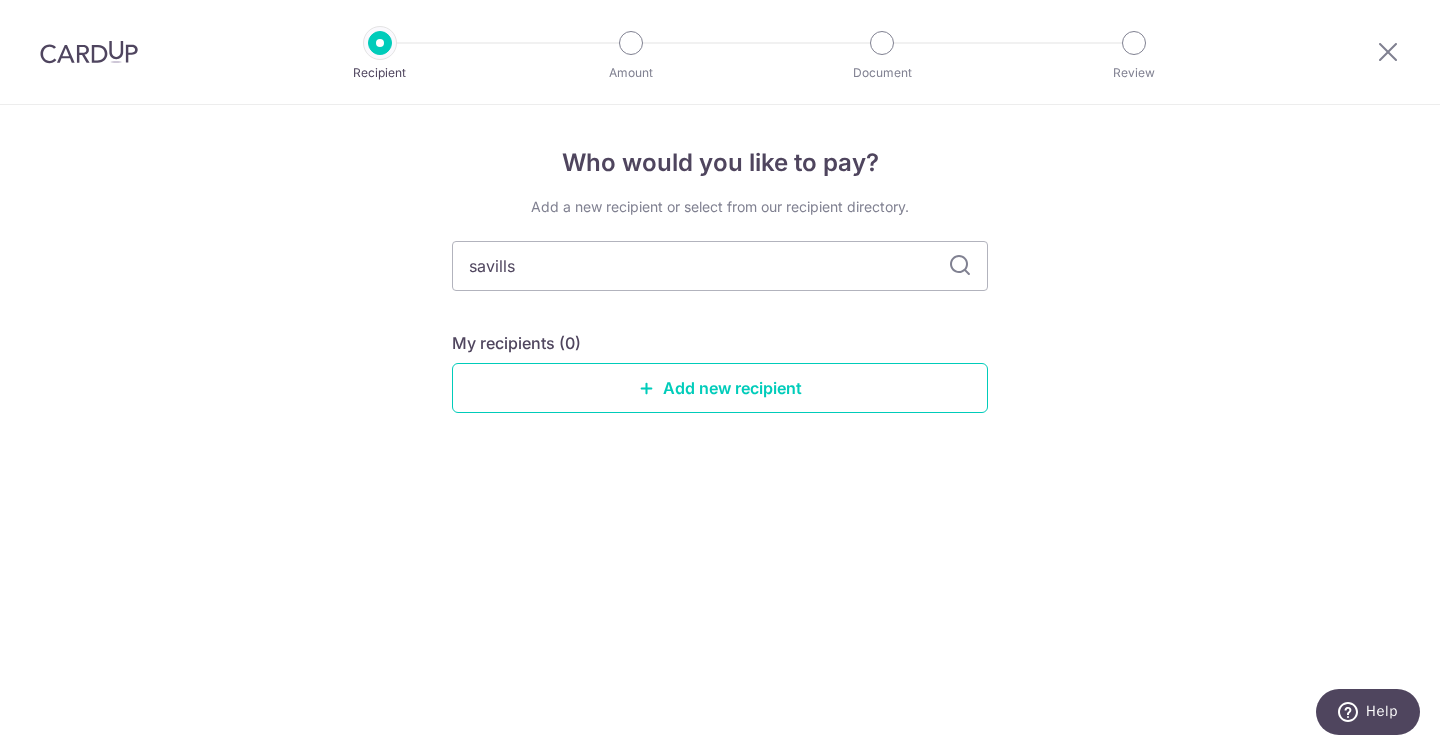 click at bounding box center (960, 266) 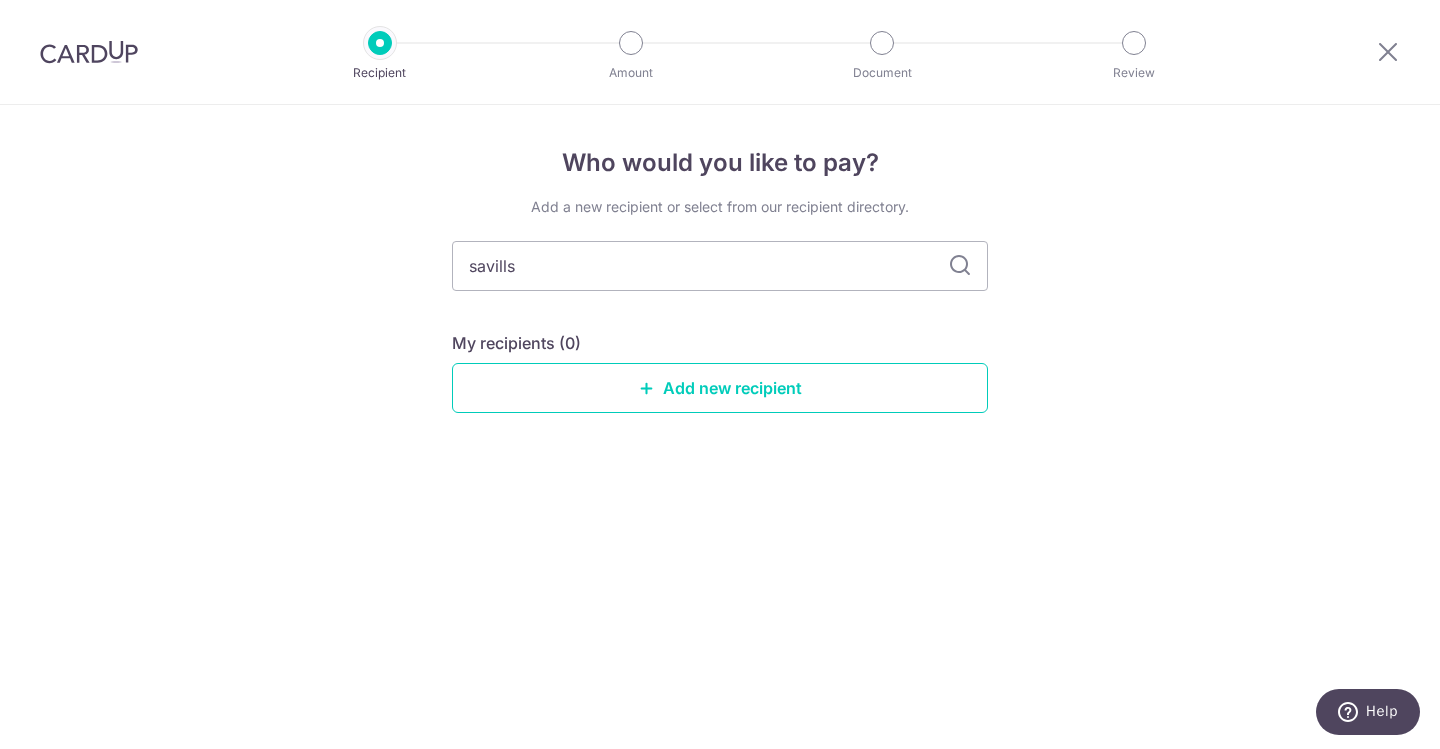 click at bounding box center (960, 266) 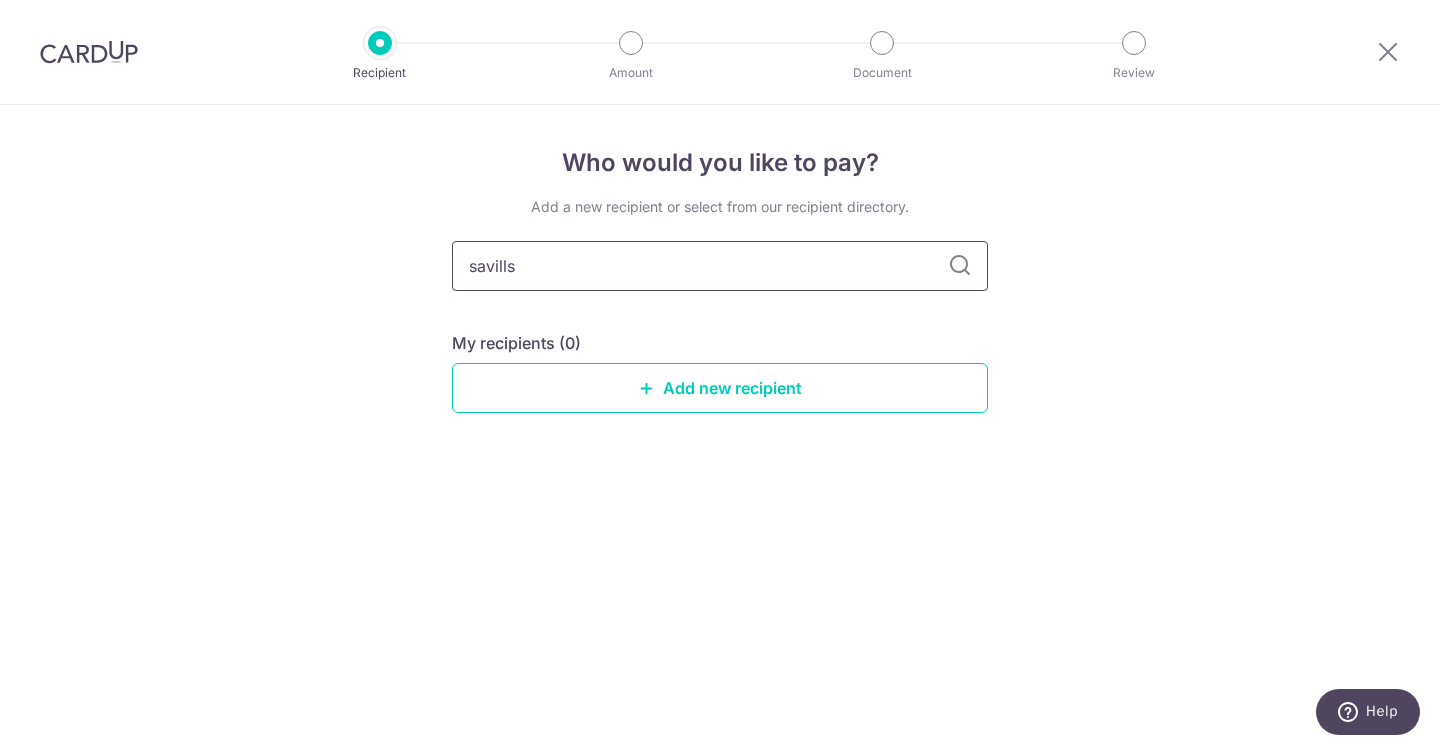 click on "savills" at bounding box center (720, 266) 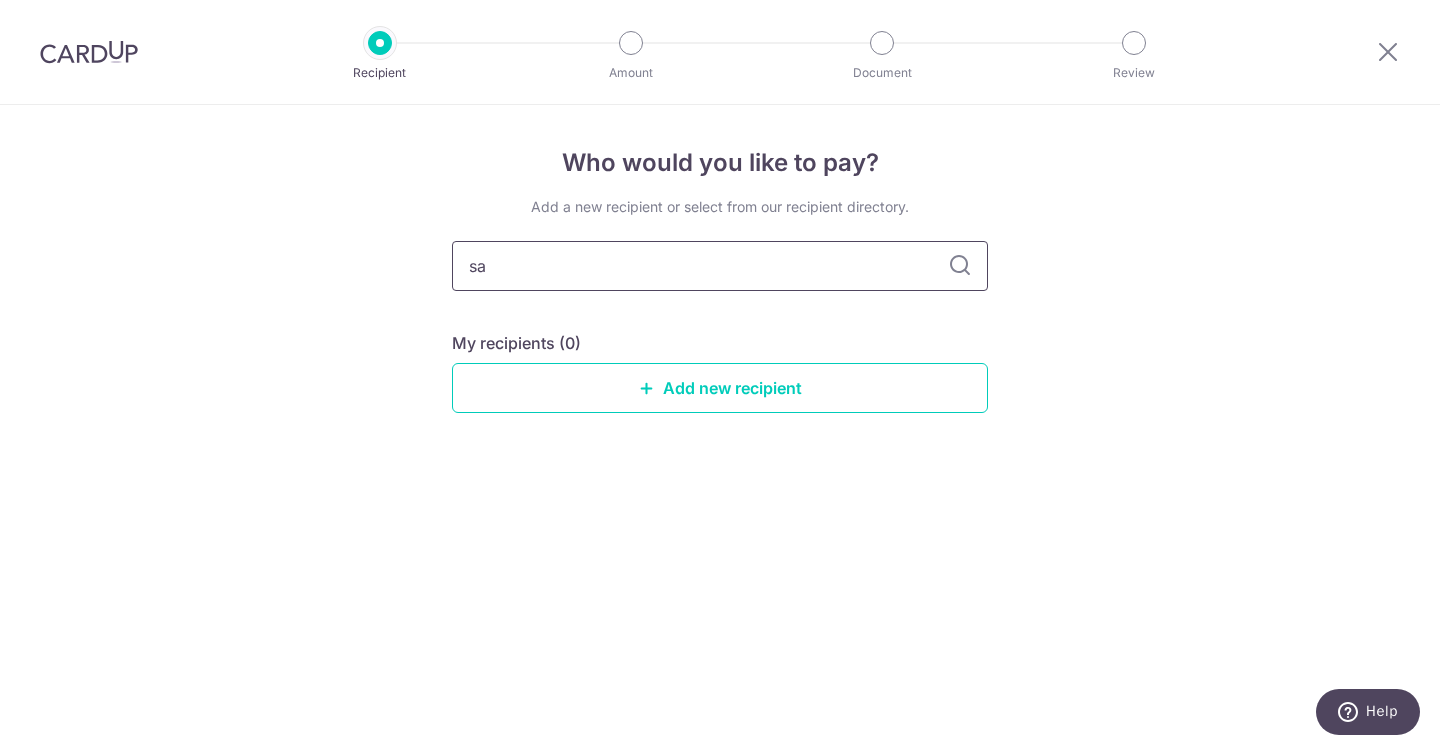 type on "s" 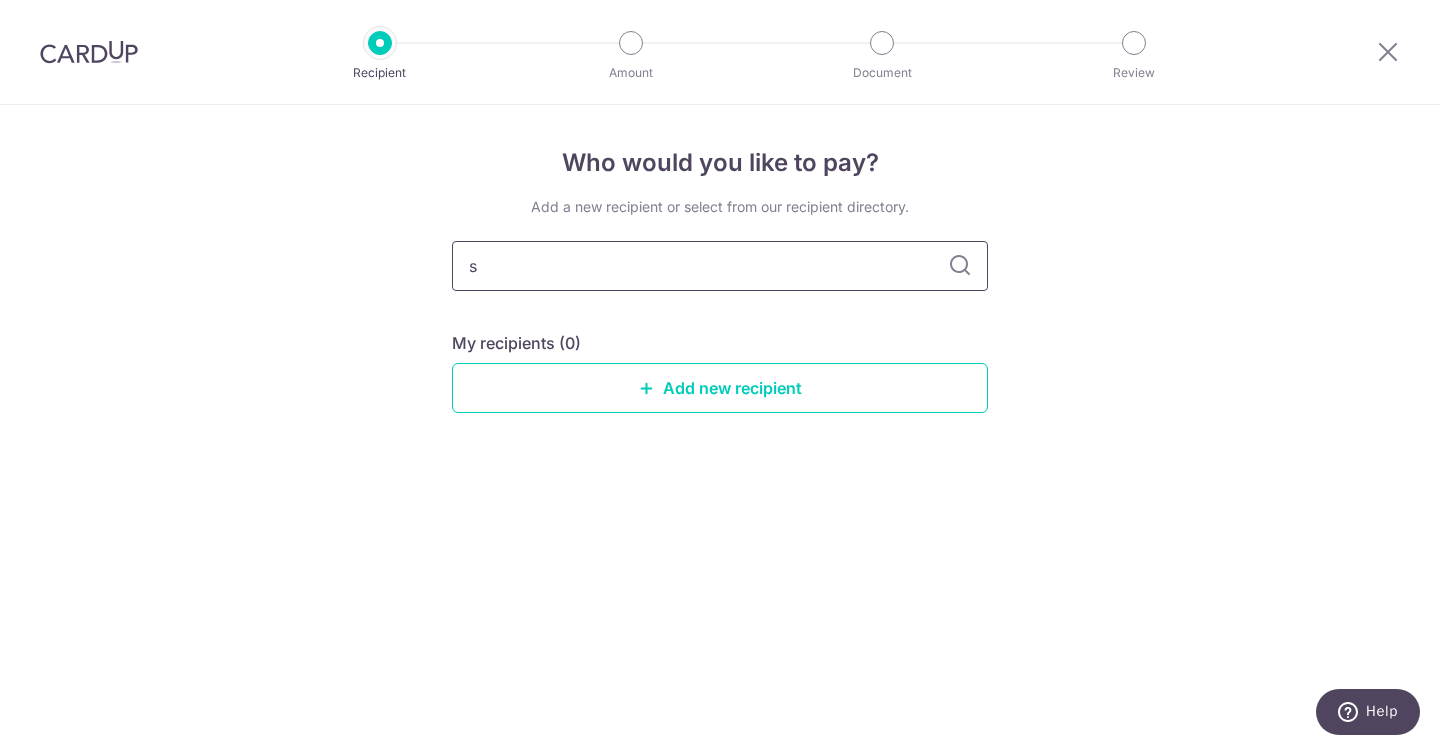 type 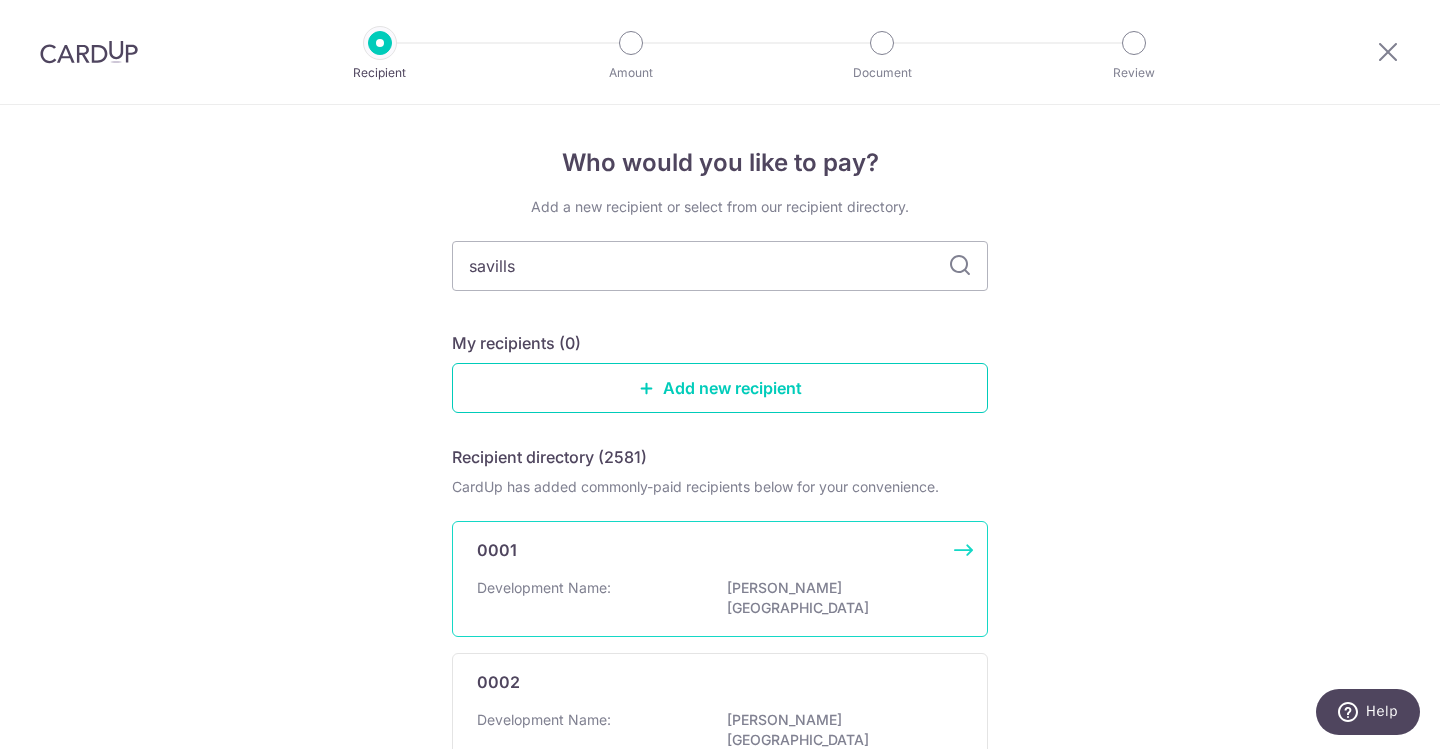 type on "savills" 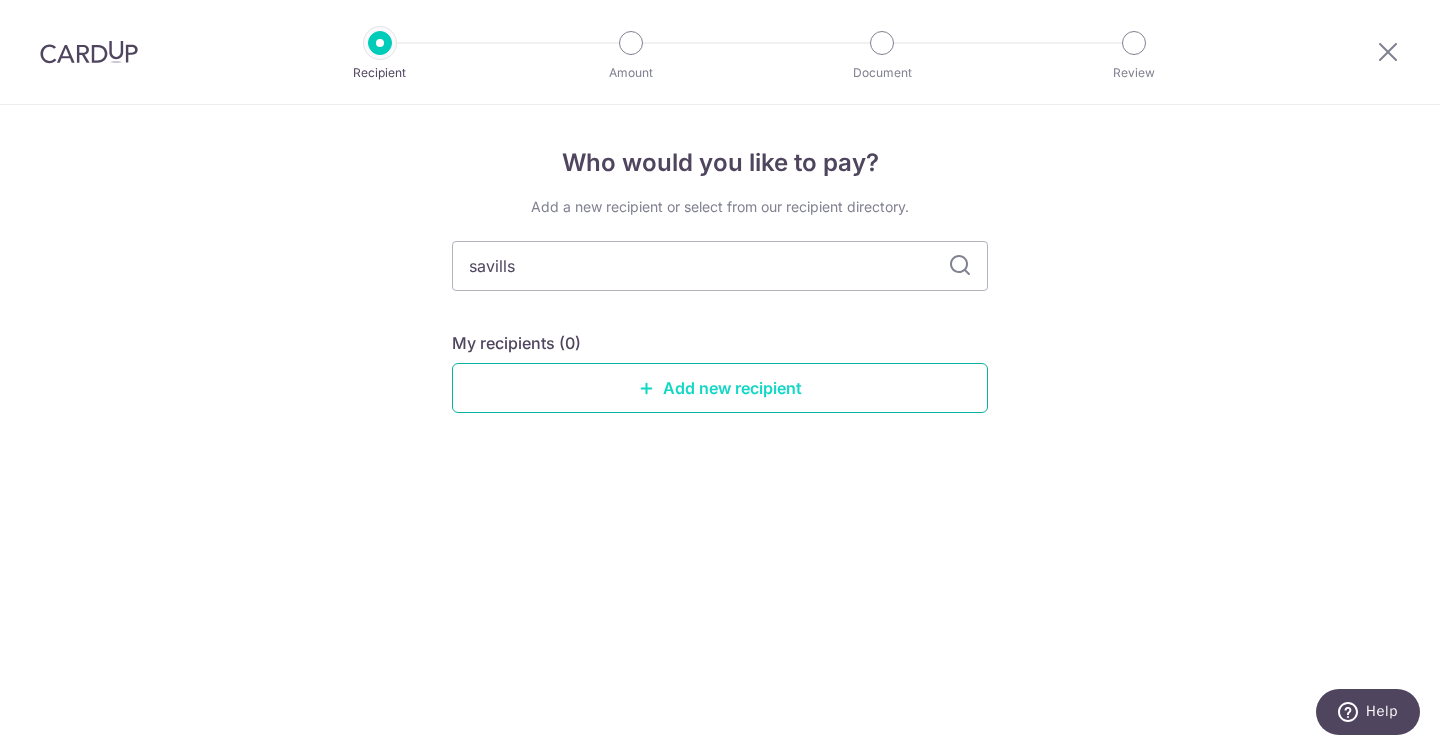 click on "Add new recipient" at bounding box center (720, 388) 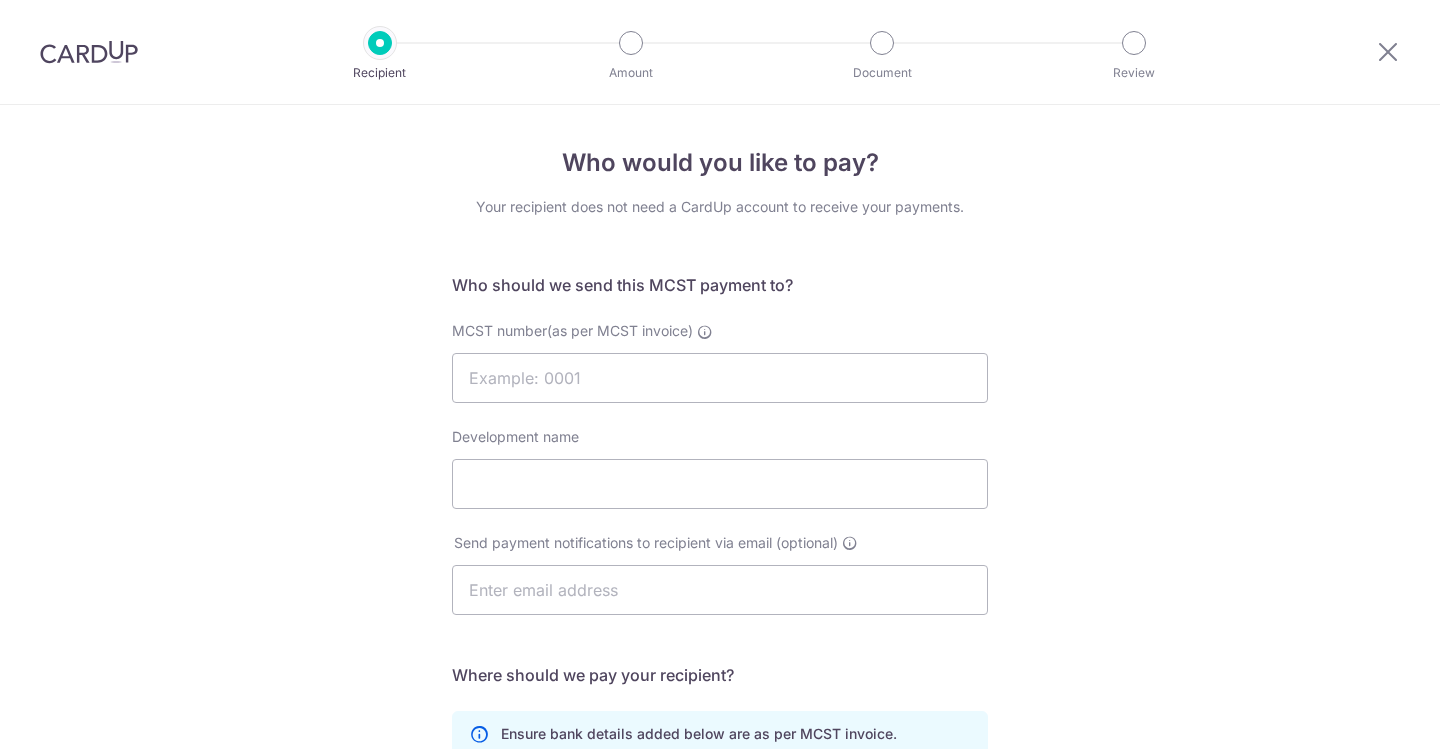scroll, scrollTop: 0, scrollLeft: 0, axis: both 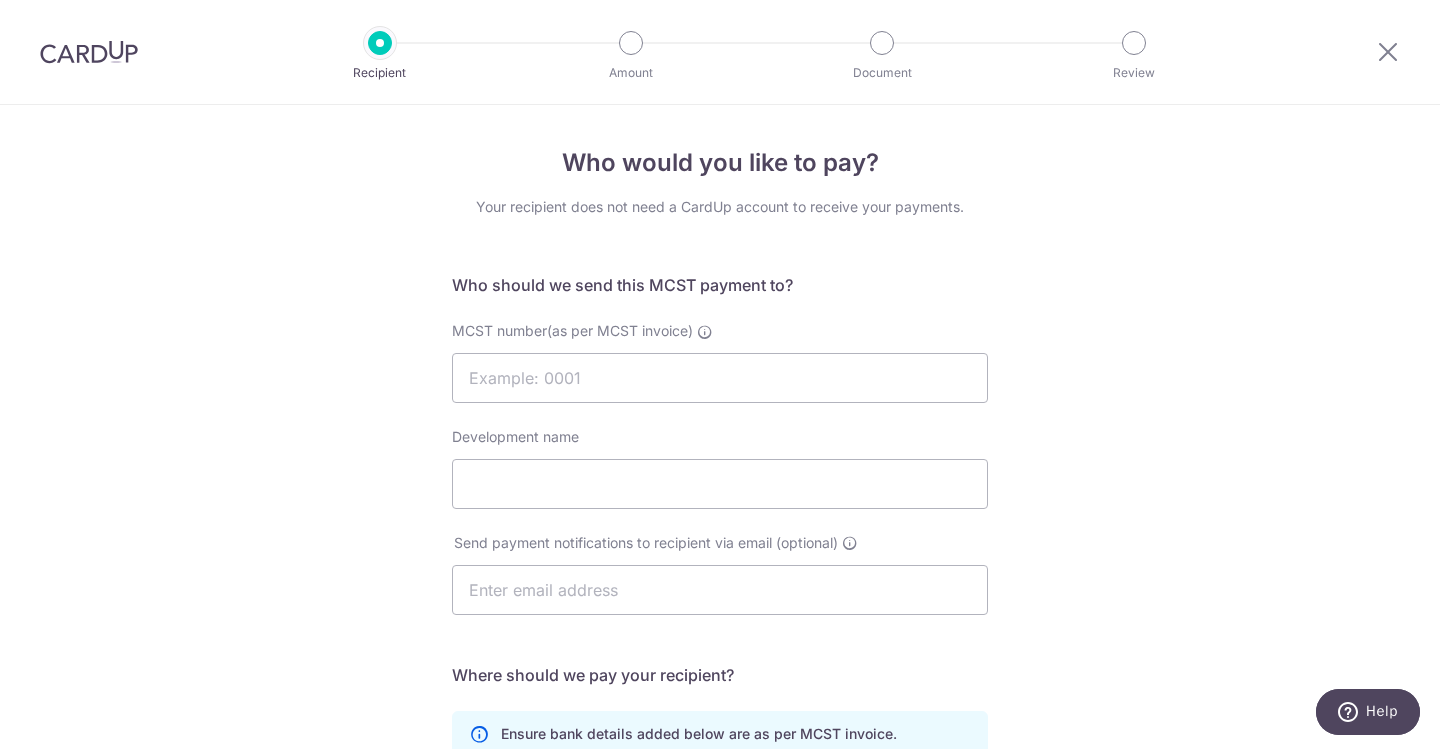 click on "Who would you like to pay?
Your recipient does not need a CardUp account to receive your payments.
Who should we send this MCST payment to?
MCST number(as per MCST invoice)
Development name
Send payment notifications to recipient via email (optional)
translation missing: en.no key
URL
Telephone" at bounding box center (720, 634) 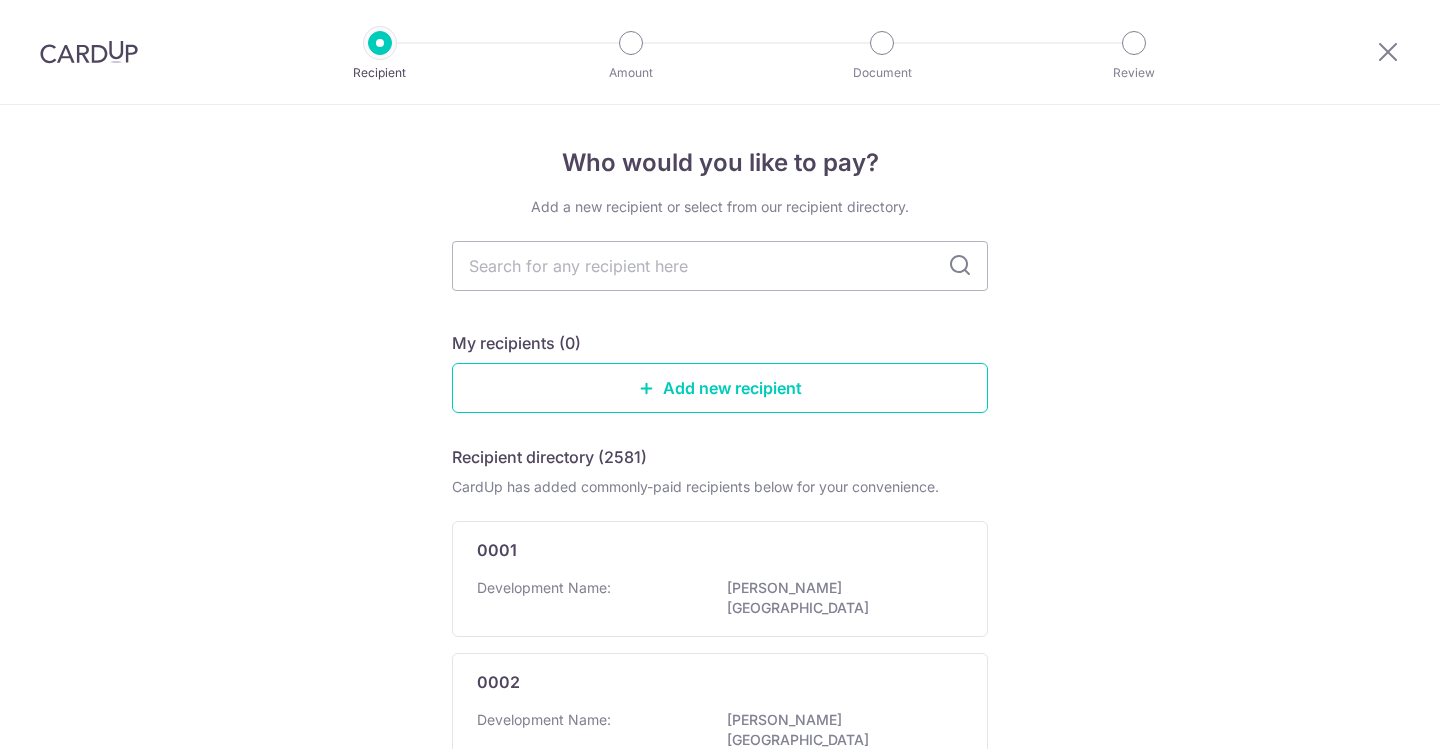 scroll, scrollTop: 0, scrollLeft: 0, axis: both 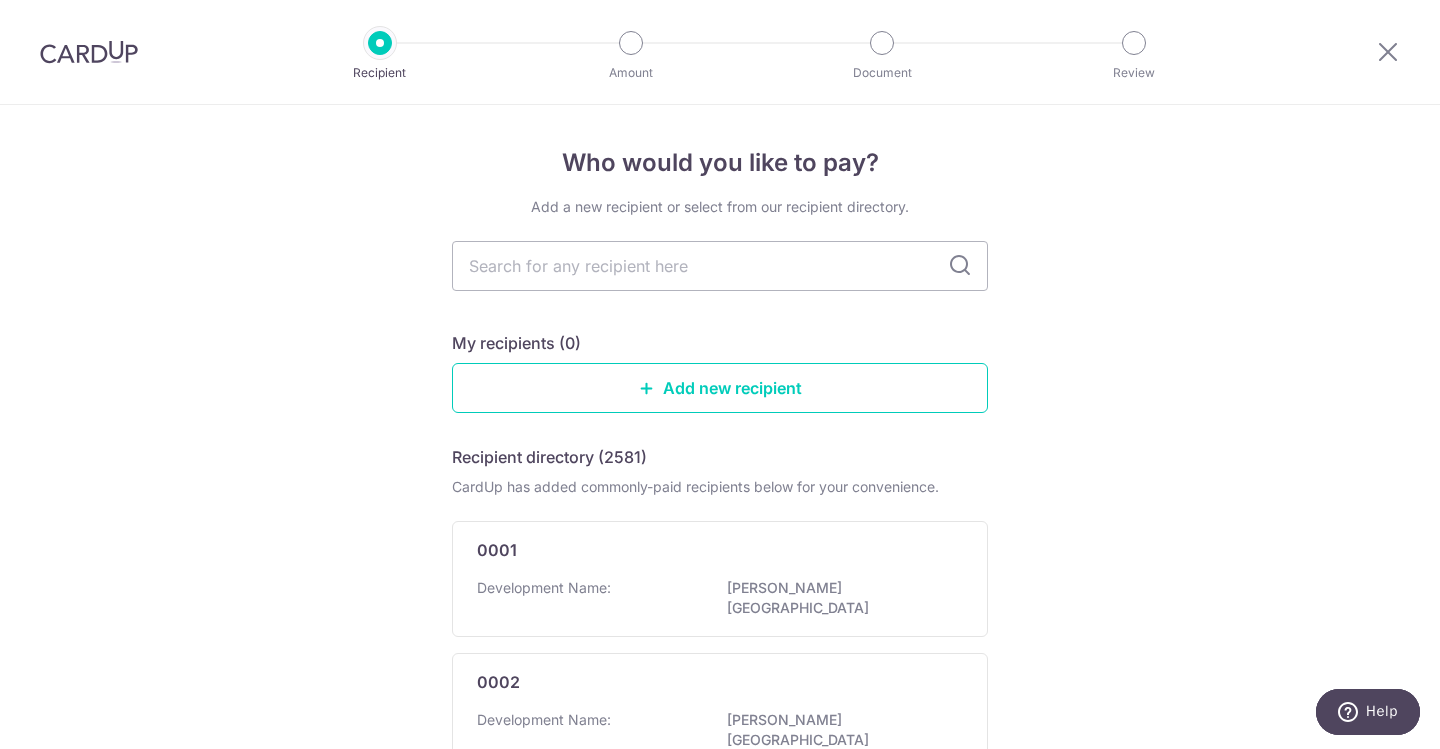 click on "Who would you like to pay?
Add a new recipient or select from our recipient directory.
My recipients (0)
Add new recipient
Recipient directory (2581)
CardUp has added commonly-paid recipients below for your convenience.
0001
Development Name:
BENG TONG MANSION
0002
Development Name:
BENG TONG MANSION
0003
Development Name:
BENG TONG MANSION
0005
2" at bounding box center (720, 1063) 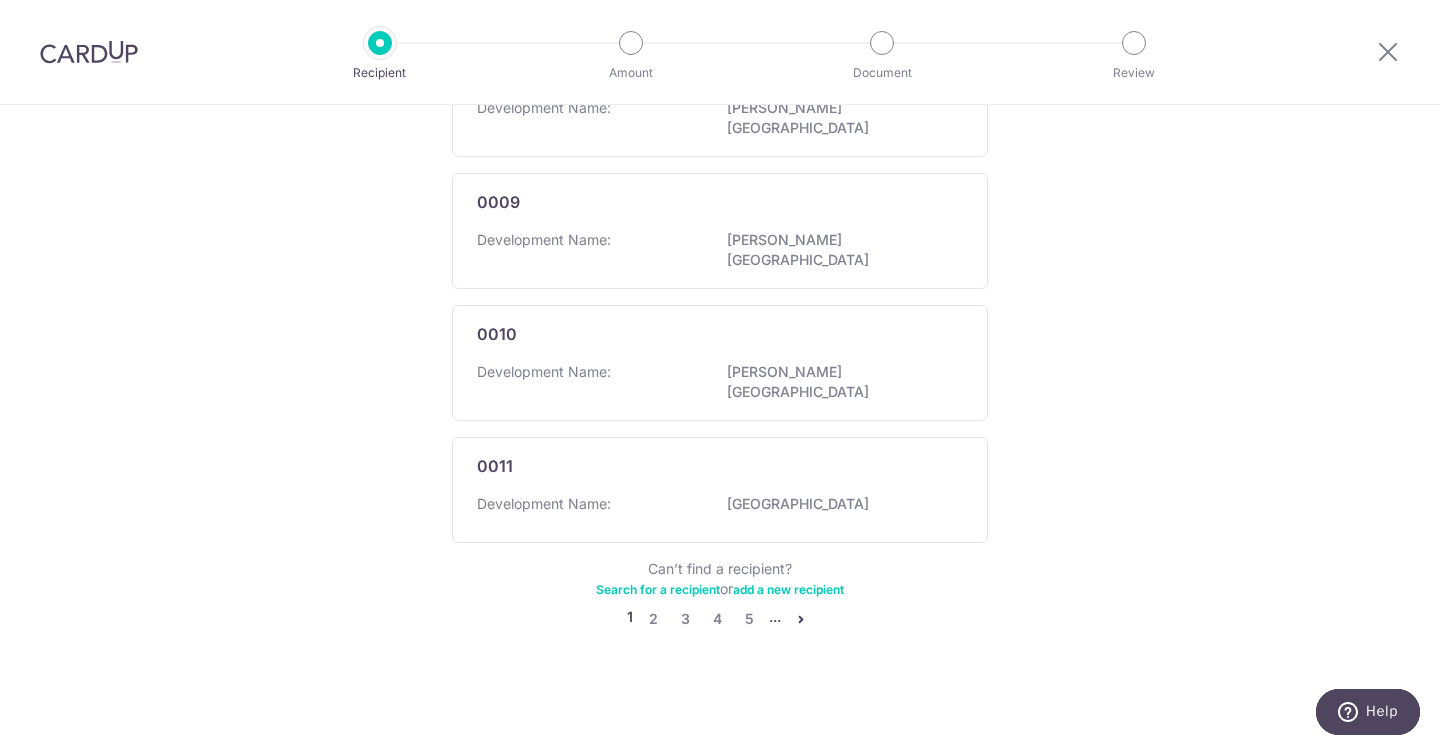 scroll, scrollTop: 1302, scrollLeft: 0, axis: vertical 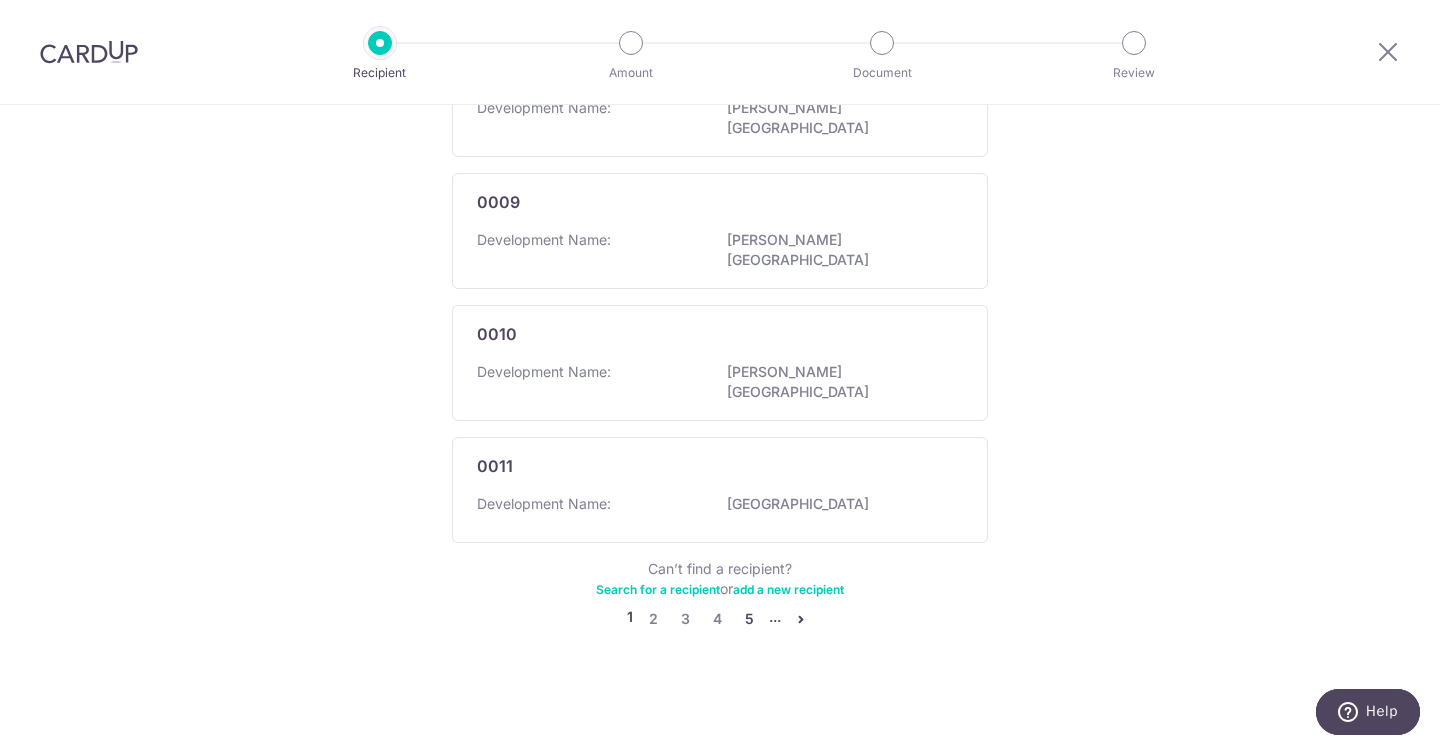 click on "5" at bounding box center [749, 619] 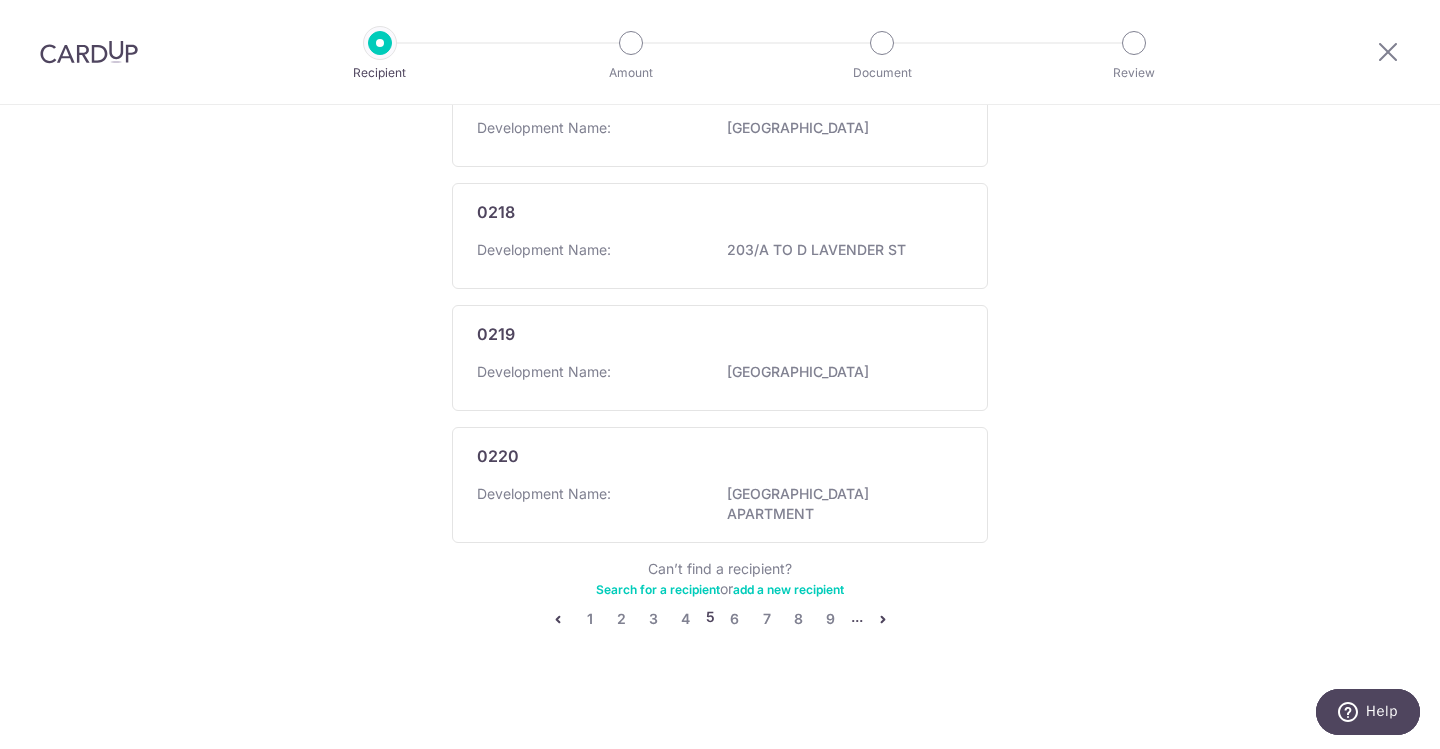 scroll, scrollTop: 0, scrollLeft: 0, axis: both 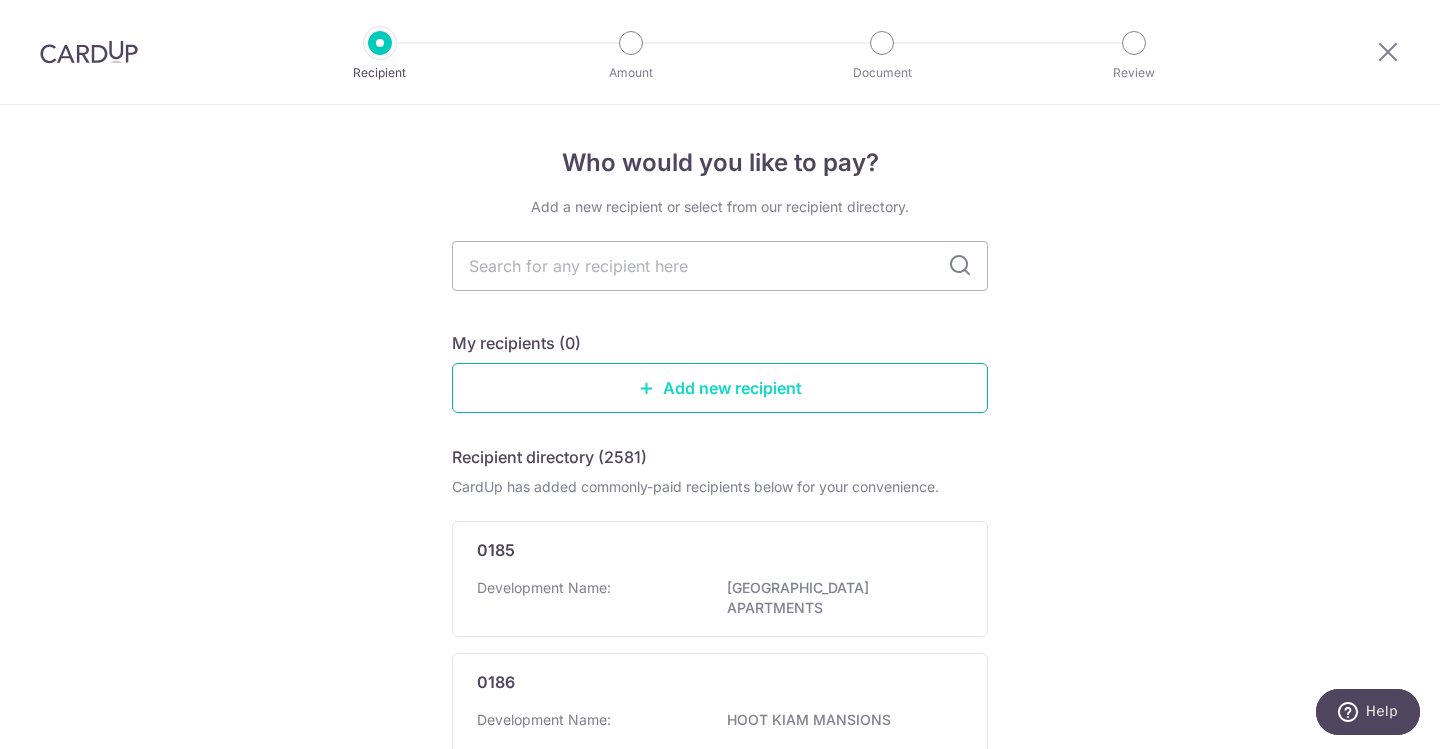 click on "Add new recipient" at bounding box center (720, 388) 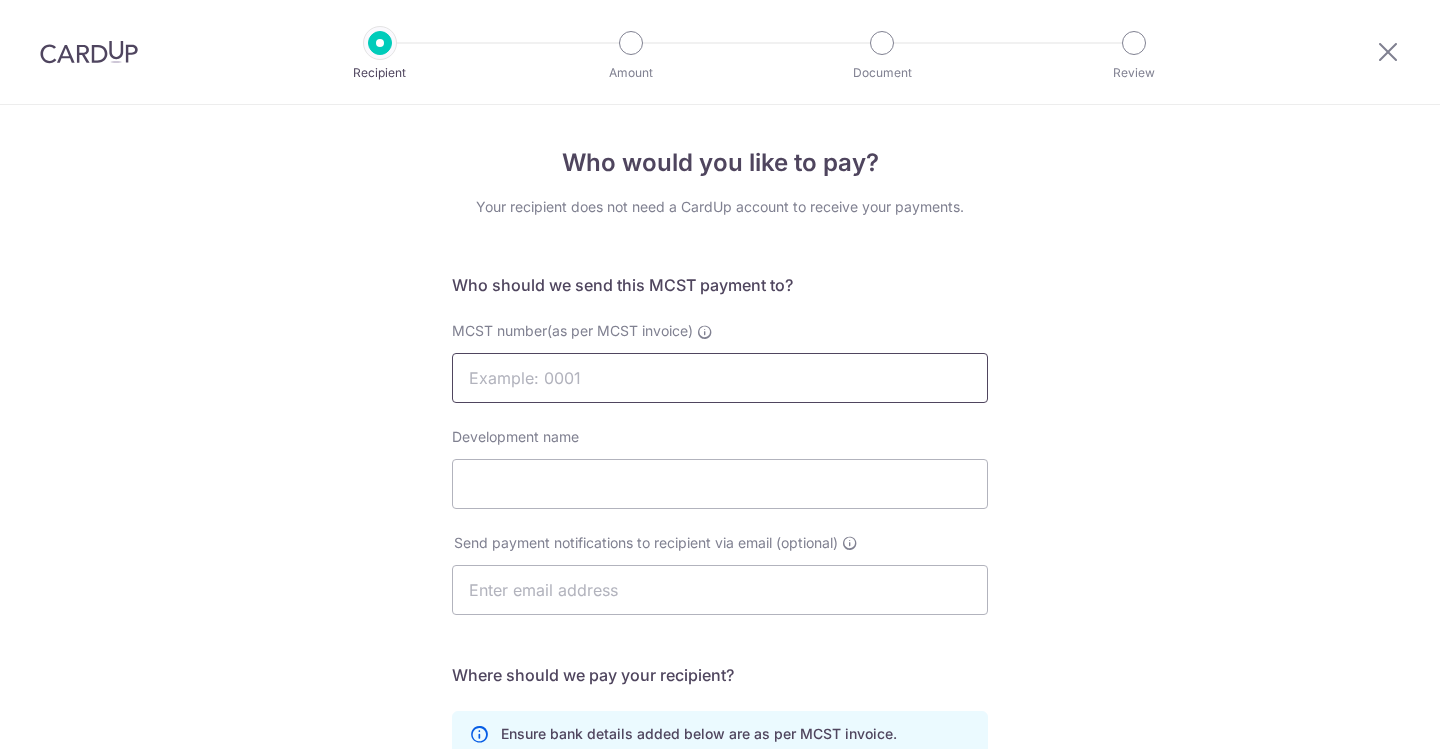 scroll, scrollTop: 0, scrollLeft: 0, axis: both 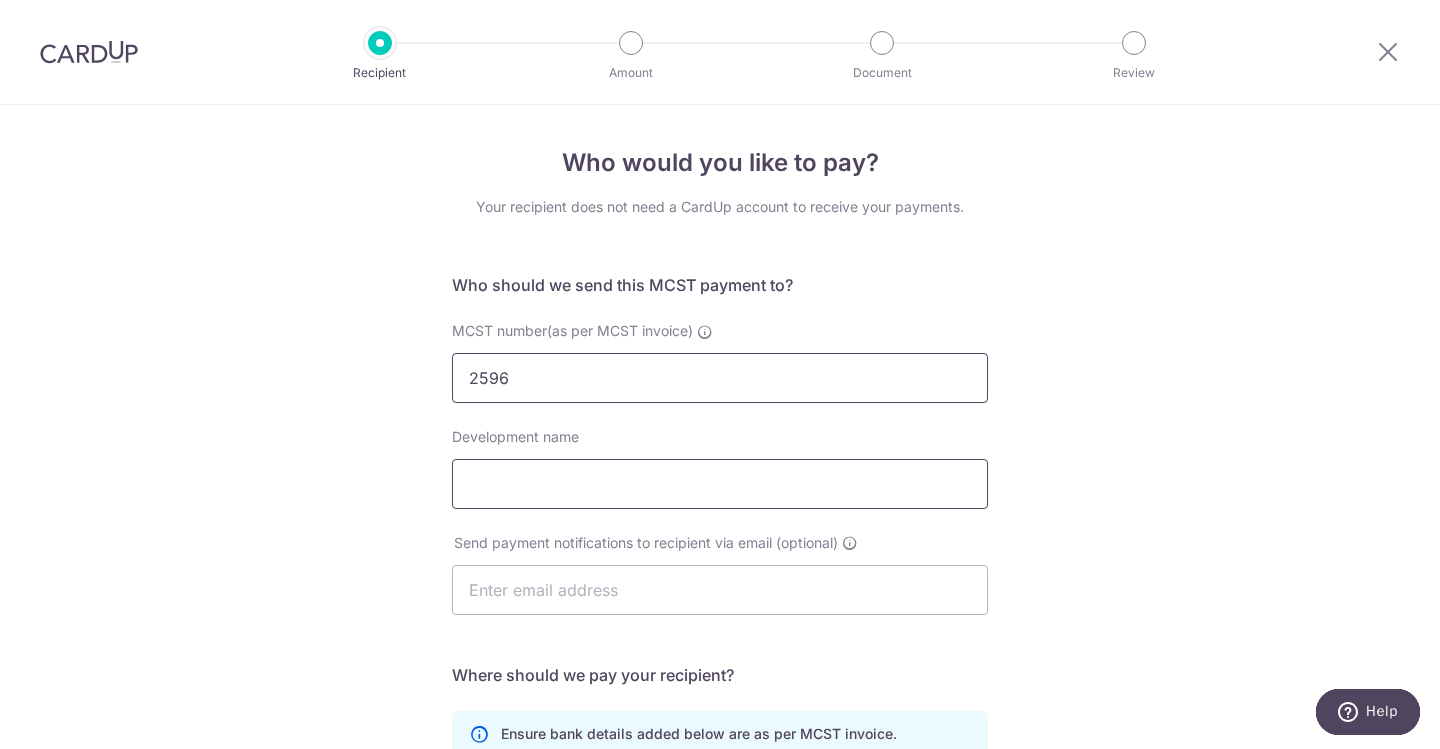 type on "2596" 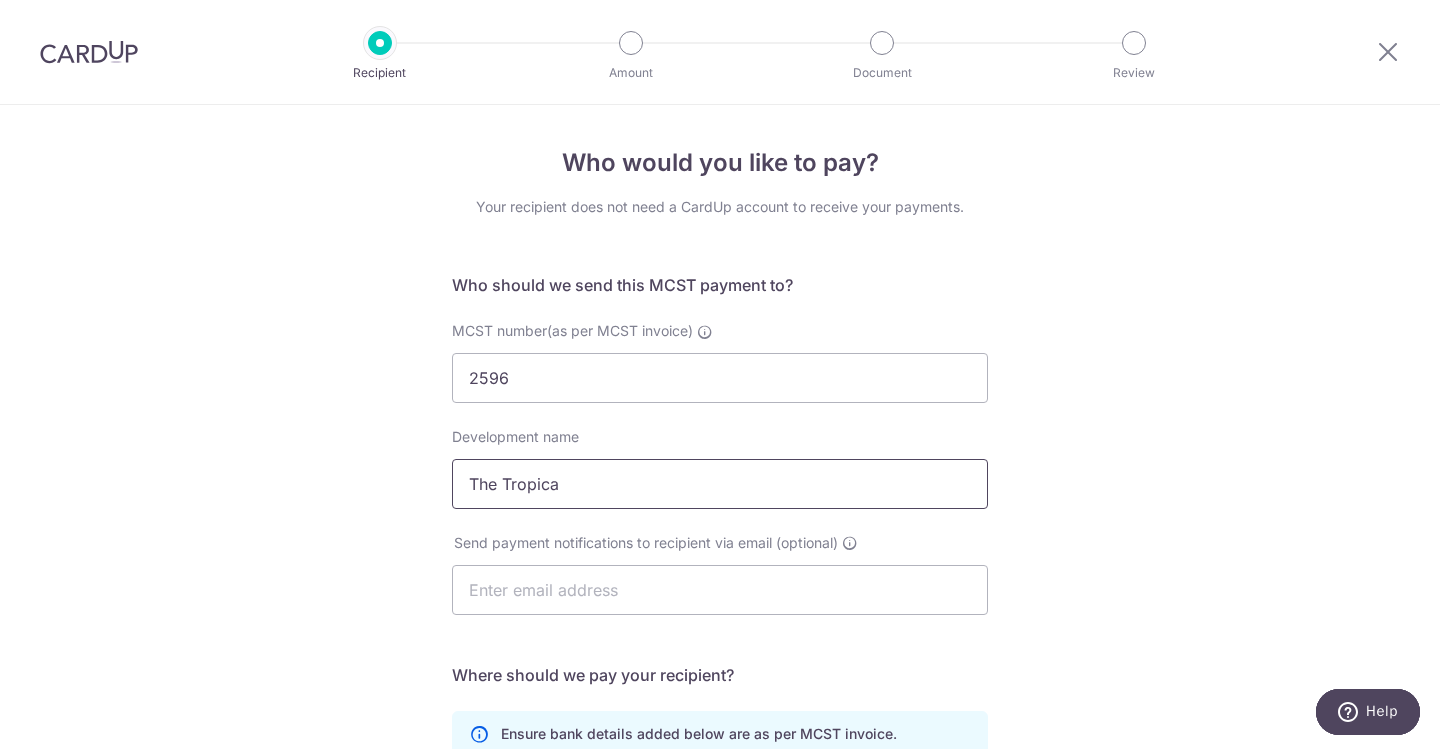 type on "The Tropica" 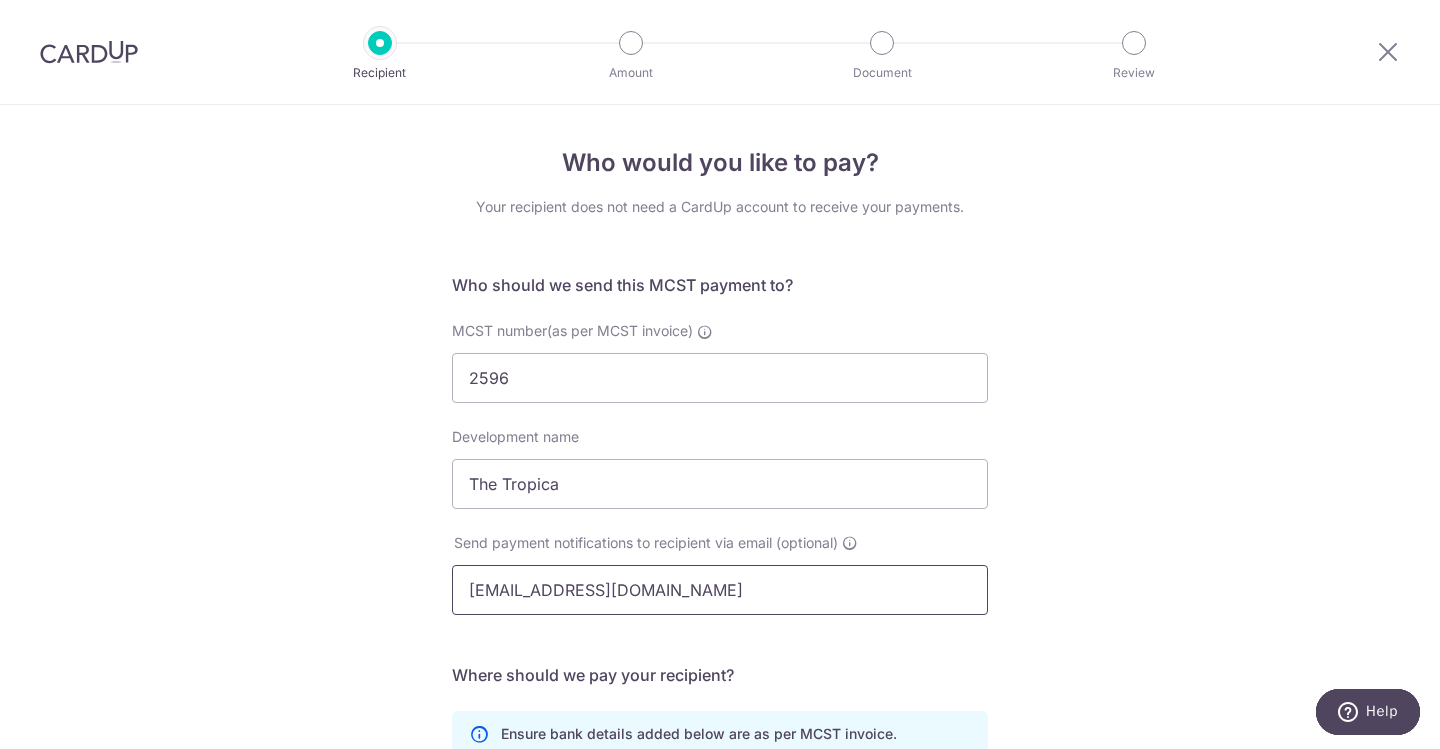 type on "tansumin@gmail.com" 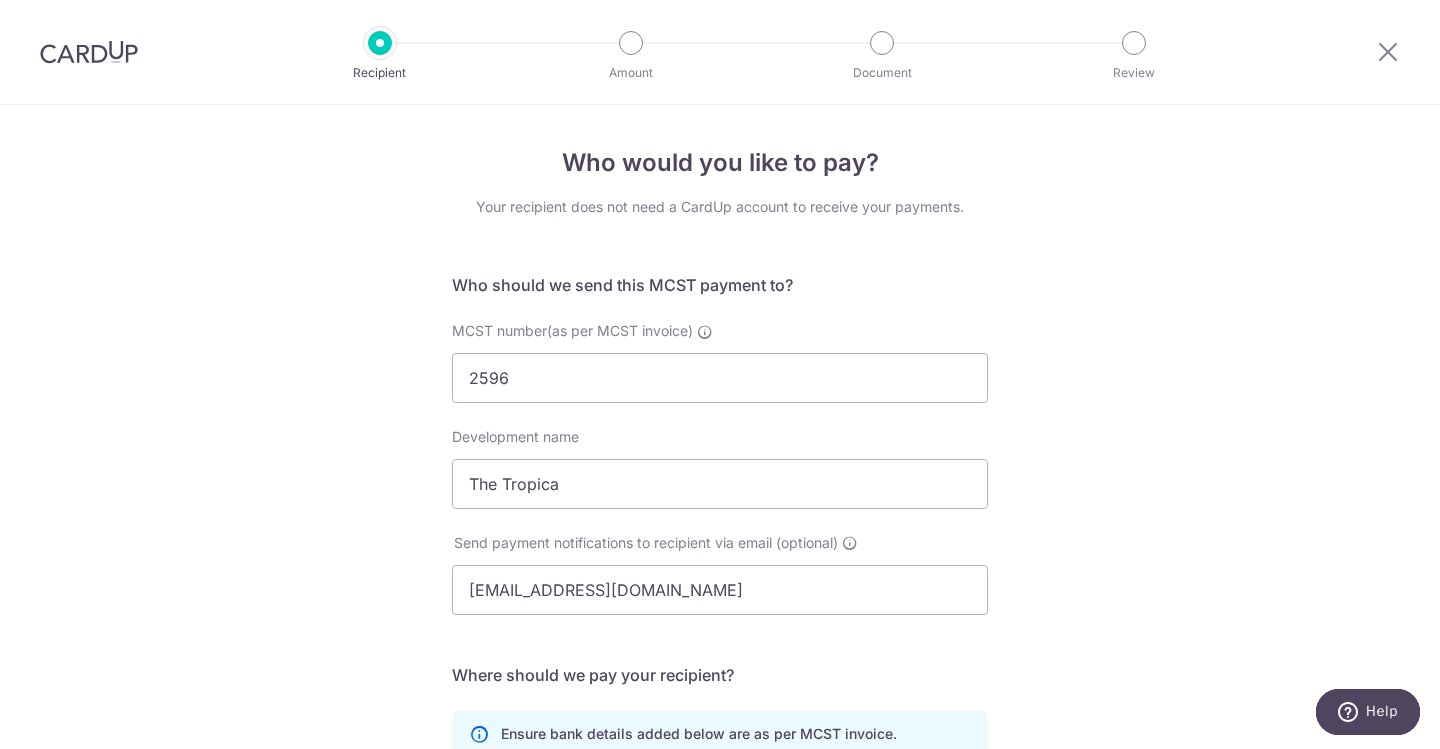 click on "Who would you like to pay?
Your recipient does not need a CardUp account to receive your payments.
Who should we send this MCST payment to?
MCST number(as per MCST invoice)
2596
Development name
The Tropica
Send payment notifications to recipient via email (optional)
tansumin@gmail.com
translation missing: en.no key
URL" at bounding box center [720, 634] 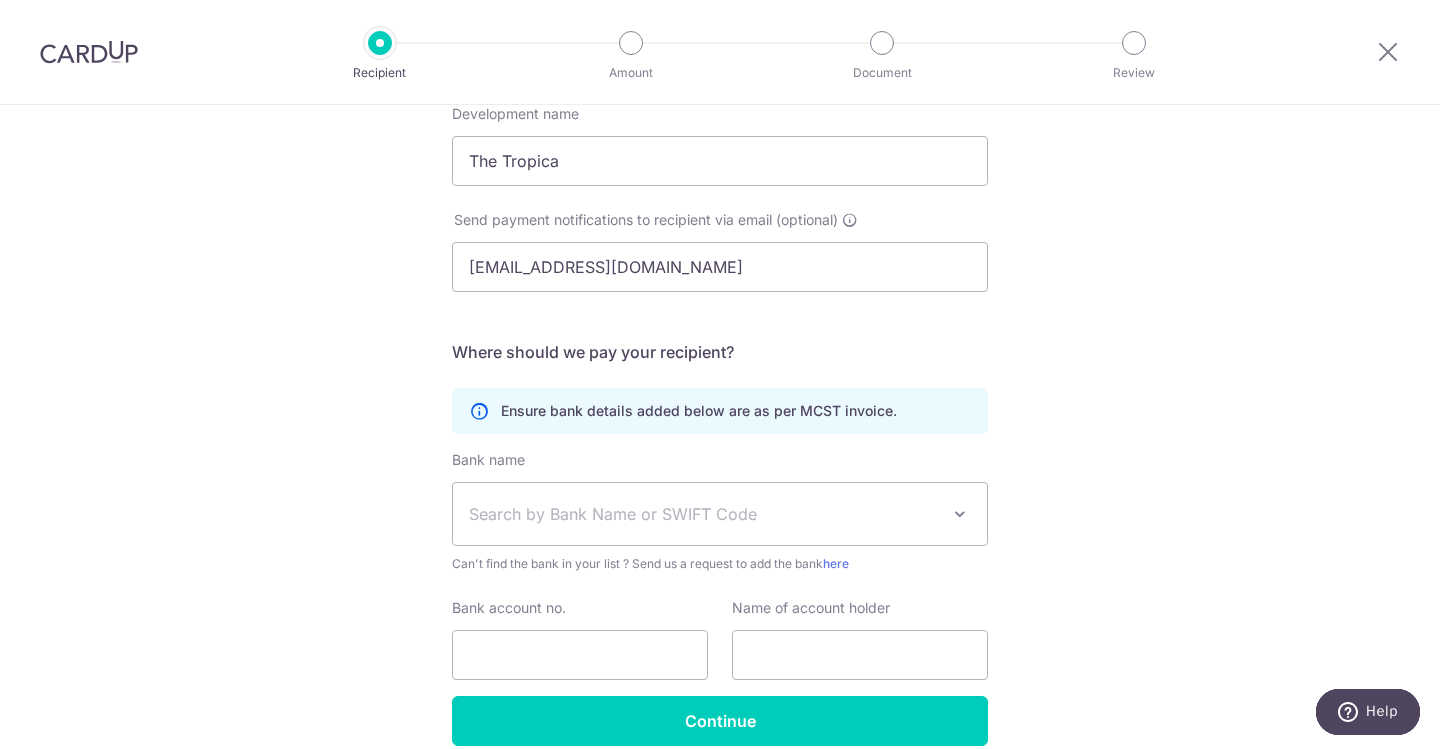 scroll, scrollTop: 419, scrollLeft: 0, axis: vertical 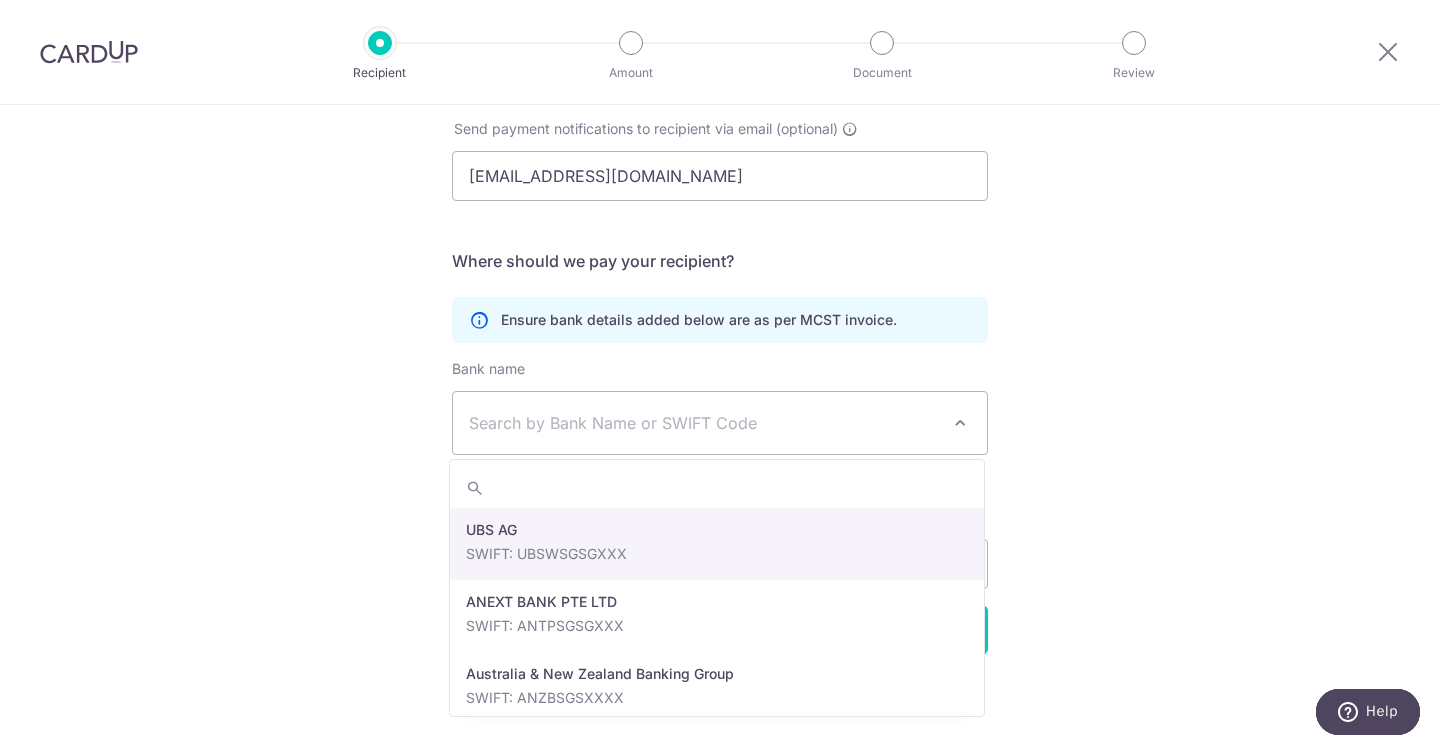 click on "Search by Bank Name or SWIFT Code" at bounding box center (704, 423) 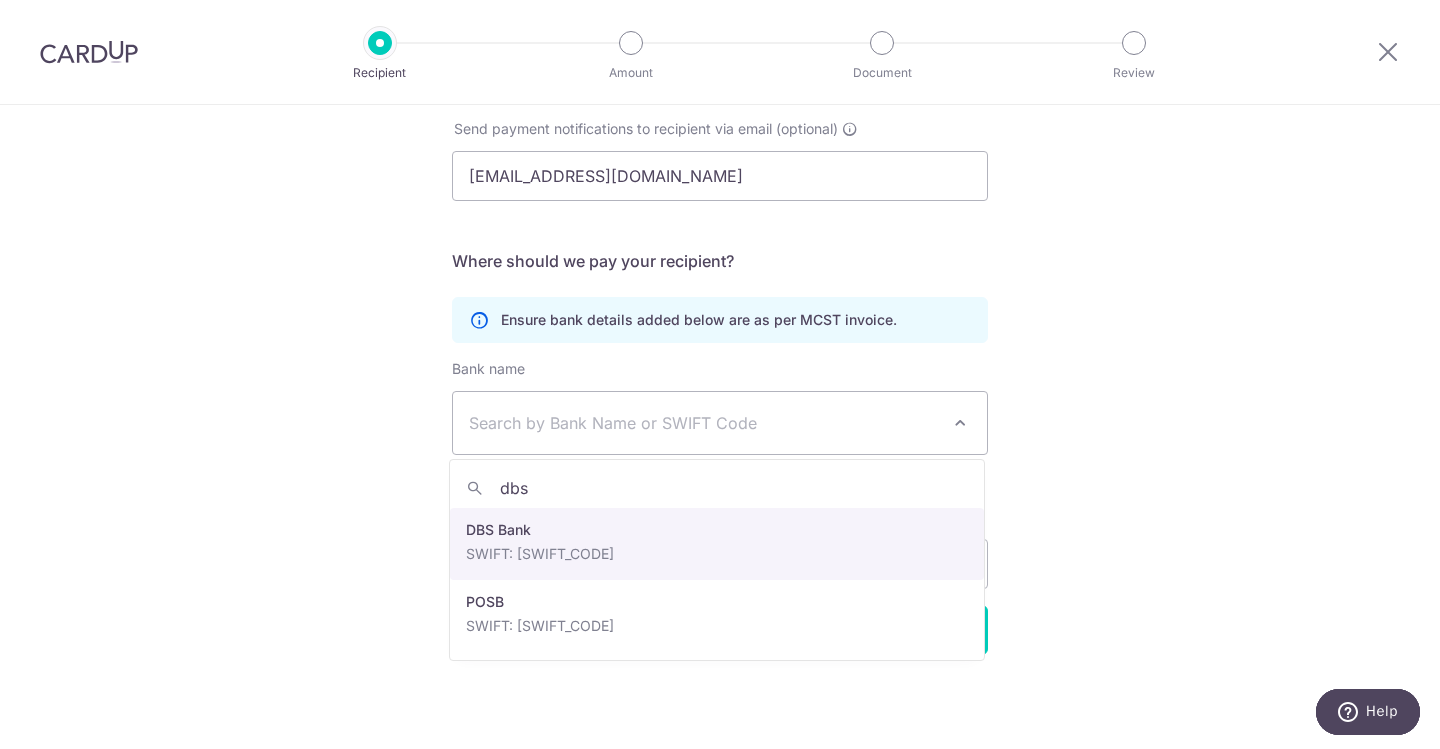 type on "dbs" 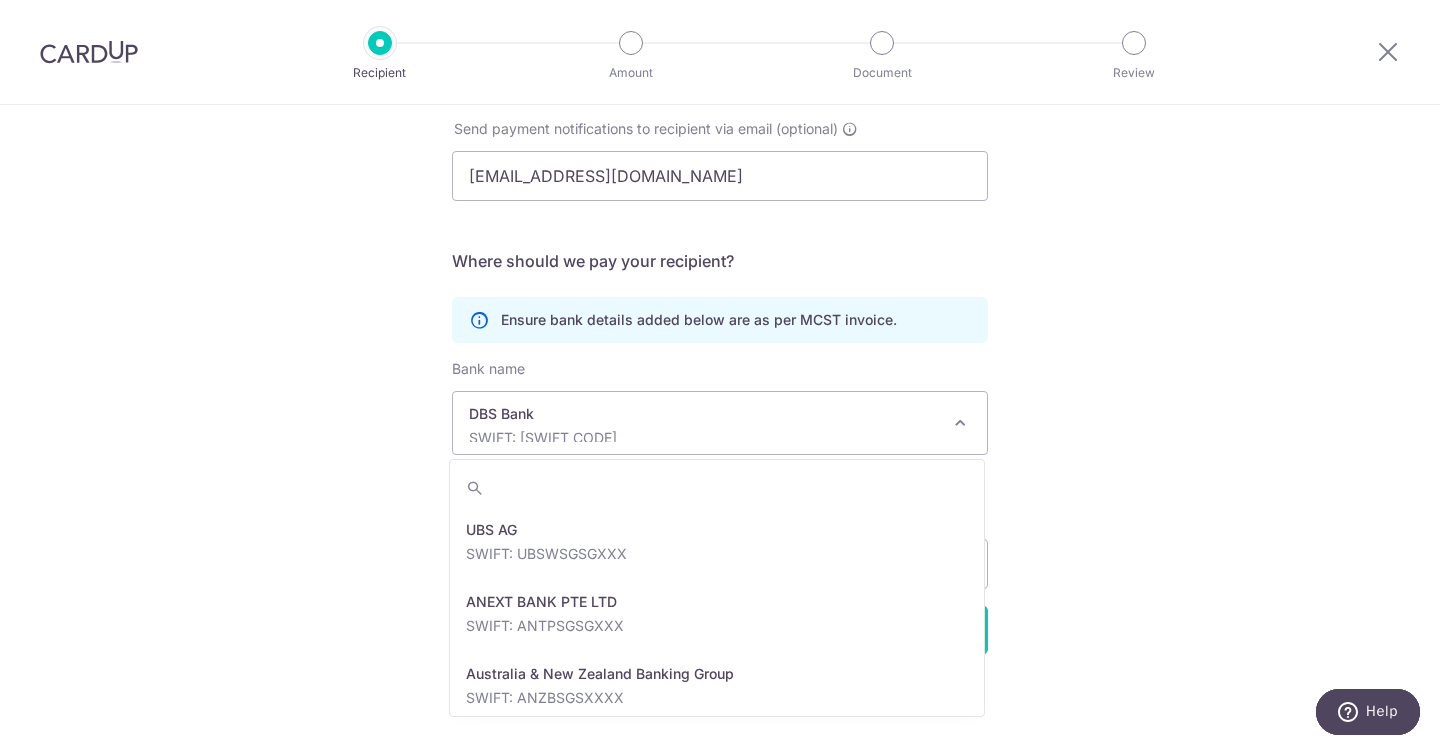 scroll, scrollTop: 1296, scrollLeft: 0, axis: vertical 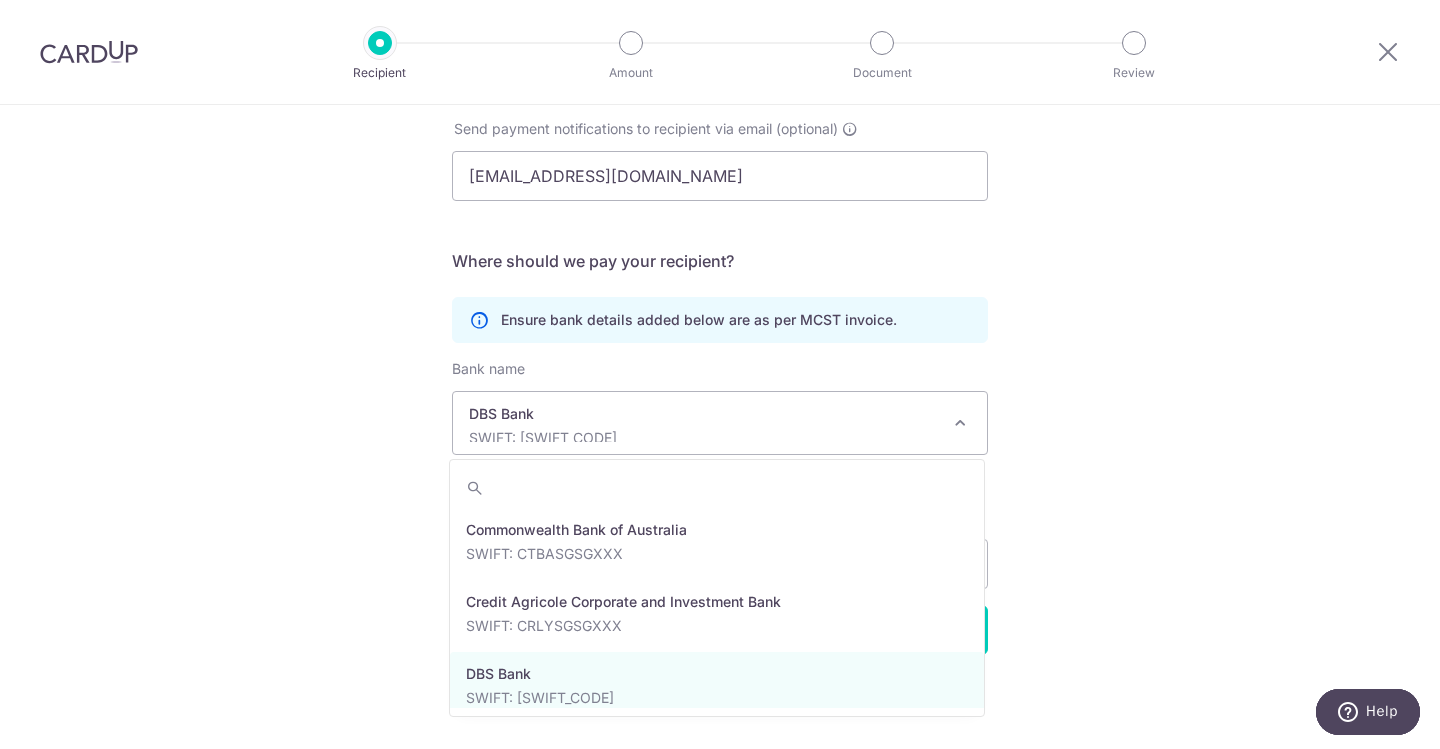 drag, startPoint x: 878, startPoint y: 417, endPoint x: 876, endPoint y: 464, distance: 47.042534 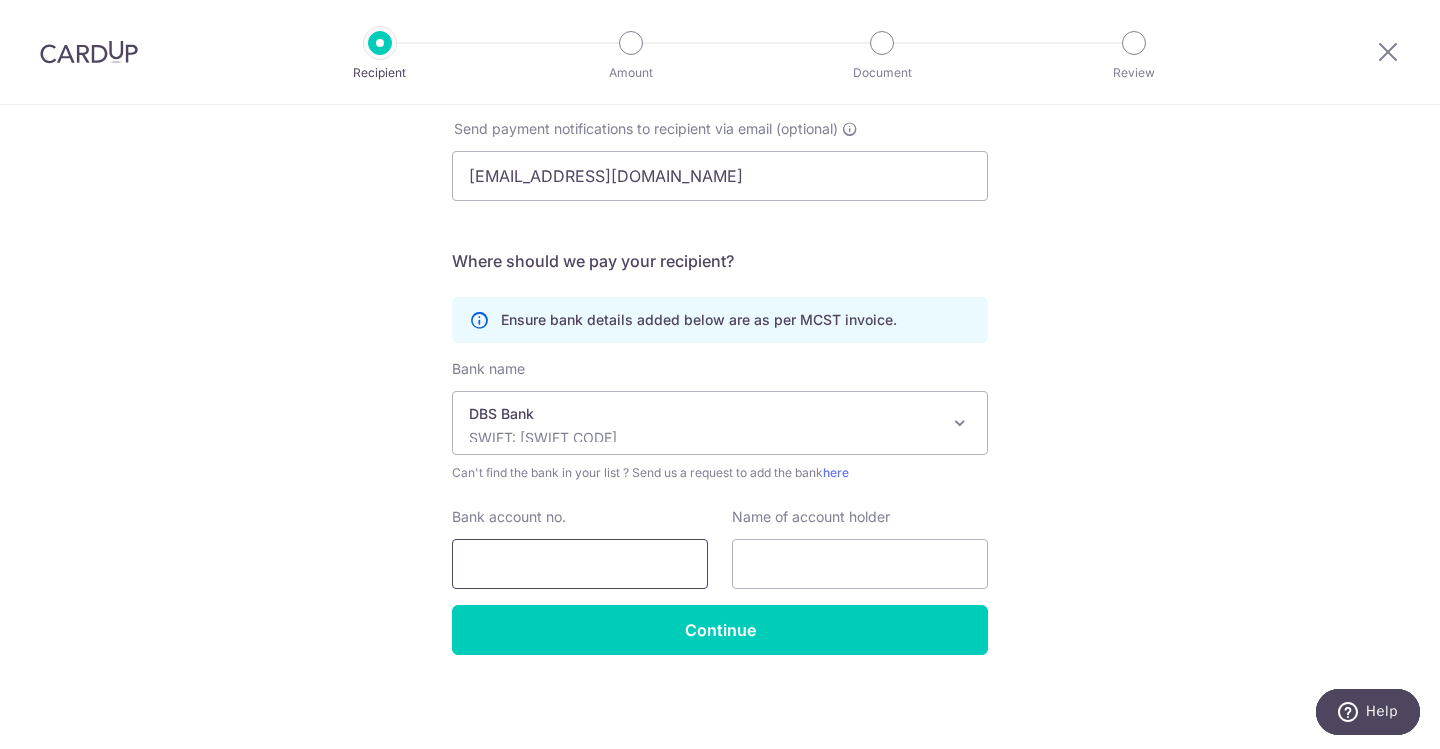 click on "Bank account no." at bounding box center [580, 564] 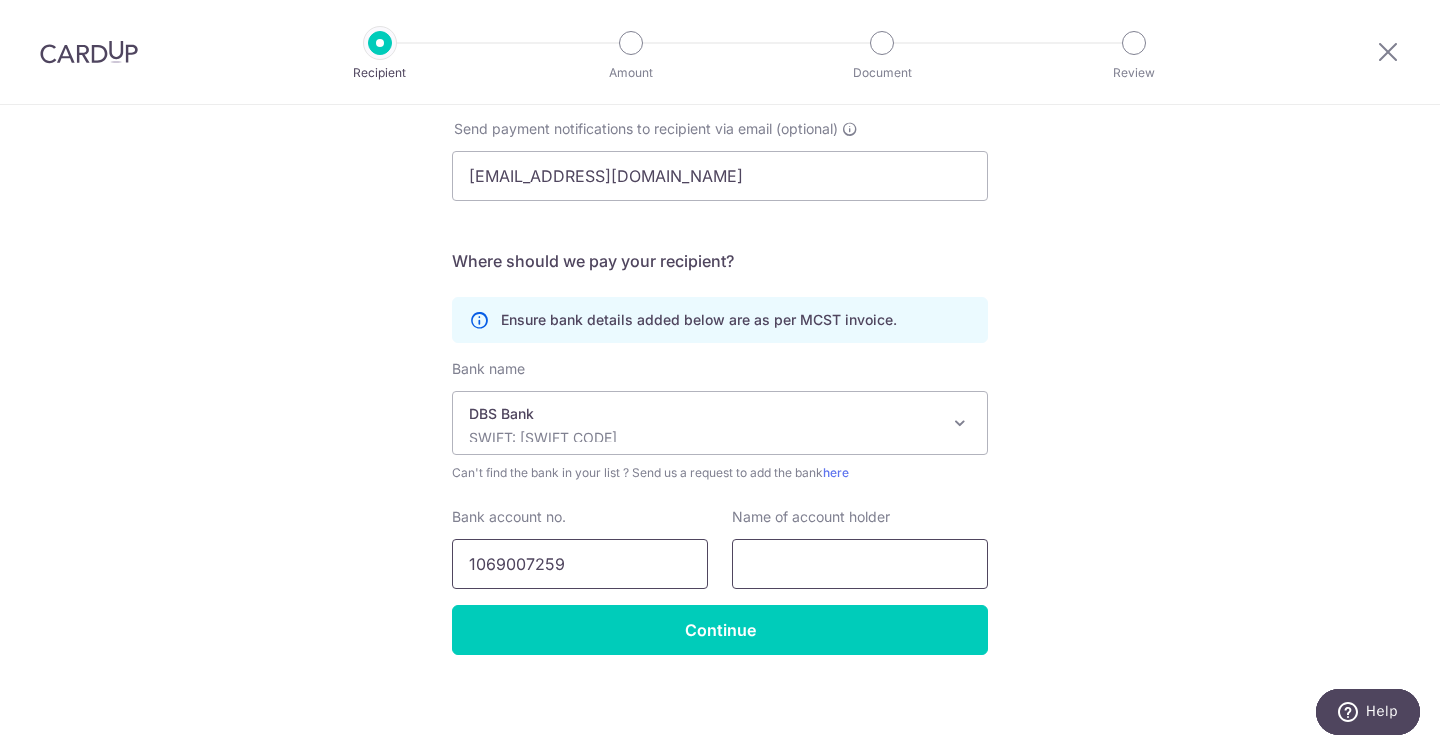 type on "1069007259" 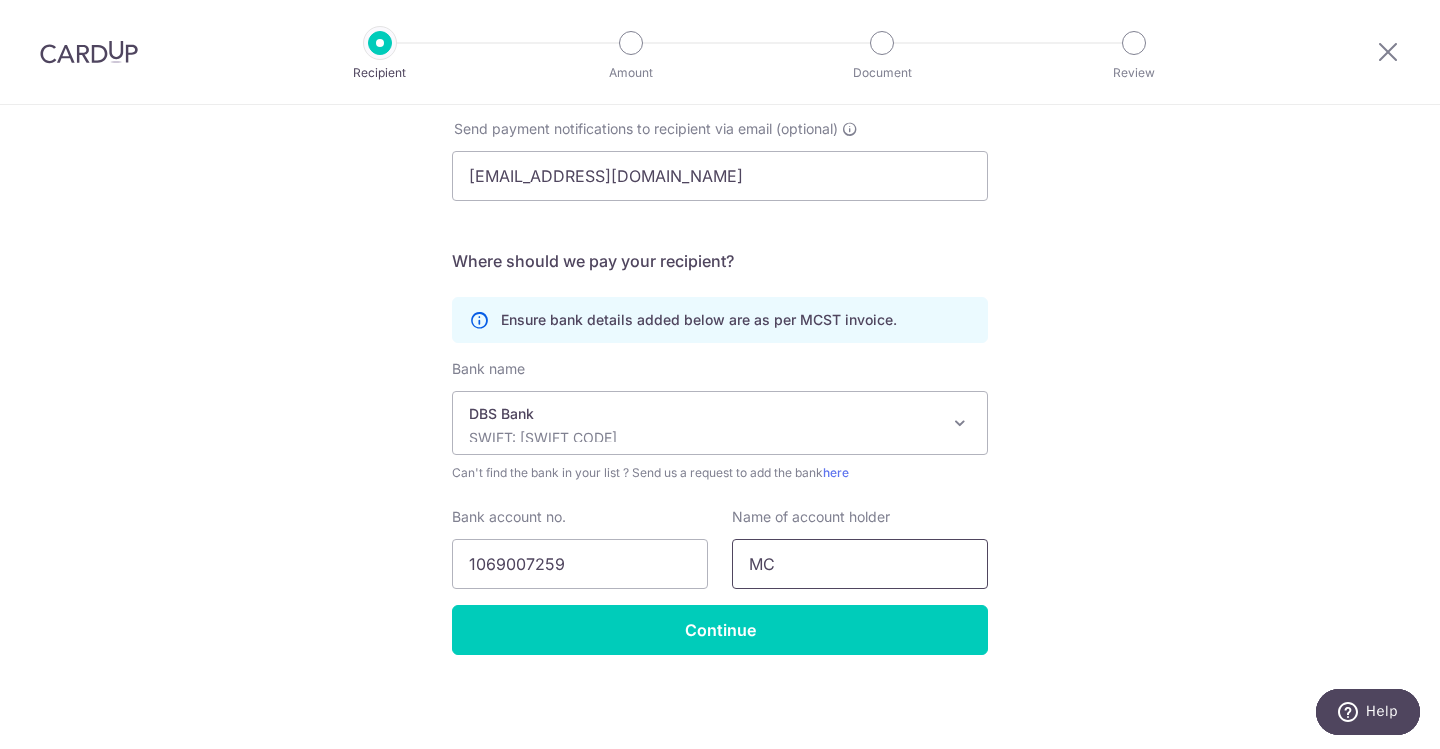type on "M" 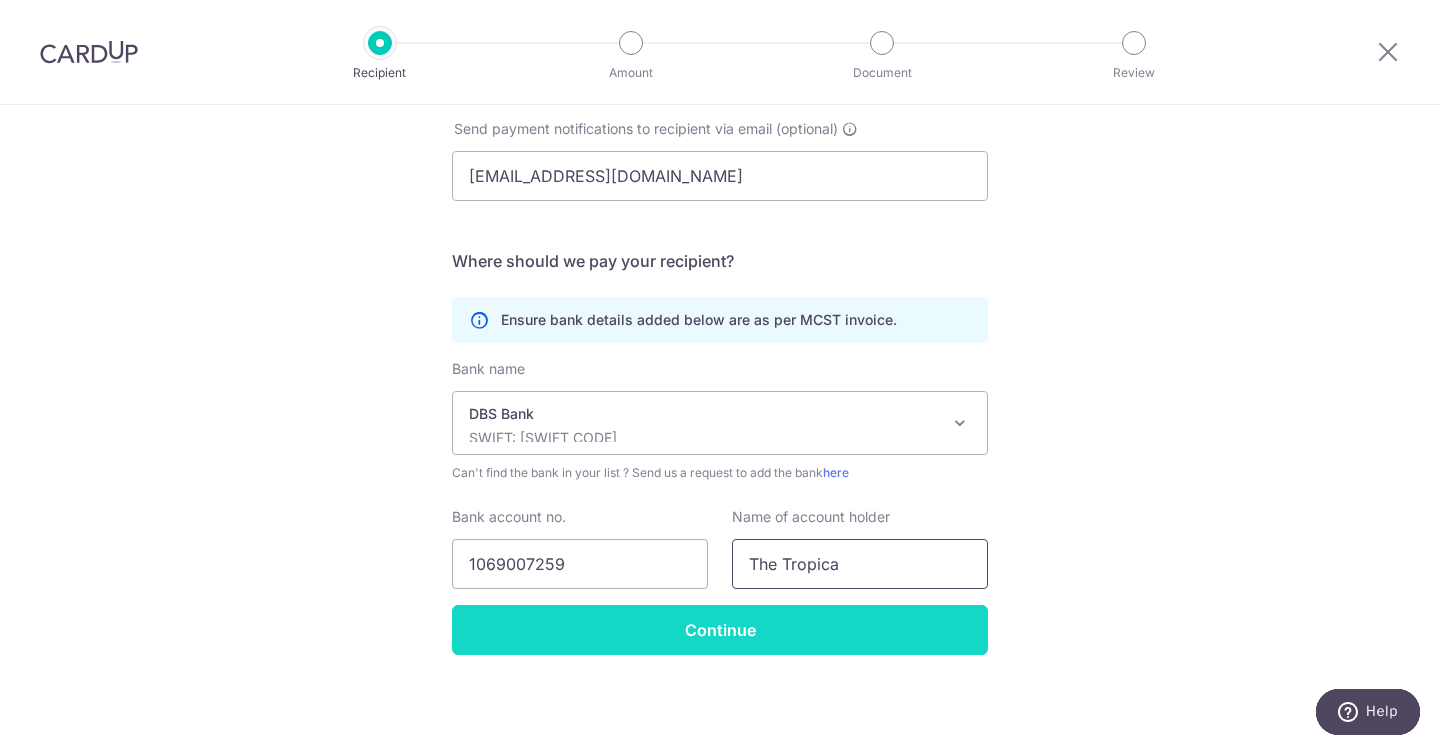 type on "The Tropica" 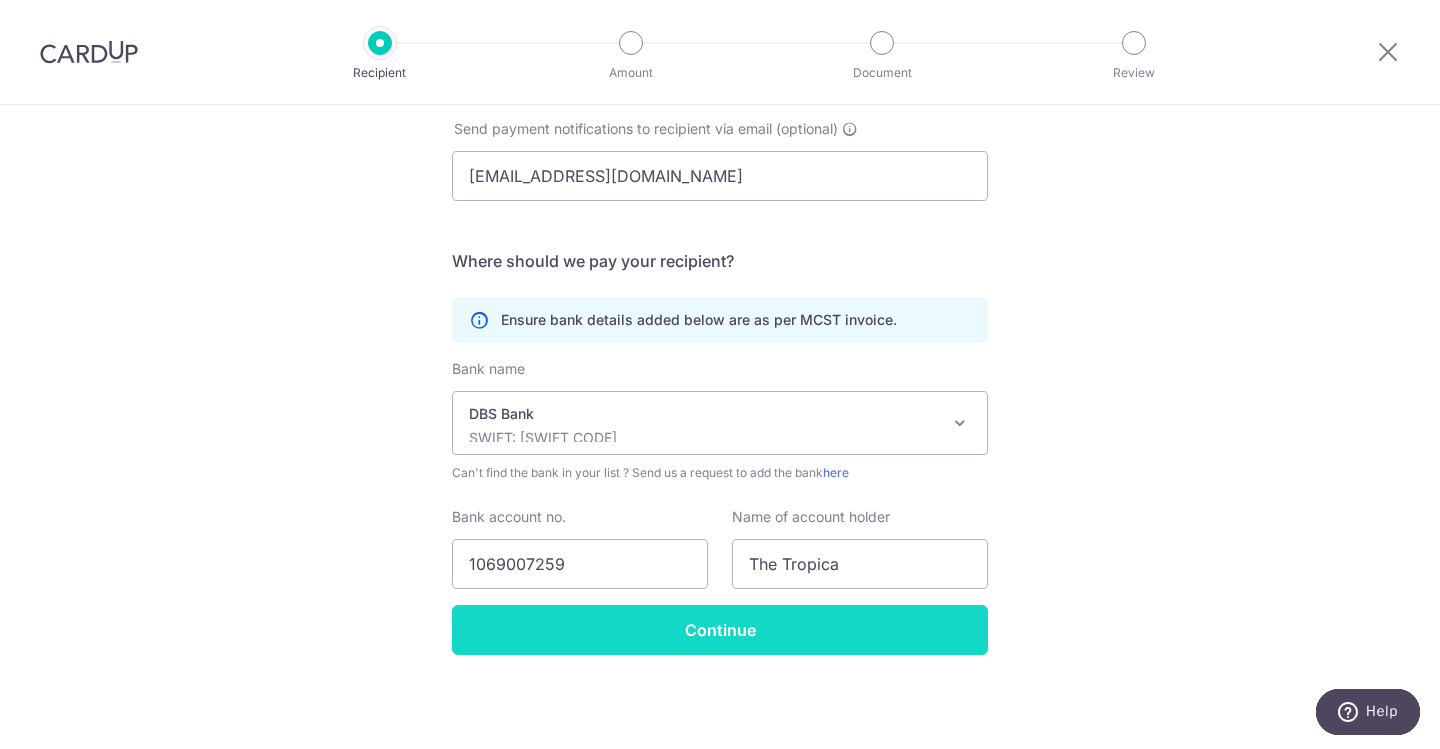 click on "Continue" at bounding box center (720, 630) 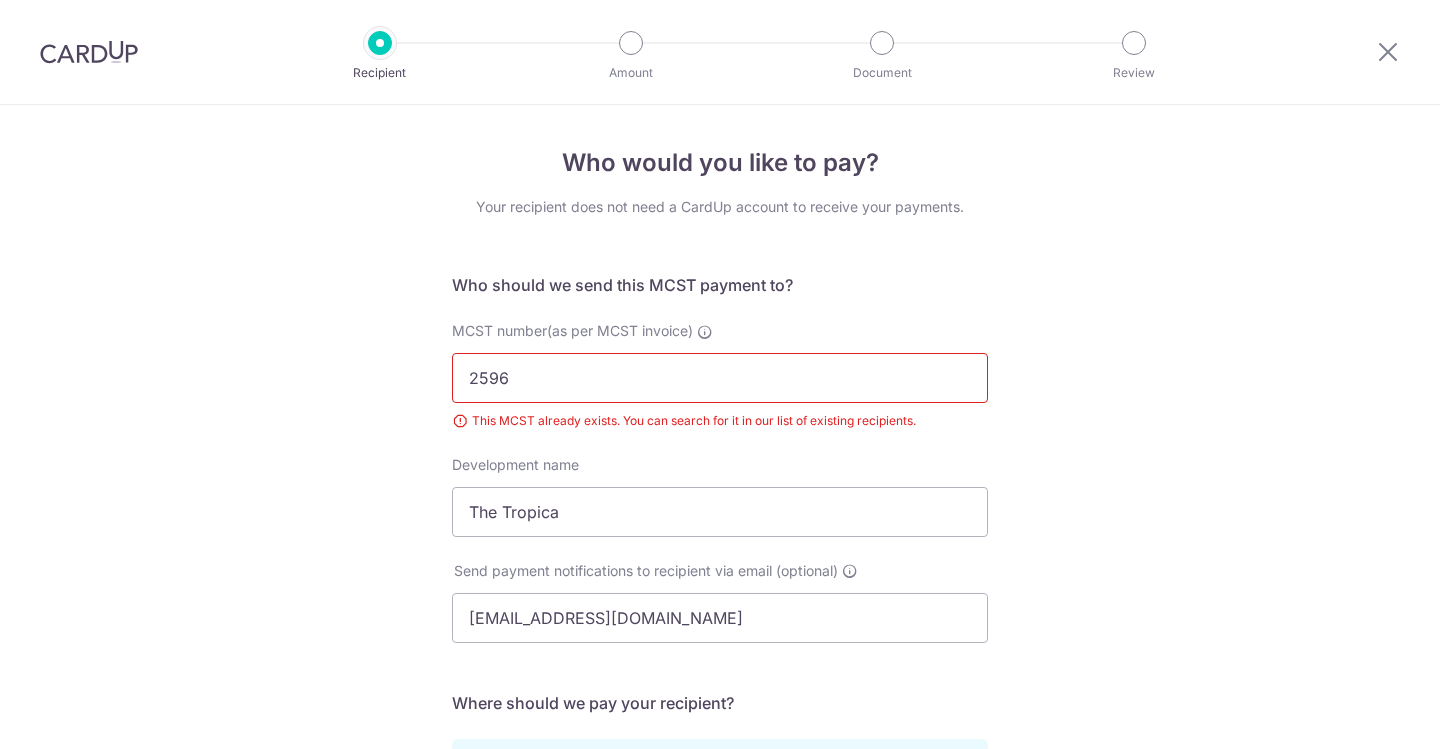 scroll, scrollTop: 0, scrollLeft: 0, axis: both 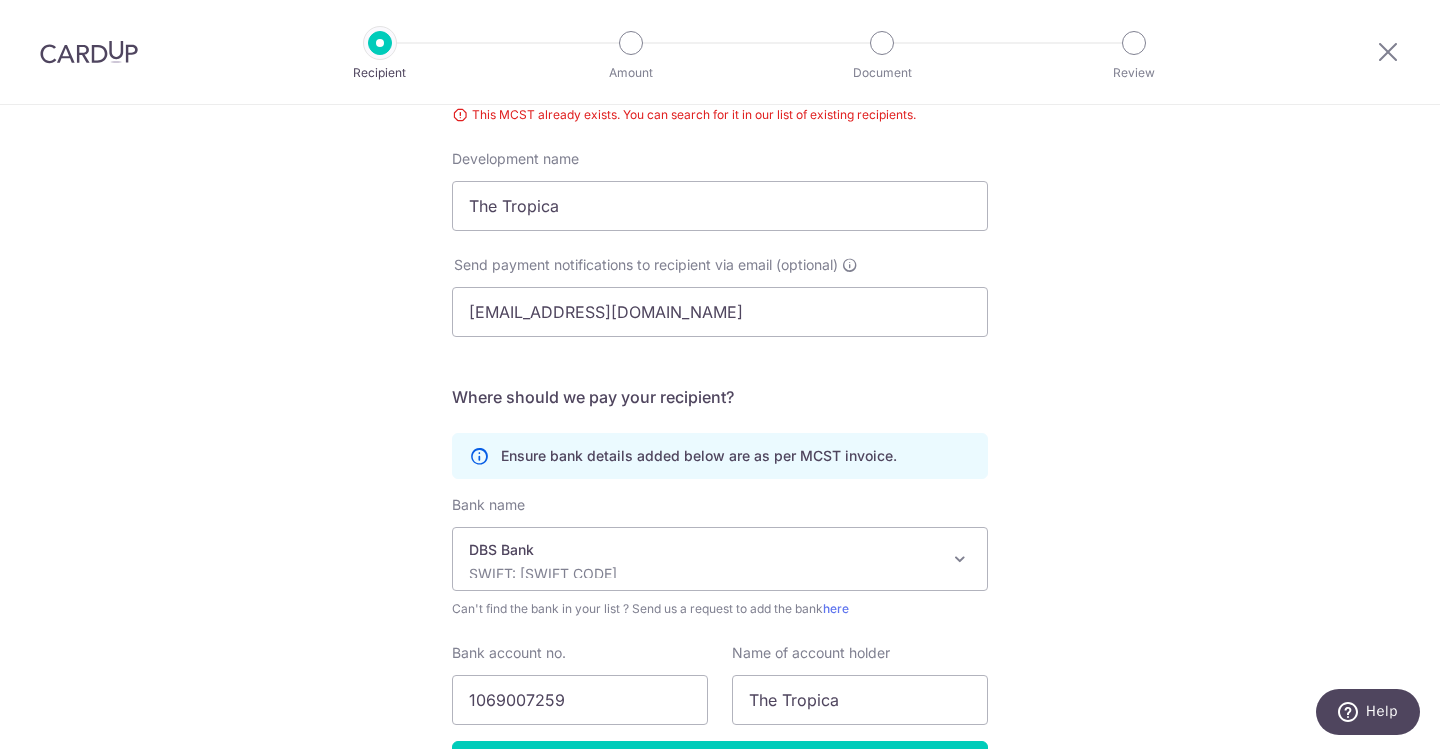 click on "Who would you like to pay?
Your recipient does not need a CardUp account to receive your payments.
Who should we send this MCST payment to?
MCST number(as per MCST invoice)
2596
This MCST already exists. You can search for it in our list of existing recipients.
Development name
The Tropica
Send payment notifications to recipient via email (optional)
[EMAIL_ADDRESS][DOMAIN_NAME]
translation missing: [DOMAIN_NAME] key" at bounding box center (720, 342) 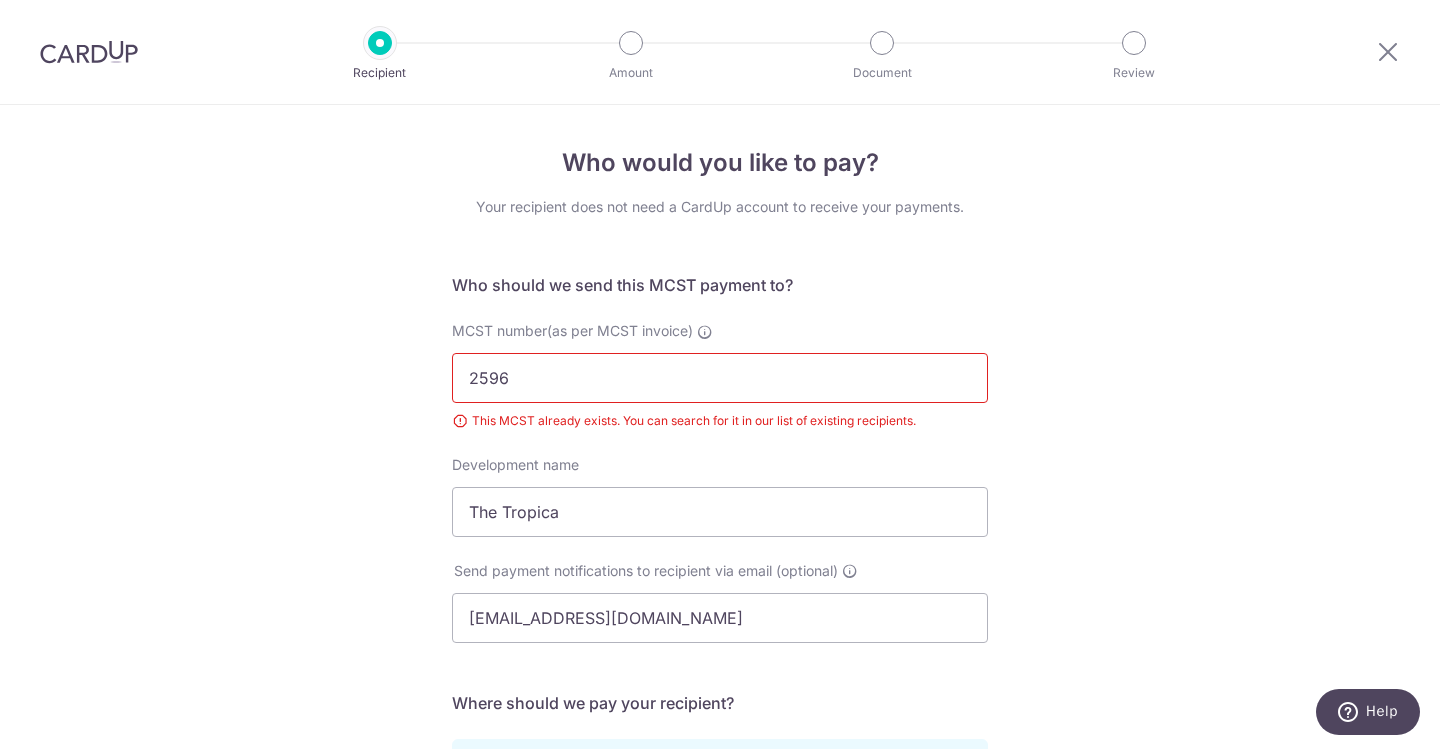 scroll, scrollTop: 0, scrollLeft: 0, axis: both 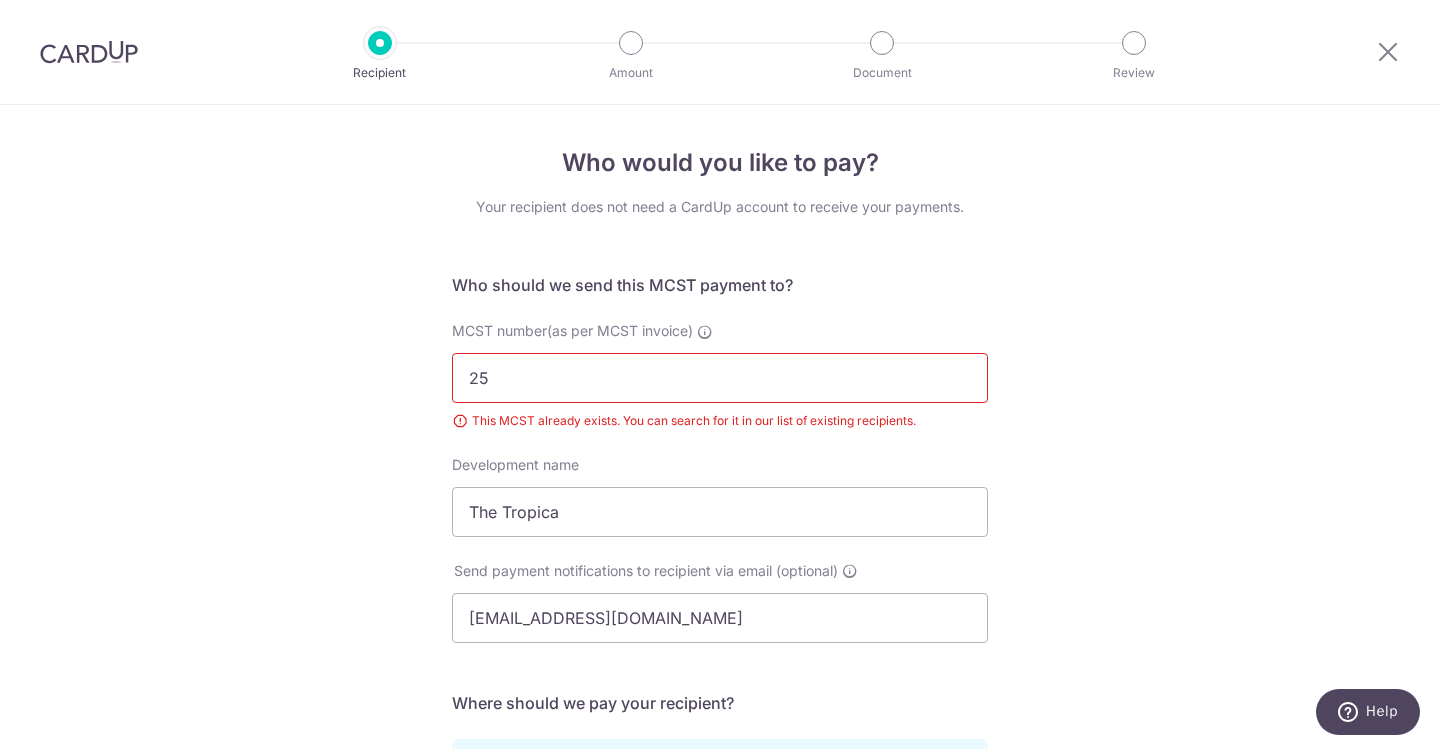 type on "2" 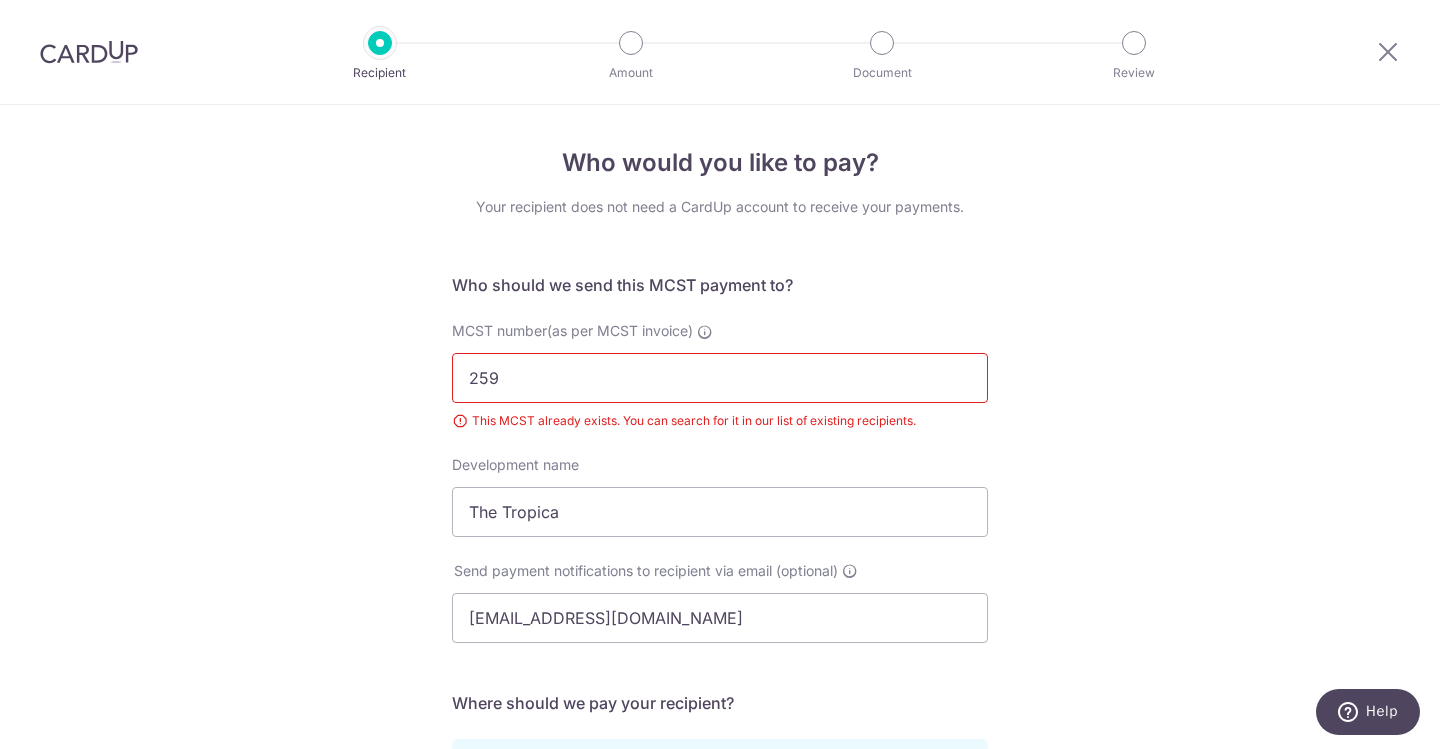 type on "2596" 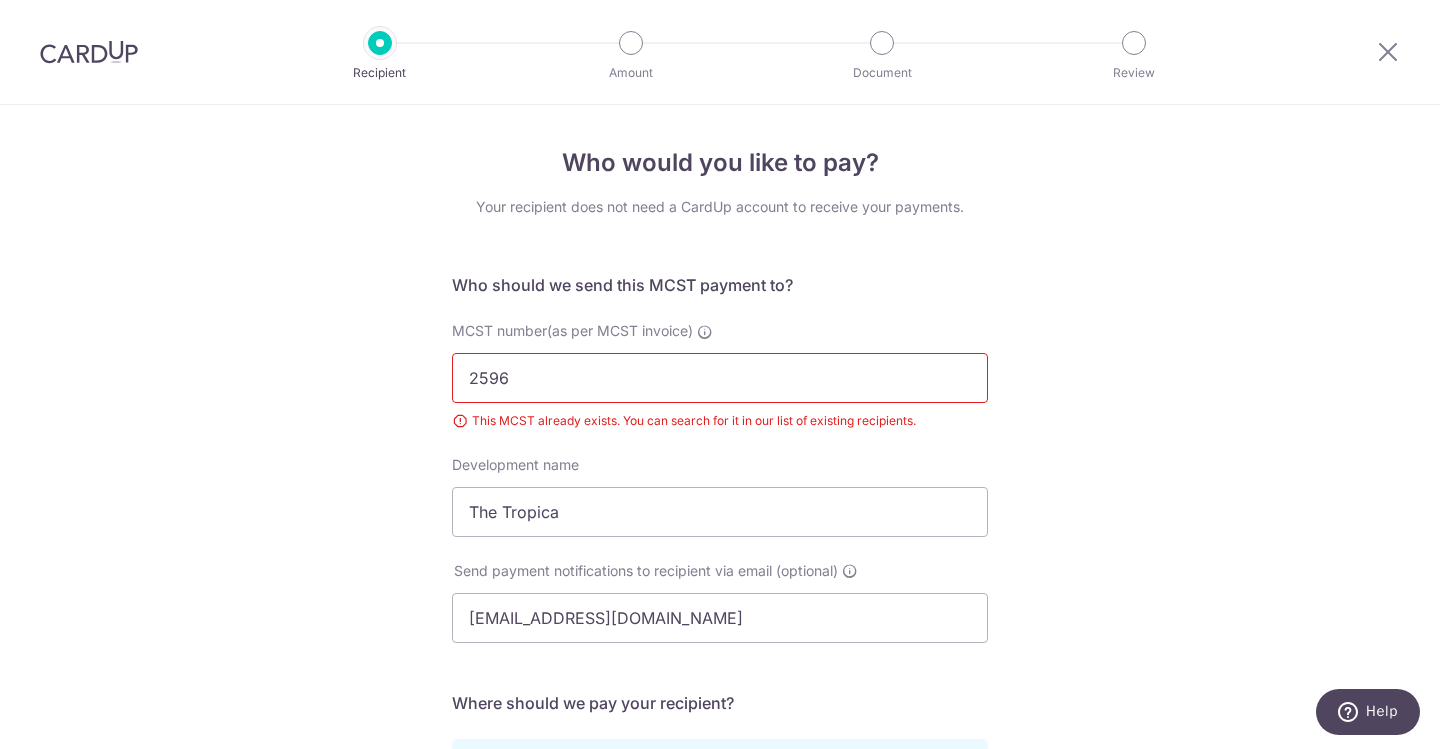 click on "Submit Request" at bounding box center (0, 0) 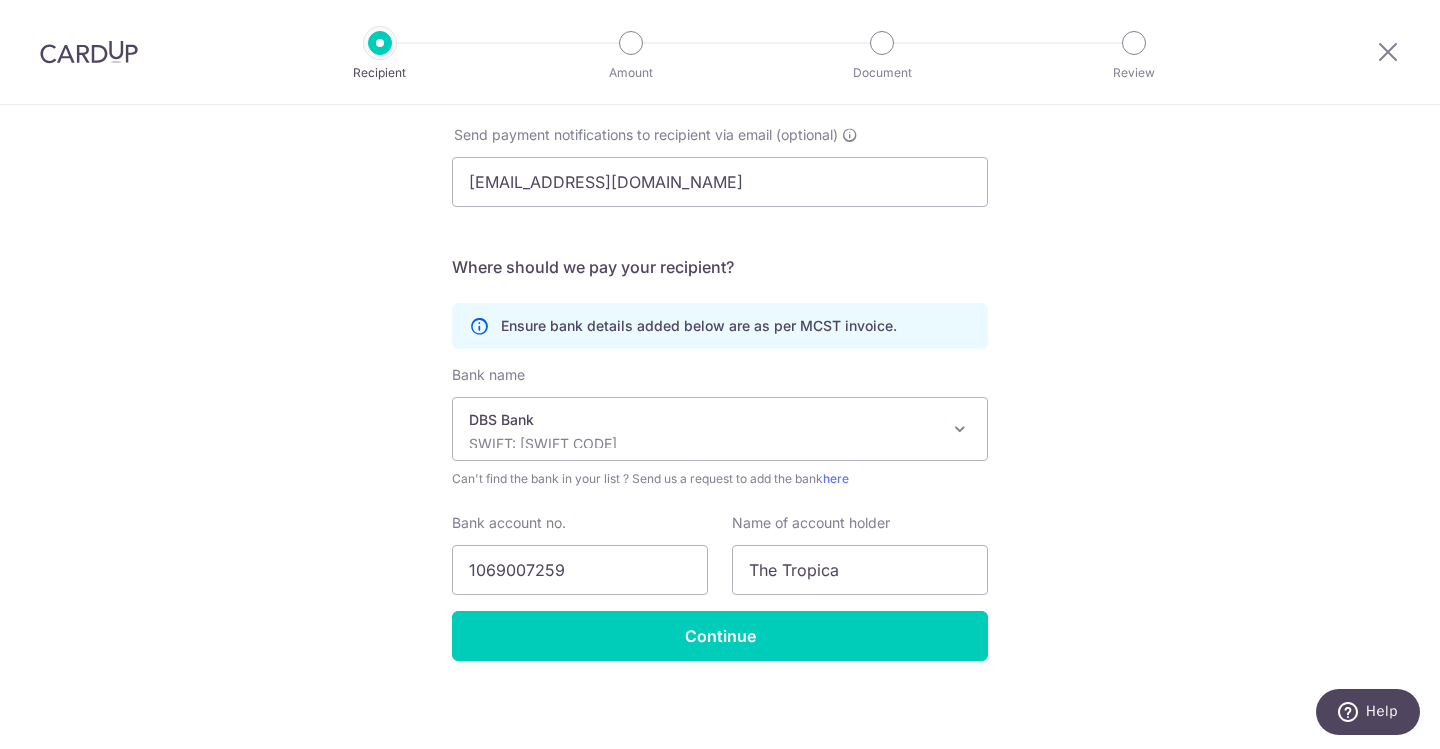 scroll, scrollTop: 439, scrollLeft: 0, axis: vertical 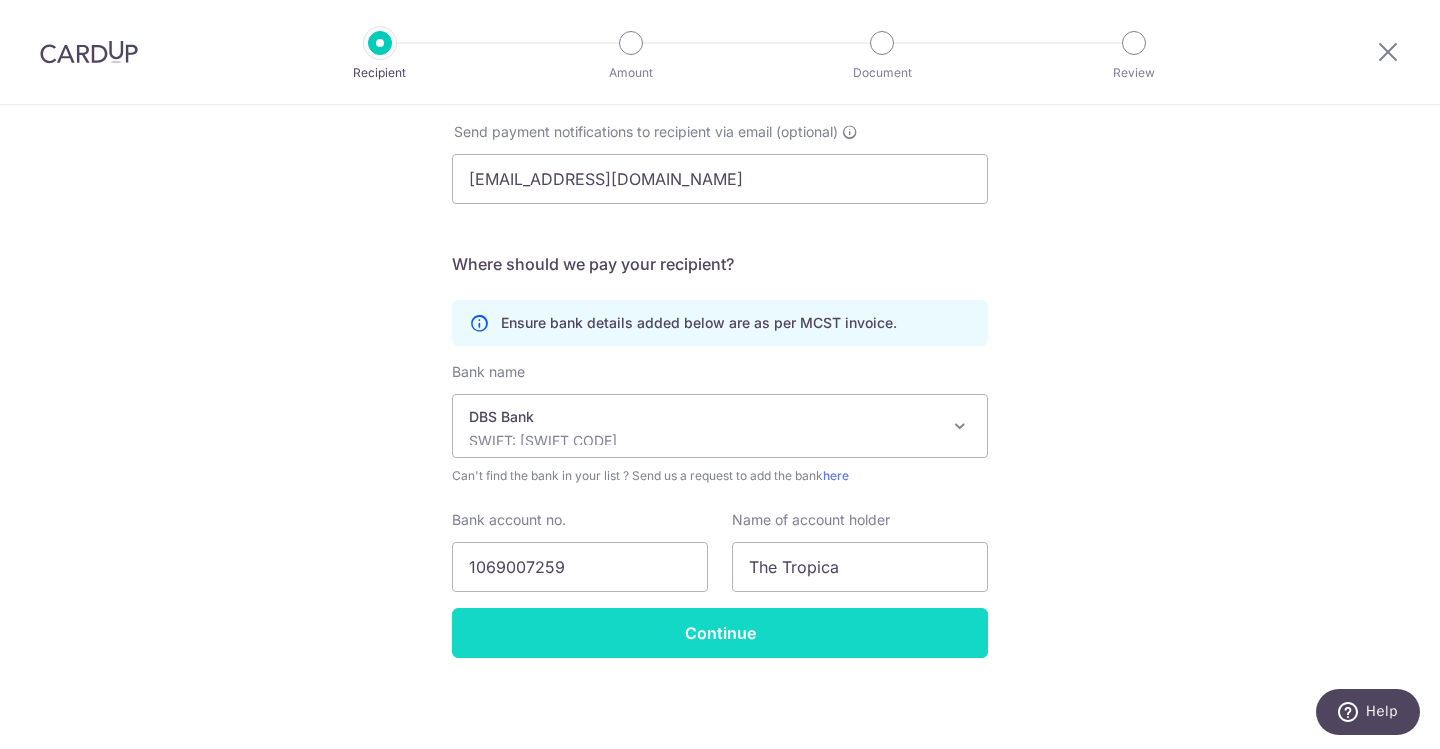 click on "Continue" at bounding box center [720, 633] 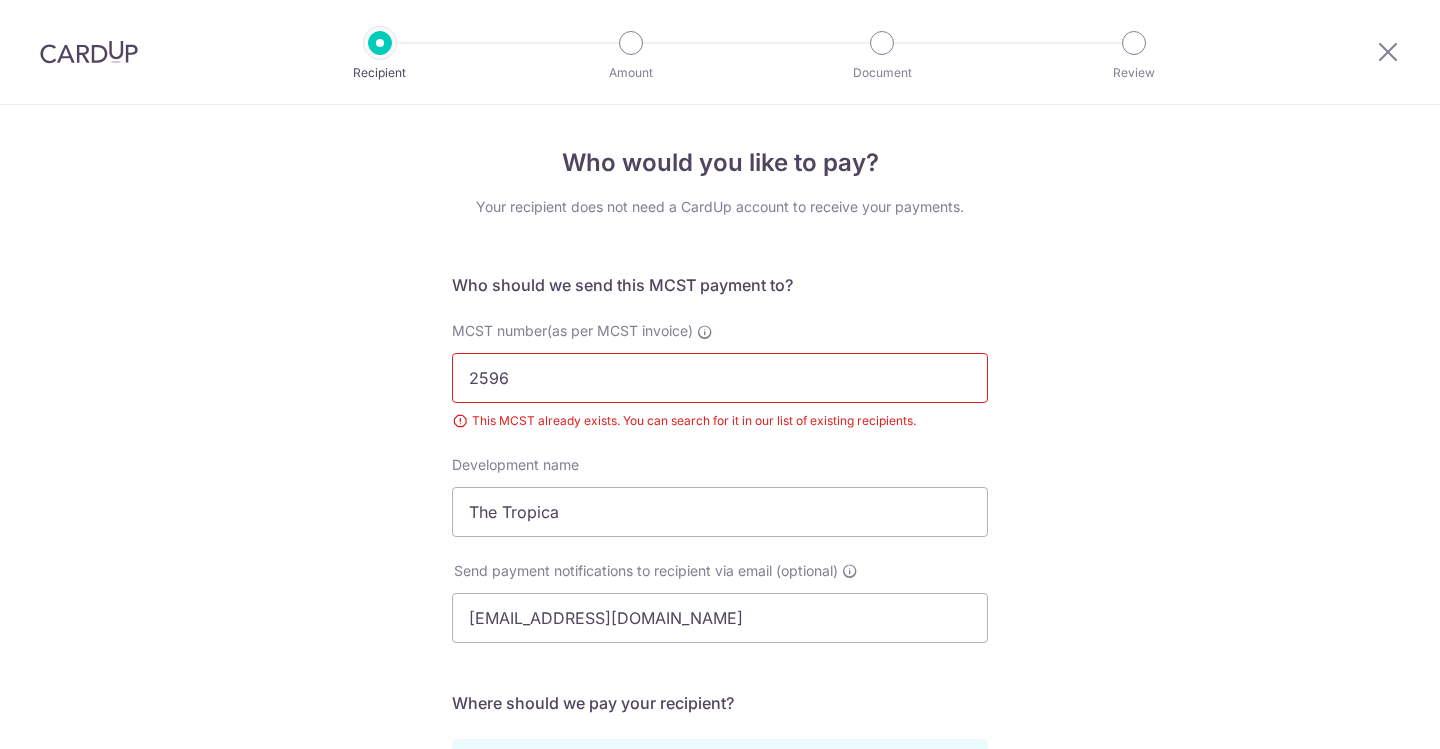 scroll, scrollTop: 0, scrollLeft: 0, axis: both 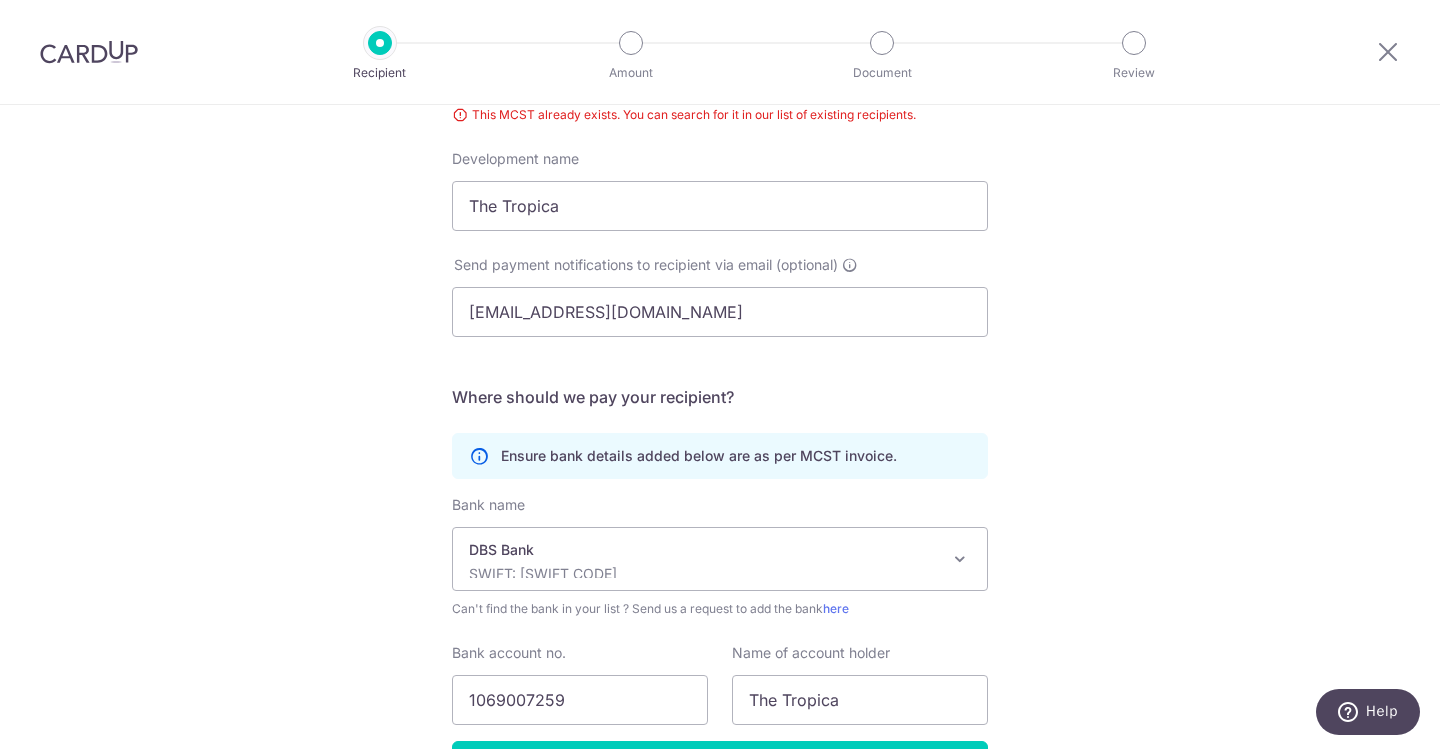 drag, startPoint x: 1319, startPoint y: 338, endPoint x: 1385, endPoint y: 237, distance: 120.65239 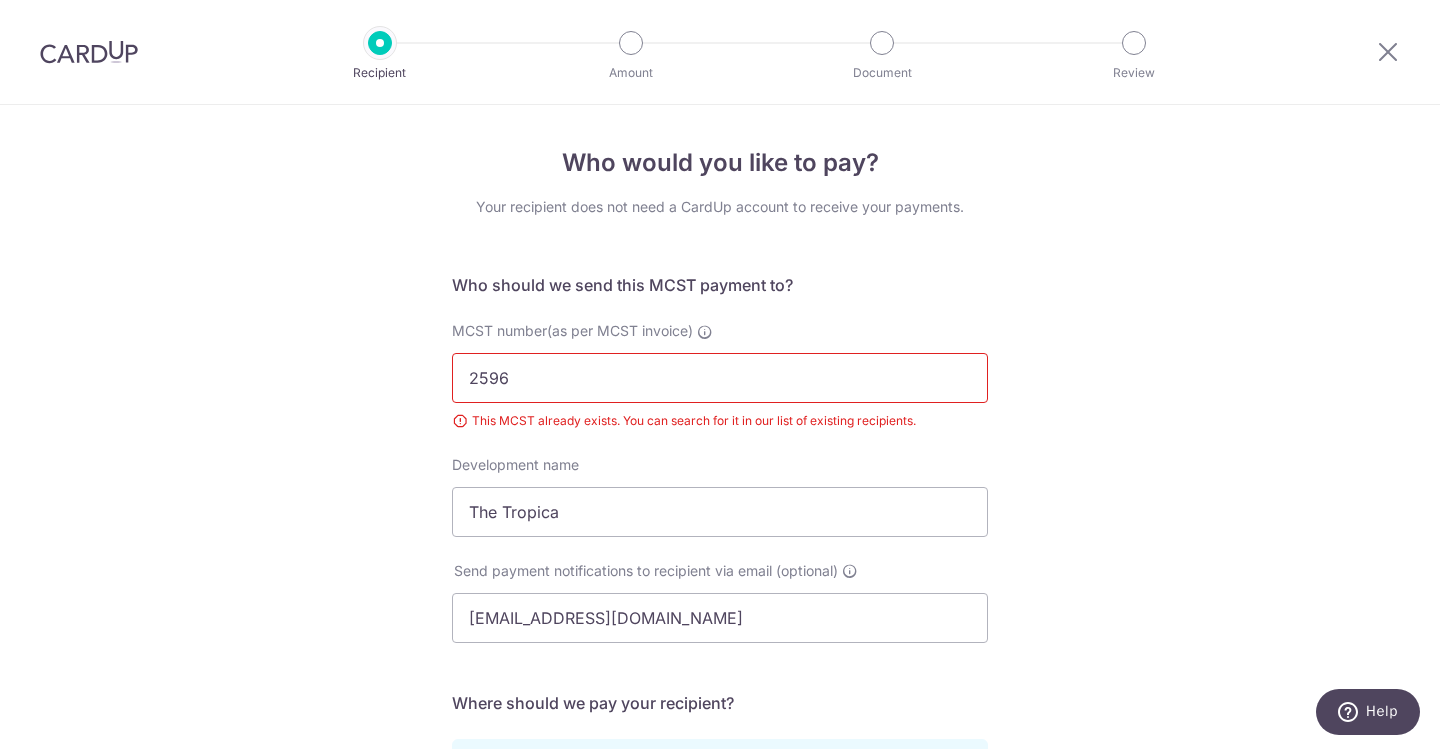 scroll, scrollTop: 0, scrollLeft: 0, axis: both 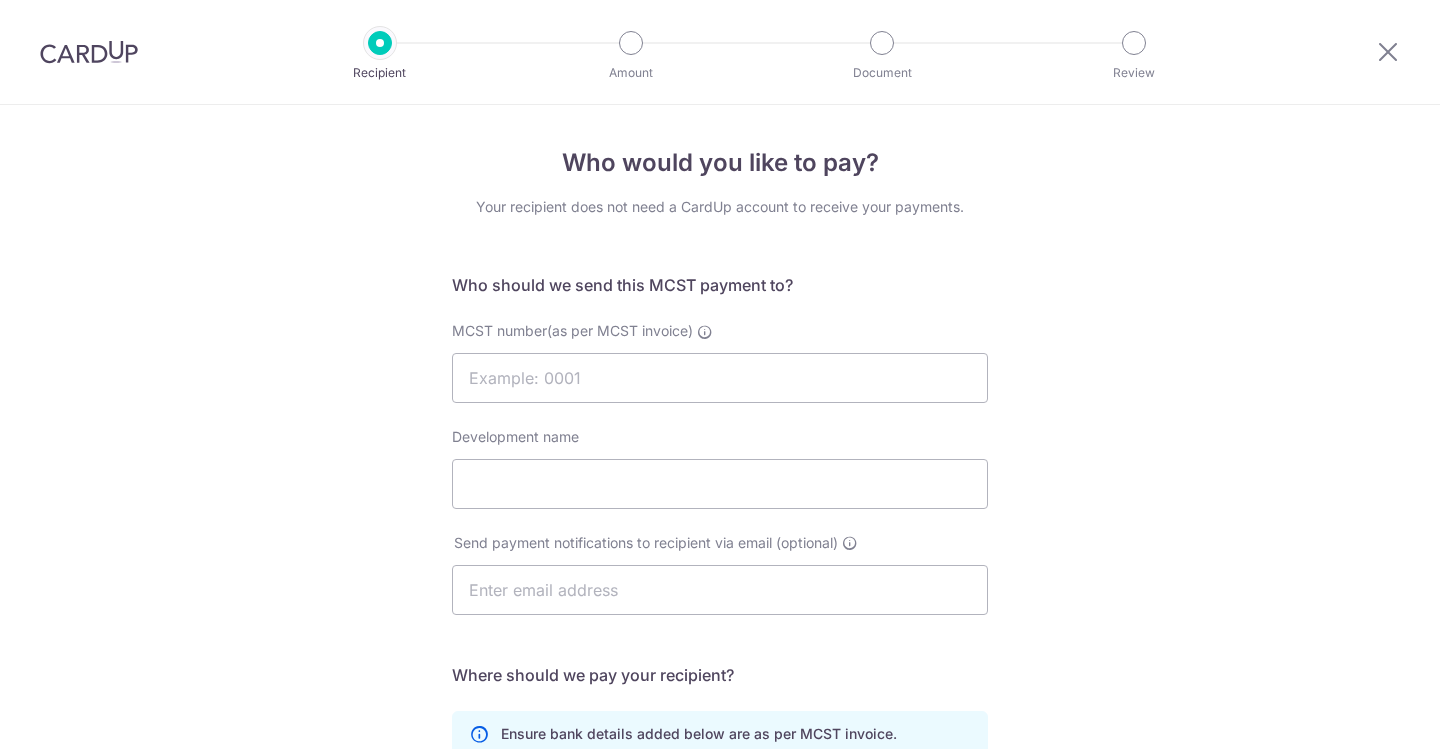 select on "6" 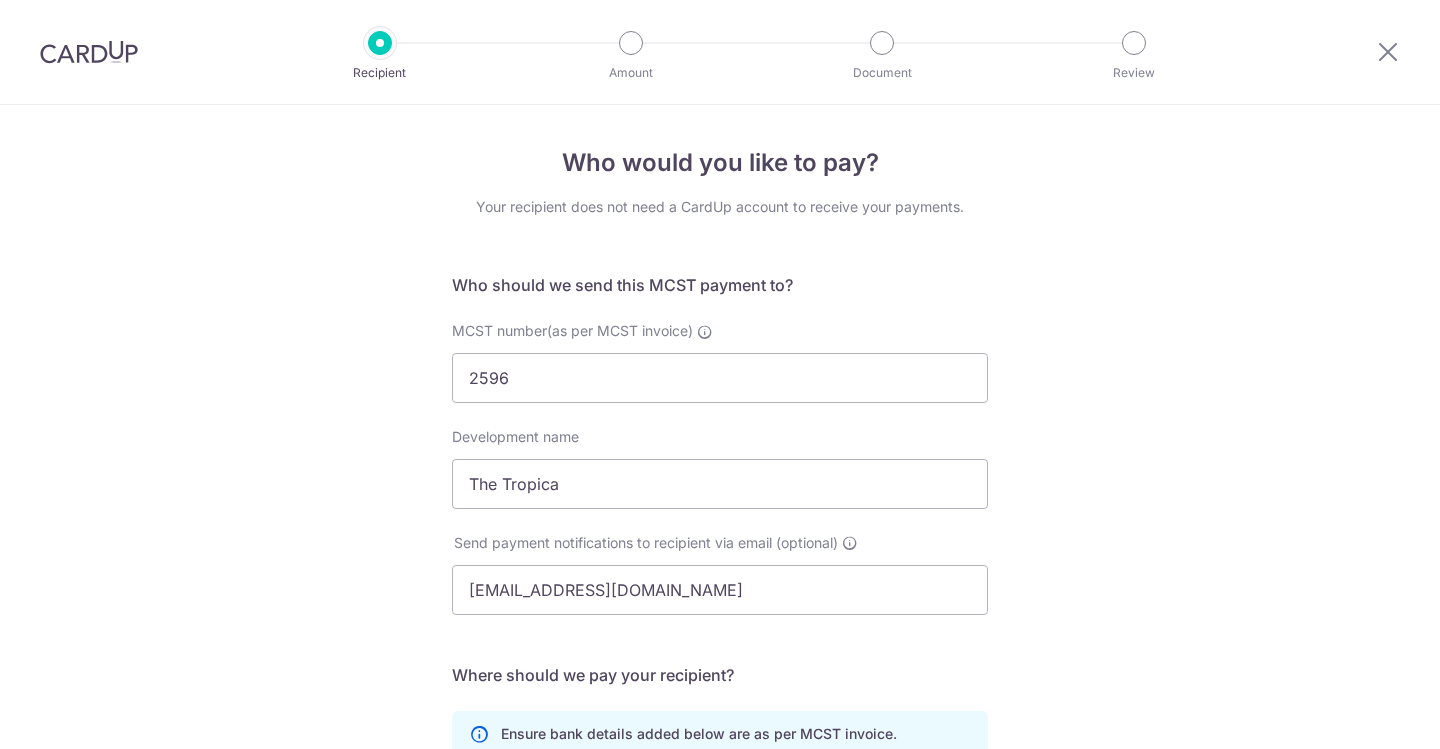 select on "6" 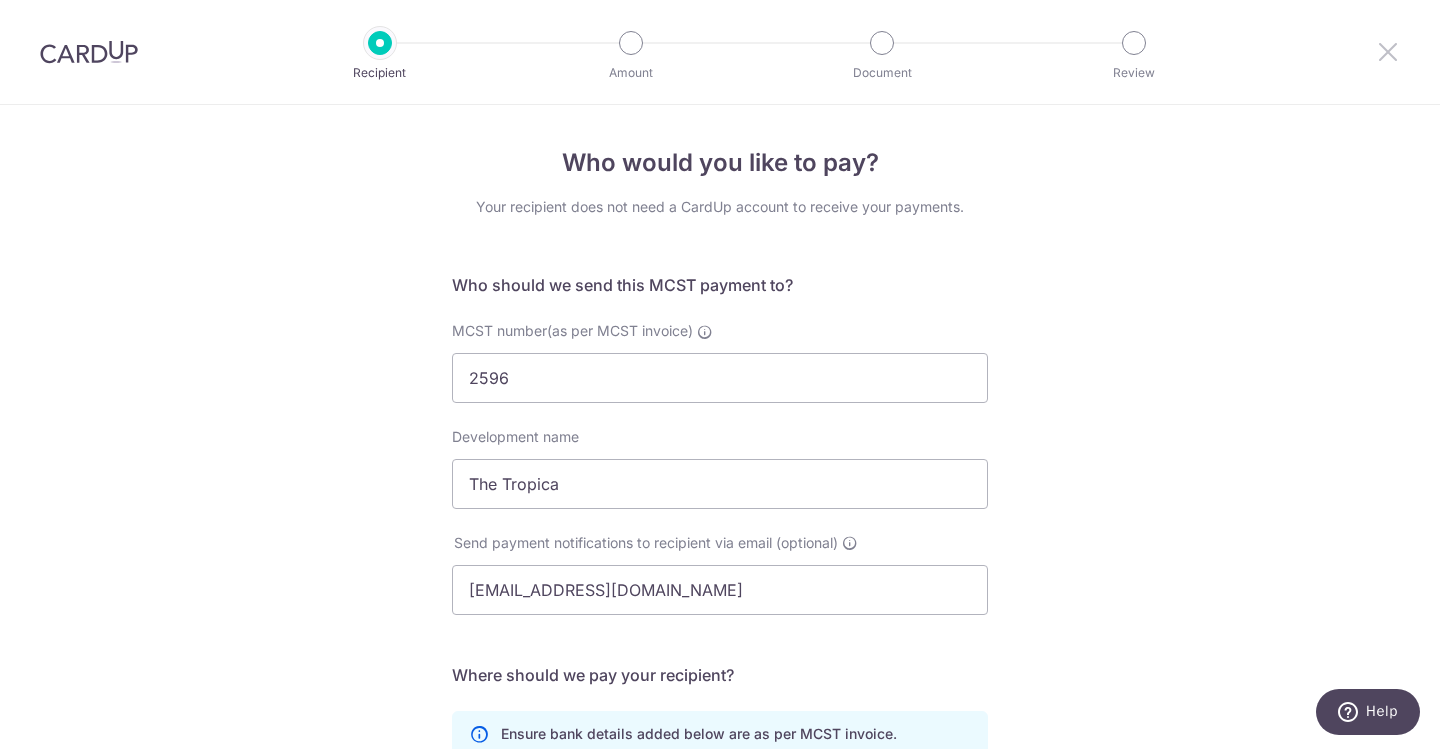 click at bounding box center (1388, 51) 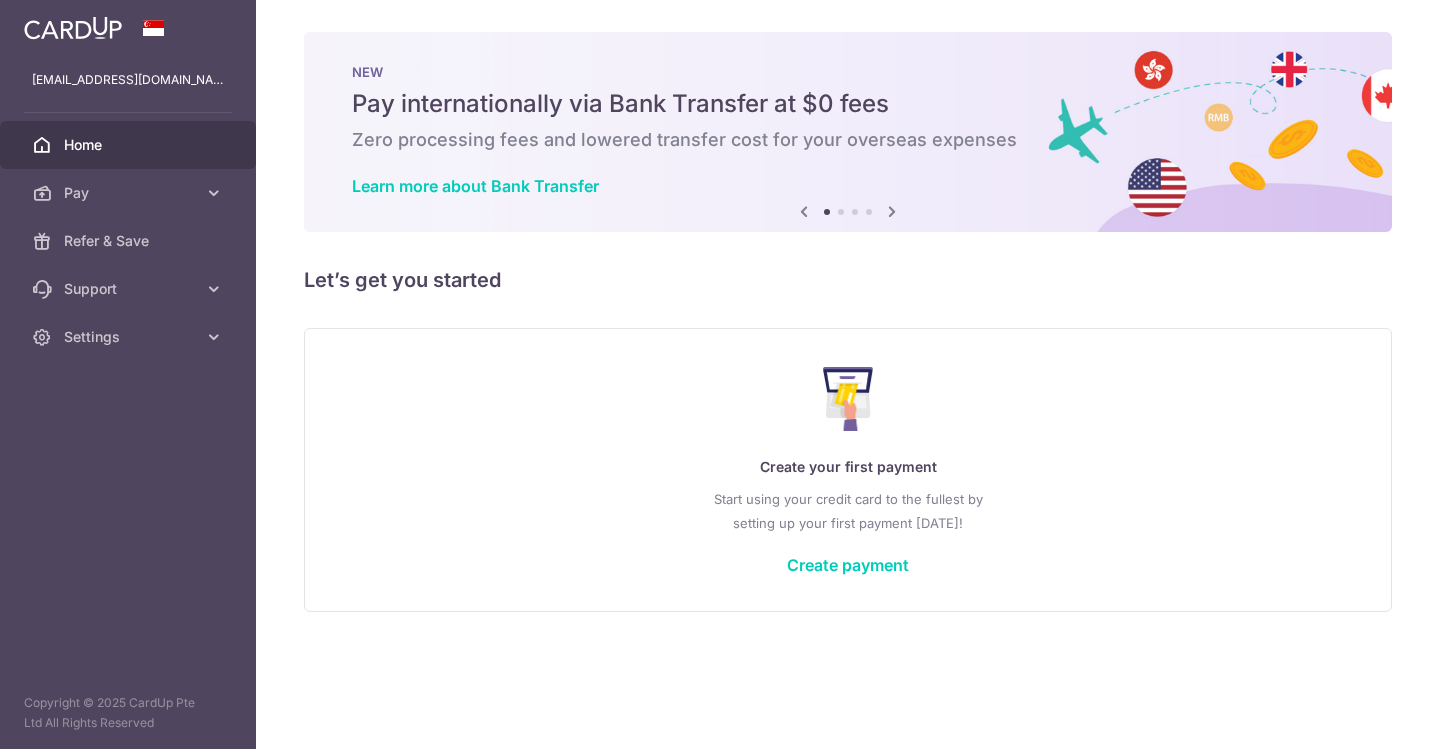 scroll, scrollTop: 0, scrollLeft: 0, axis: both 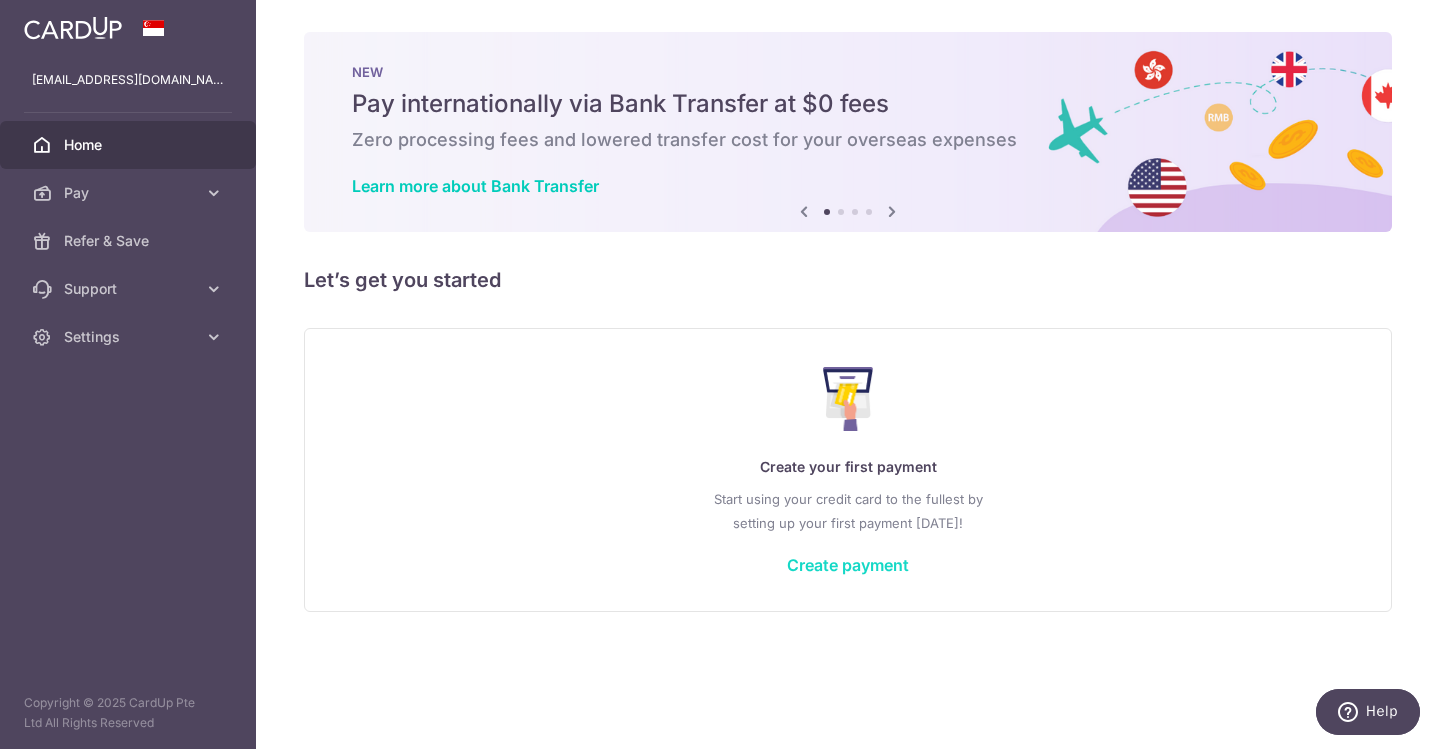 click on "Create payment" at bounding box center (848, 565) 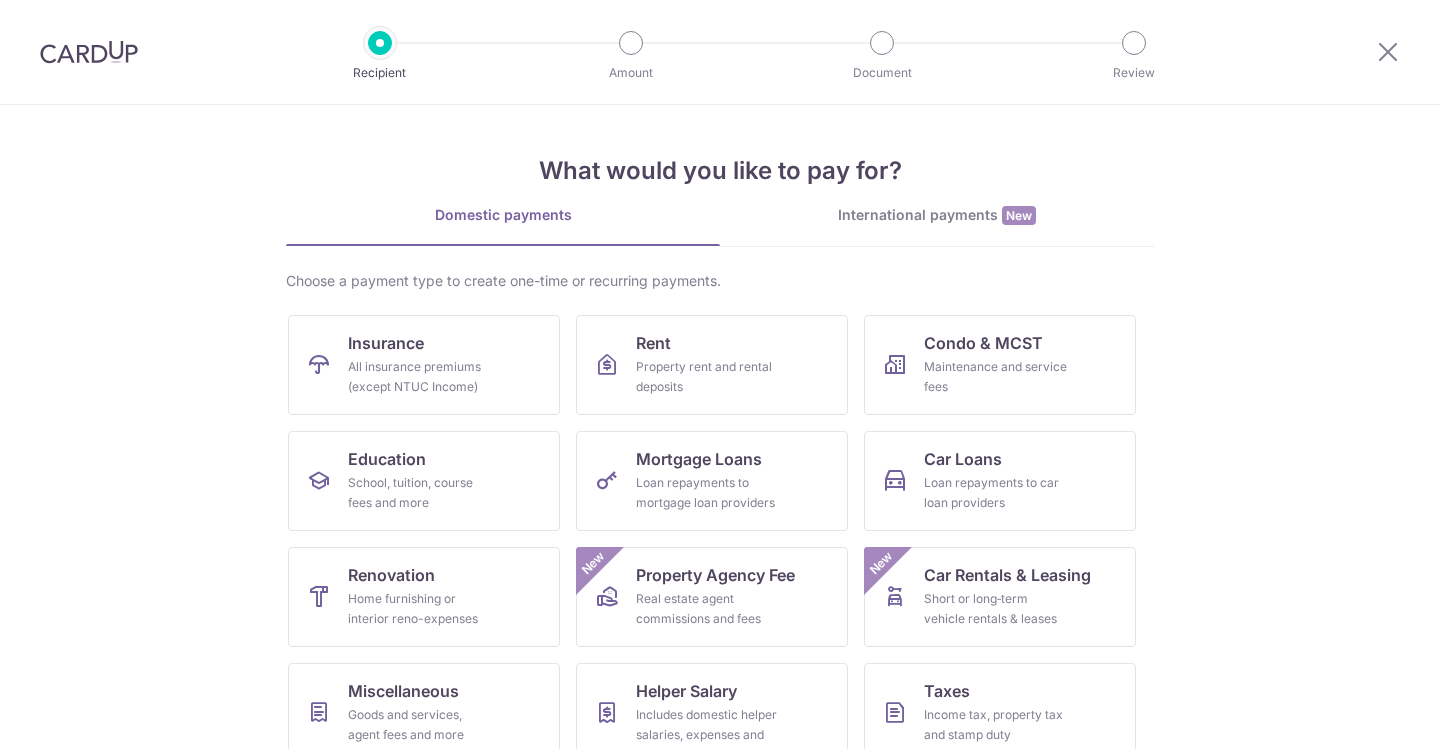 scroll, scrollTop: 0, scrollLeft: 0, axis: both 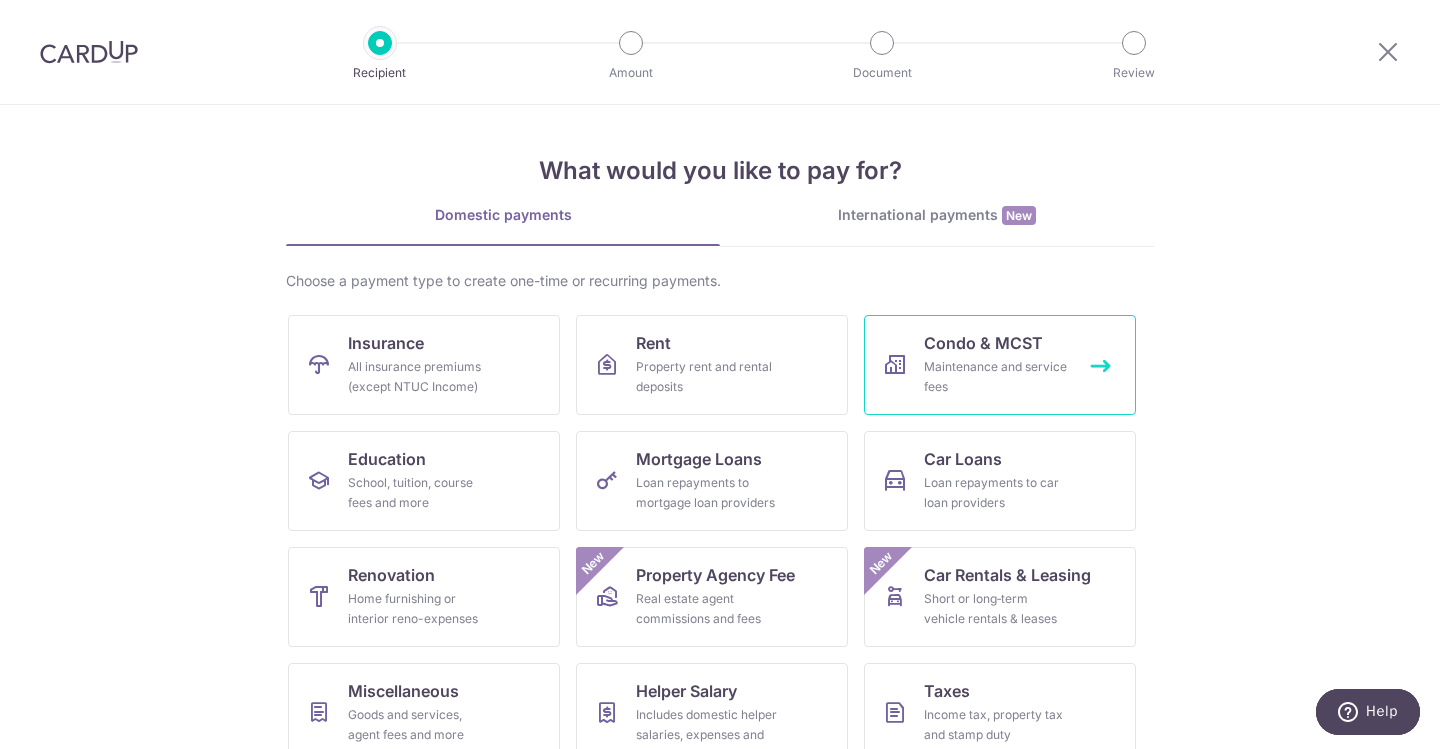click on "Condo & MCST" at bounding box center [983, 343] 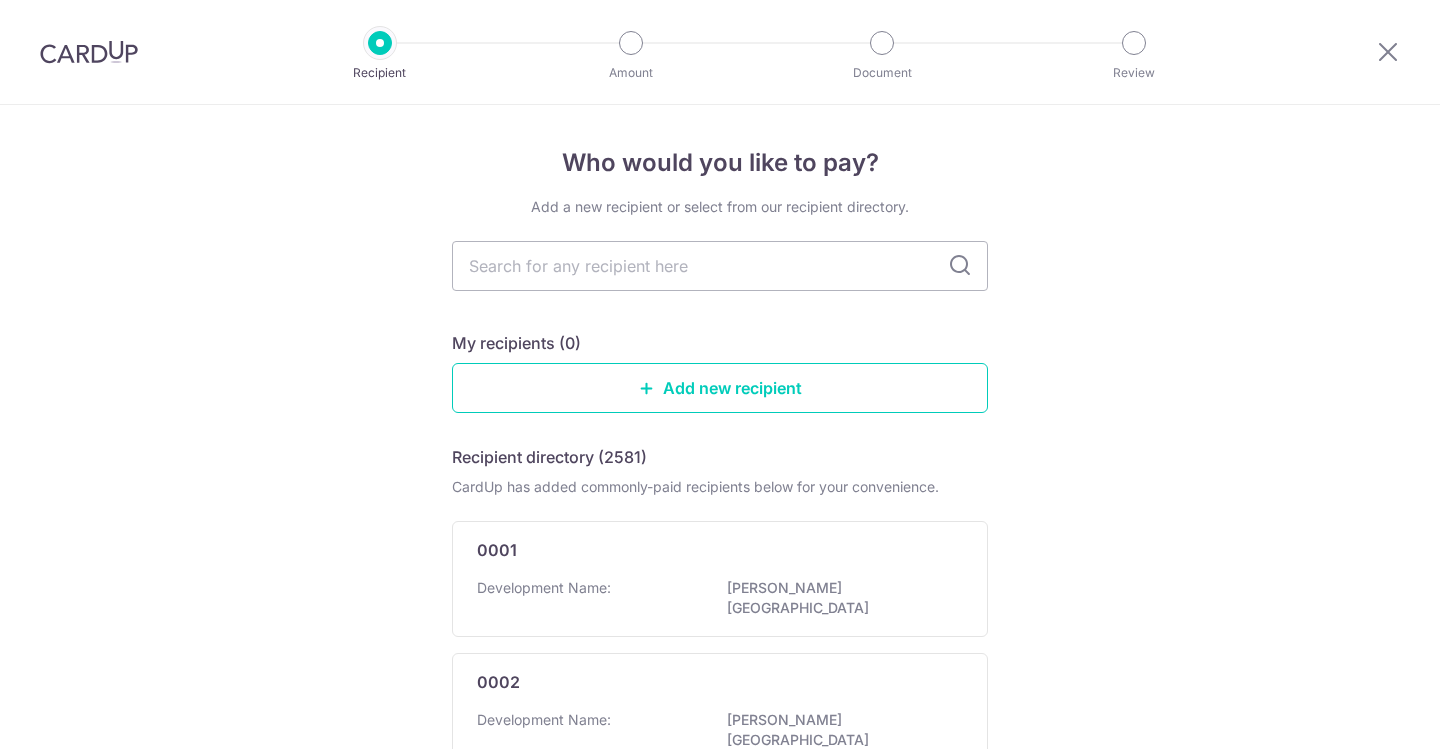 scroll, scrollTop: 0, scrollLeft: 0, axis: both 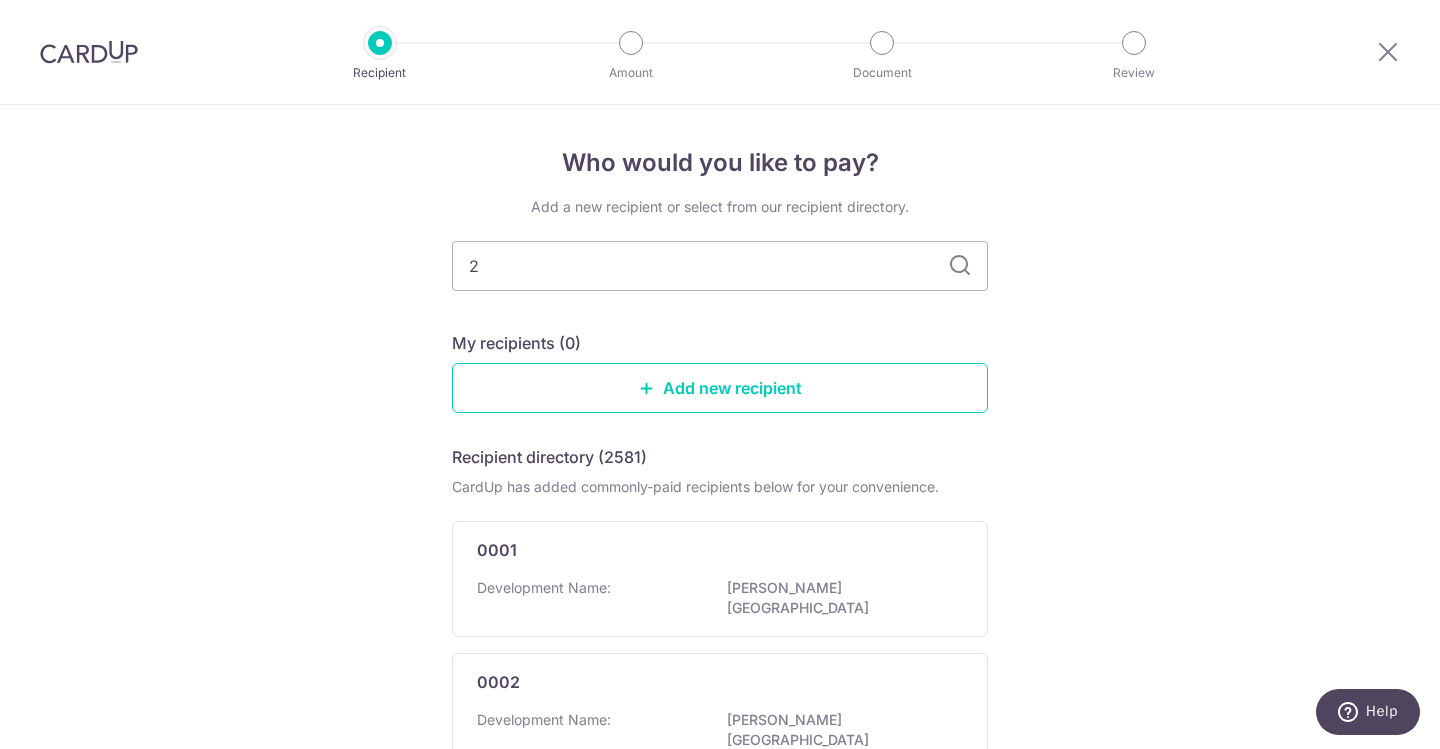 type on "25" 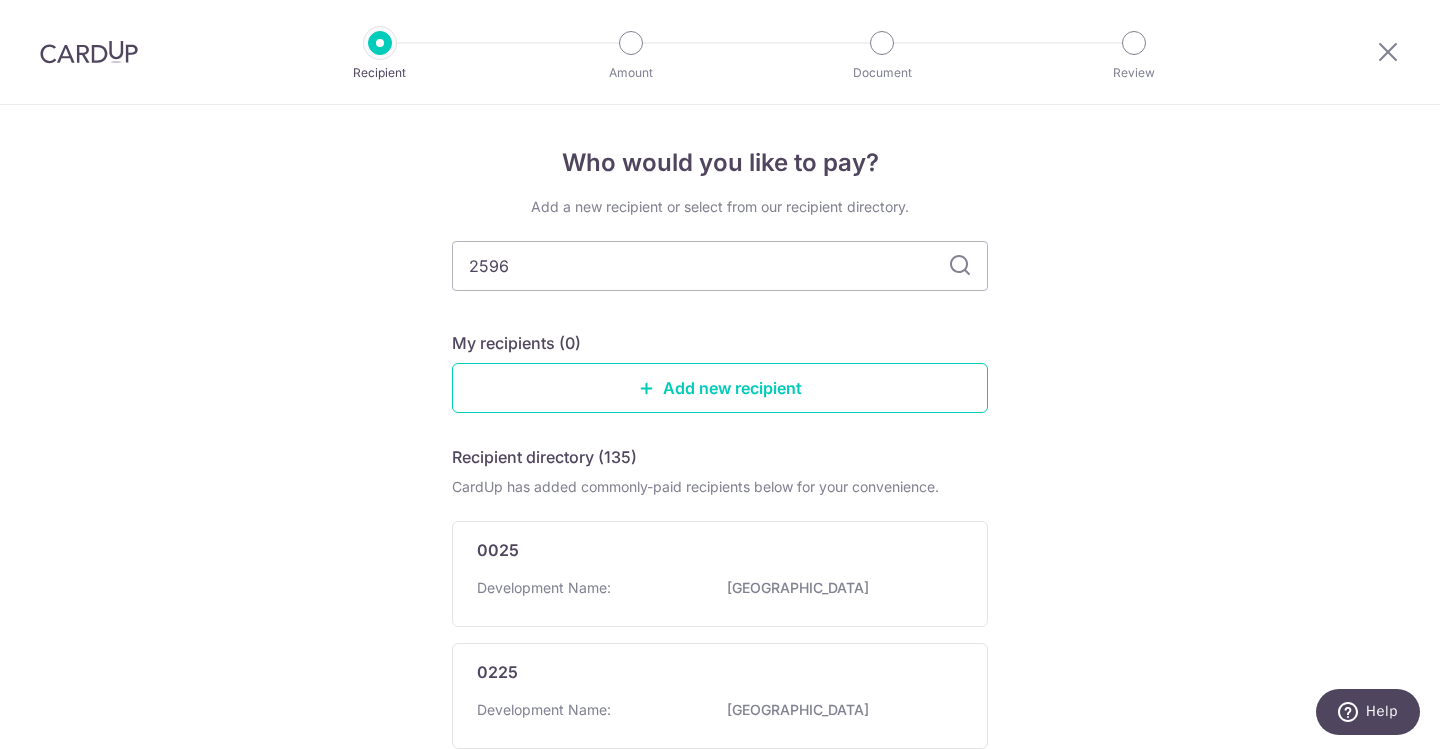 type on "2596" 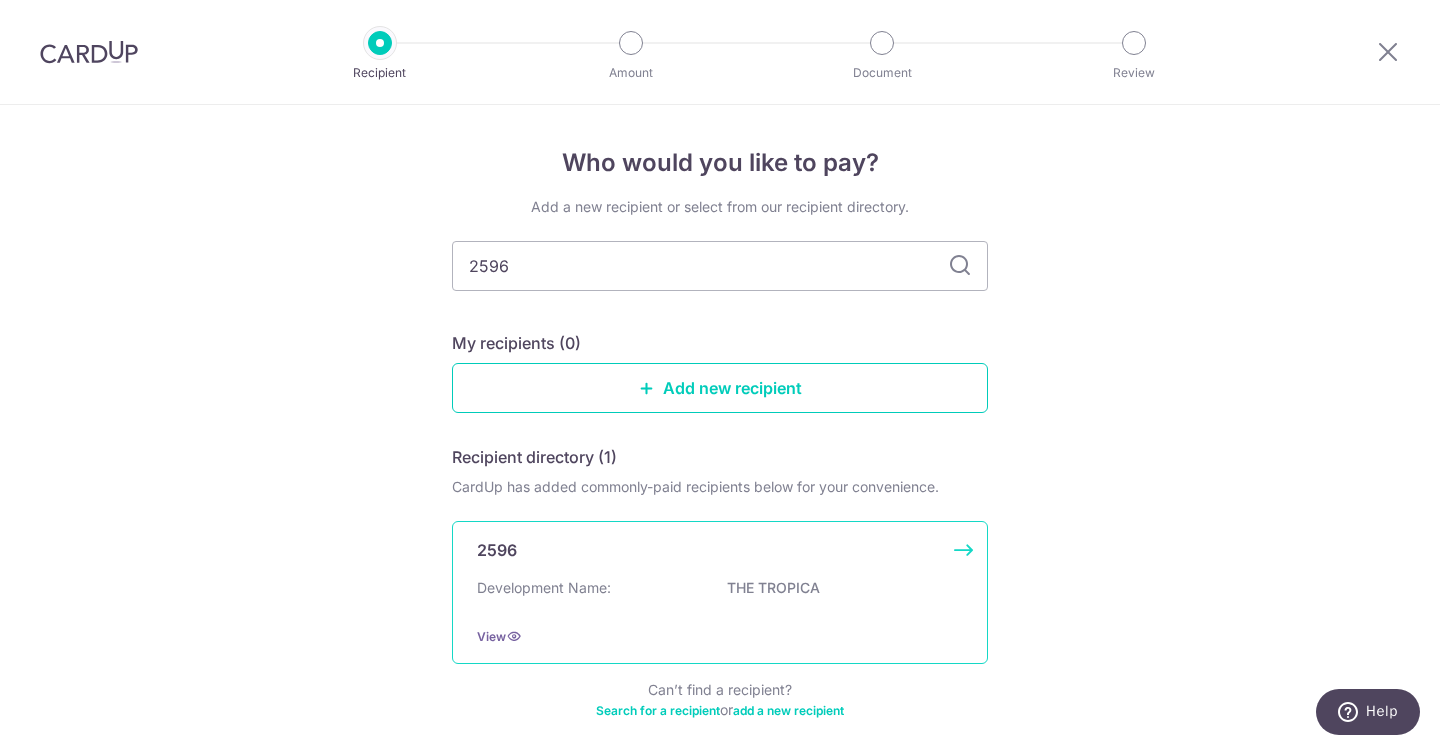 click on "Development Name:" at bounding box center (544, 588) 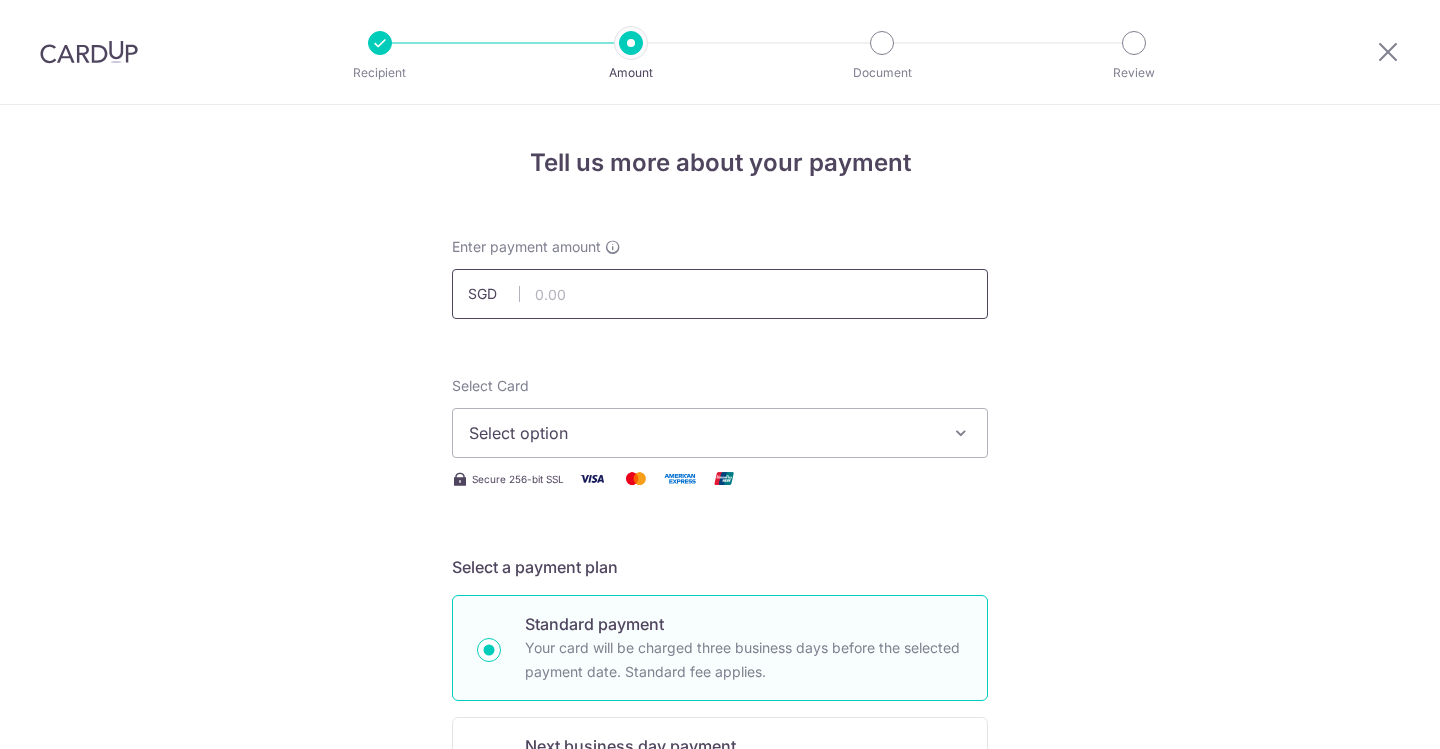 scroll, scrollTop: 0, scrollLeft: 0, axis: both 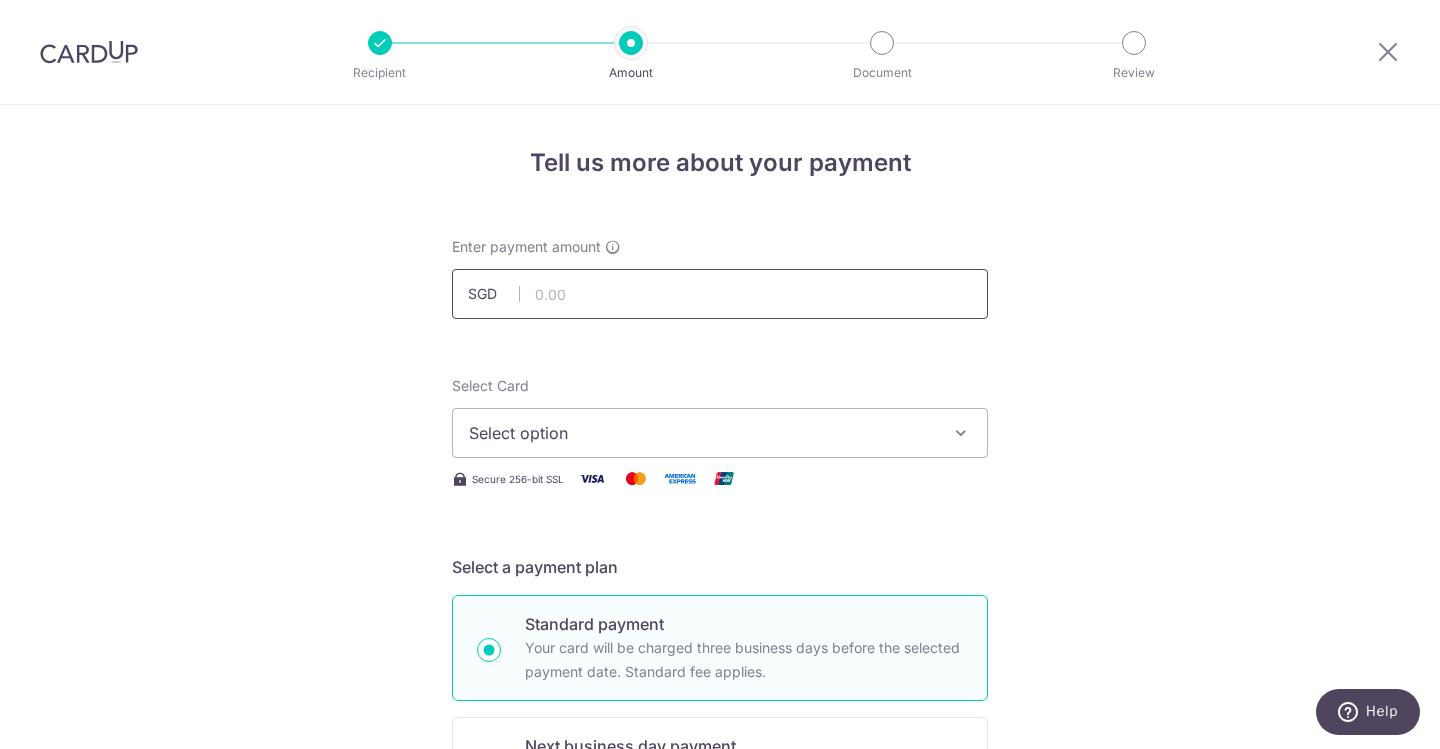 click at bounding box center (720, 294) 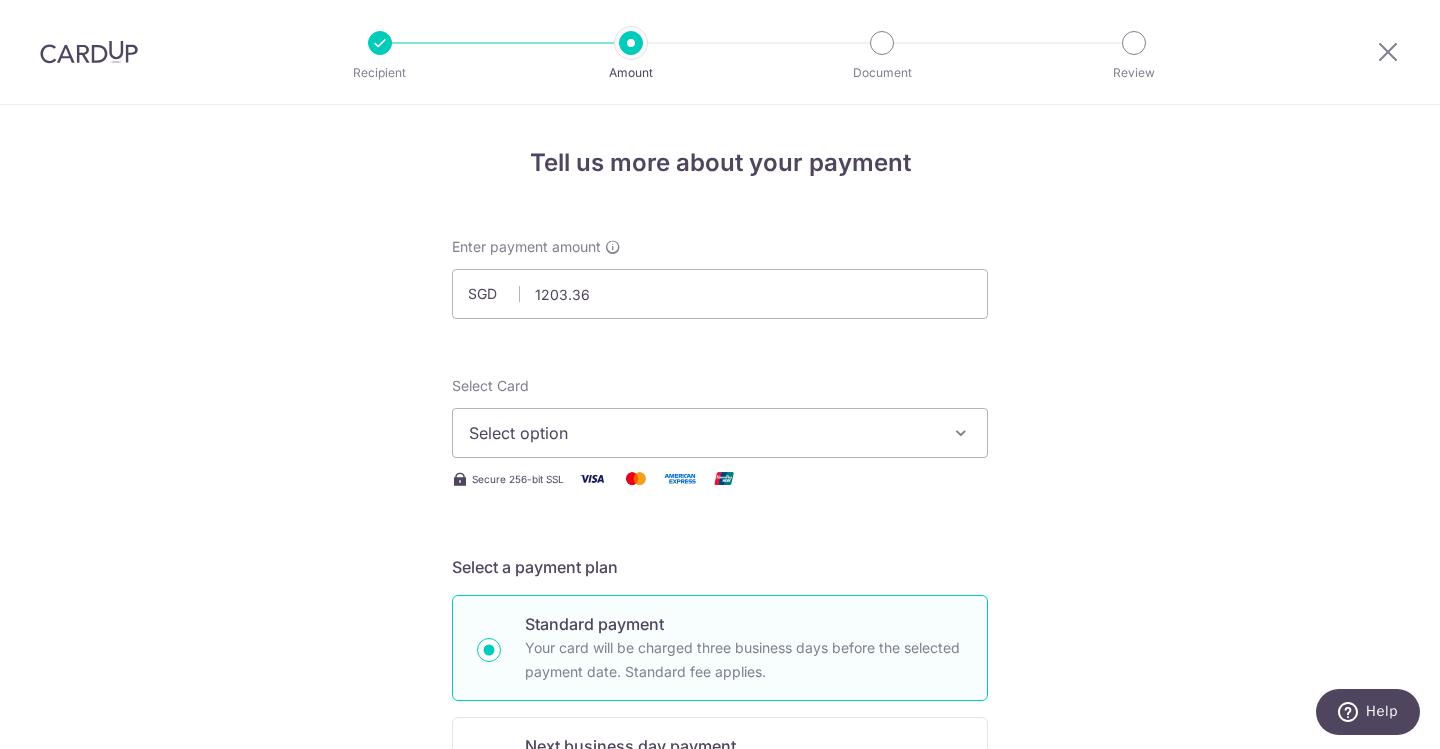 type on "1,203.36" 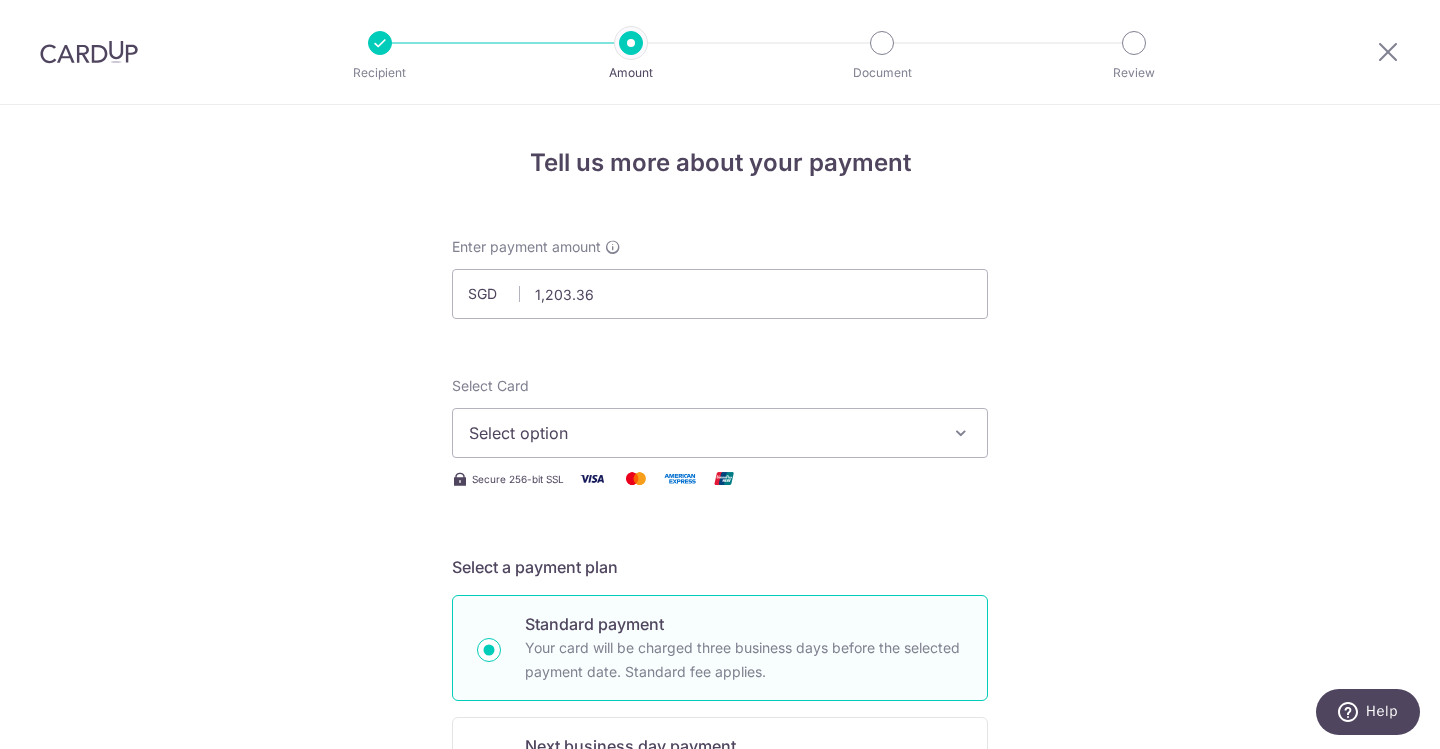 click on "Select option" at bounding box center (702, 433) 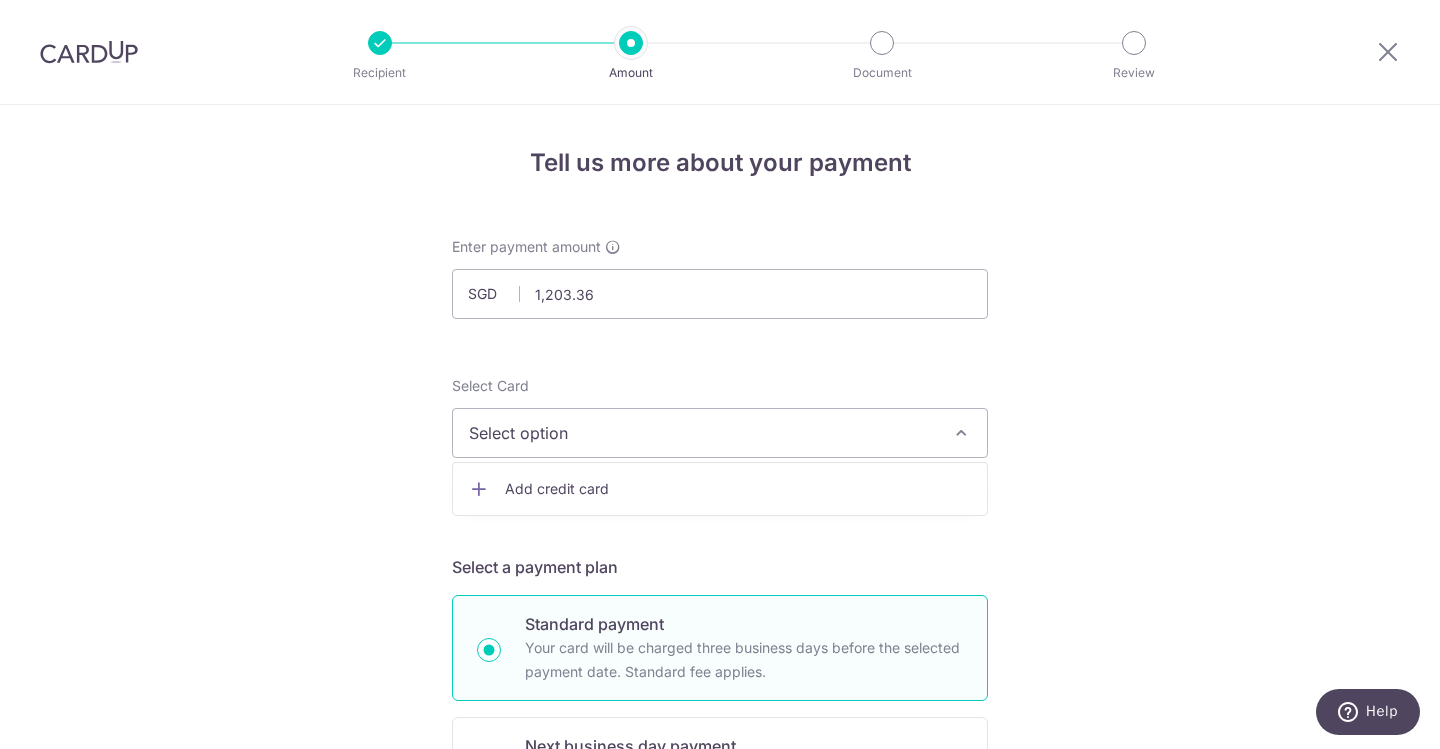 click on "Add credit card" at bounding box center [738, 489] 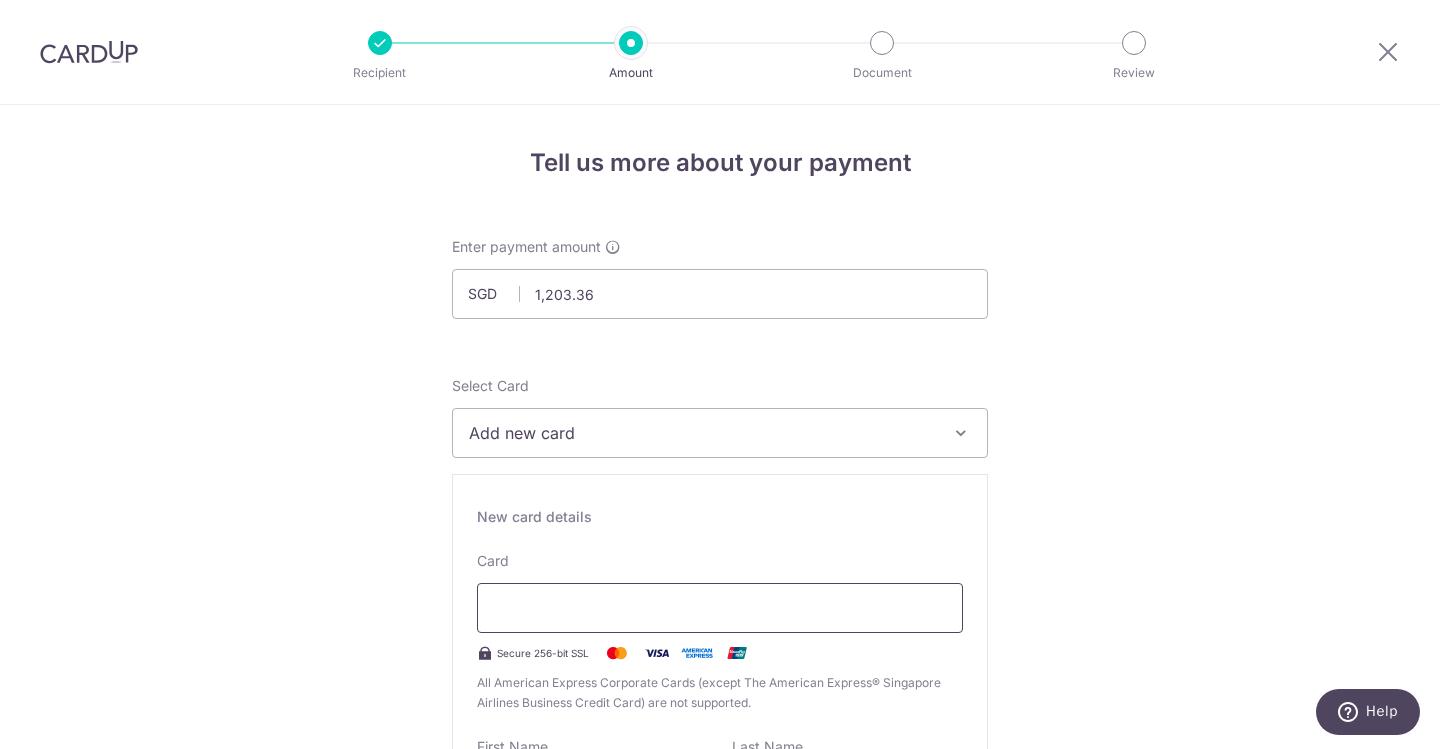 click at bounding box center [720, 608] 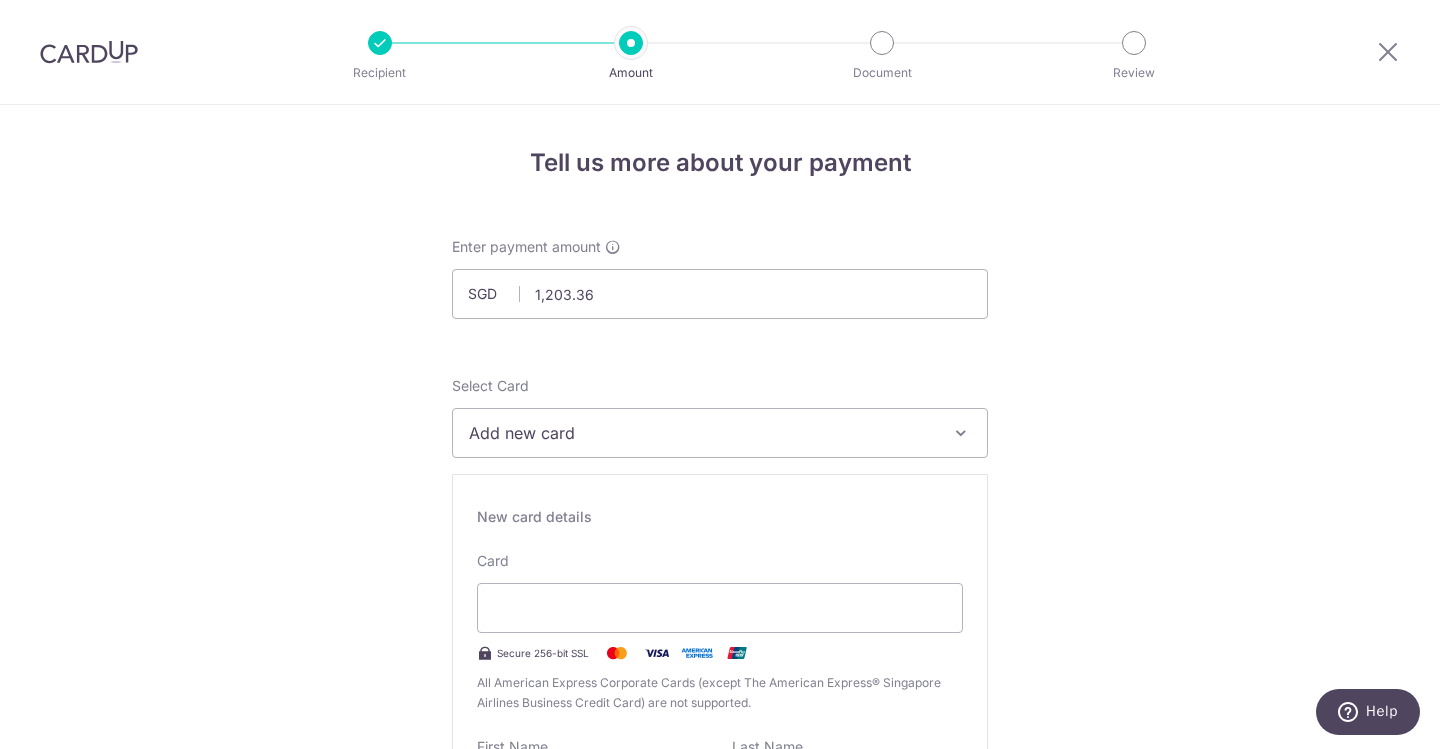 click on "Tell us more about your payment
Enter payment amount
SGD
1,203.36
1203.36
Select Card
Add new card
Add credit card
Secure 256-bit SSL
Text
New card details
Card
Secure 256-bit SSL" at bounding box center [720, 1284] 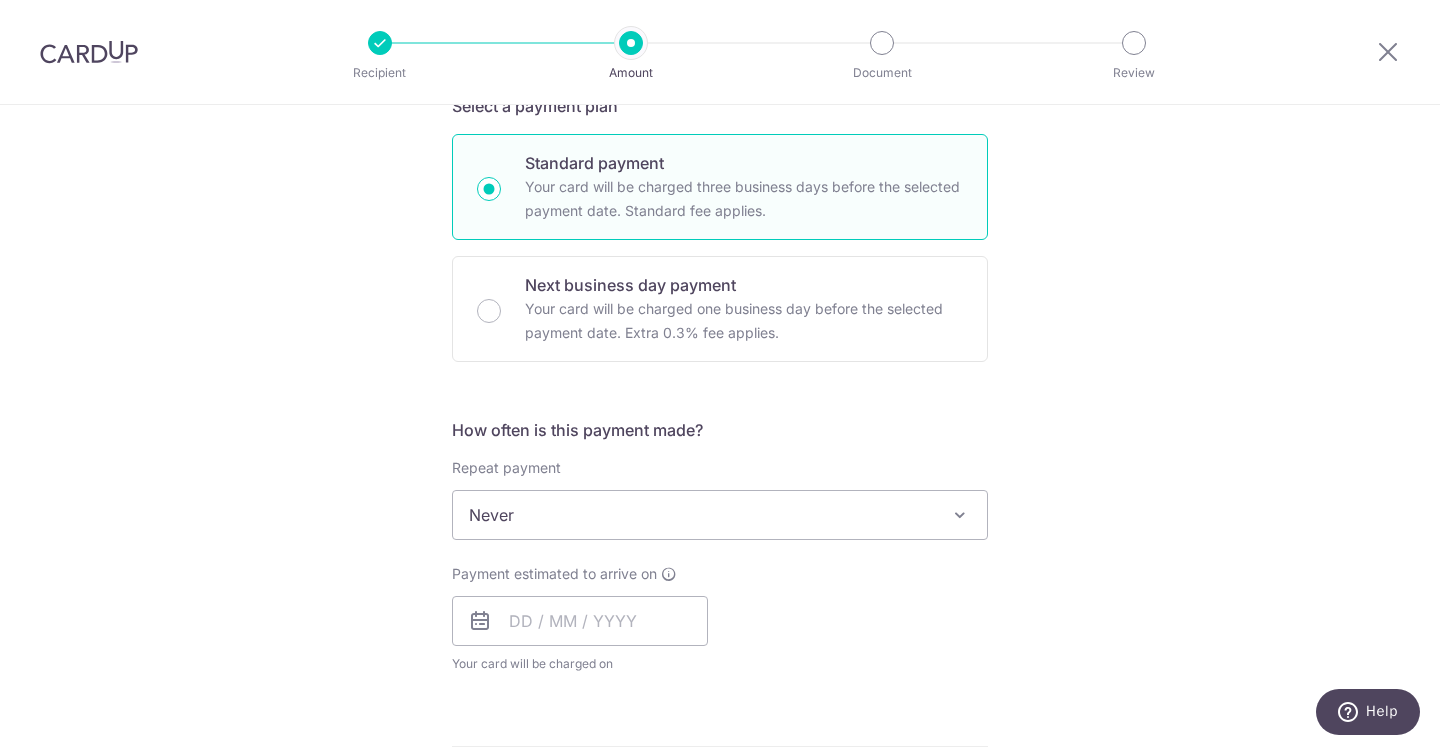 scroll, scrollTop: 1049, scrollLeft: 0, axis: vertical 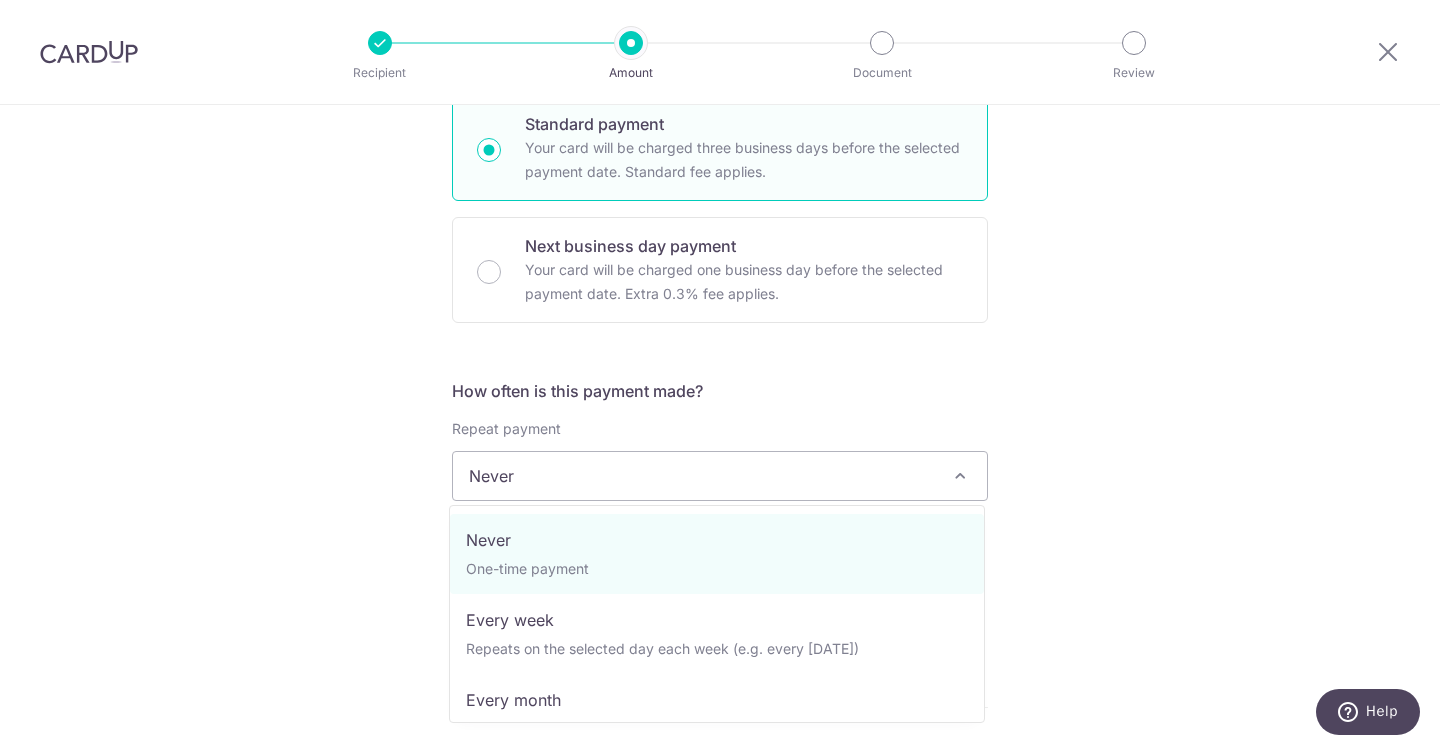 click on "Never" at bounding box center (720, 476) 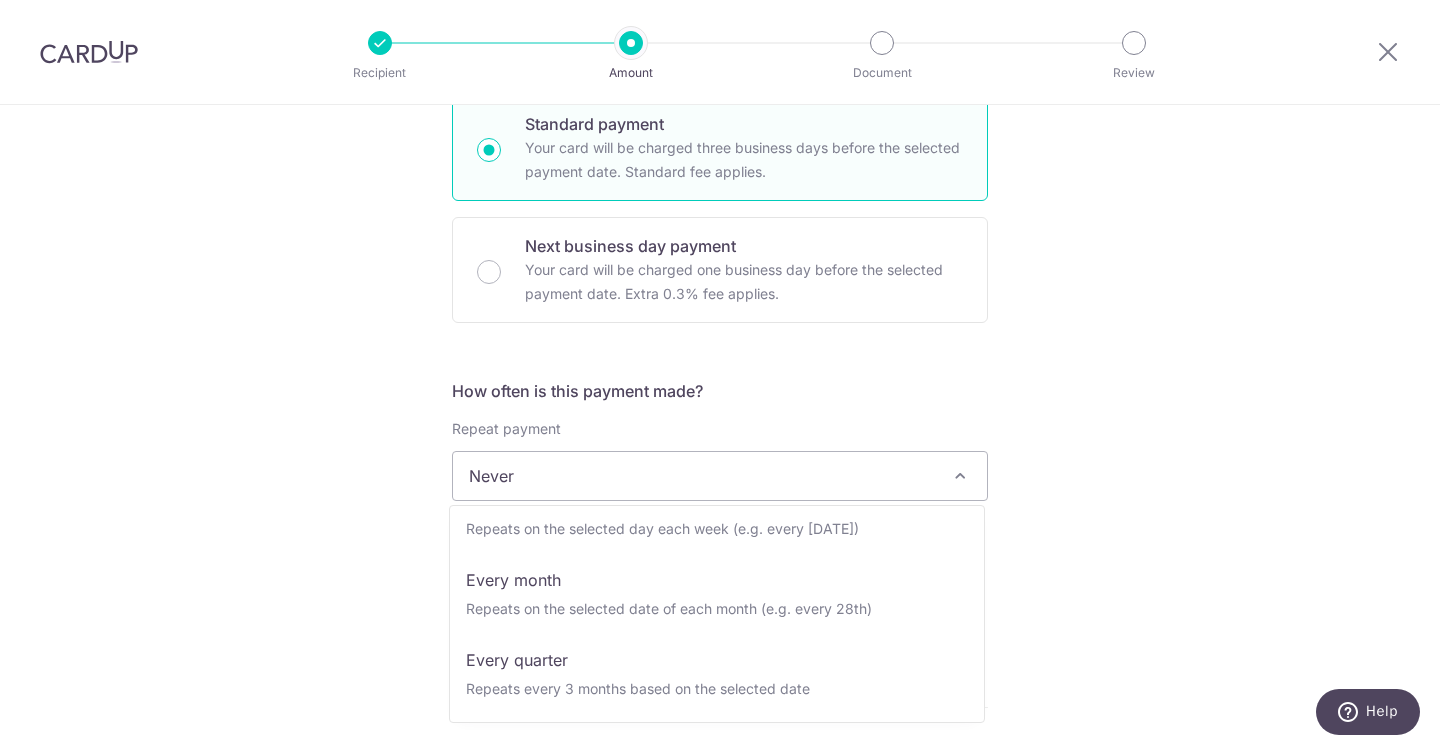 scroll, scrollTop: 200, scrollLeft: 0, axis: vertical 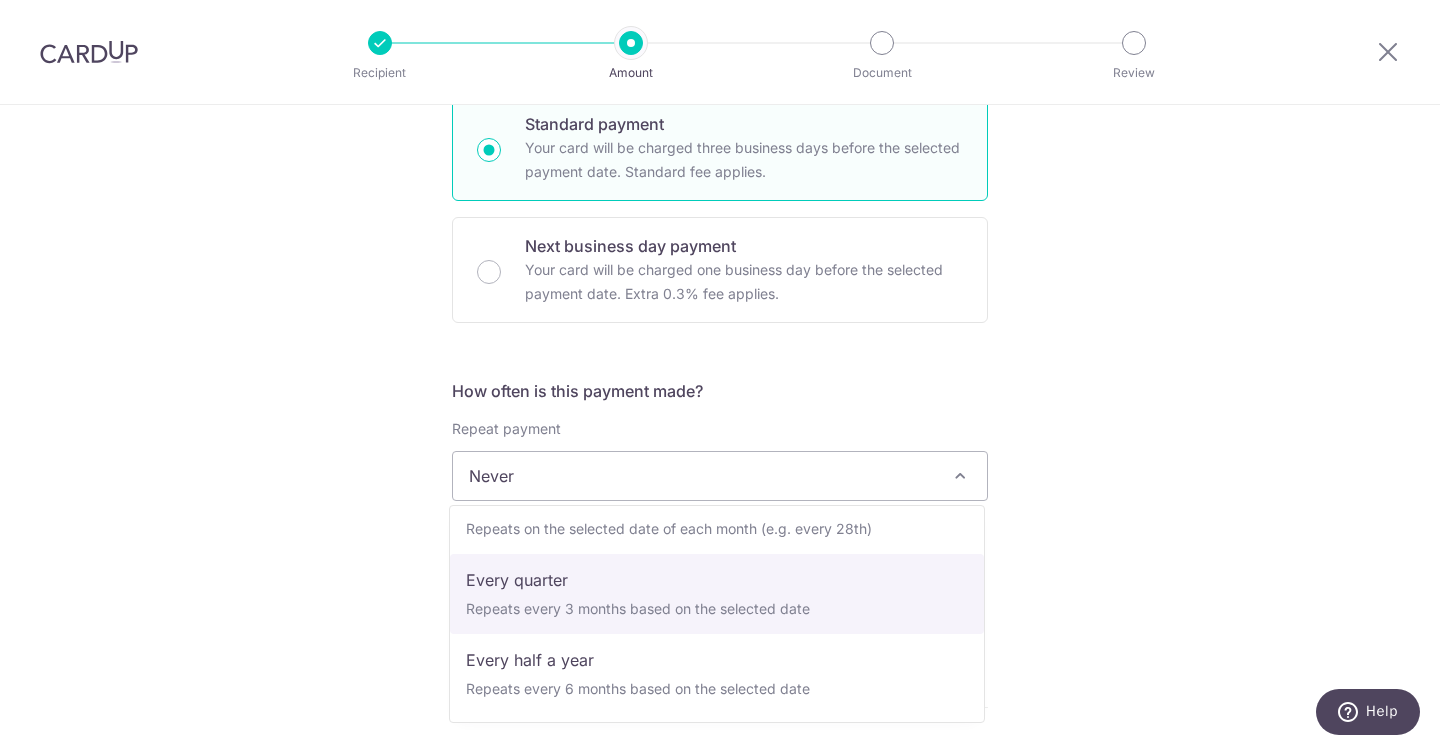 select on "4" 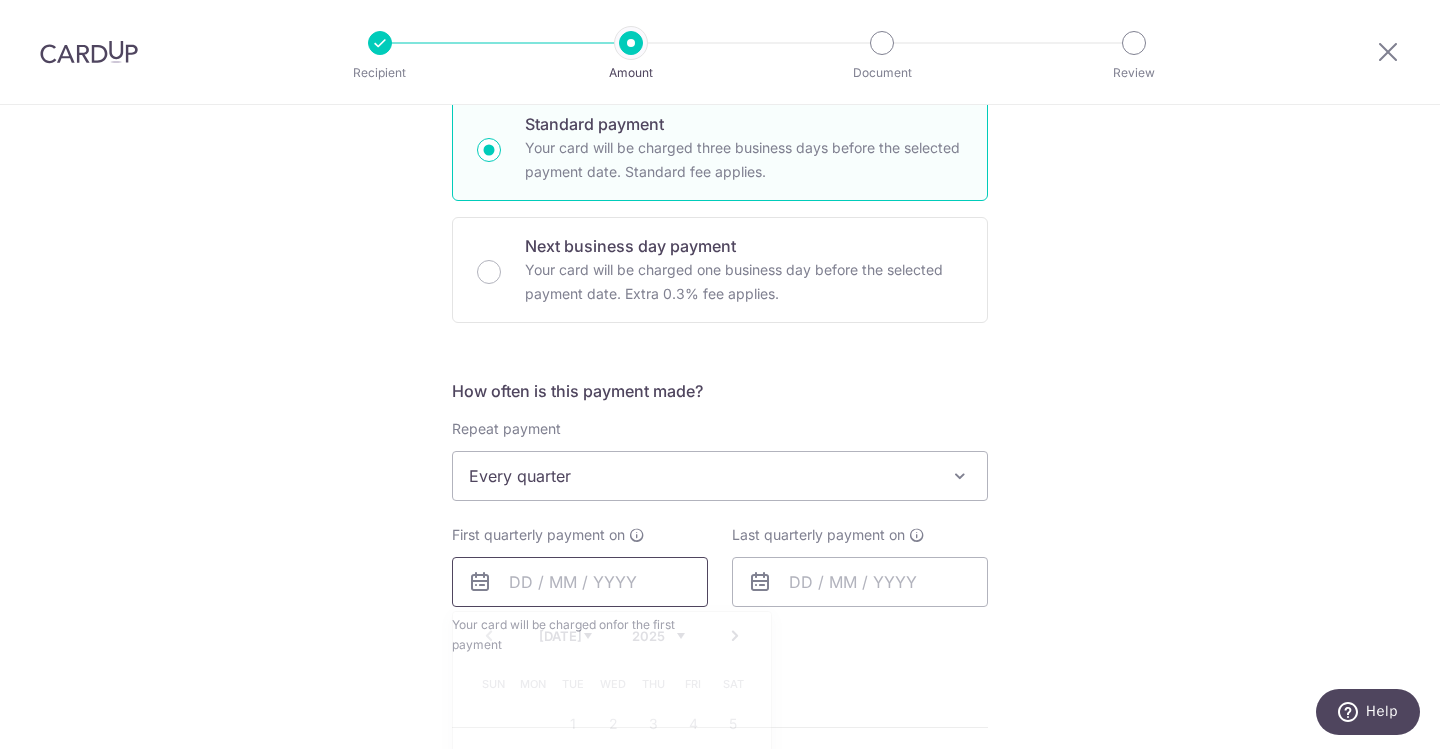 click at bounding box center [580, 582] 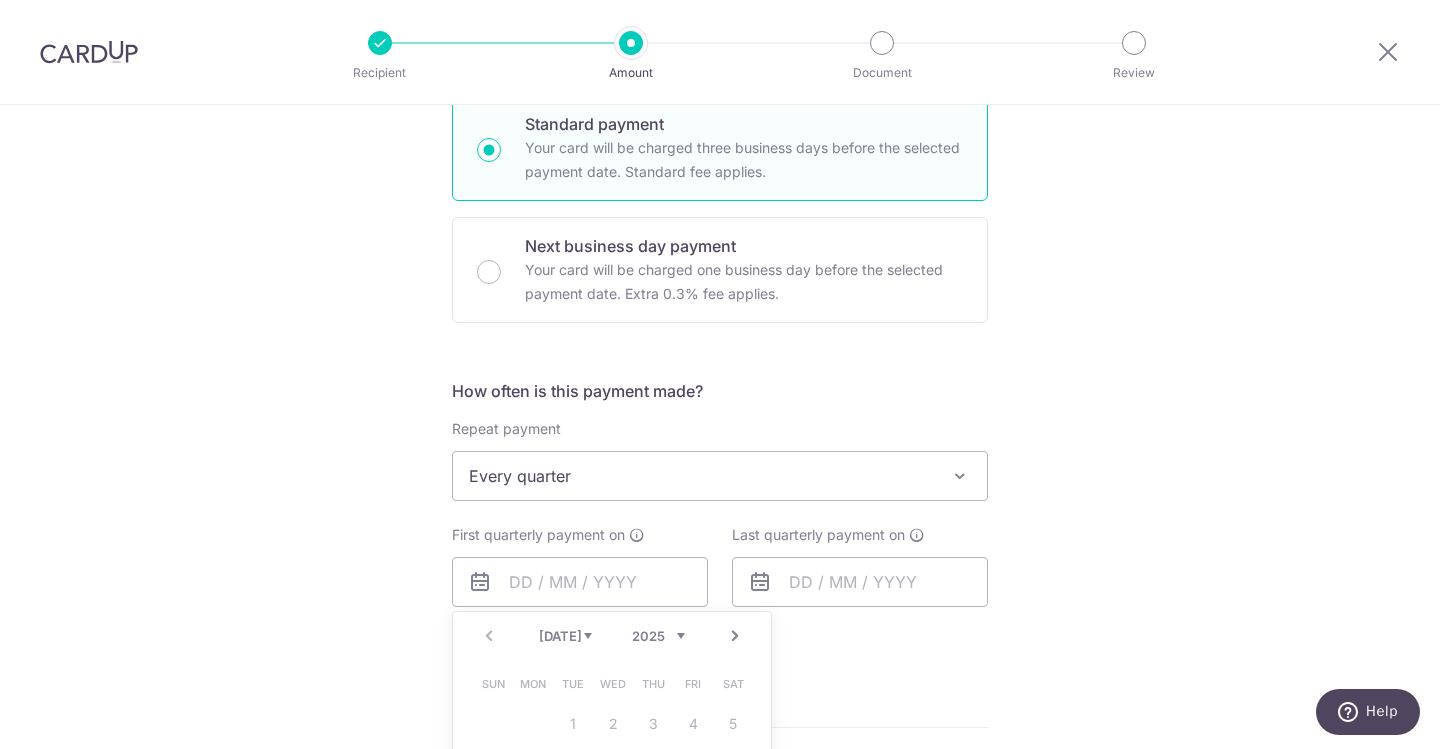click on "Tell us more about your payment
Enter payment amount
SGD
1,203.36
1203.36
Select Card
Add new card
Add credit card
Secure 256-bit SSL
Text
New card details
Card
Secure 256-bit SSL" at bounding box center (720, 245) 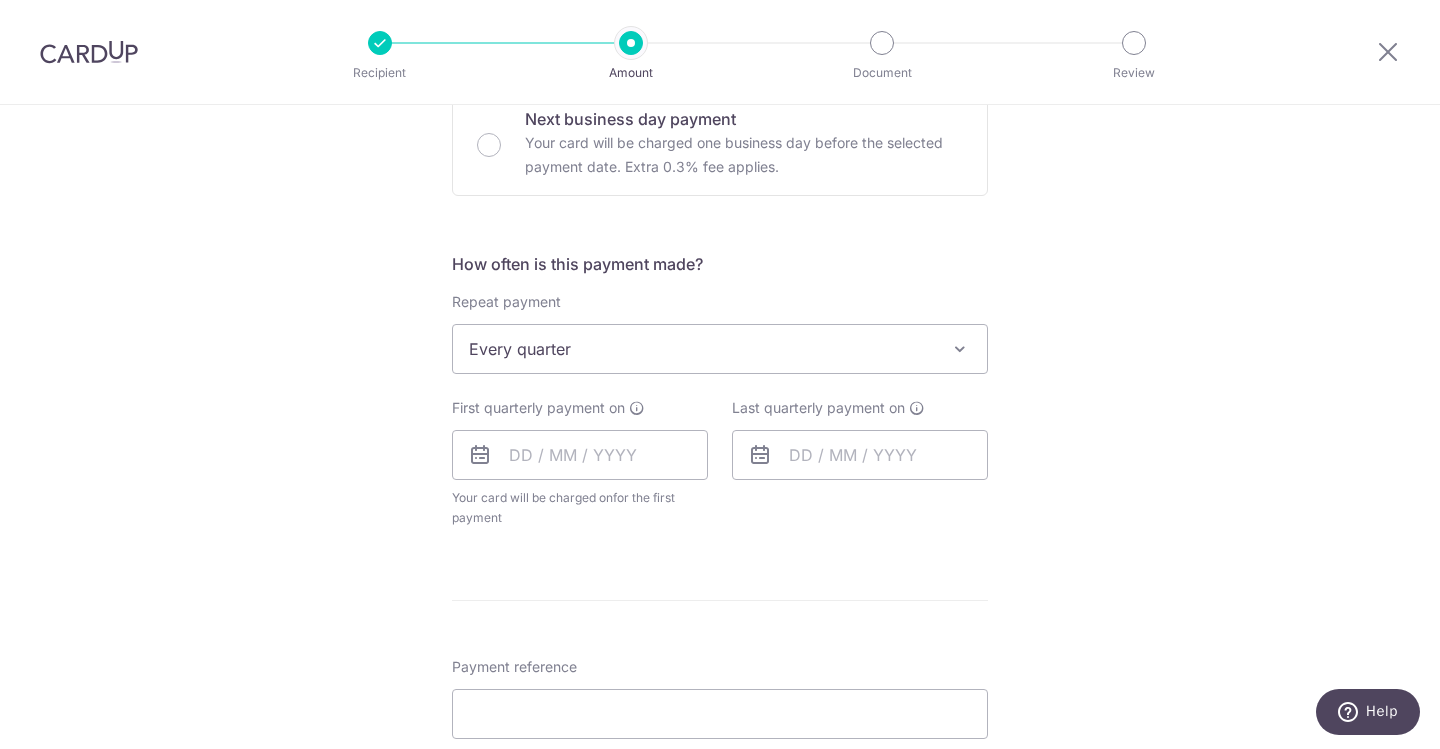scroll, scrollTop: 1181, scrollLeft: 0, axis: vertical 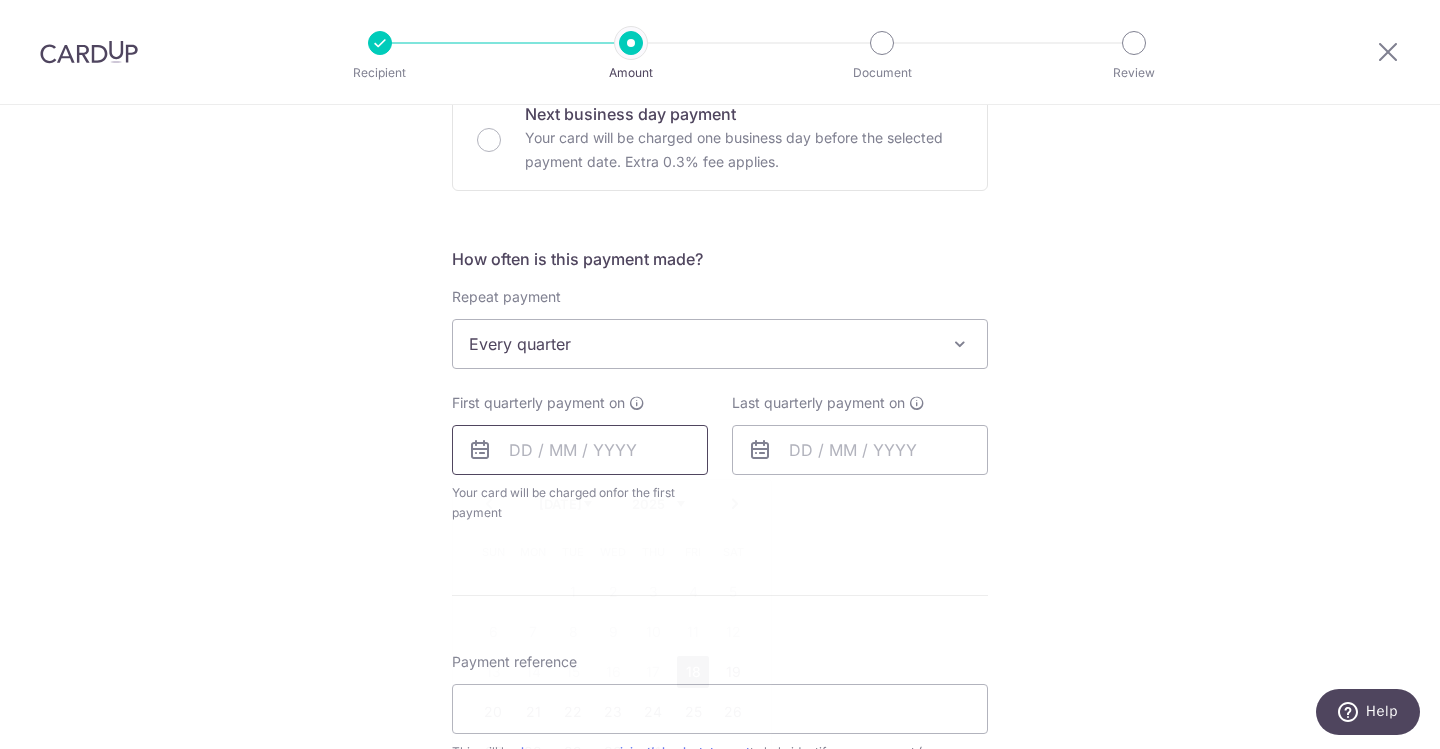 click at bounding box center [580, 450] 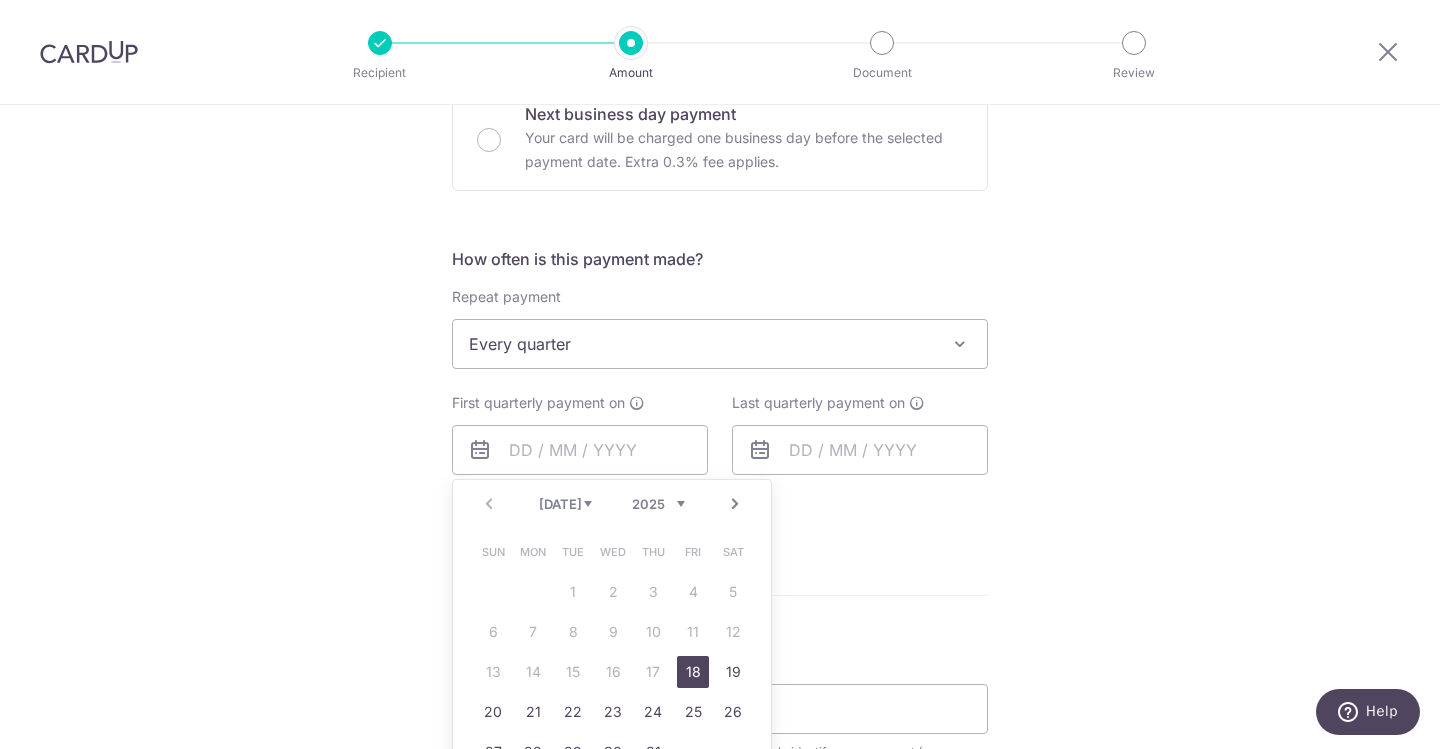 click on "18" at bounding box center [693, 672] 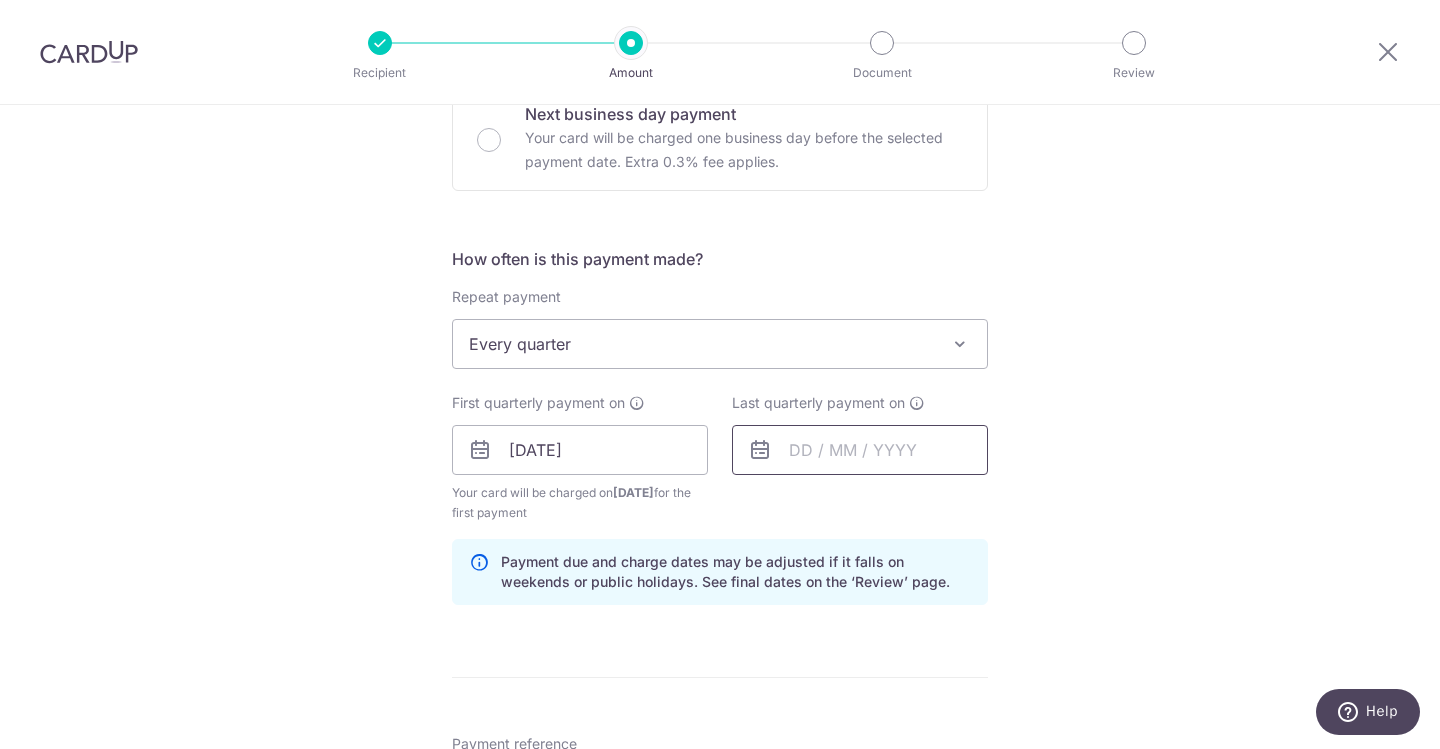 click at bounding box center (860, 450) 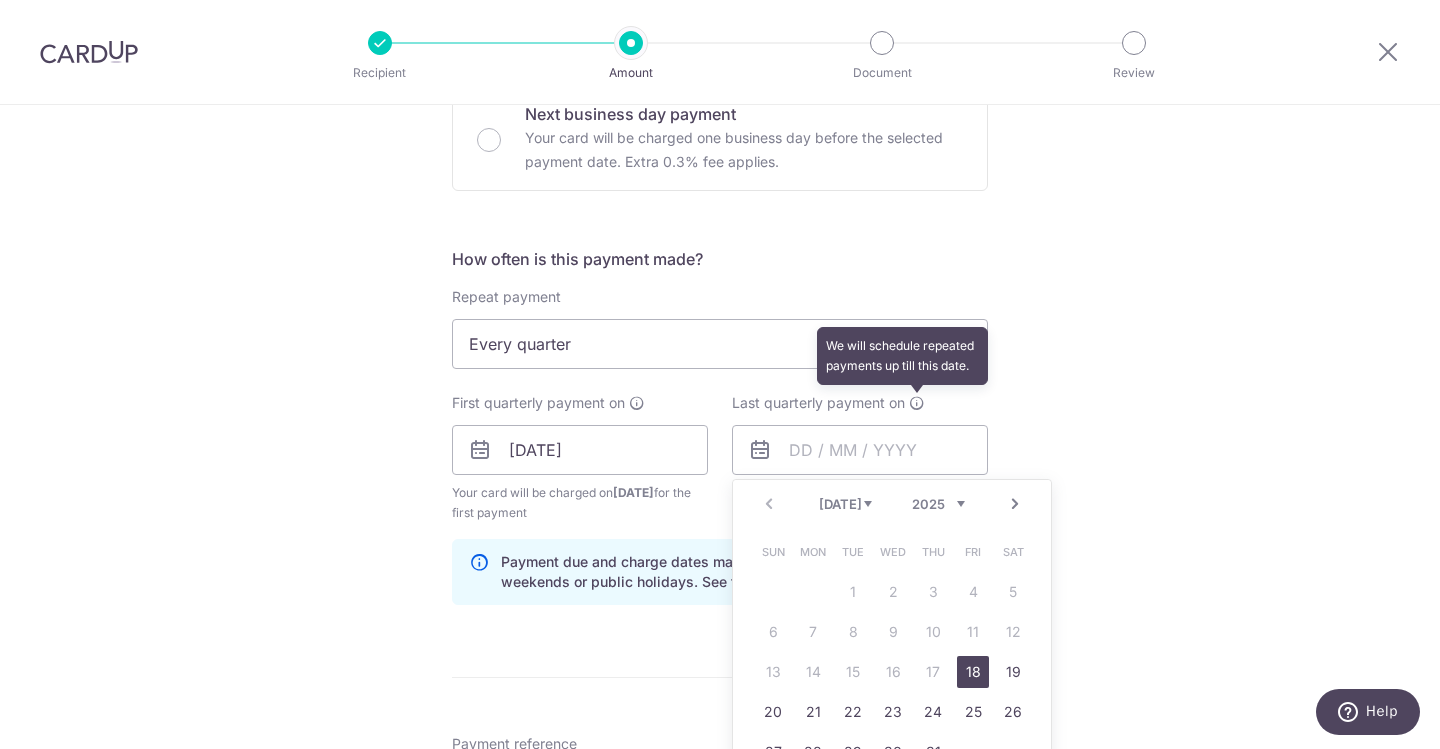 click at bounding box center [917, 403] 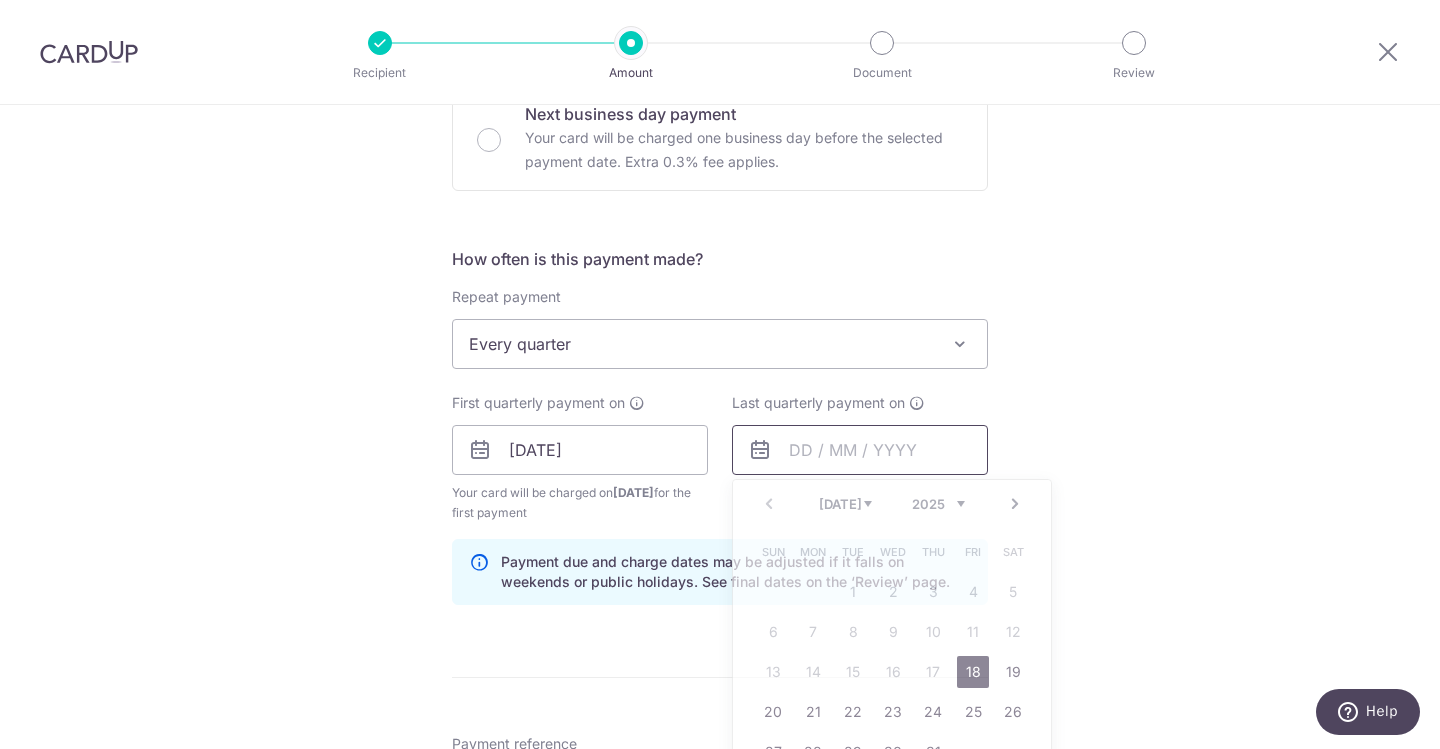 click at bounding box center (860, 450) 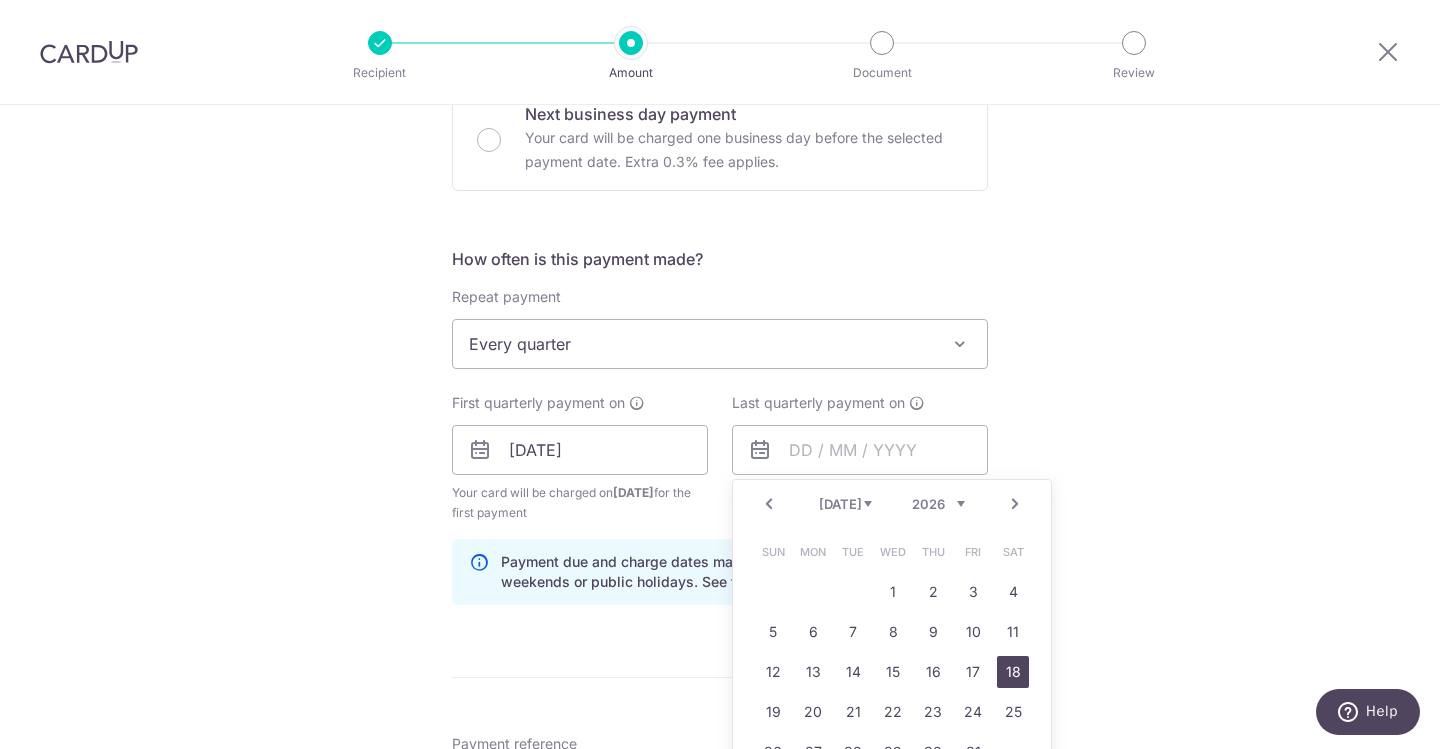 click on "18" at bounding box center [1013, 672] 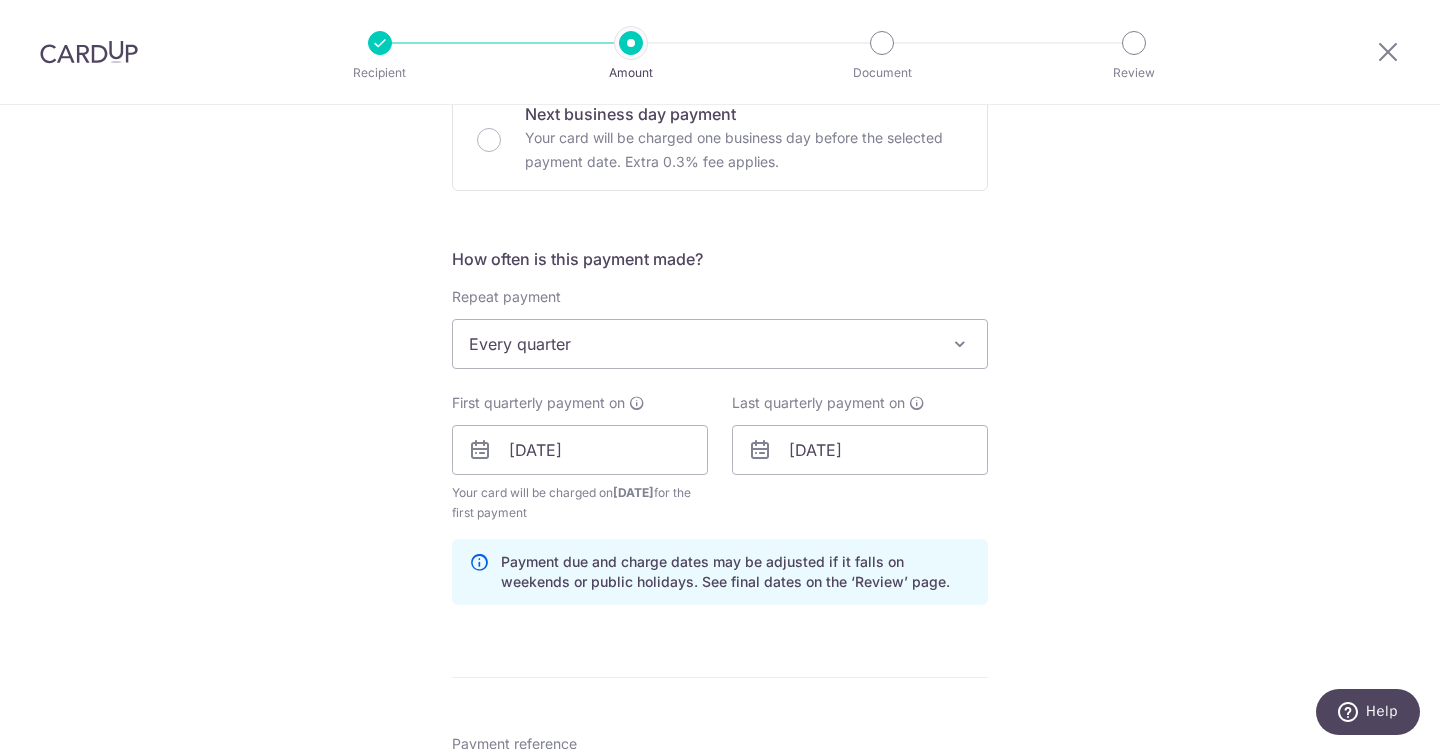 click on "Tell us more about your payment
Enter payment amount
SGD
1,203.36
1203.36
Select Card
Add new card
Add credit card
Secure 256-bit SSL
Text
New card details
Card
Secure 256-bit SSL" at bounding box center (720, 154) 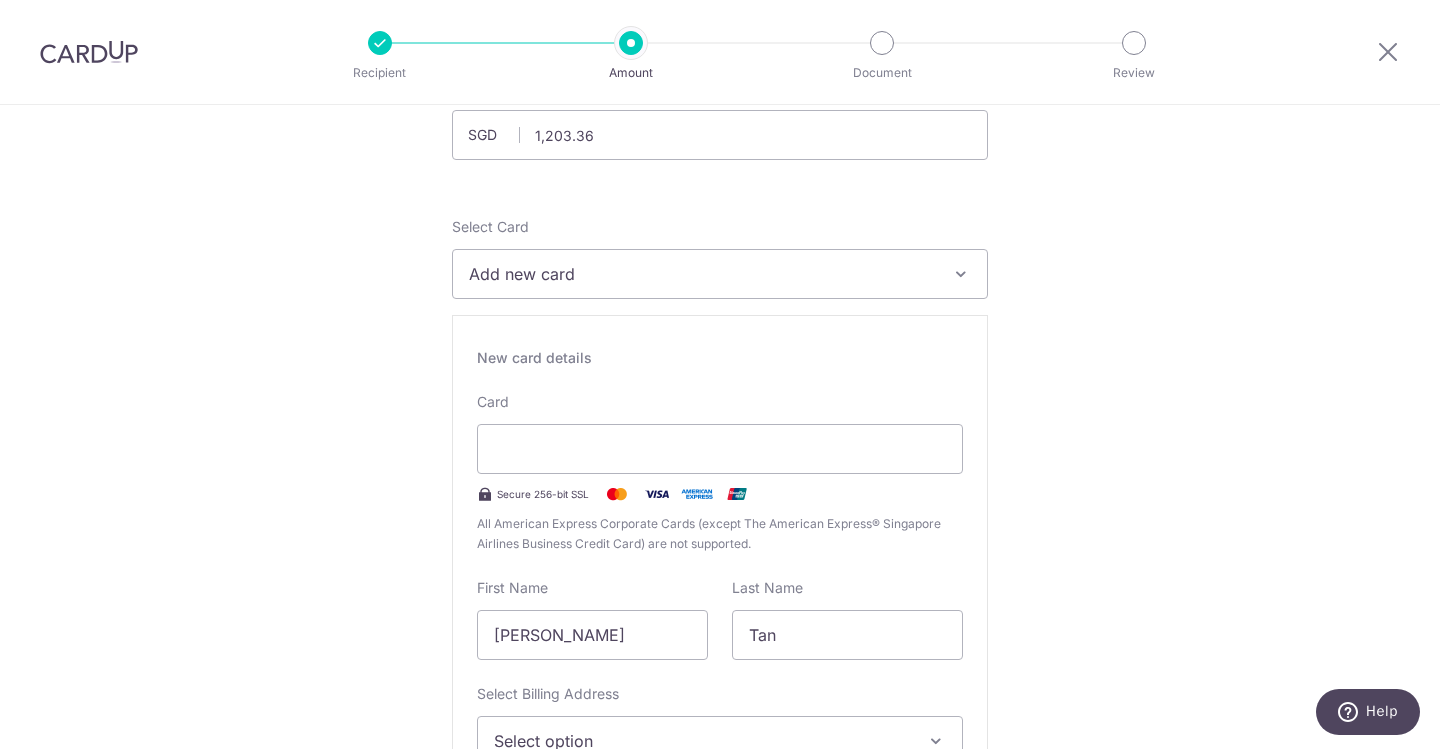 scroll, scrollTop: 170, scrollLeft: 0, axis: vertical 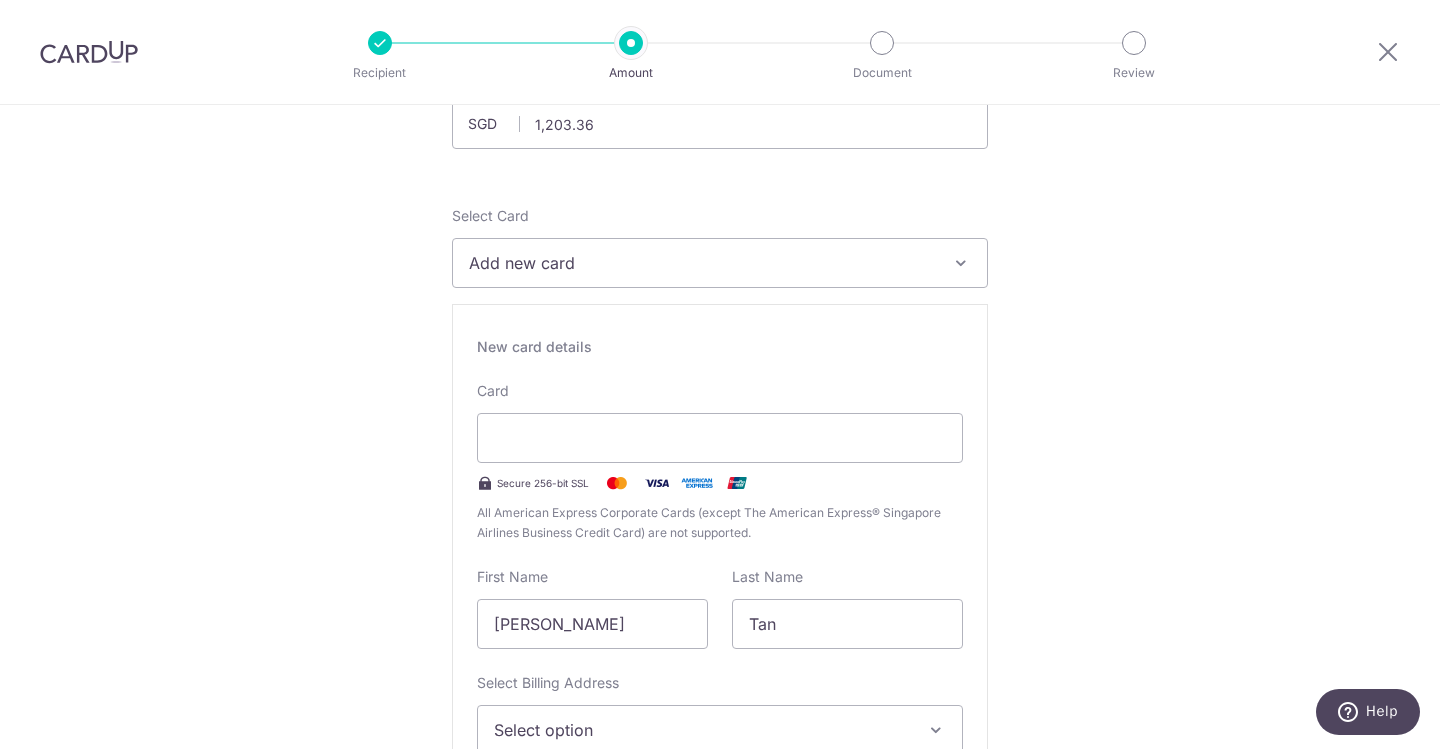 click on "Add new card" at bounding box center [702, 263] 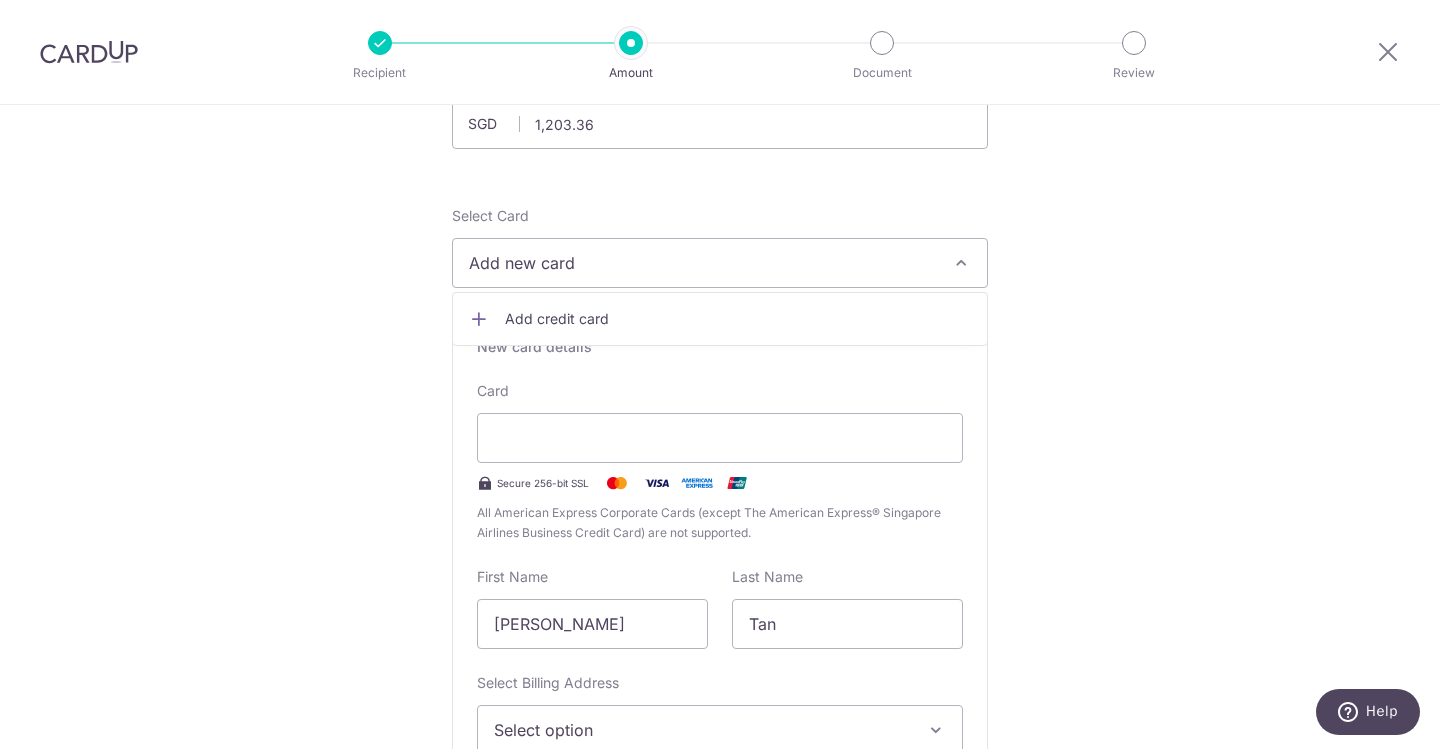 click on "Tell us more about your payment
Enter payment amount
SGD
1,203.36
1203.36
Select Card
Add new card
Add credit card
Secure 256-bit SSL
Text
New card details
Card
Secure 256-bit SSL" at bounding box center [720, 1165] 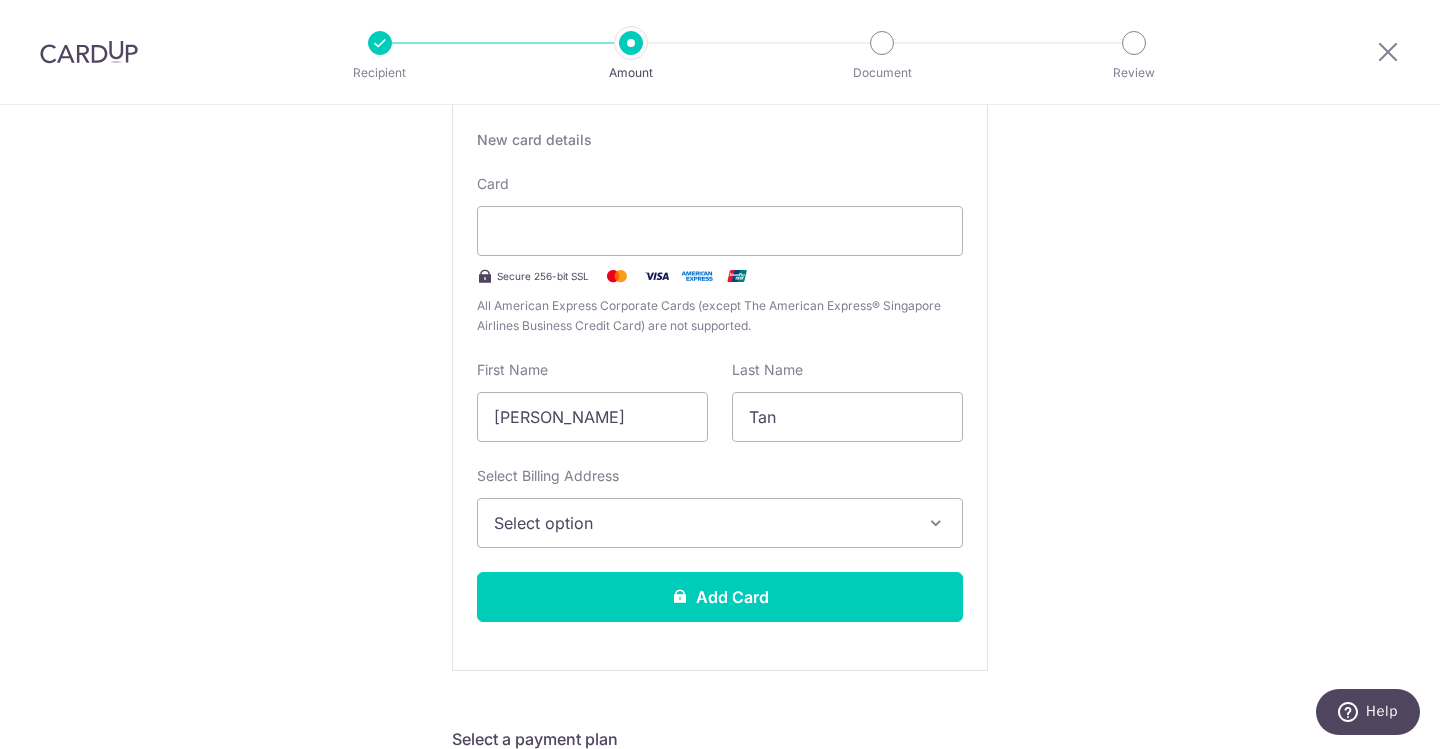 scroll, scrollTop: 324, scrollLeft: 0, axis: vertical 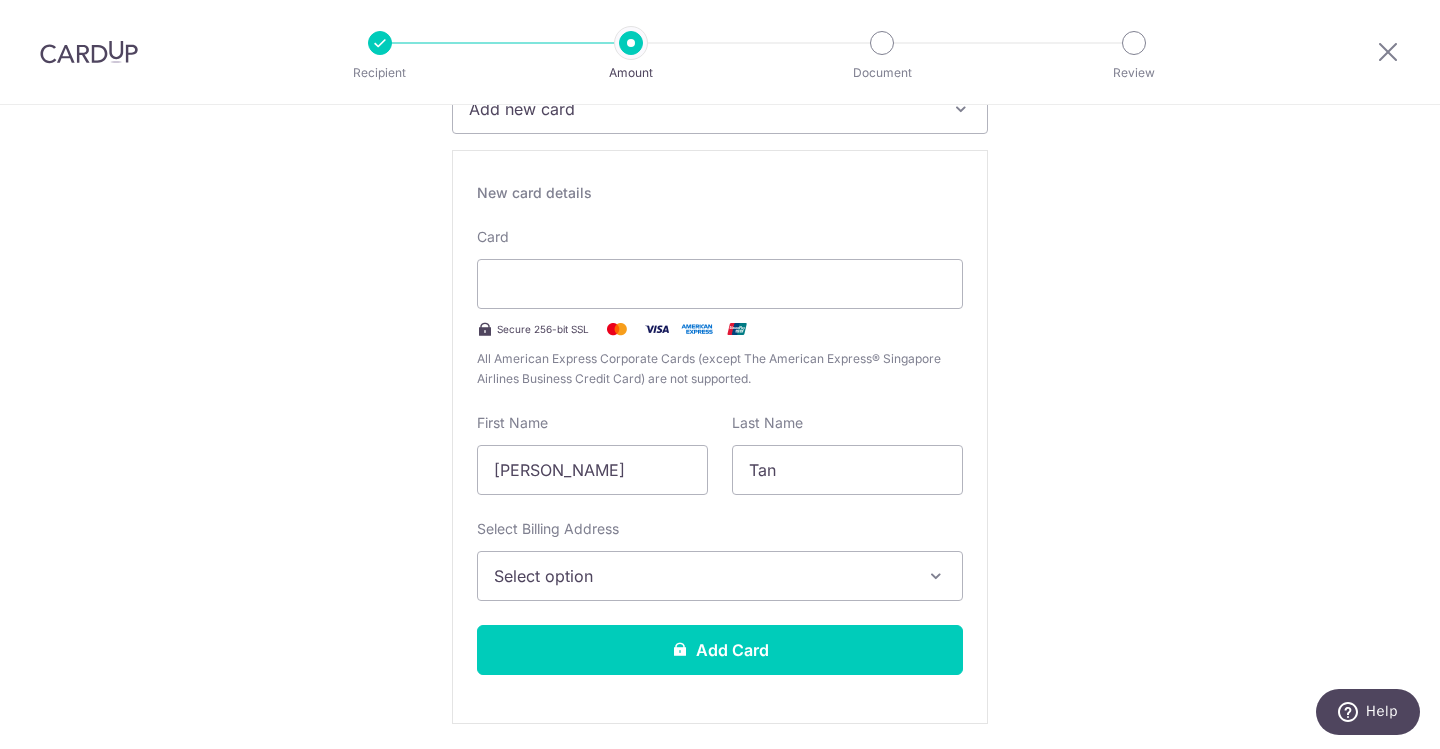 click on "Select option" at bounding box center (720, 576) 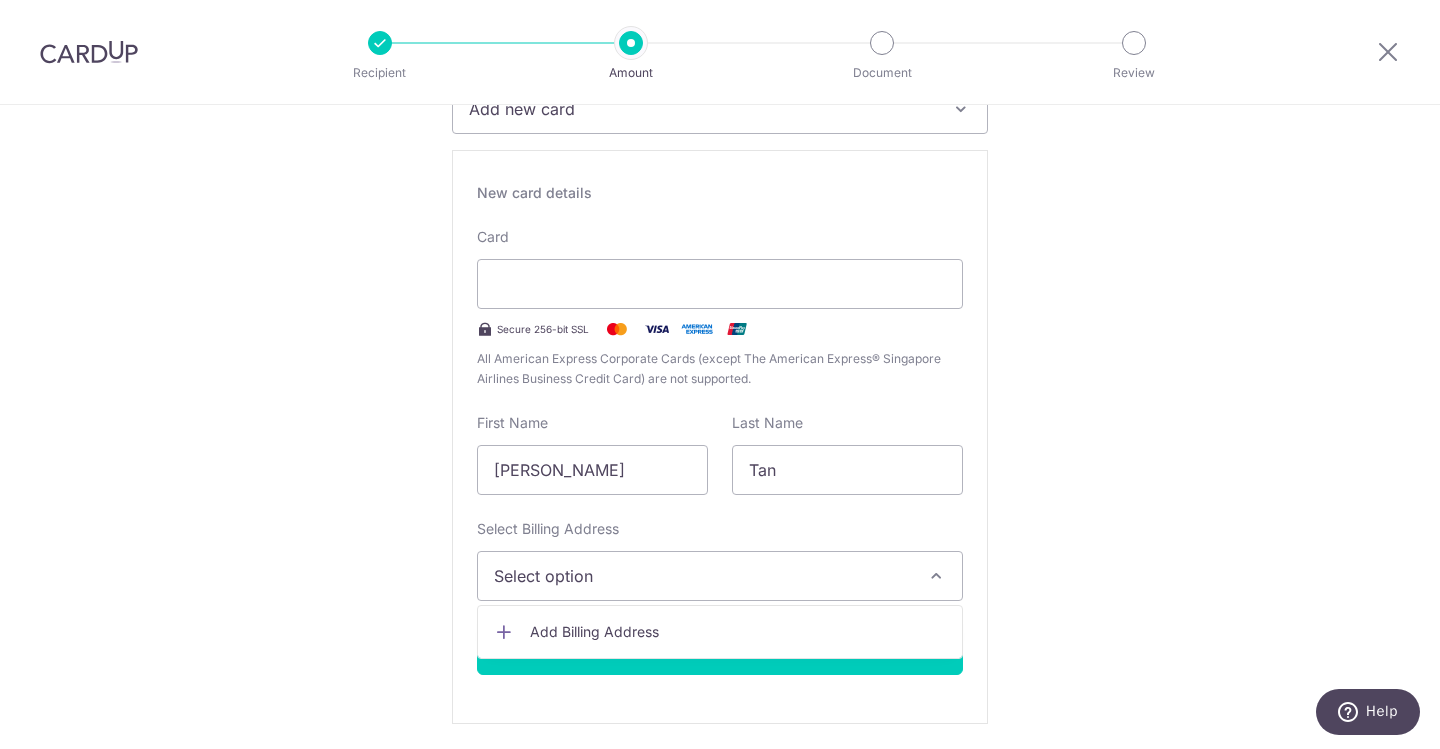 click on "Add Billing Address" at bounding box center [738, 632] 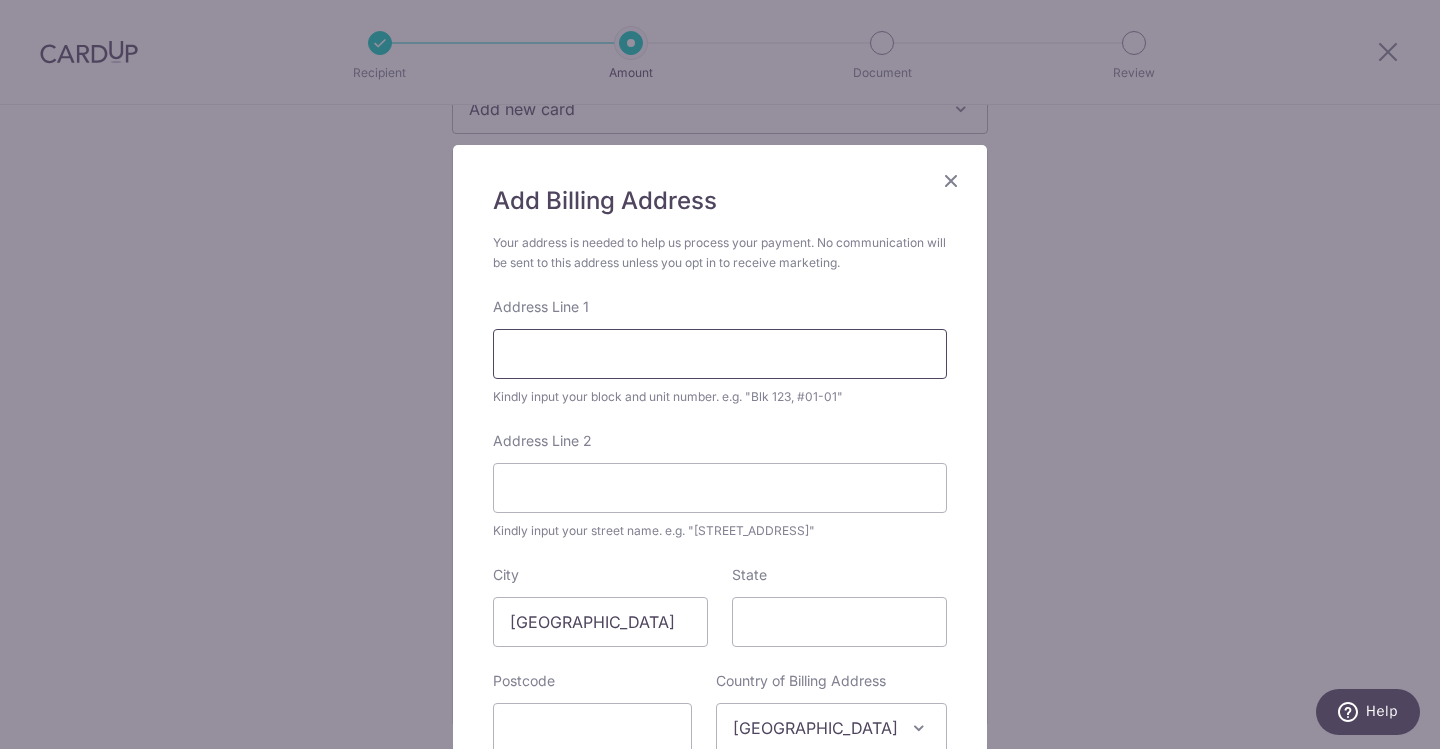 type on "9" 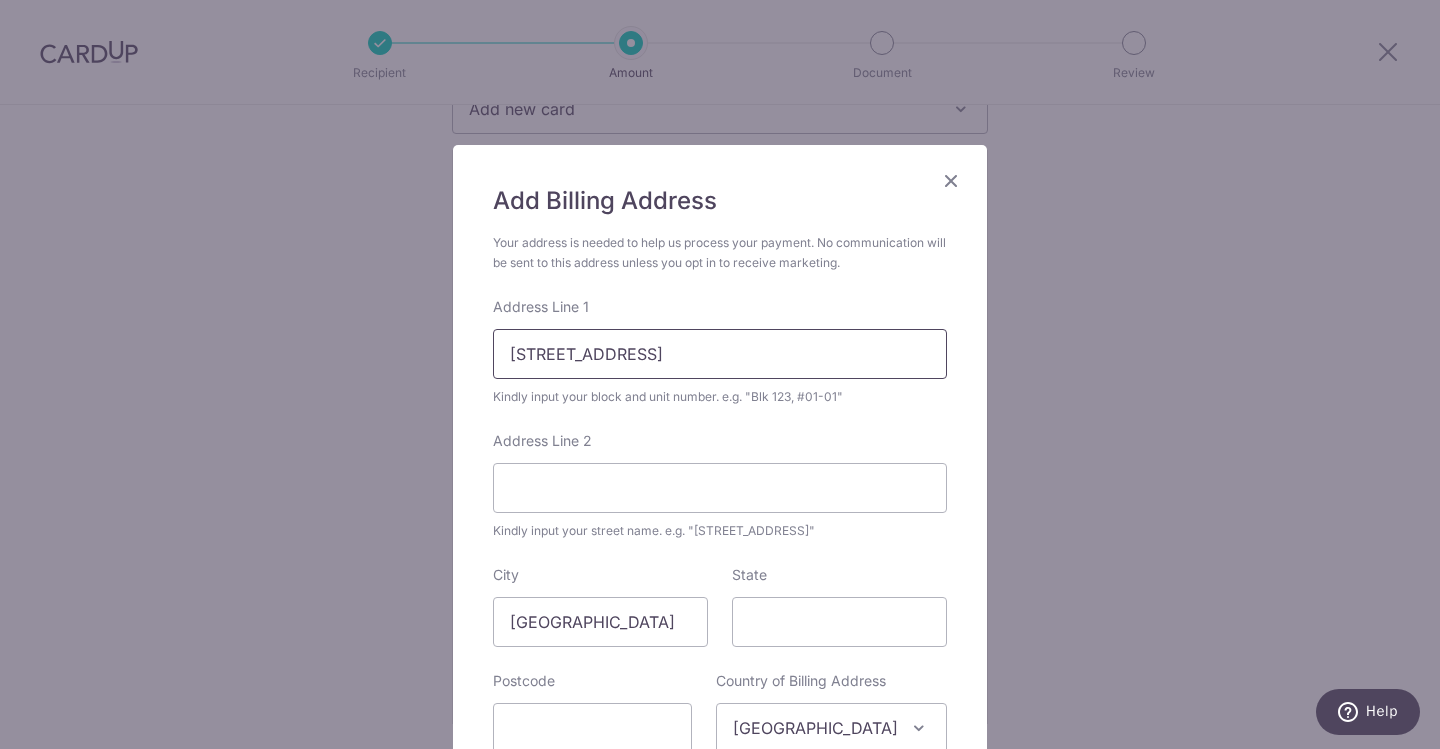 type on "87 Hougang Ave 2" 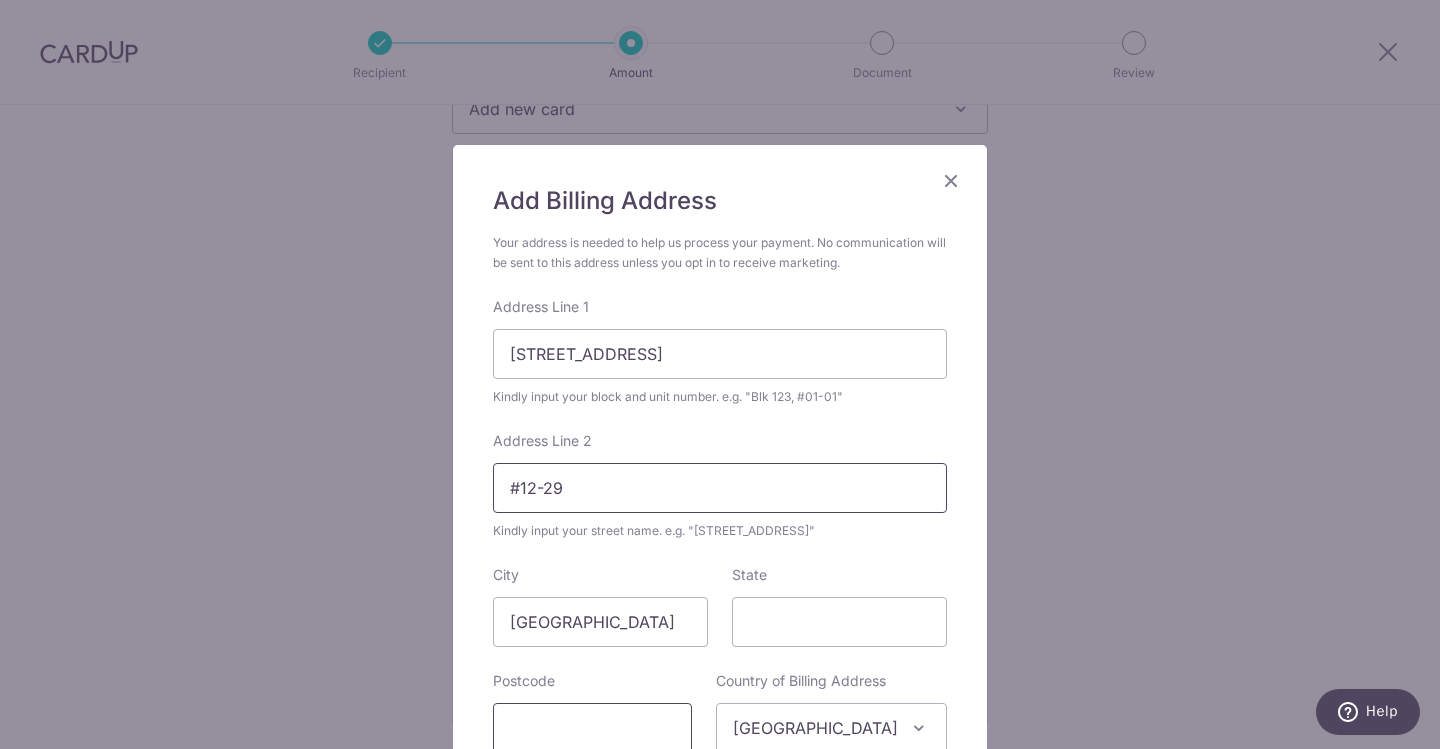 type on "#12-29" 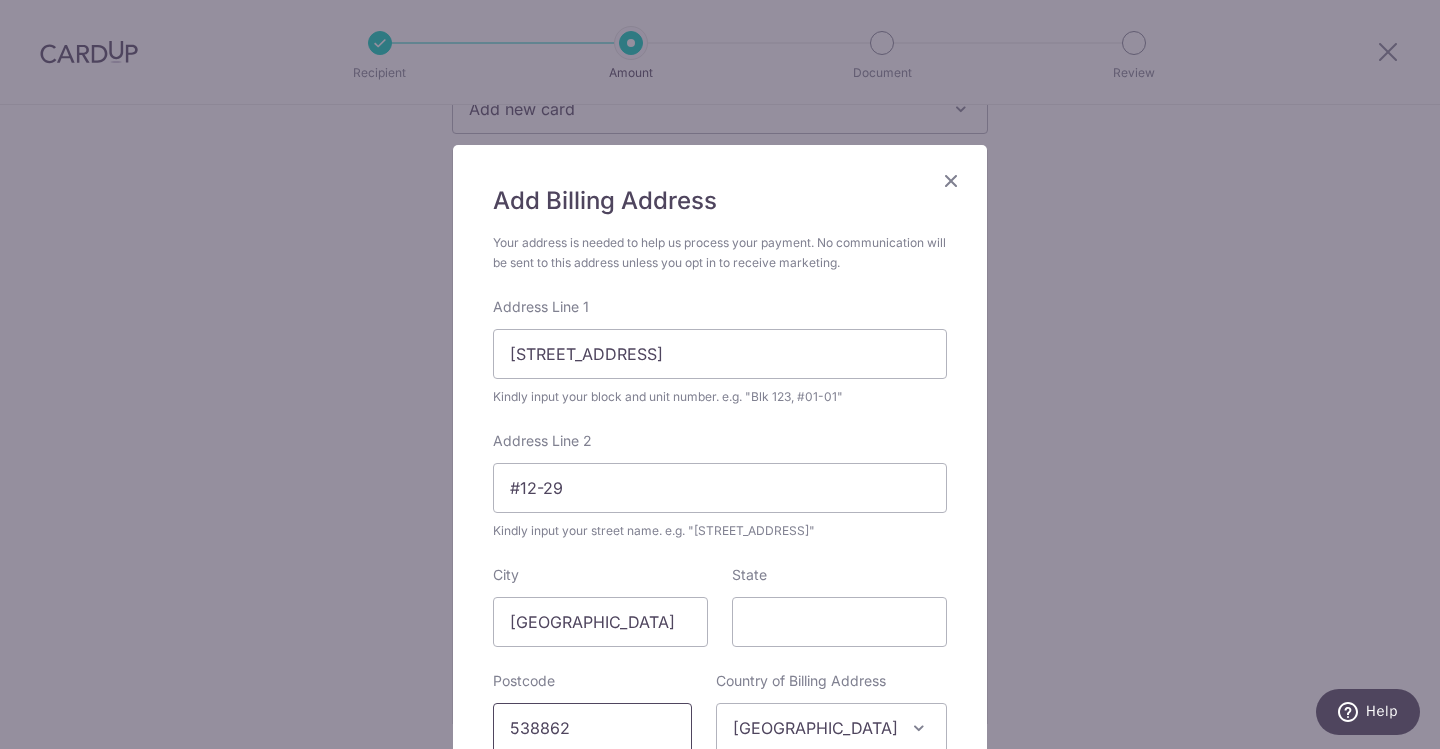 type on "538862" 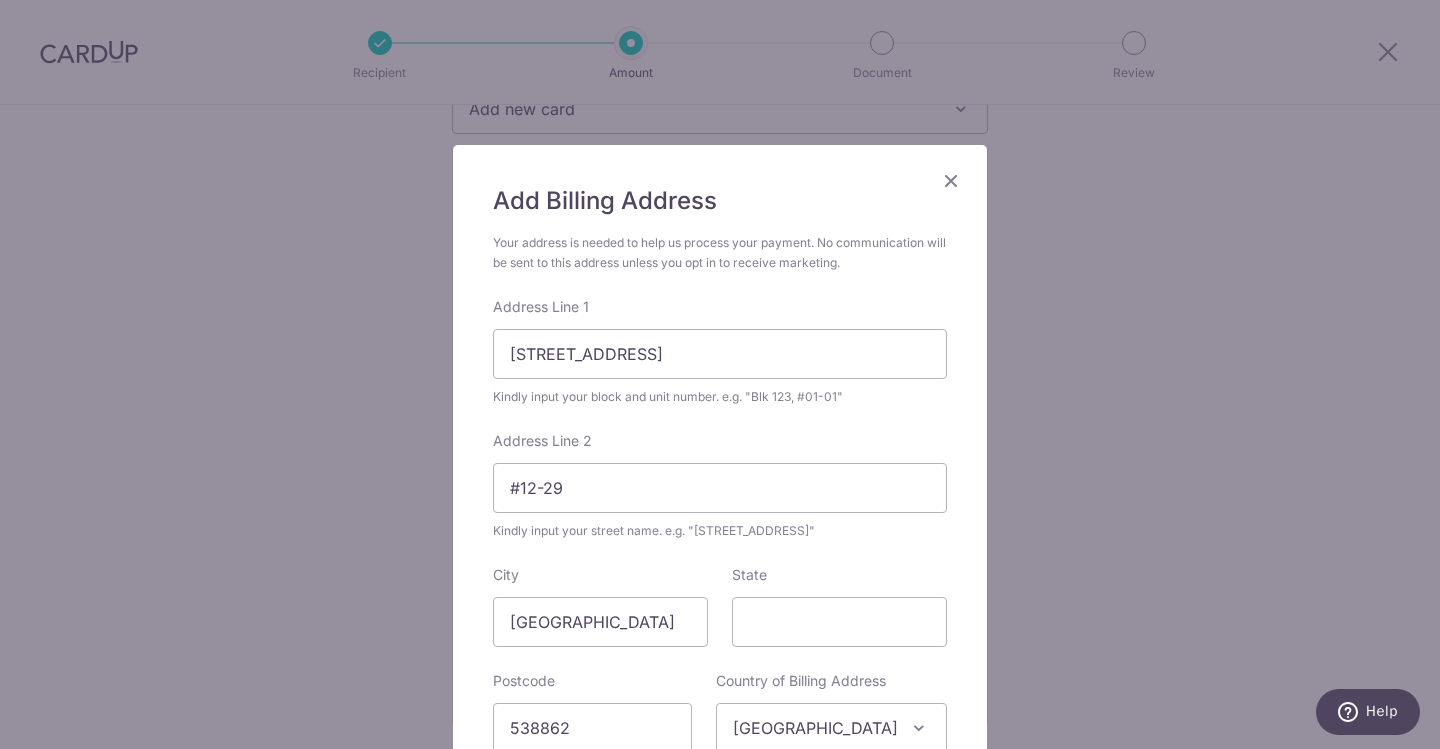 click on "Add Billing Address
Your address is needed to help us process your payment. No communication will be sent to this address unless you opt in to receive marketing.
Address Line 1
87 Hougang Ave 2
Kindly input your block and unit number. e.g. "Blk 123, #01-01"
Address Line 2
#12-29
Kindly input your street name. e.g. "Hougang Street 10"
City
Singapore
State
Postcode
538862
Country of Billing Address
Select Country Afghanistan
Aland Islands
Albania
Algeria
American Samoa
Andorra
Angola
Anguilla
Antarctica
Antigua and Barbuda
Argentina
Armenia
Aruba" at bounding box center (720, 374) 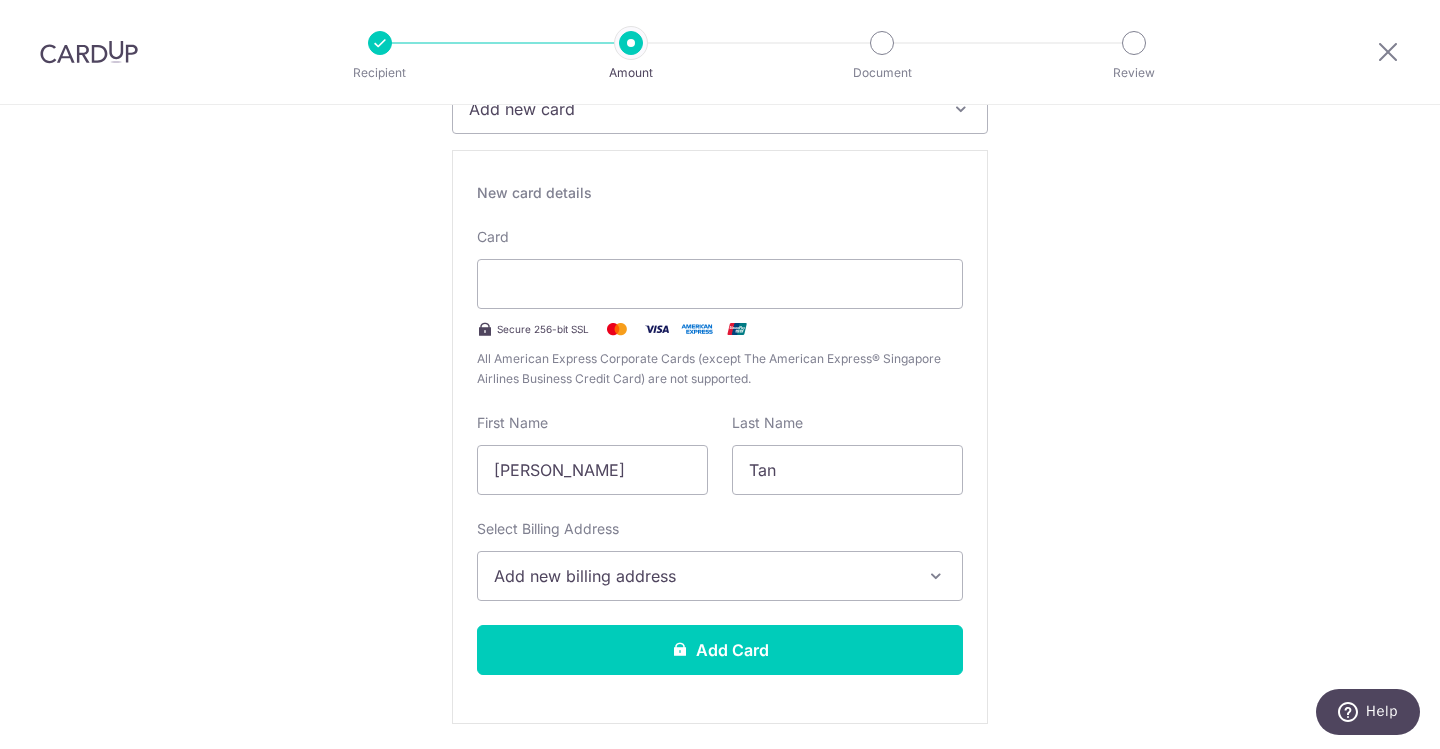 click on "Add new billing address" at bounding box center [702, 576] 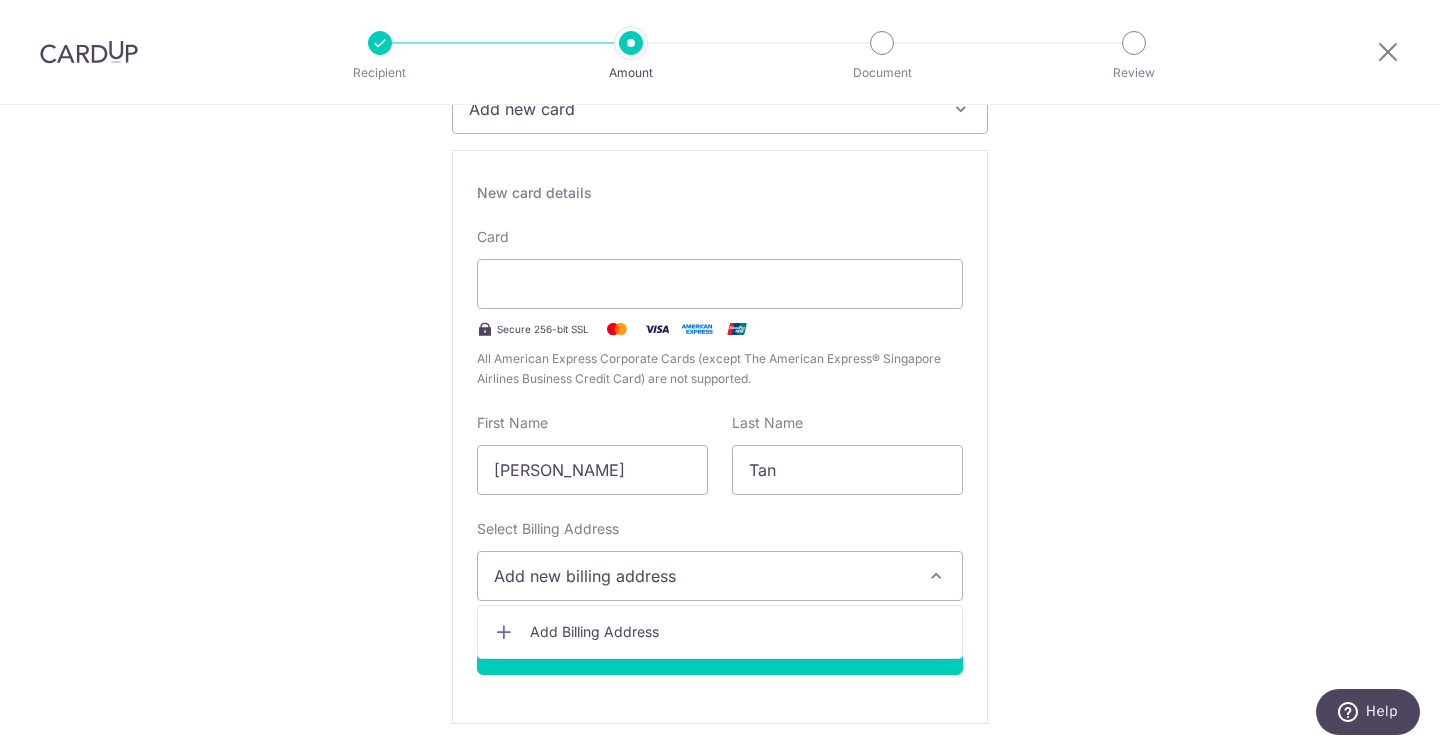 click on "Tell us more about your payment
Enter payment amount
SGD
1,203.36
1203.36
Select Card
Add new card
Add credit card
Secure 256-bit SSL
Text
New card details
Card
Secure 256-bit SSL" at bounding box center (720, 1011) 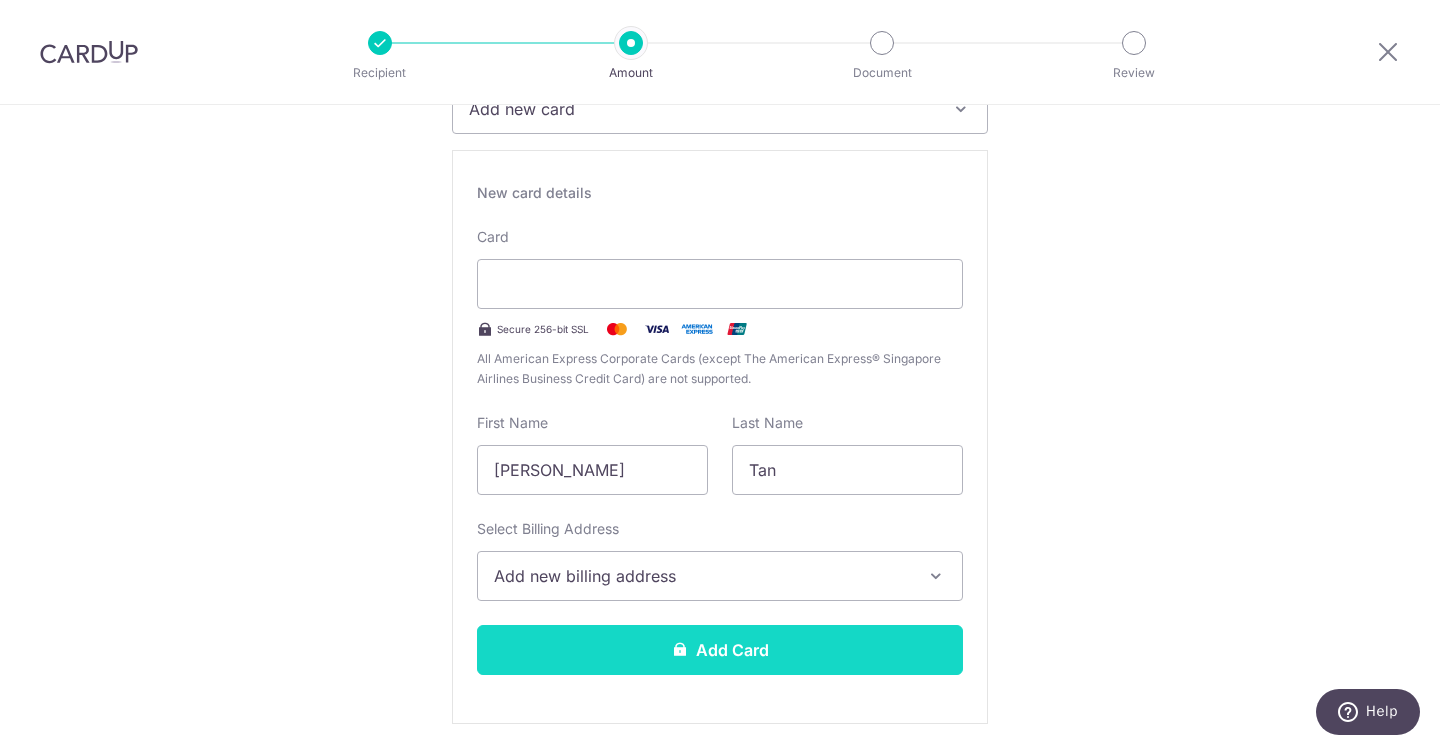 click on "Add Card" at bounding box center [720, 650] 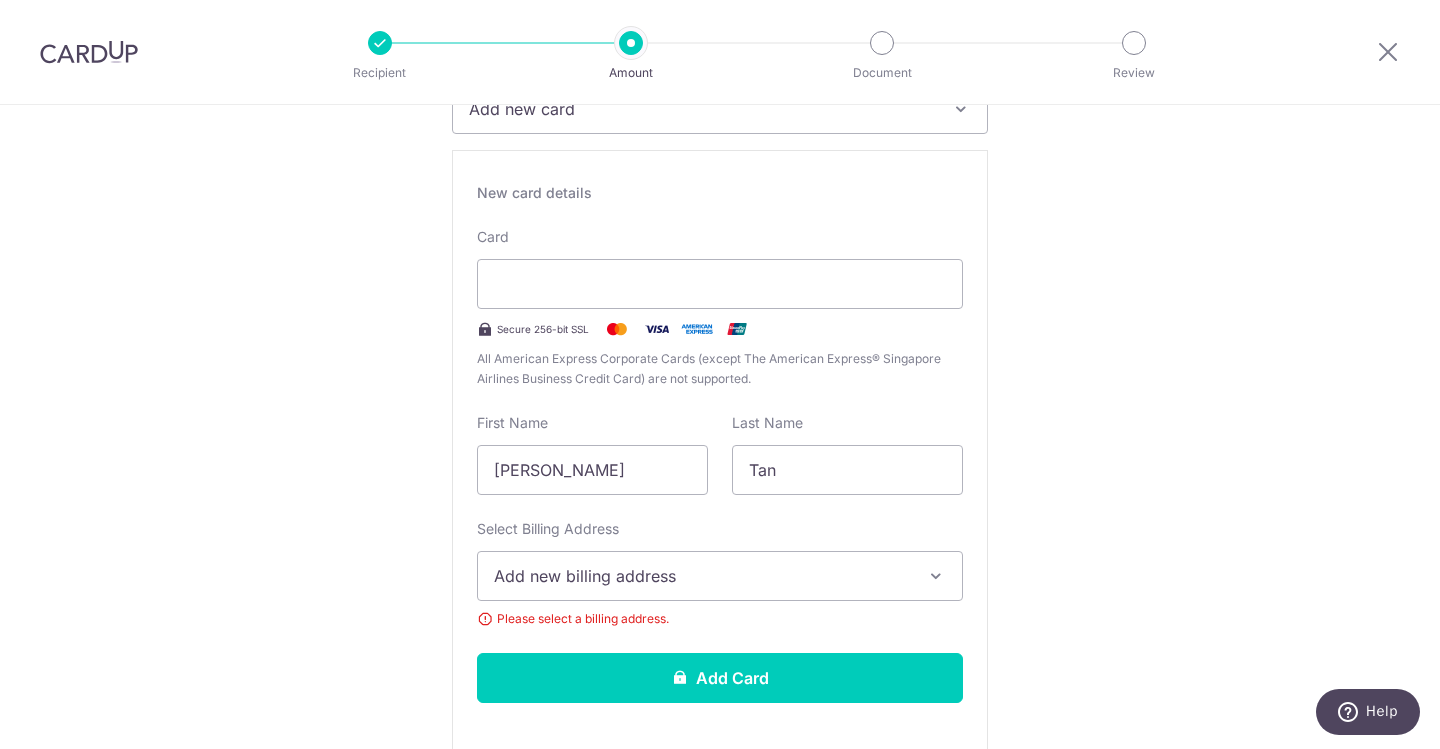click on "Add new billing address" at bounding box center [702, 576] 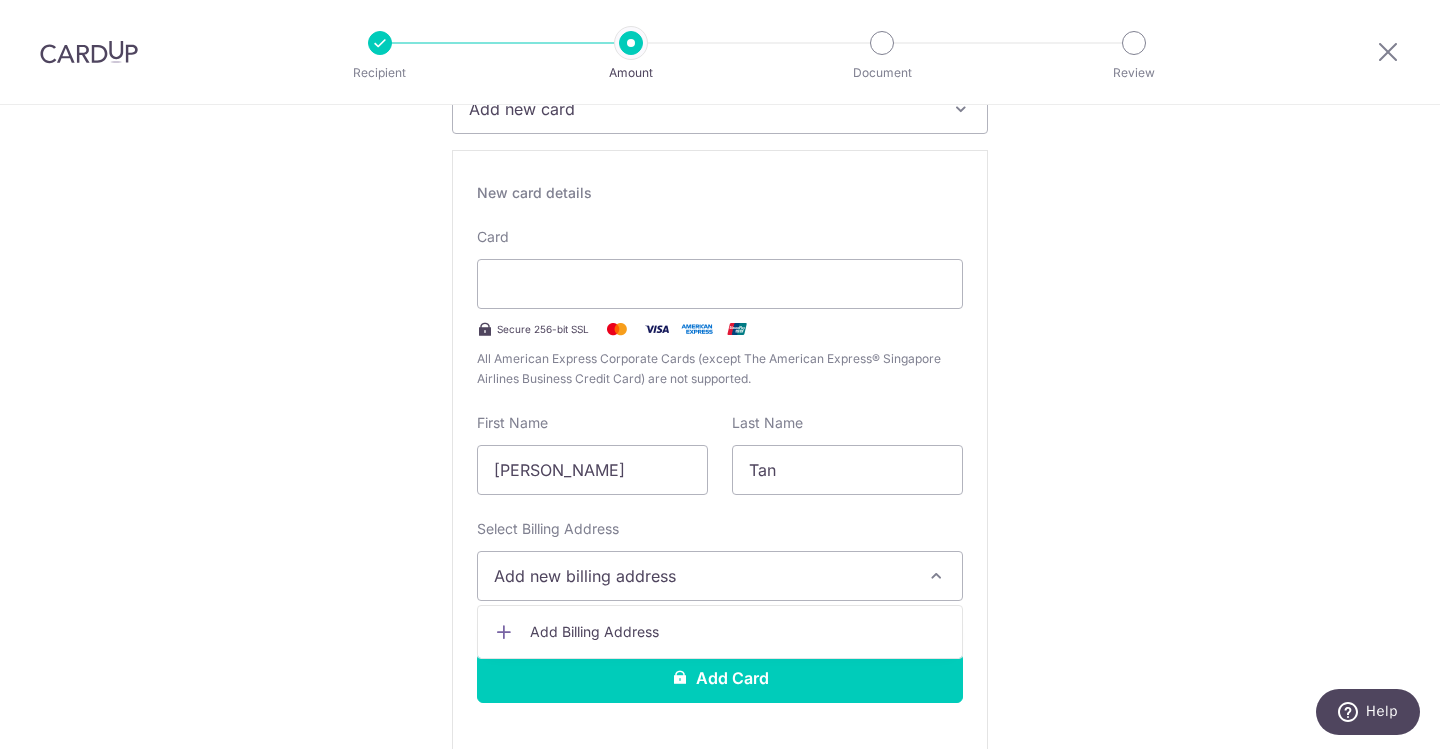 click on "Add Billing Address" at bounding box center (720, 632) 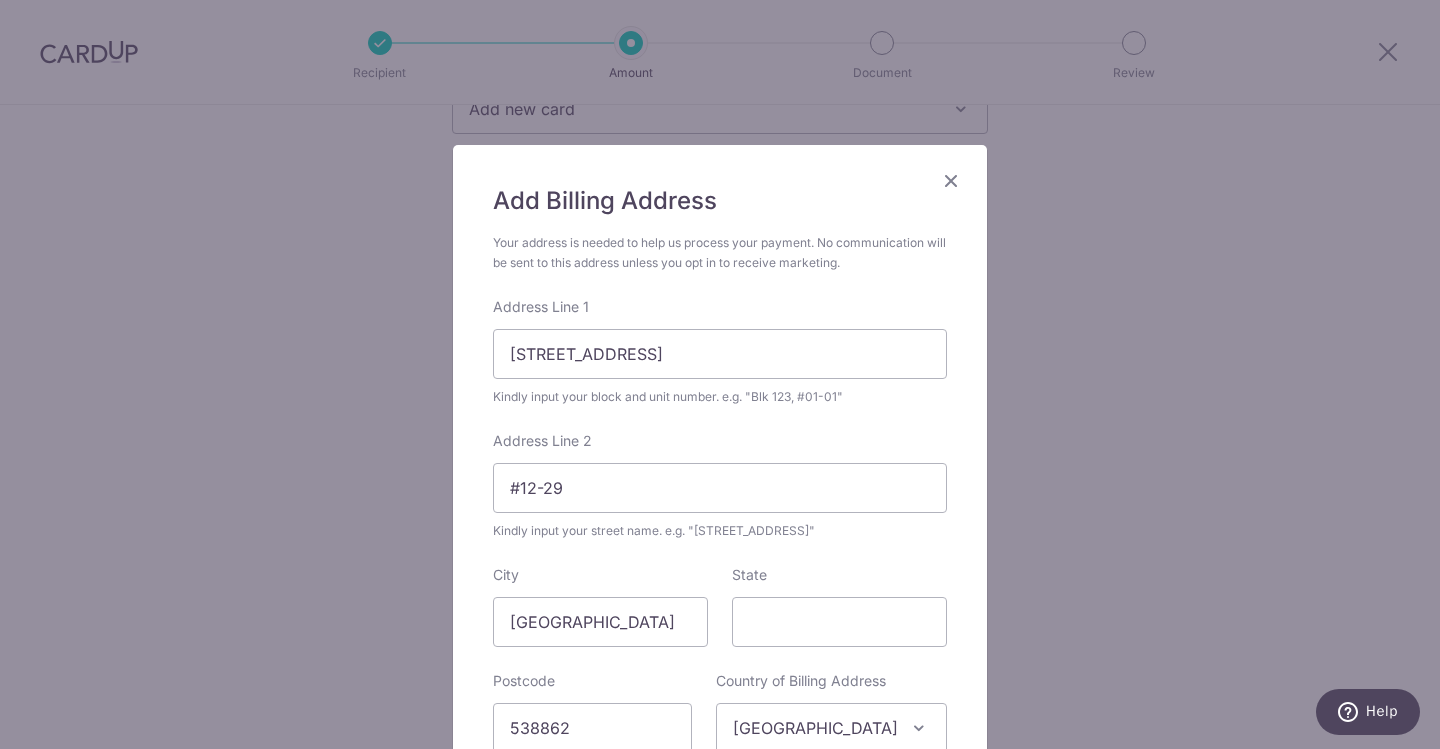 click on "Add Billing Address
Your address is needed to help us process your payment. No communication will be sent to this address unless you opt in to receive marketing.
Address Line 1
87 Hougang Ave 2
Kindly input your block and unit number. e.g. "Blk 123, #01-01"
Address Line 2
#12-29
Kindly input your street name. e.g. "Hougang Street 10"
City
Singapore
State
Postcode
538862
Country of Billing Address
Select Country Afghanistan
Aland Islands
Albania
Algeria
American Samoa
Andorra
Angola
Anguilla
Antarctica
Antigua and Barbuda
Argentina
Armenia
Aruba" at bounding box center [720, 374] 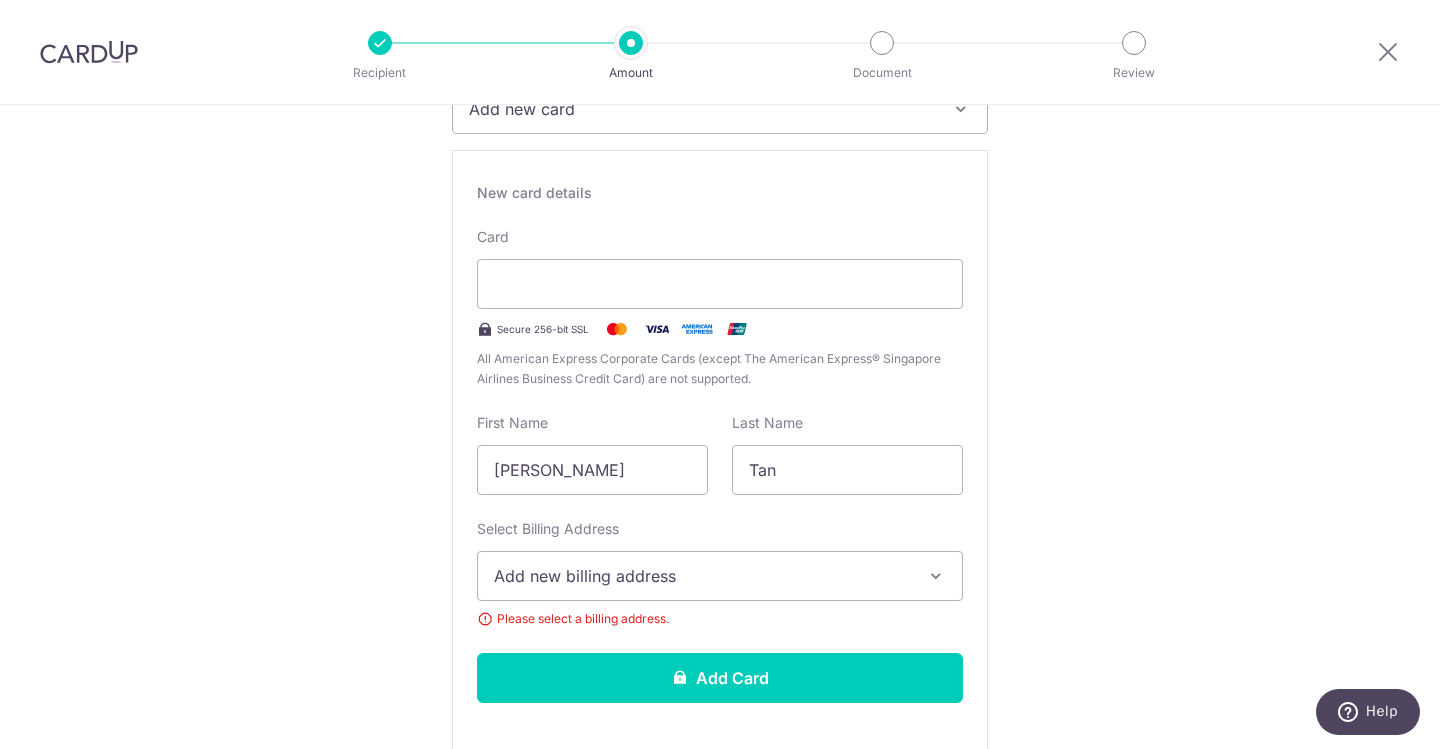 click on "Add new billing address" at bounding box center (702, 576) 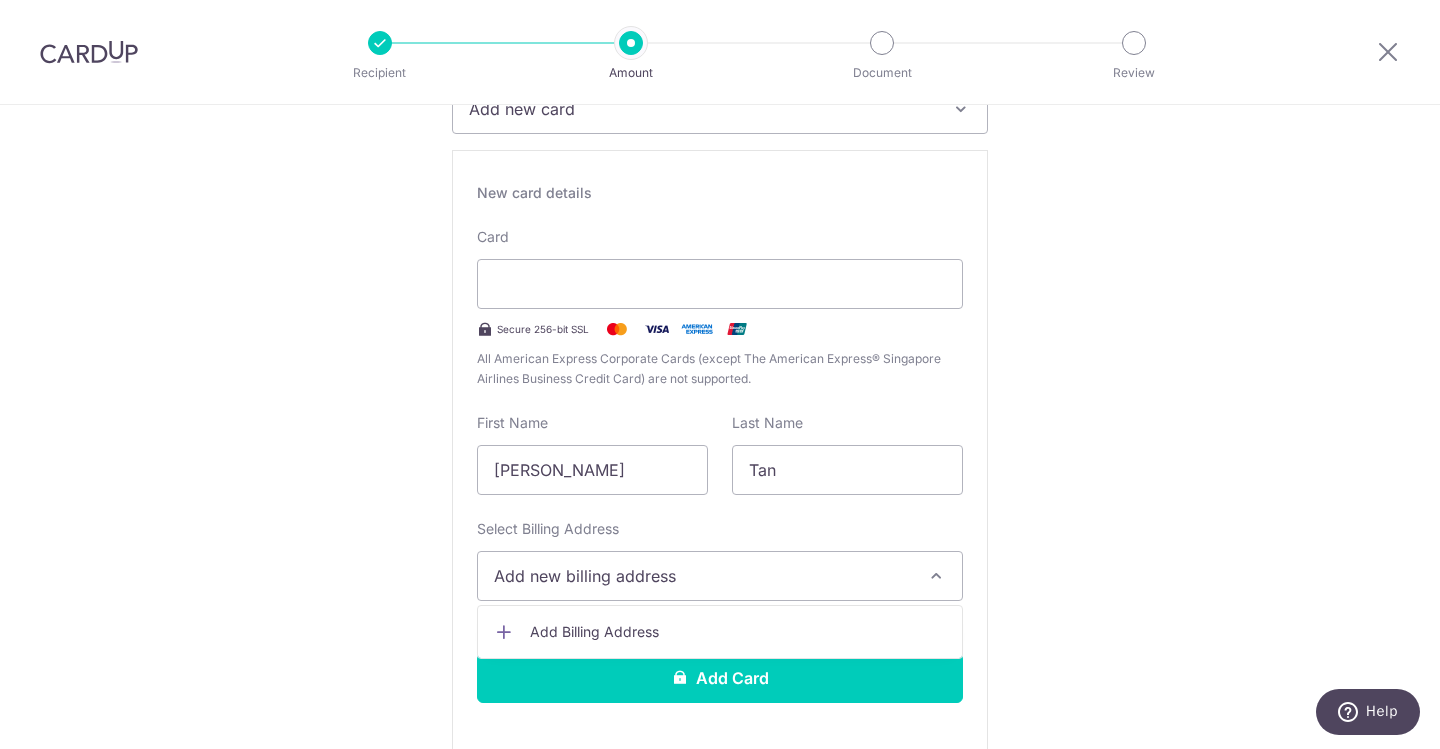 click on "Add Billing Address" at bounding box center [738, 632] 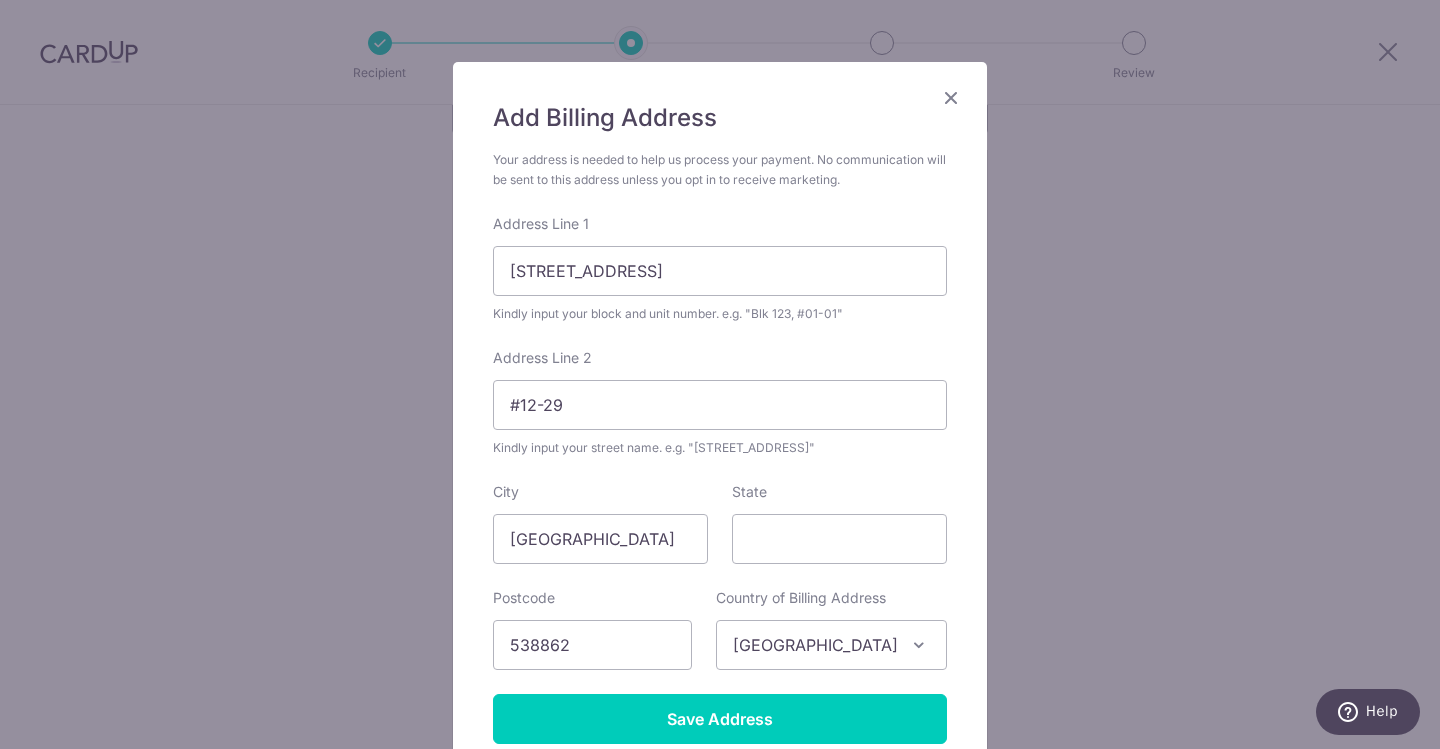 scroll, scrollTop: 263, scrollLeft: 0, axis: vertical 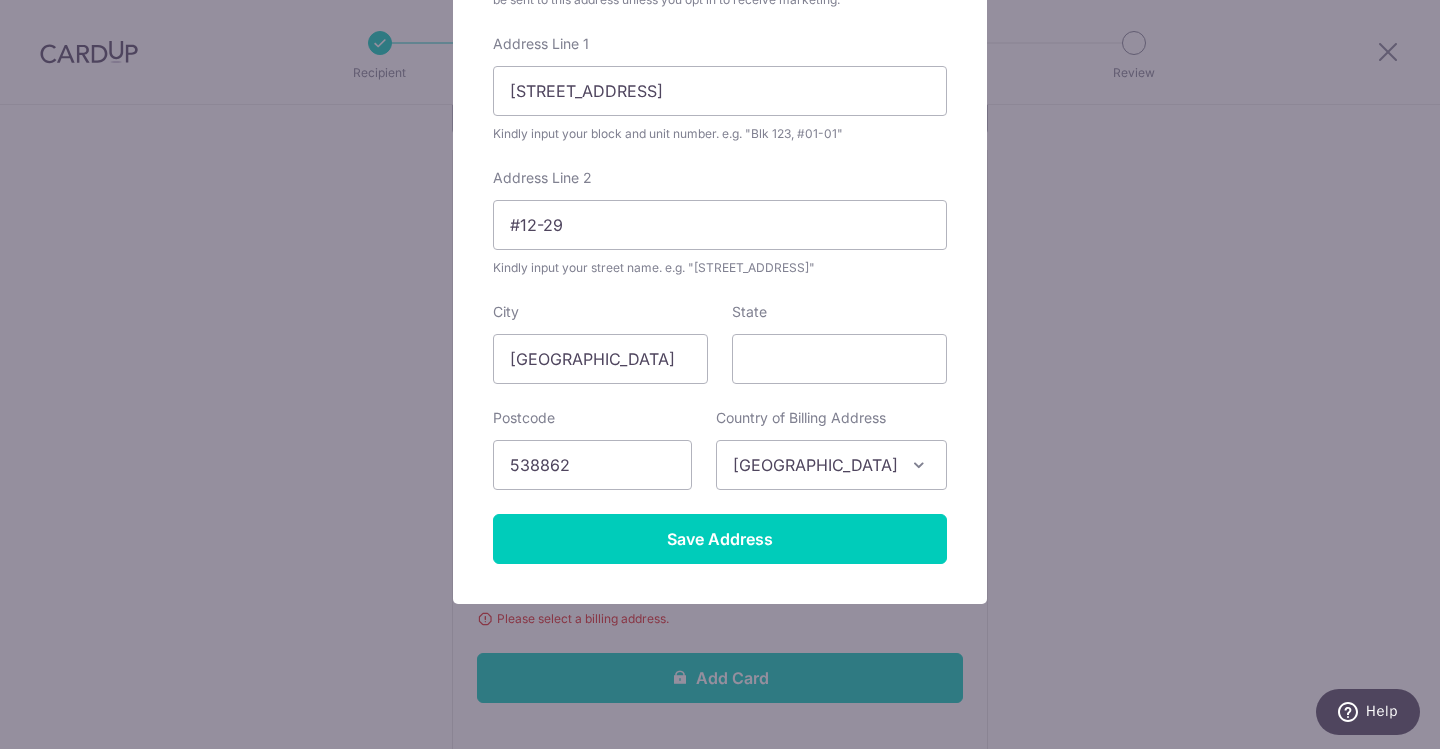 drag, startPoint x: 956, startPoint y: 525, endPoint x: 939, endPoint y: 821, distance: 296.48776 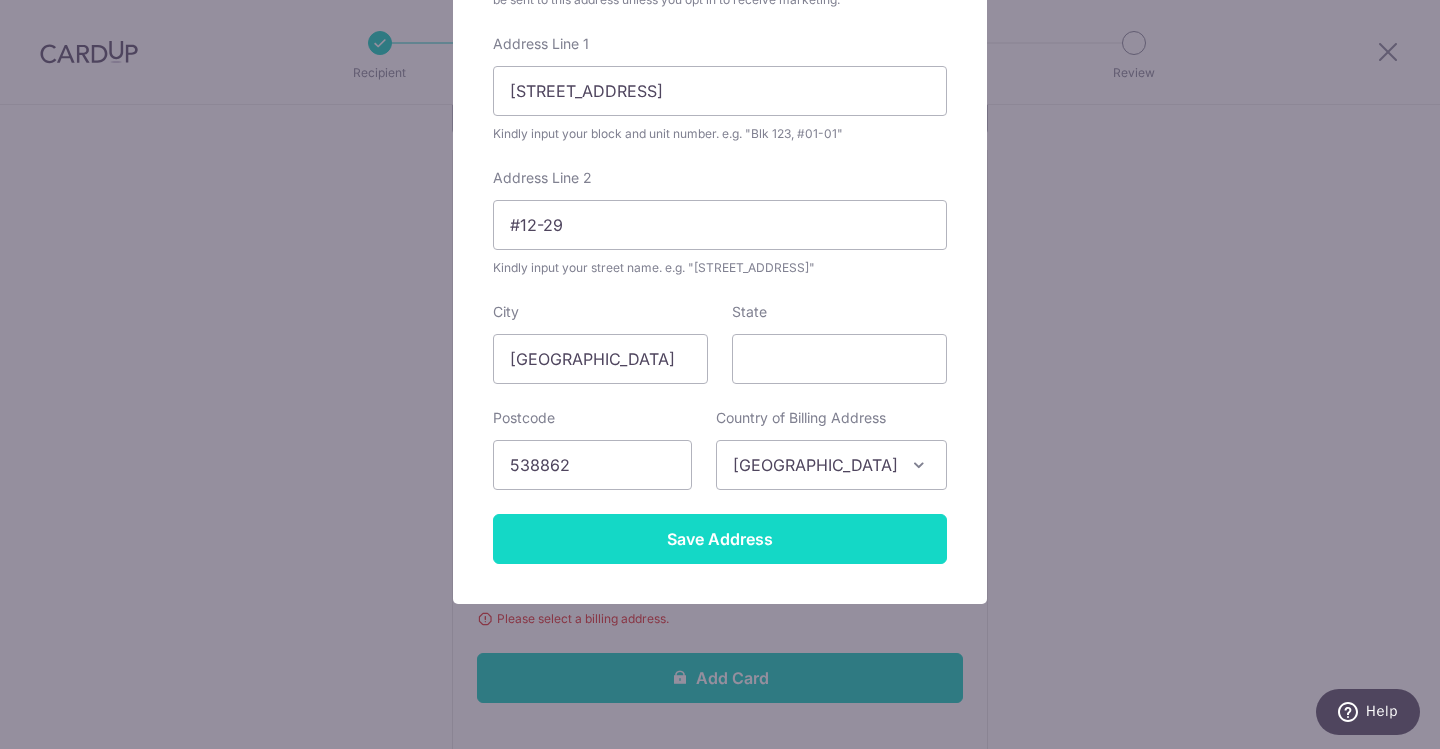 click on "Save Address" at bounding box center [720, 539] 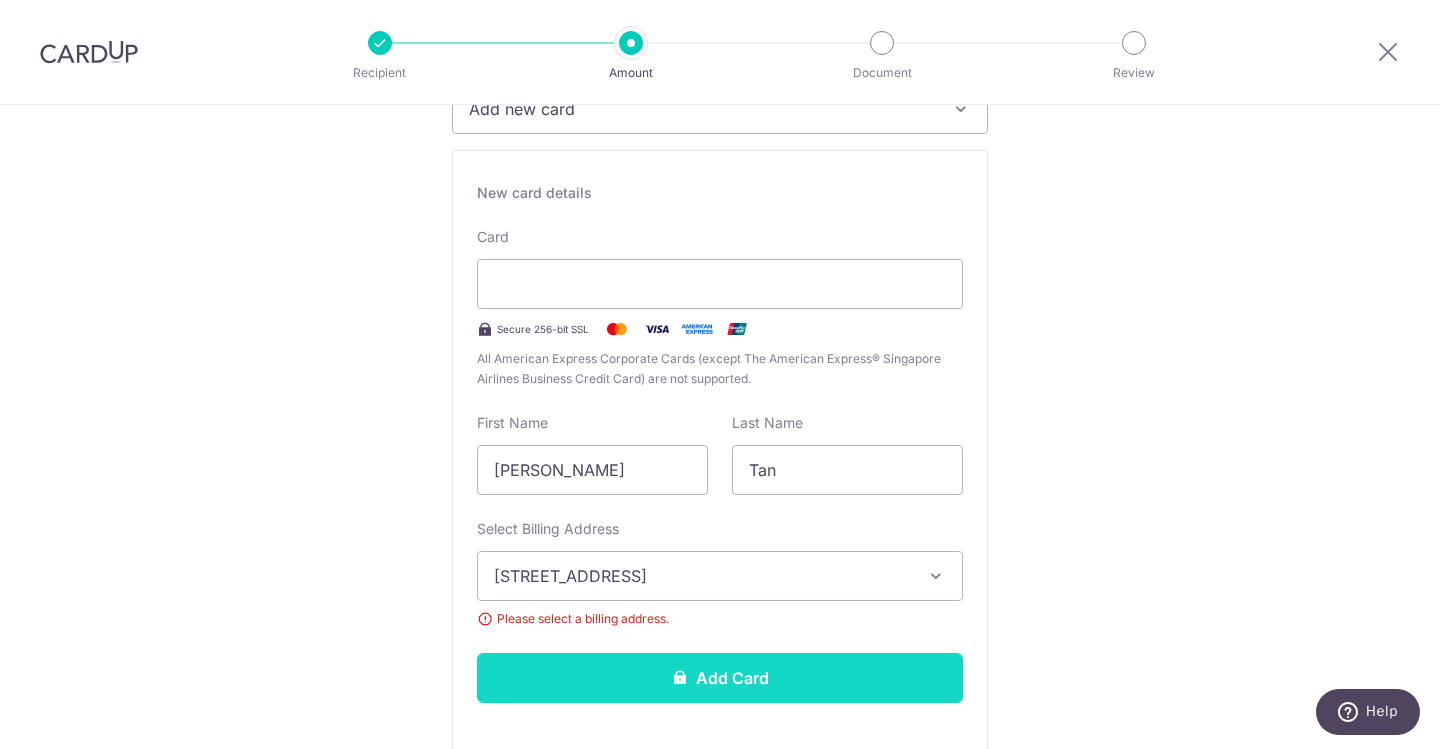 click on "Add Card" at bounding box center [720, 678] 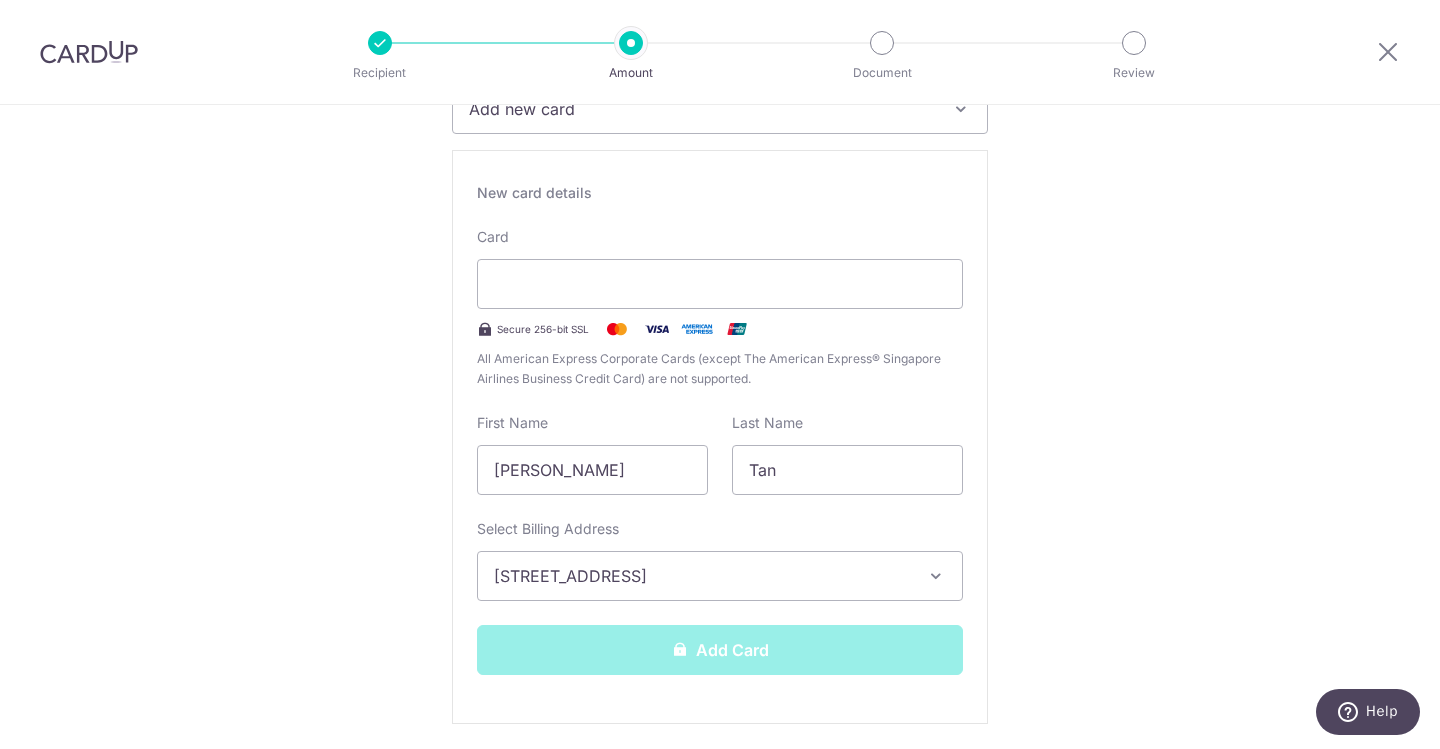 click on "Tell us more about your payment
Enter payment amount
SGD
1,203.36
1203.36
Select Card
Add new card
Add credit card
Secure 256-bit SSL
Text
New card details
Card
Secure 256-bit SSL" at bounding box center [720, 1011] 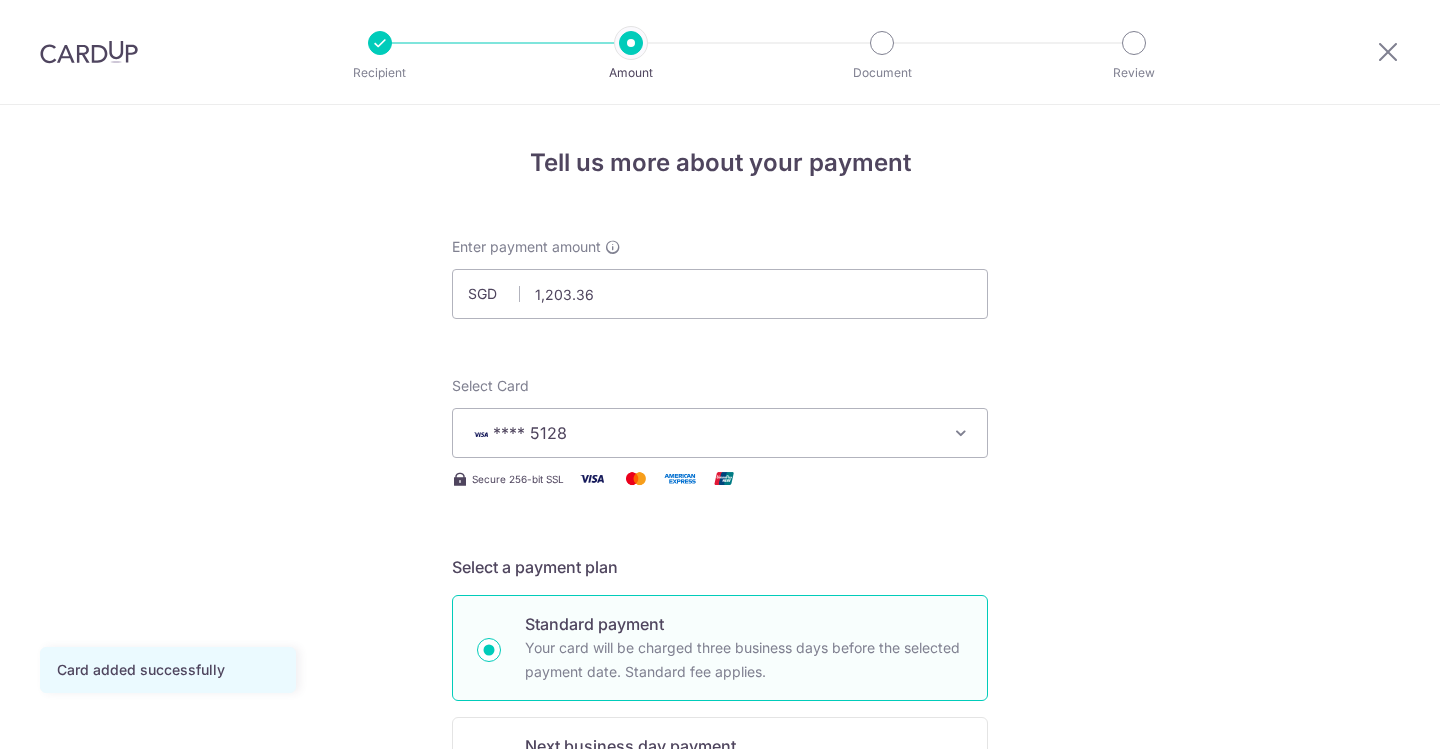 scroll, scrollTop: 0, scrollLeft: 0, axis: both 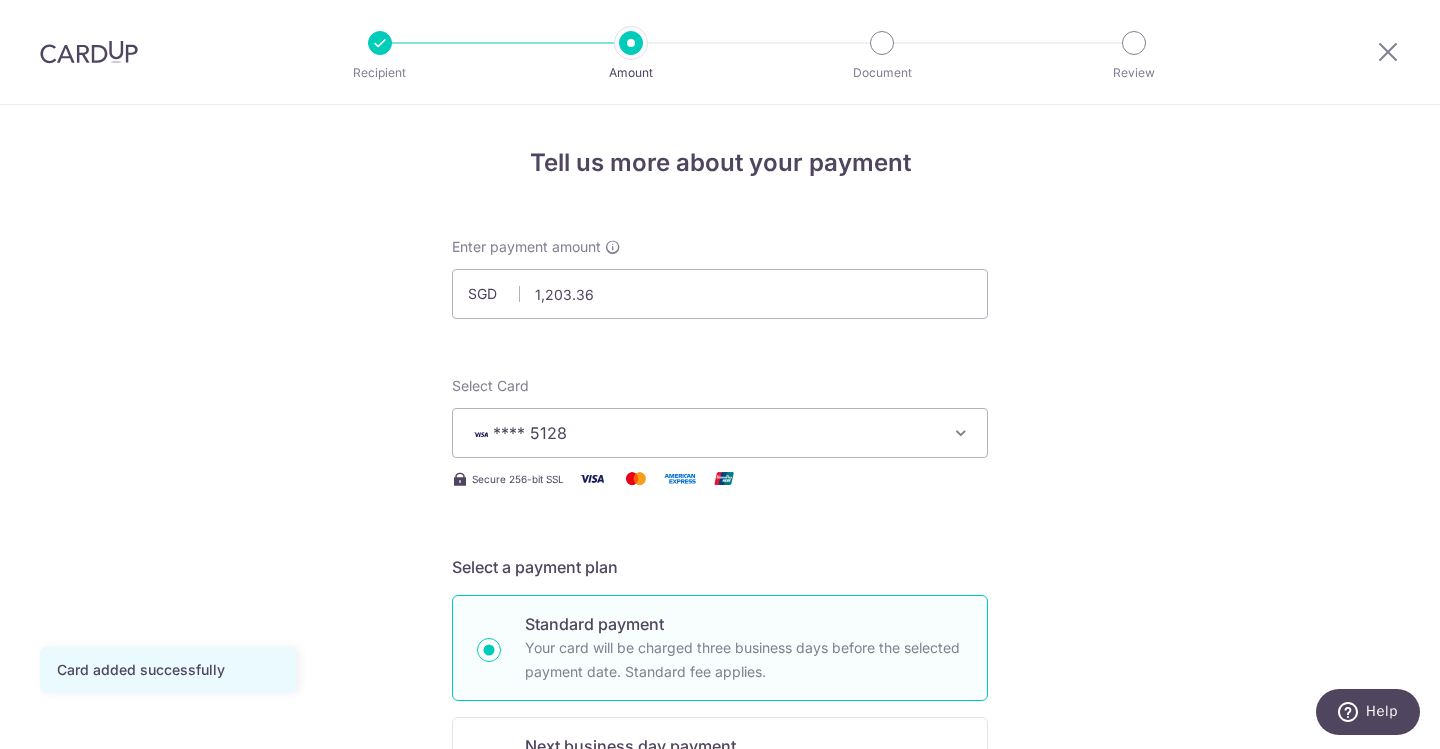 click on "Tell us more about your payment
Enter payment amount
SGD
1,203.36
1203.36
Card added successfully
Select Card
**** 5128
Add credit card
Your Cards
**** 5128
Secure 256-bit SSL
Text
New card details
Card
Secure 256-bit SSL" at bounding box center (720, 1050) 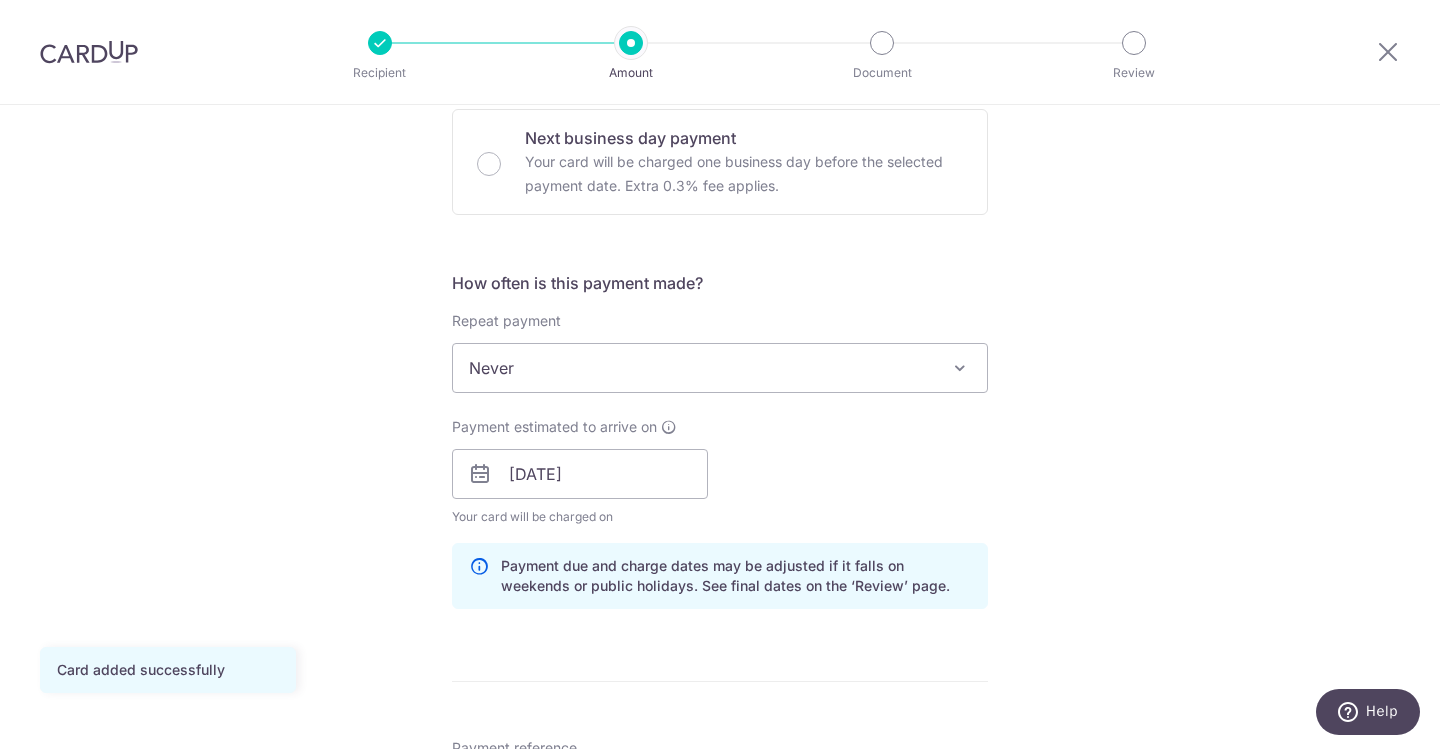 scroll, scrollTop: 637, scrollLeft: 0, axis: vertical 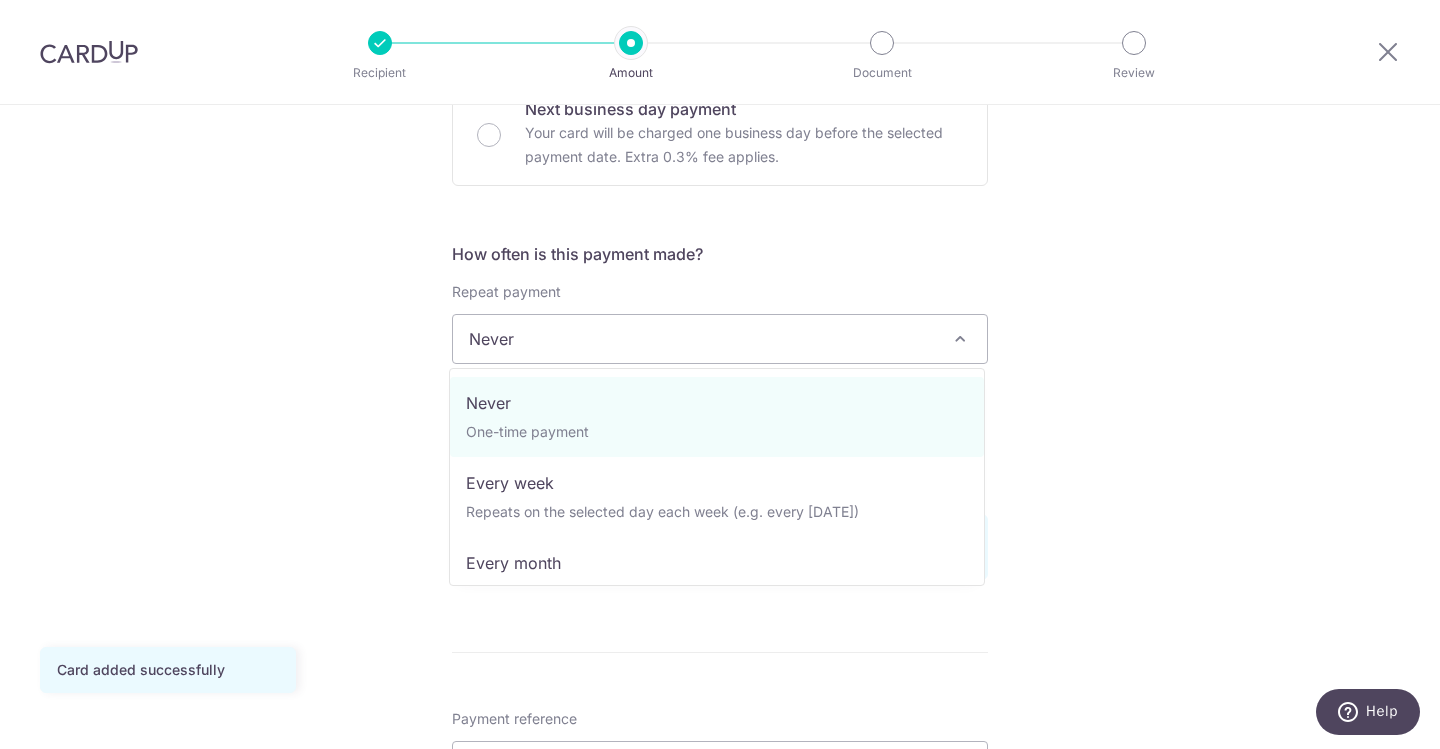 click on "Never" at bounding box center [720, 339] 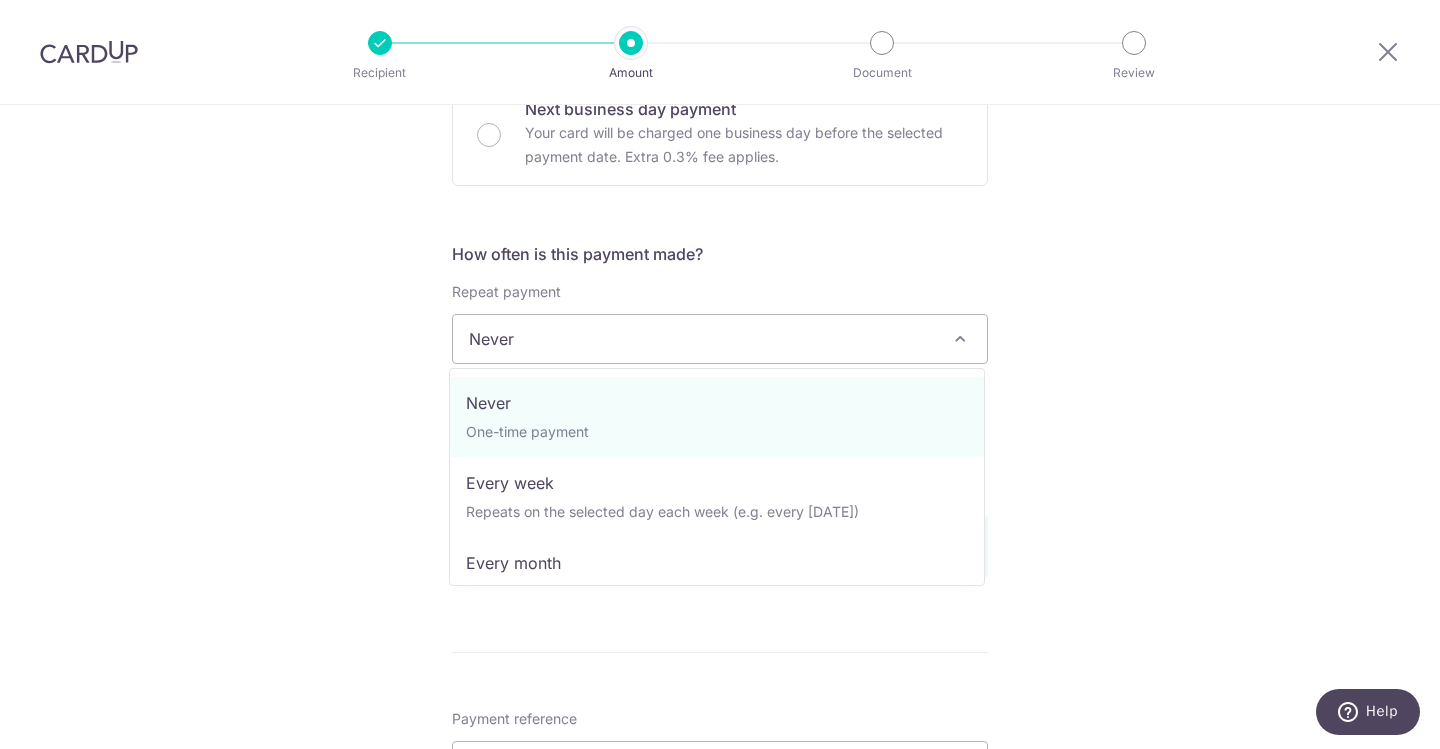 scroll, scrollTop: 120, scrollLeft: 0, axis: vertical 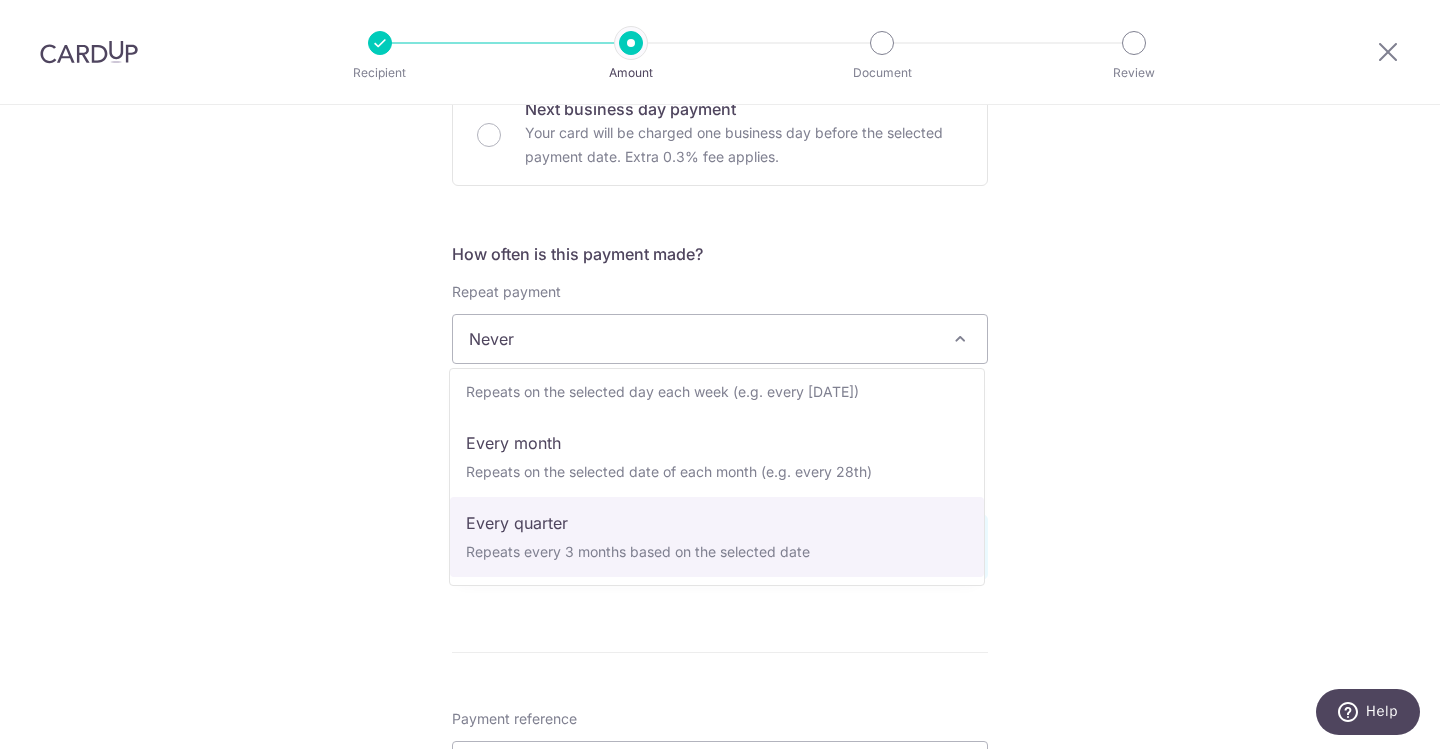 select on "4" 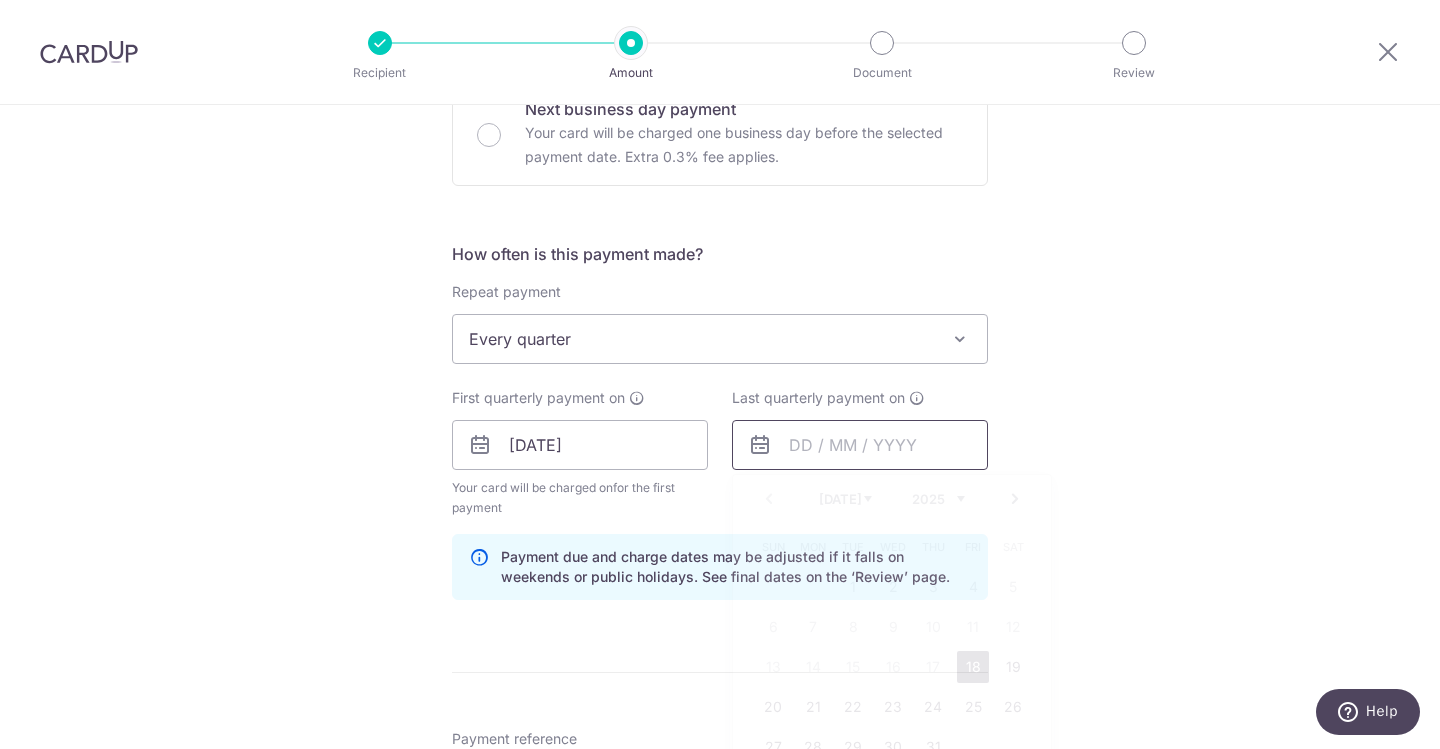 click at bounding box center [860, 445] 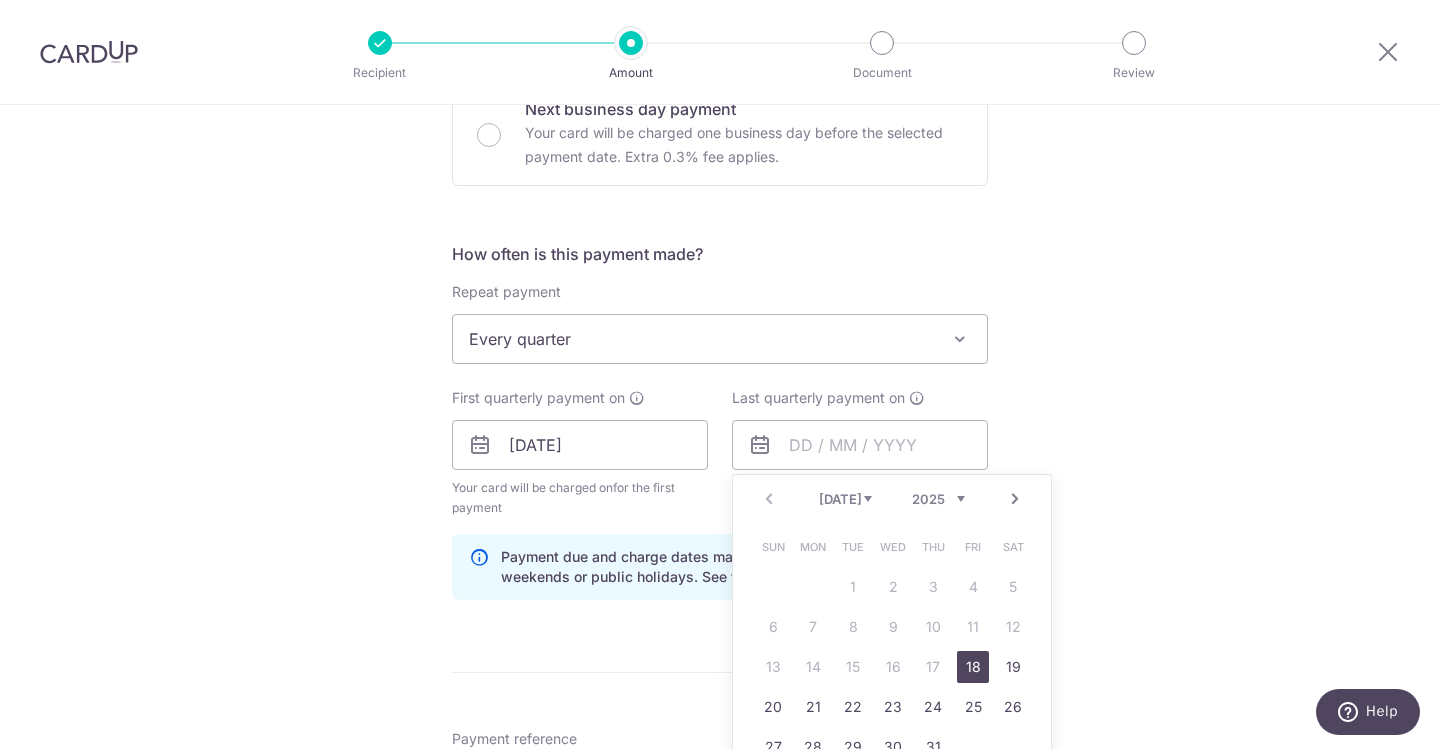 click on "Prev Next Jul Aug Sep Oct Nov Dec 2025 2026 2027 2028 2029 2030 2031 2032 2033 2034 2035" at bounding box center [892, 499] 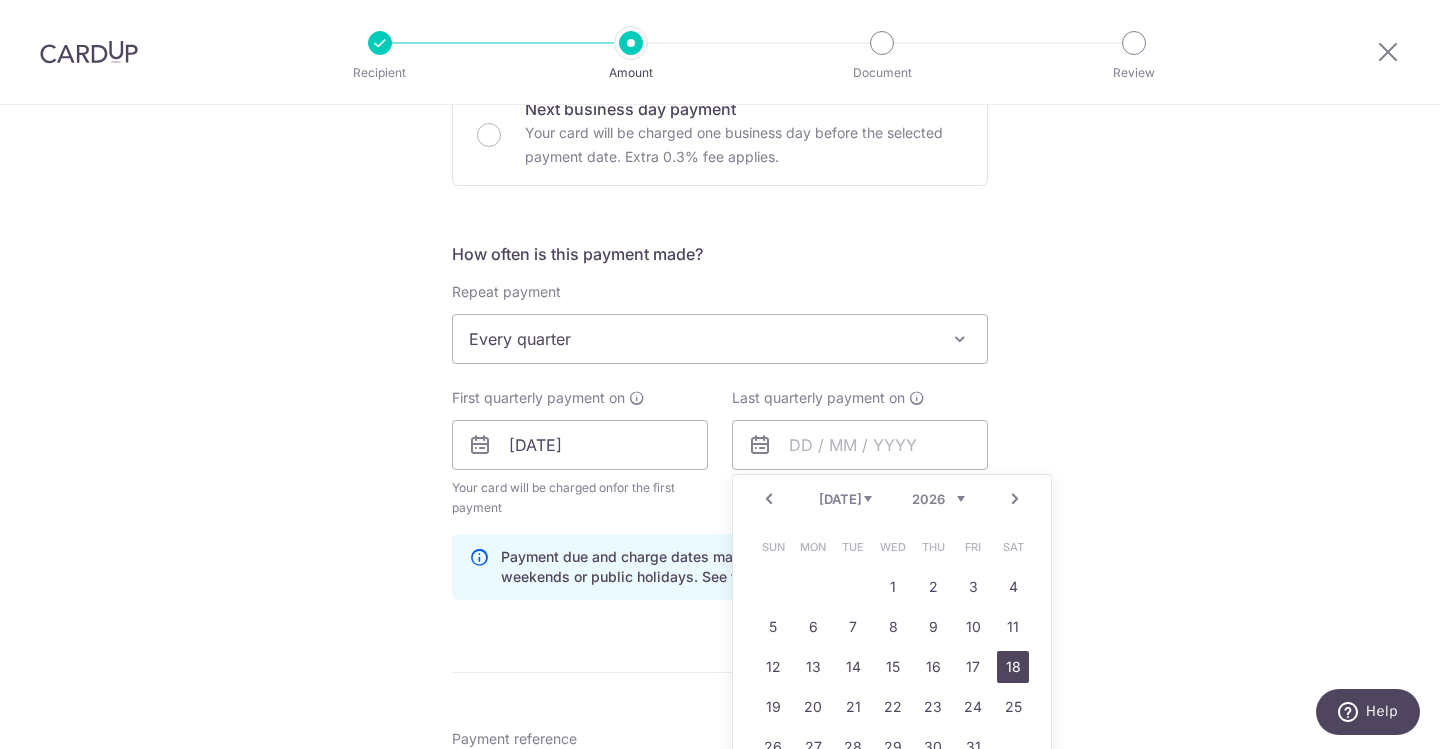 click on "18" at bounding box center [1013, 667] 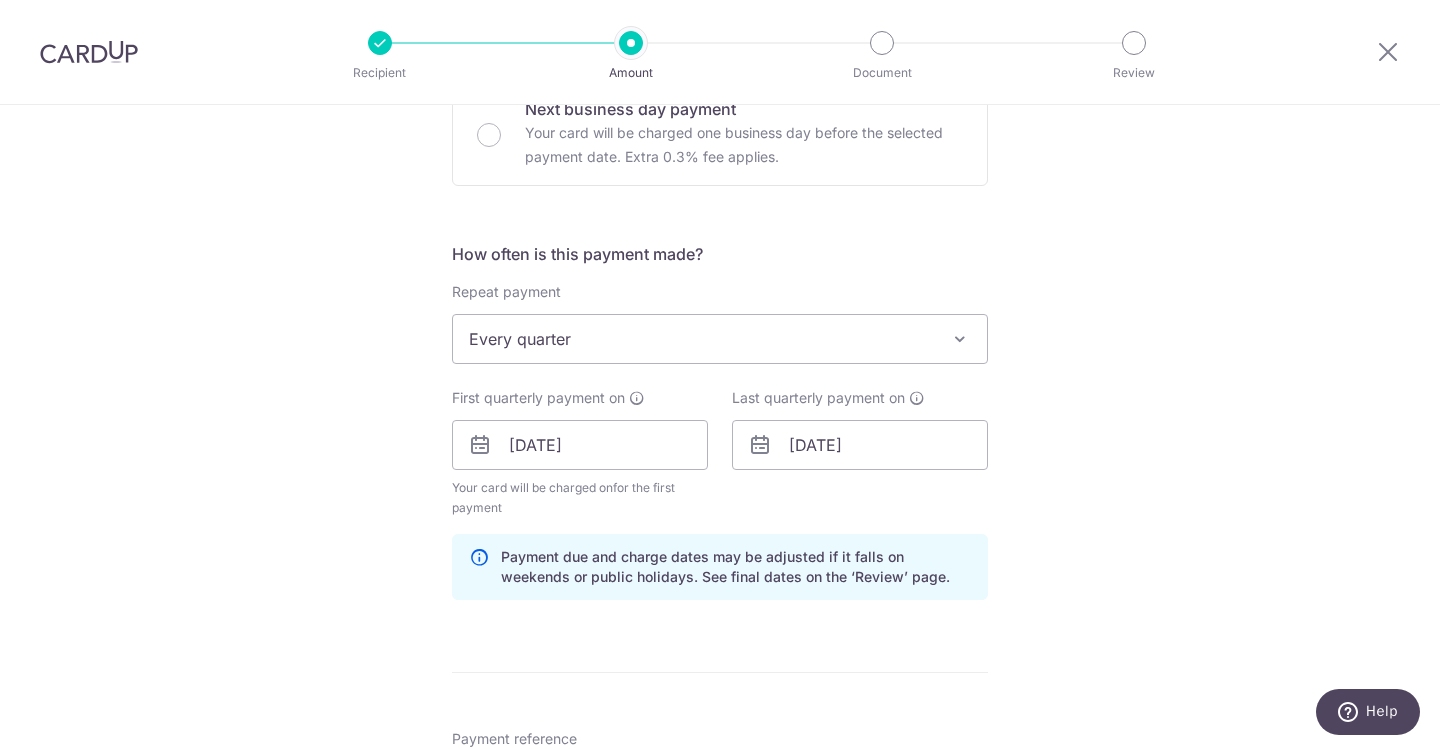 click on "Enter payment amount
SGD
1,203.36
1203.36
Card added successfully
Select Card
**** 5128
Add credit card
Your Cards
**** 5128
Secure 256-bit SSL
Text
New card details
Card
Secure 256-bit SSL" at bounding box center (720, 442) 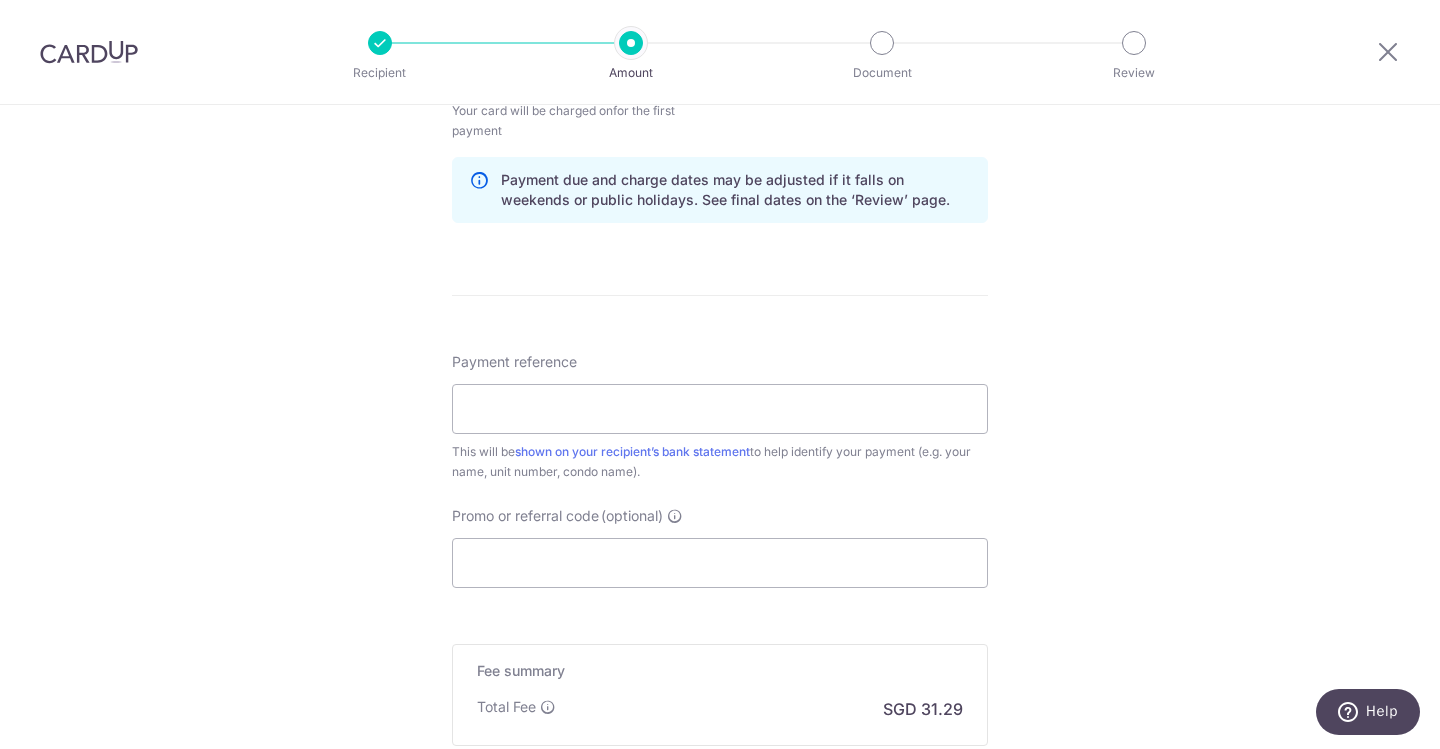 scroll, scrollTop: 1022, scrollLeft: 0, axis: vertical 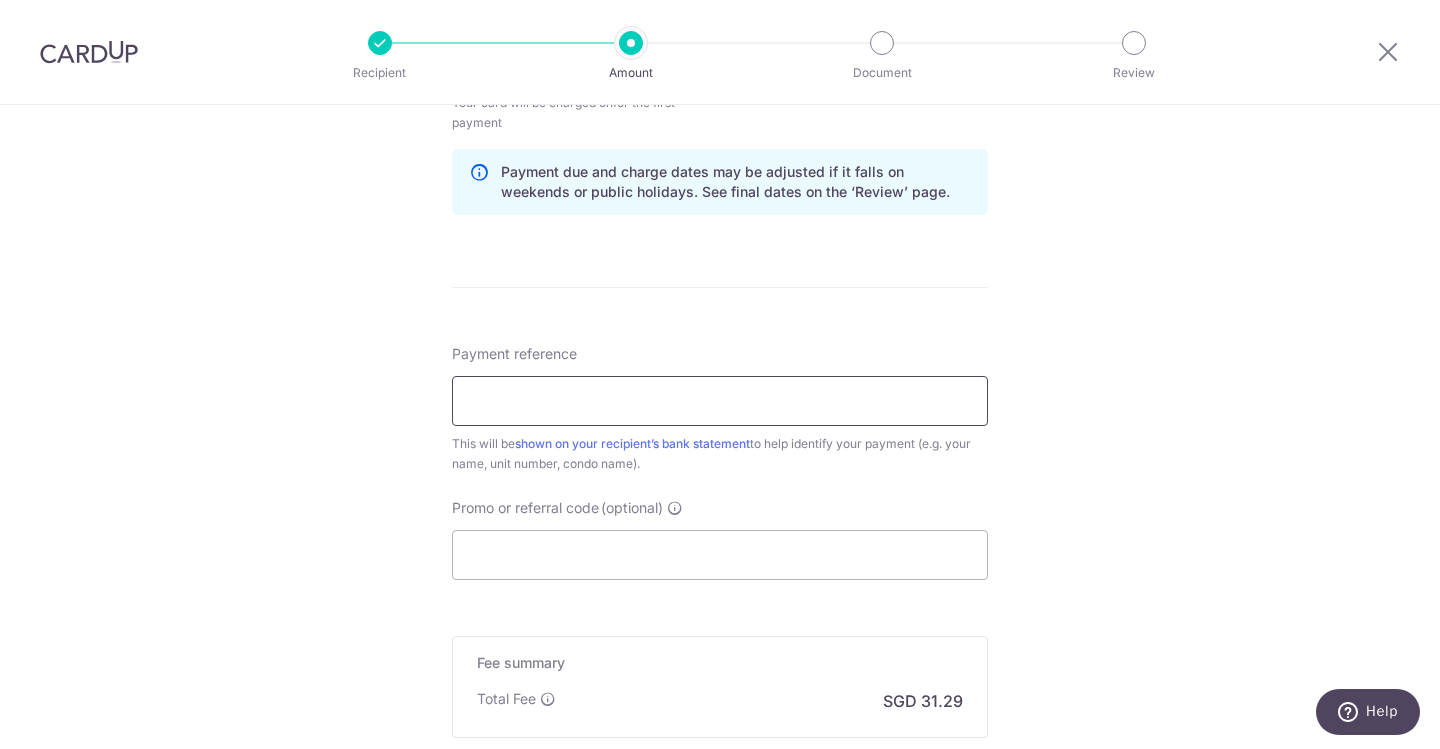 click on "Payment reference" at bounding box center (720, 401) 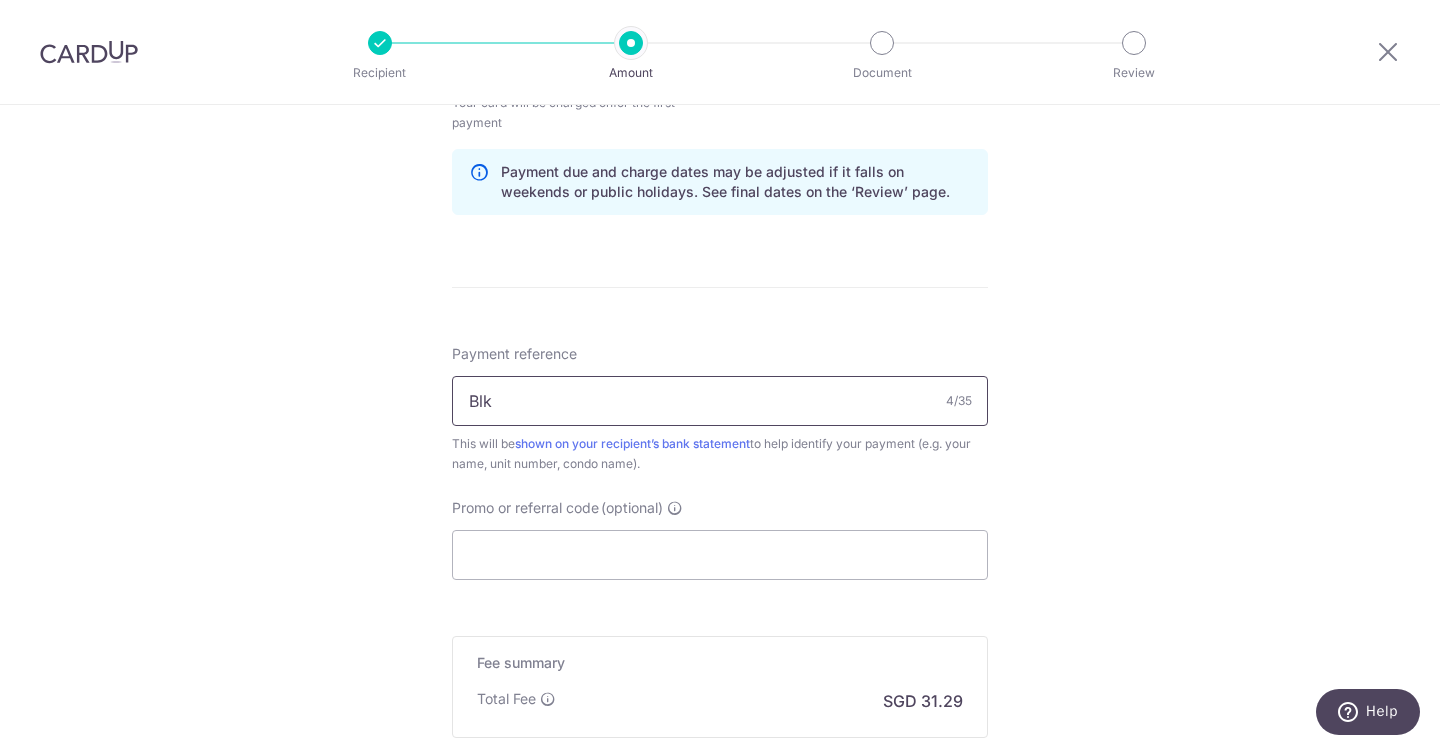 click on "Blk" at bounding box center [720, 401] 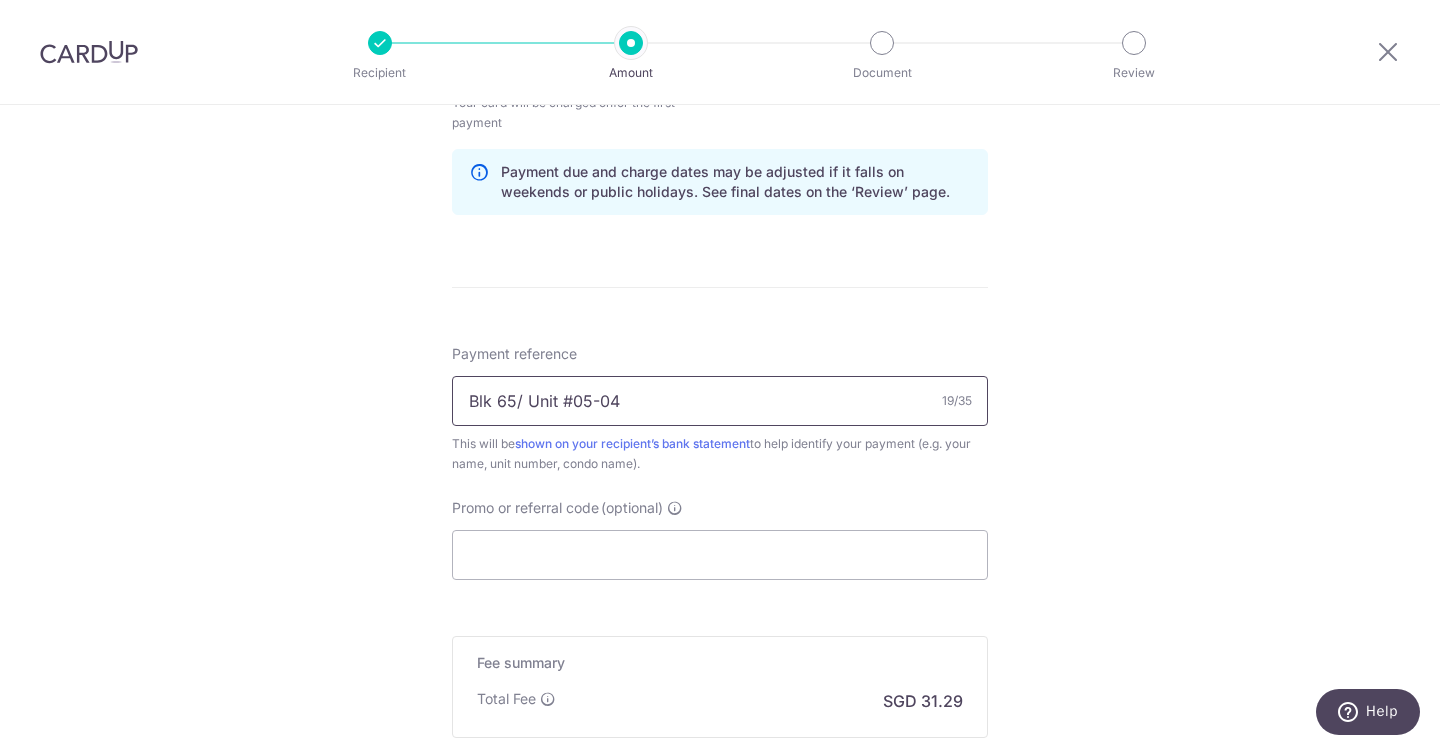 type on "Blk 65/ Unit #05-04" 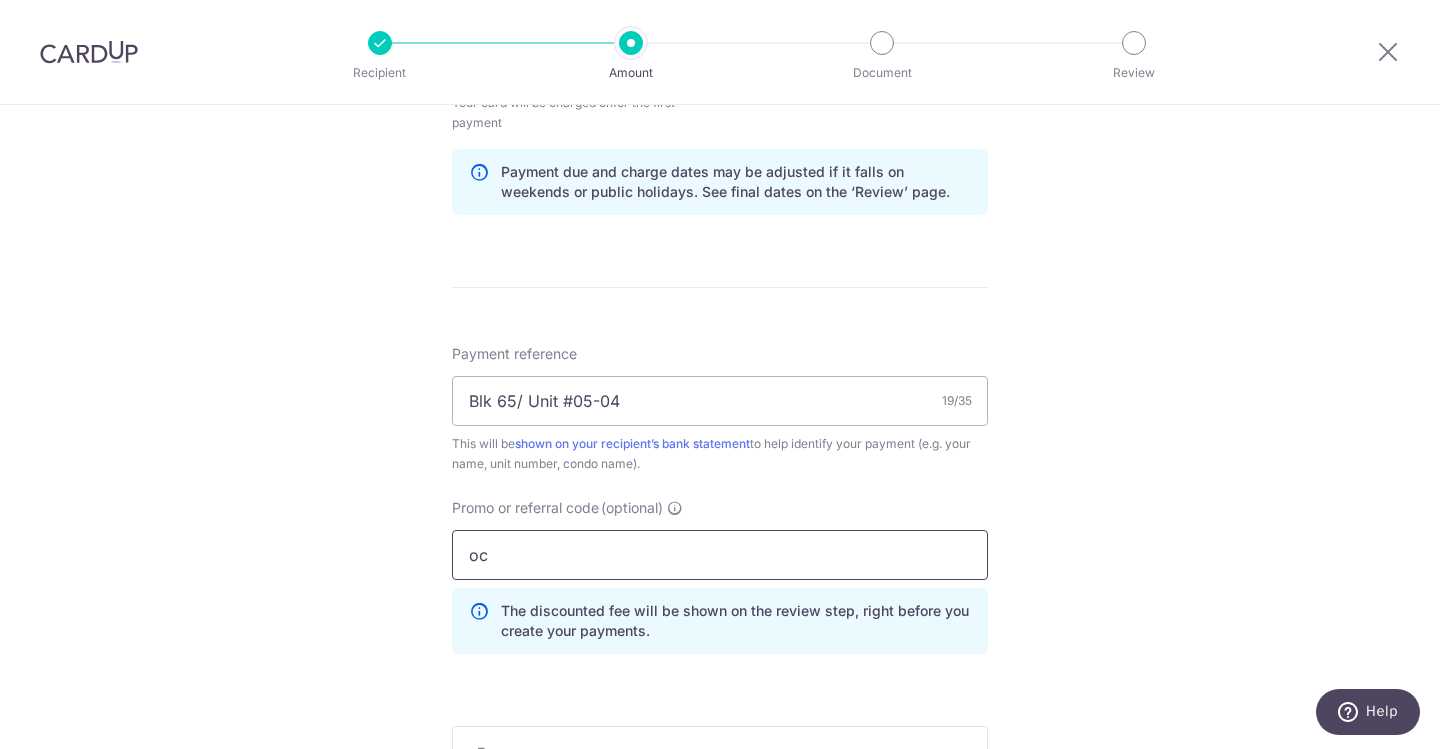 type on "o" 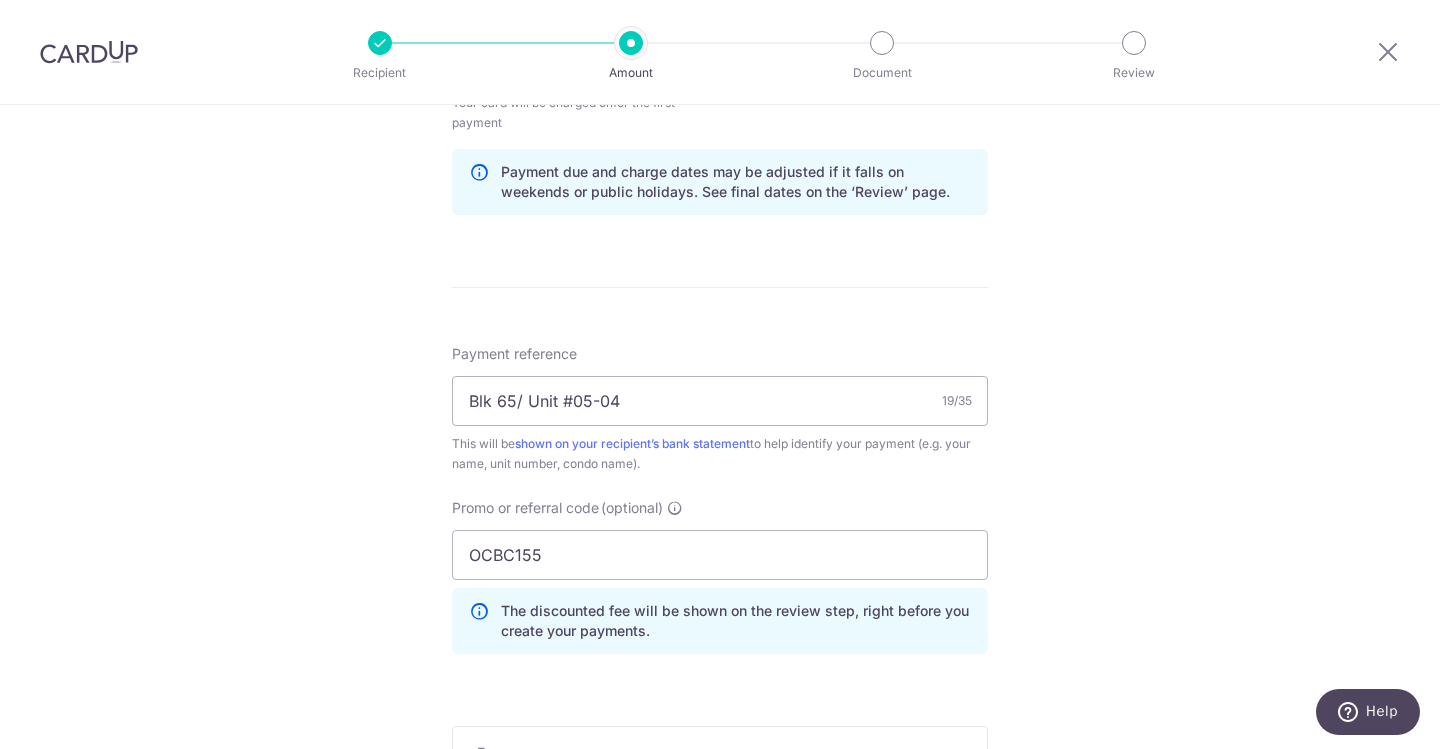 click on "Tell us more about your payment
Enter payment amount
SGD
1,203.36
1203.36
Card added successfully
Select Card
**** 5128
Add credit card
Your Cards
**** 5128
Secure 256-bit SSL
Text
New card details
Card
Secure 256-bit SSL" at bounding box center [720, 83] 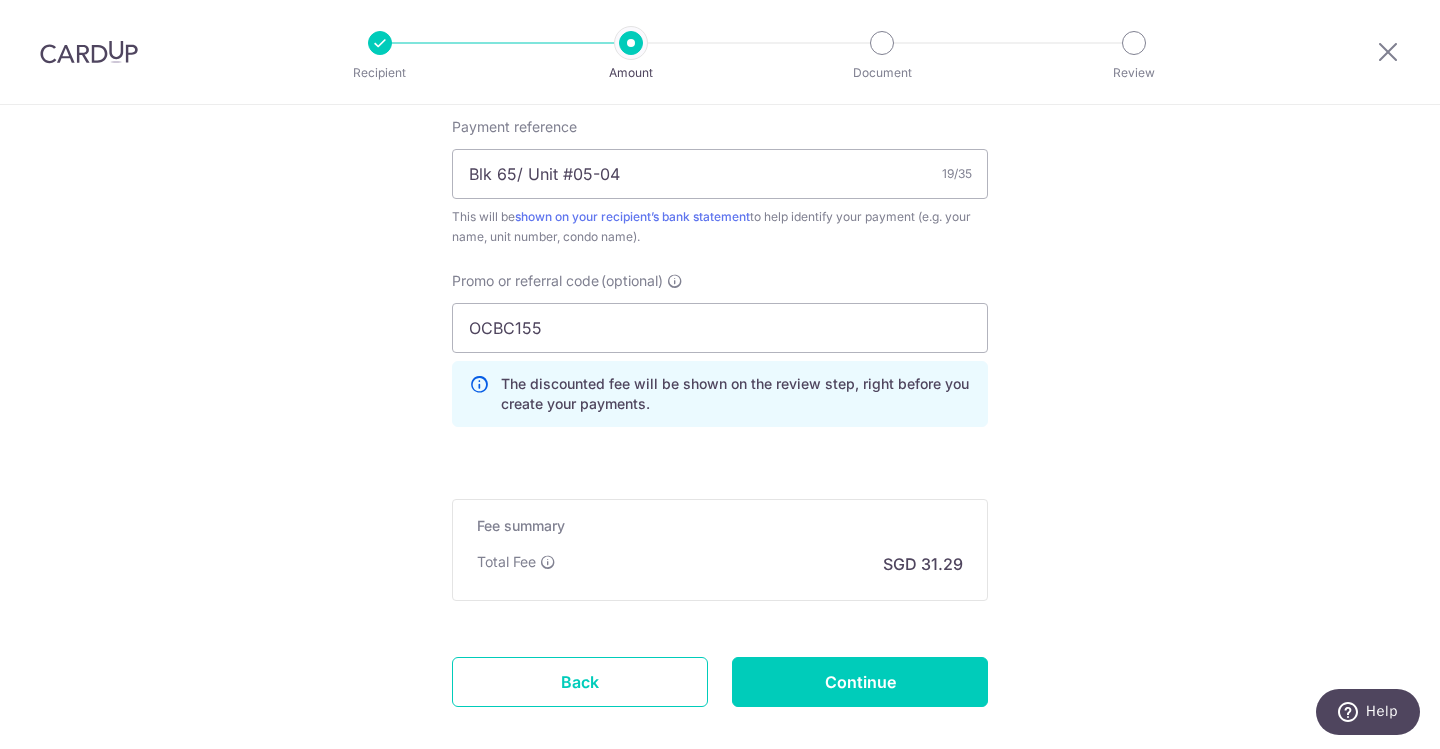scroll, scrollTop: 1248, scrollLeft: 0, axis: vertical 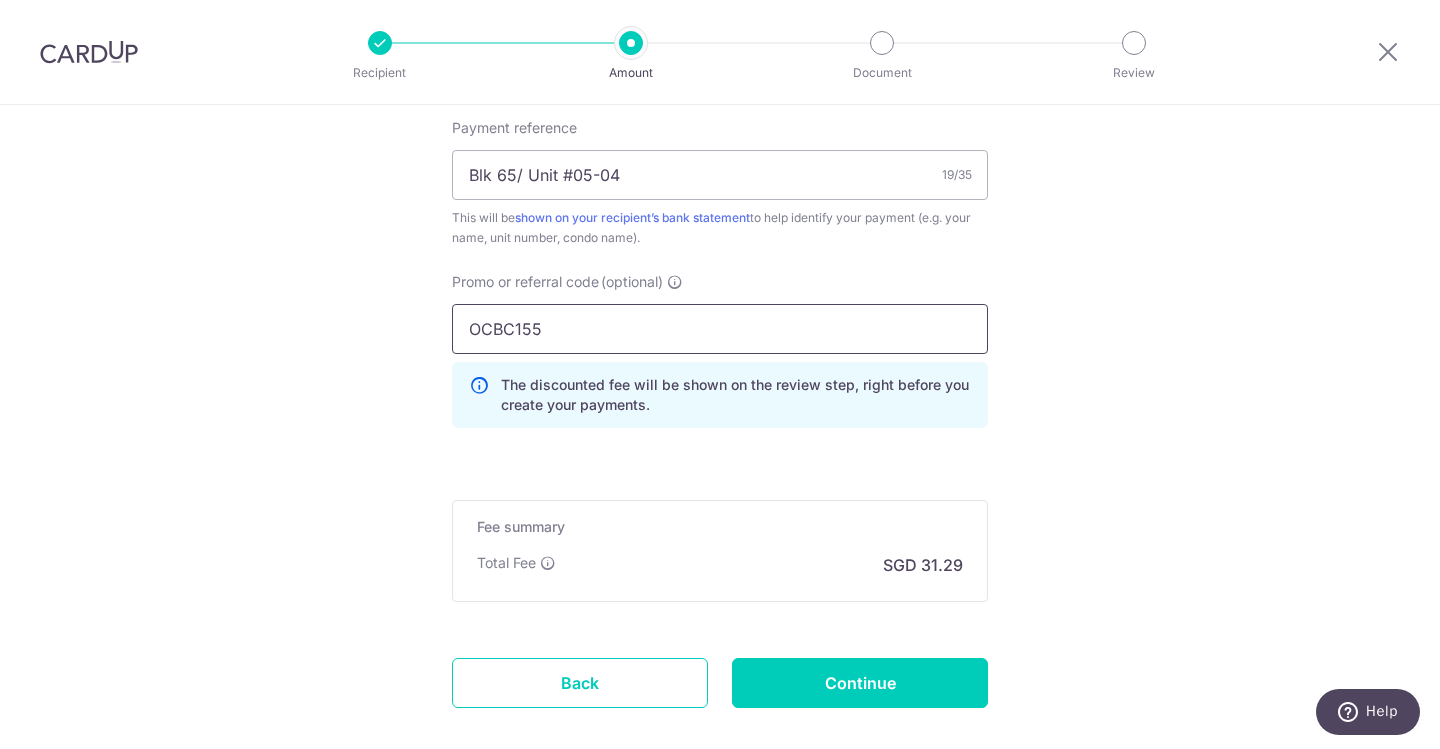 click on "OCBC155" at bounding box center [720, 329] 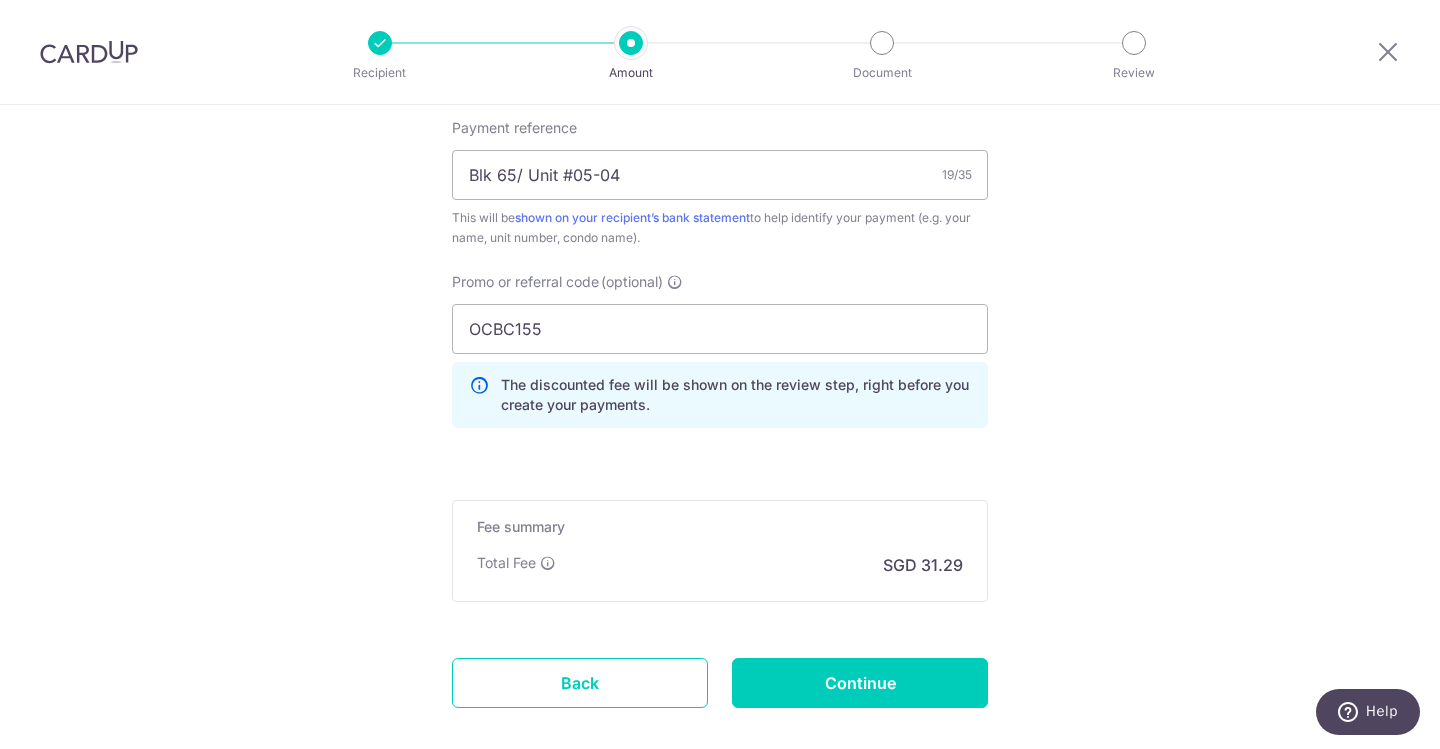 click on "(optional)" at bounding box center [632, 282] 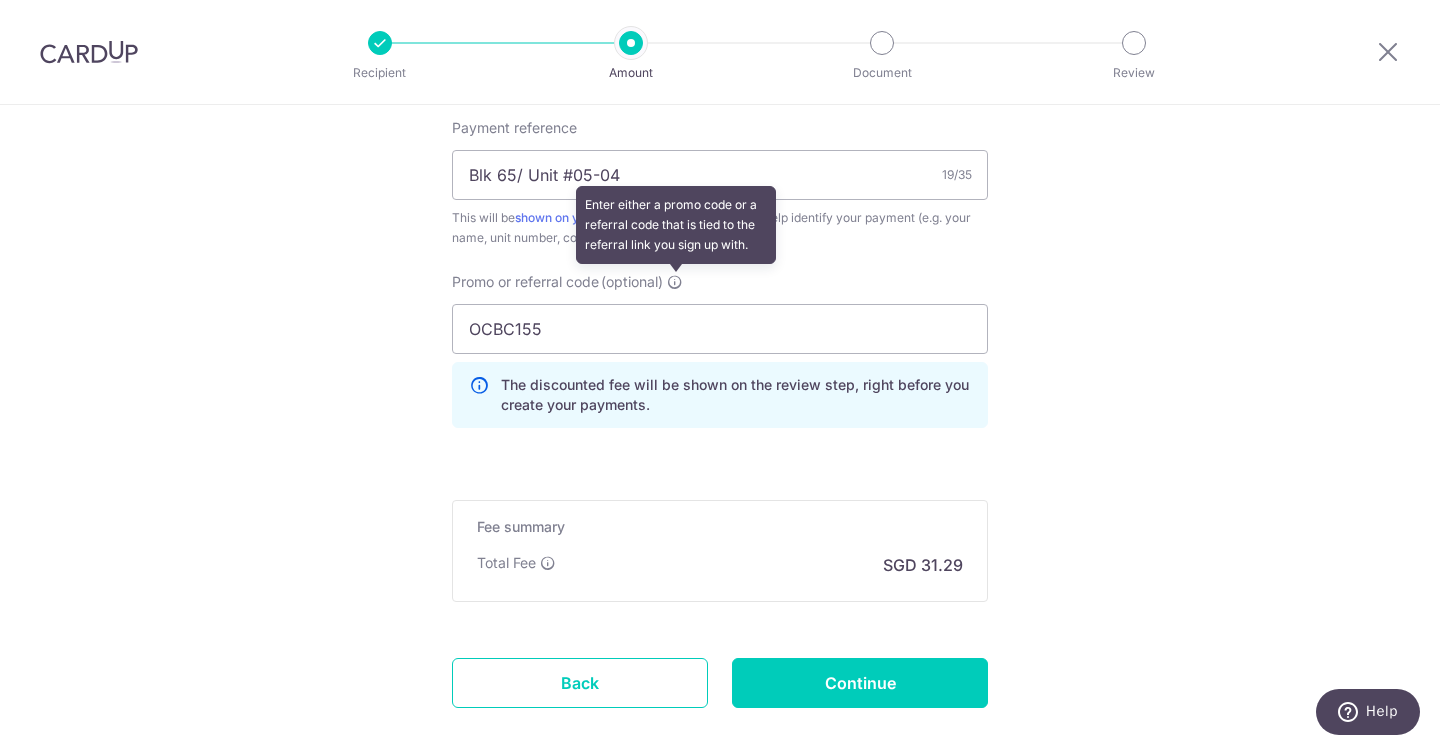 click at bounding box center (675, 282) 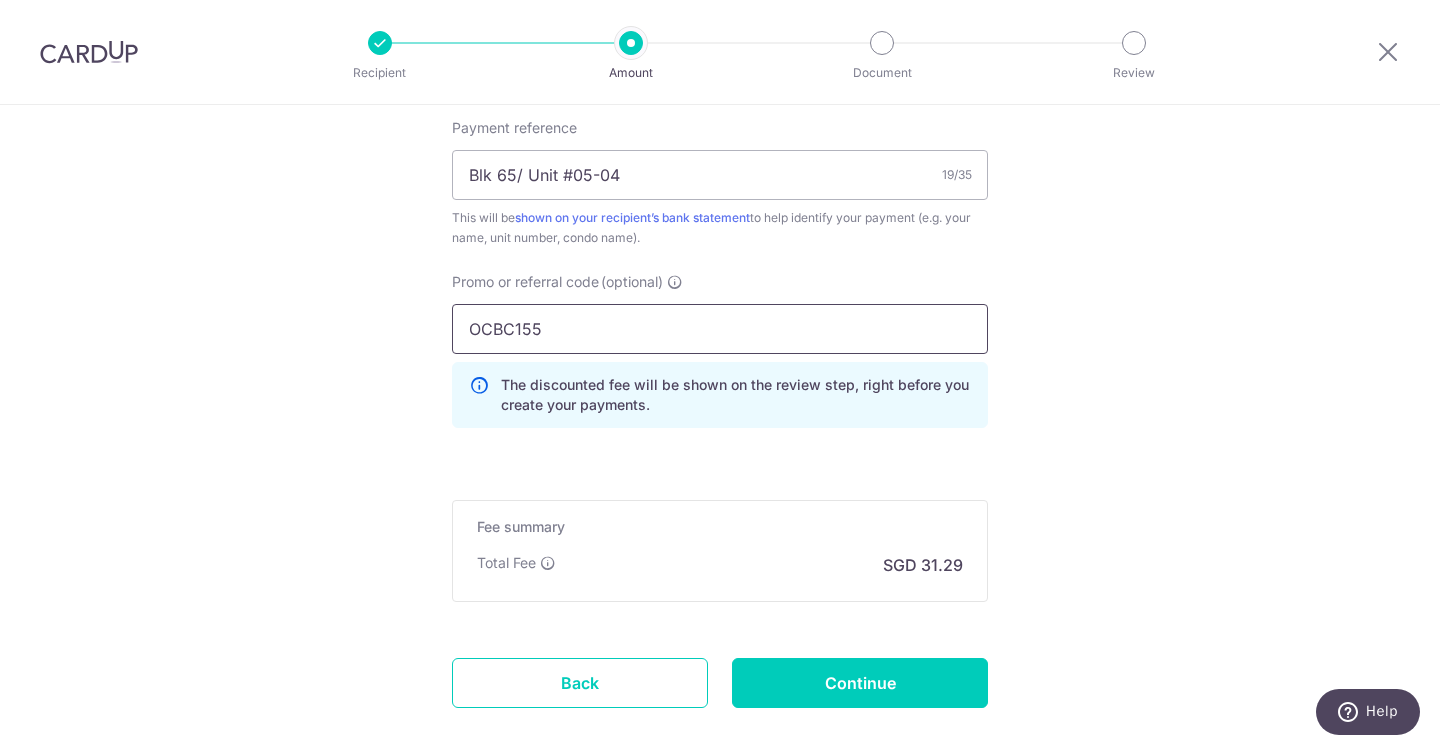 click on "OCBC155" at bounding box center (720, 329) 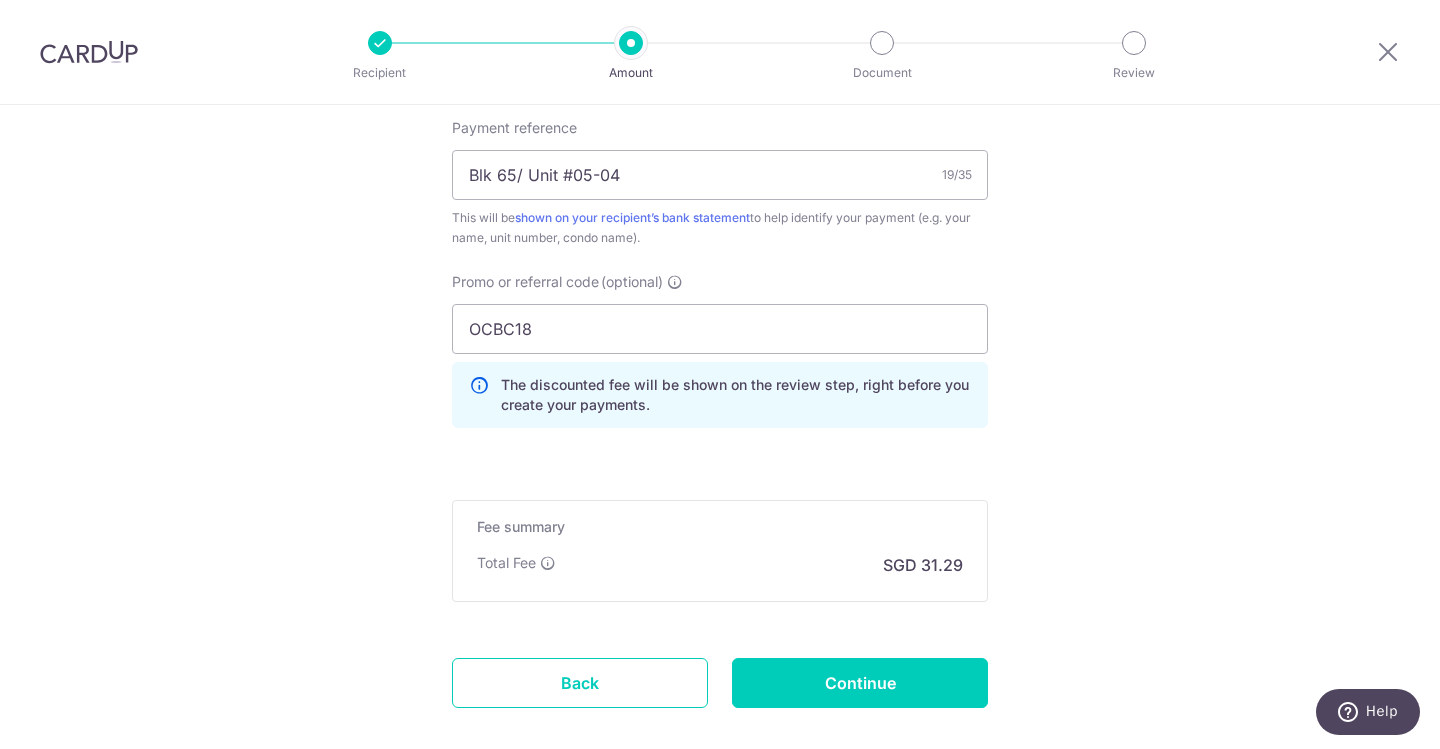 click on "The discounted fee will be shown on the review step, right before you create your payments." at bounding box center (736, 395) 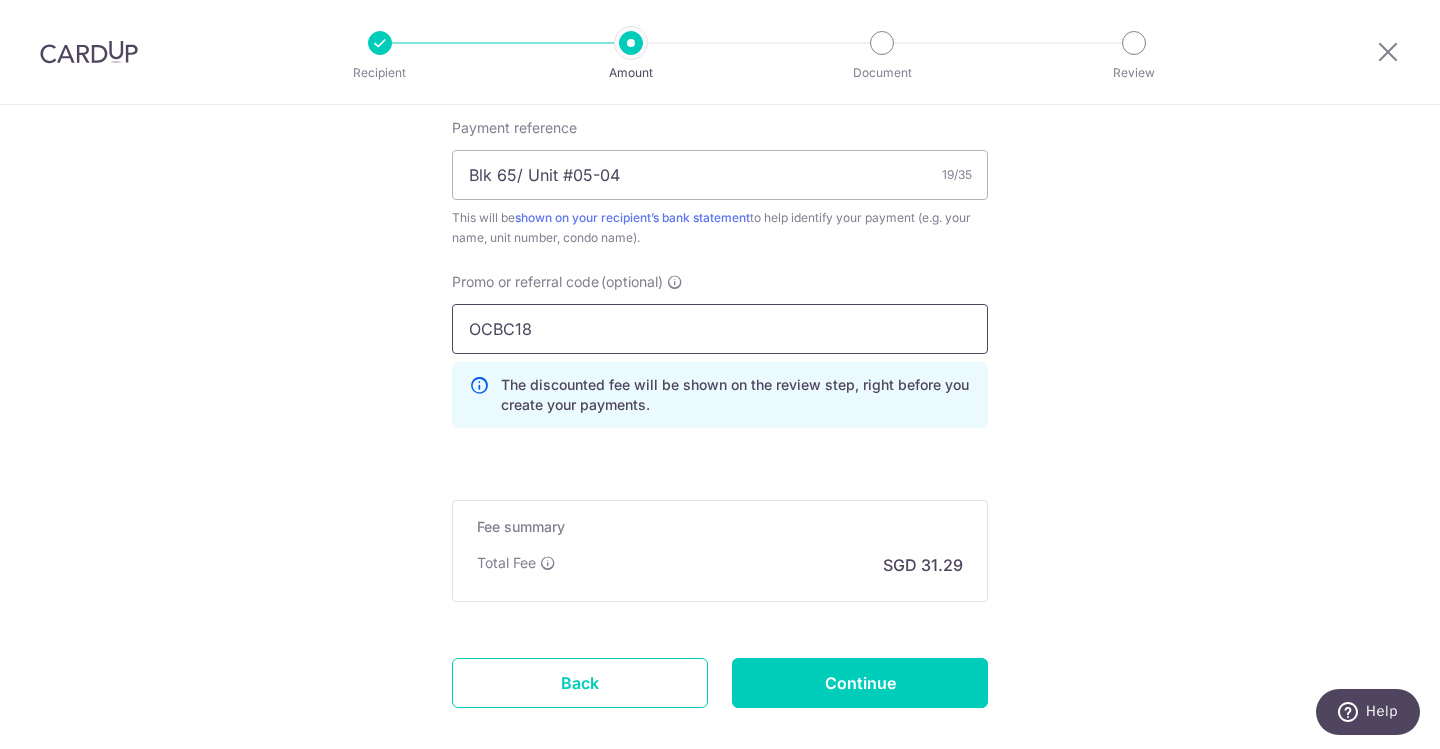 click on "OCBC18" at bounding box center (720, 329) 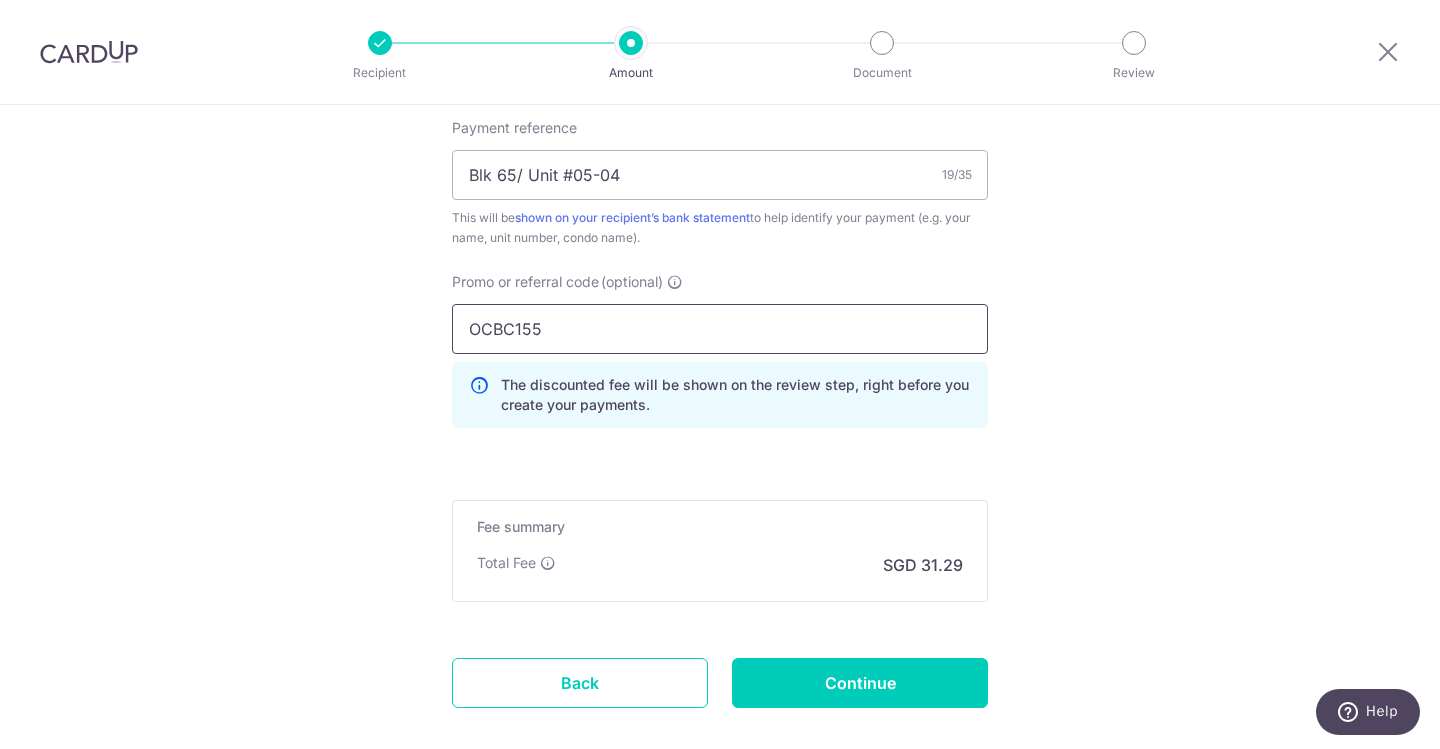 type on "OCBC155" 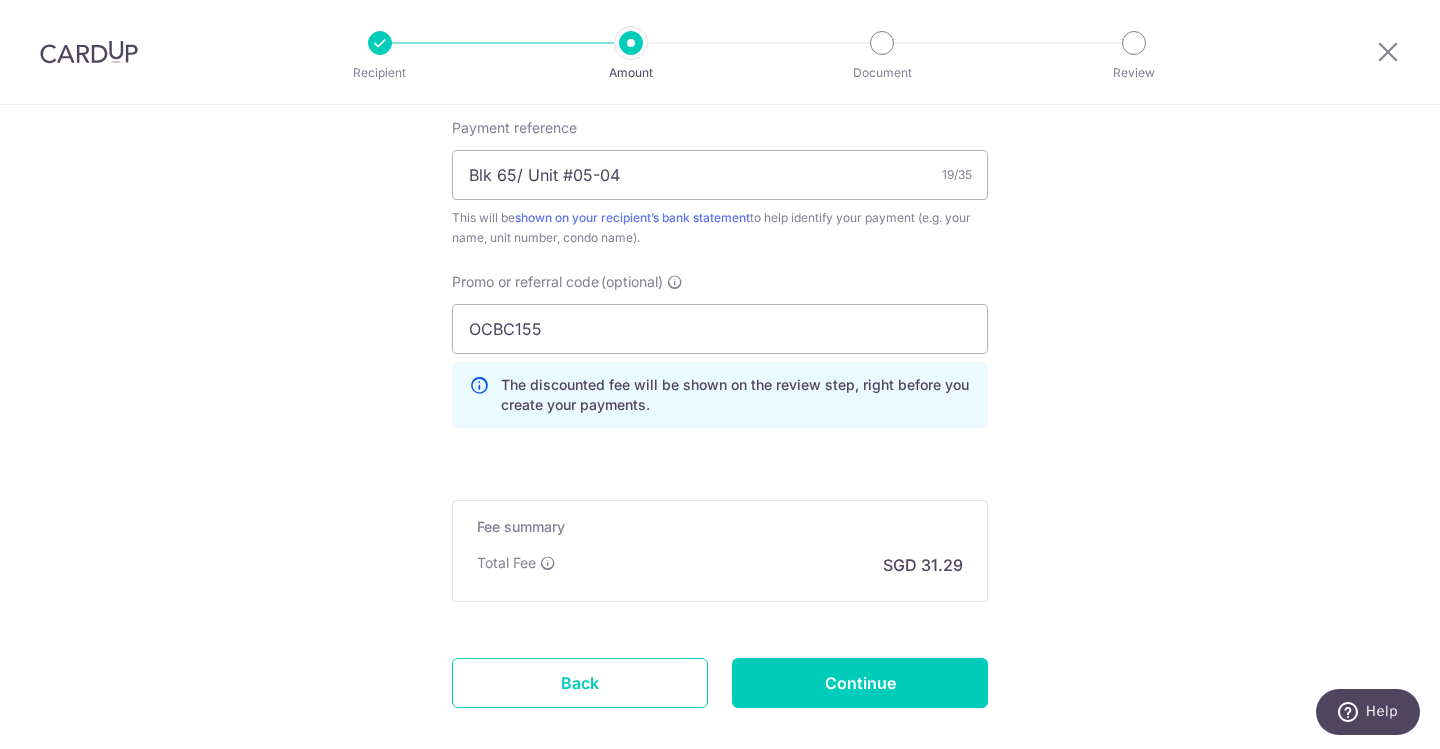 click on "Enter payment amount
SGD
1,203.36
1203.36
Card added successfully
Select Card
**** 5128
Add credit card
Your Cards
**** 5128
Secure 256-bit SSL
Text
New card details
Please enter valid card details.
Card
Secure 256-bit SSL" at bounding box center [720, -124] 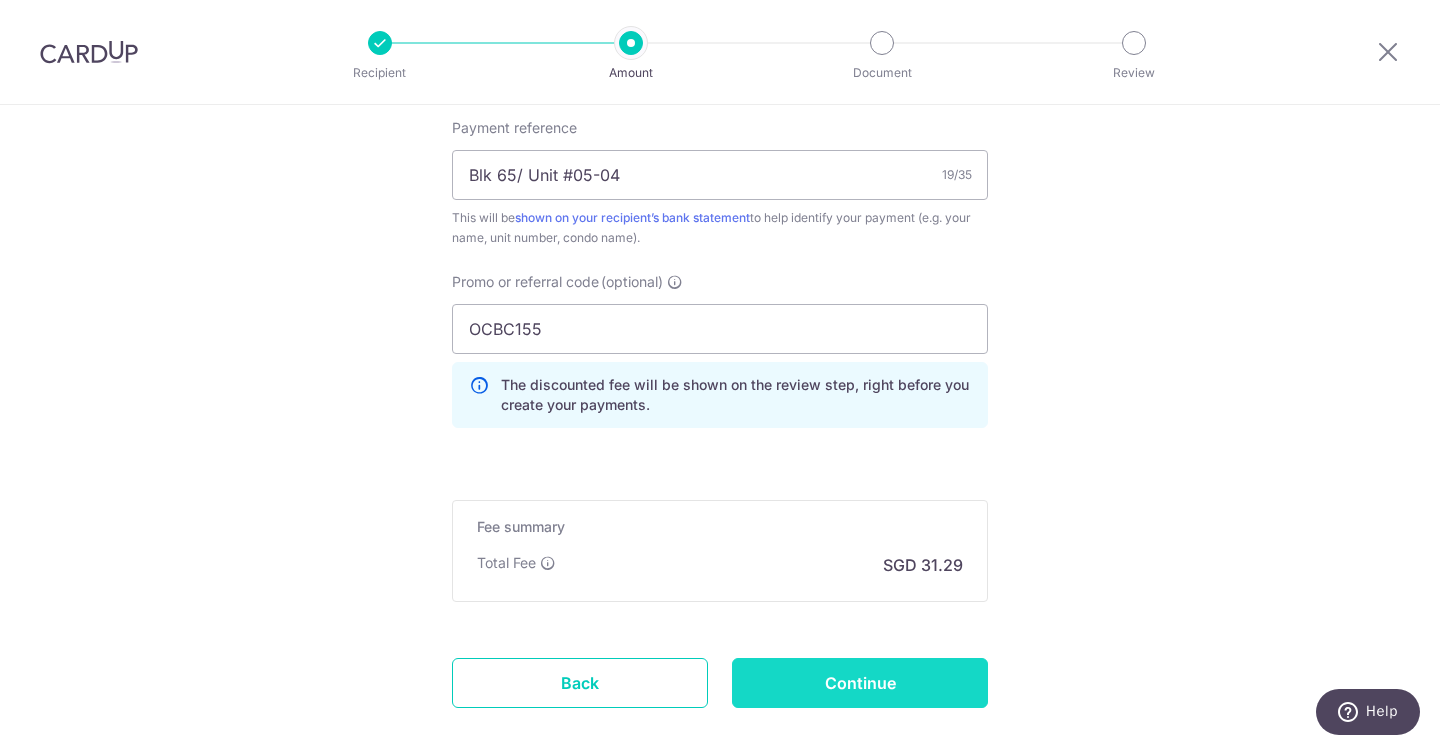 click on "Continue" at bounding box center [860, 683] 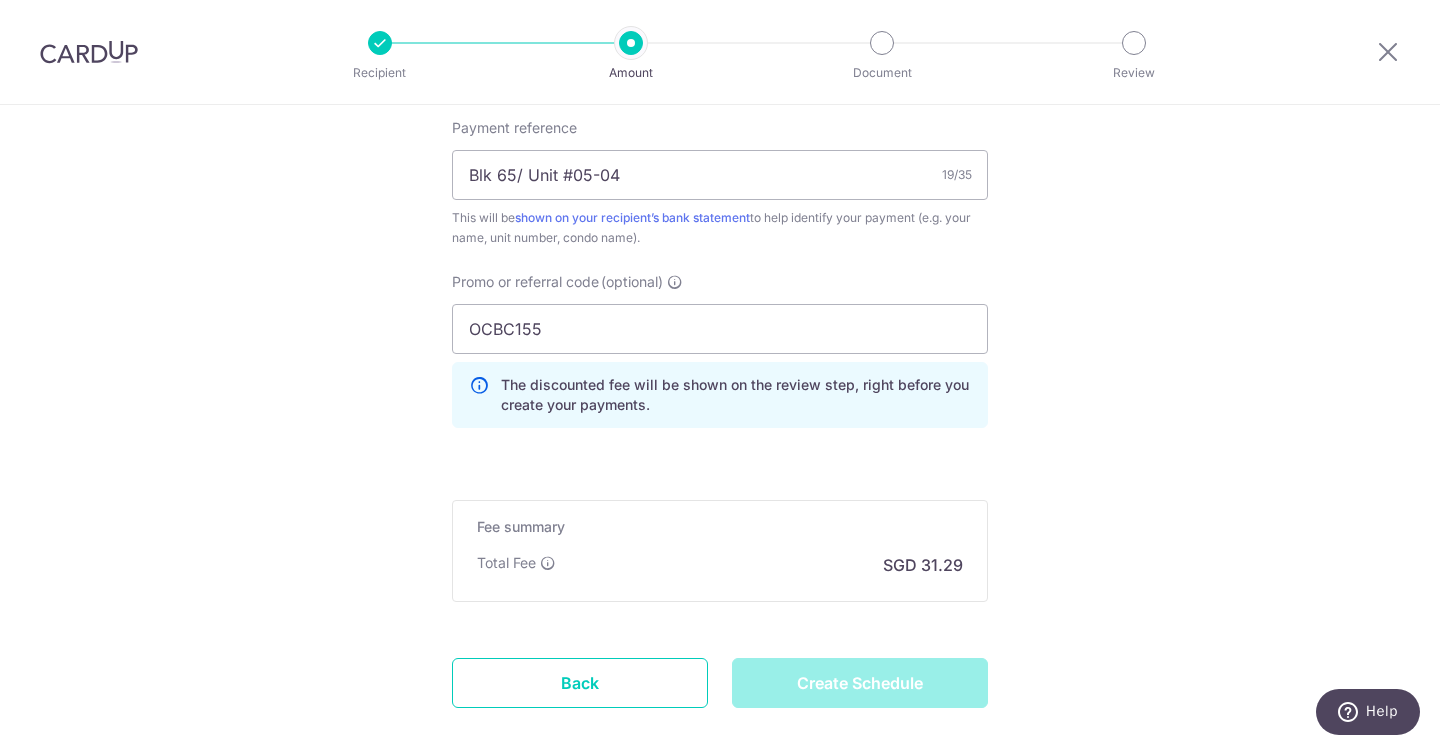 type on "Create Schedule" 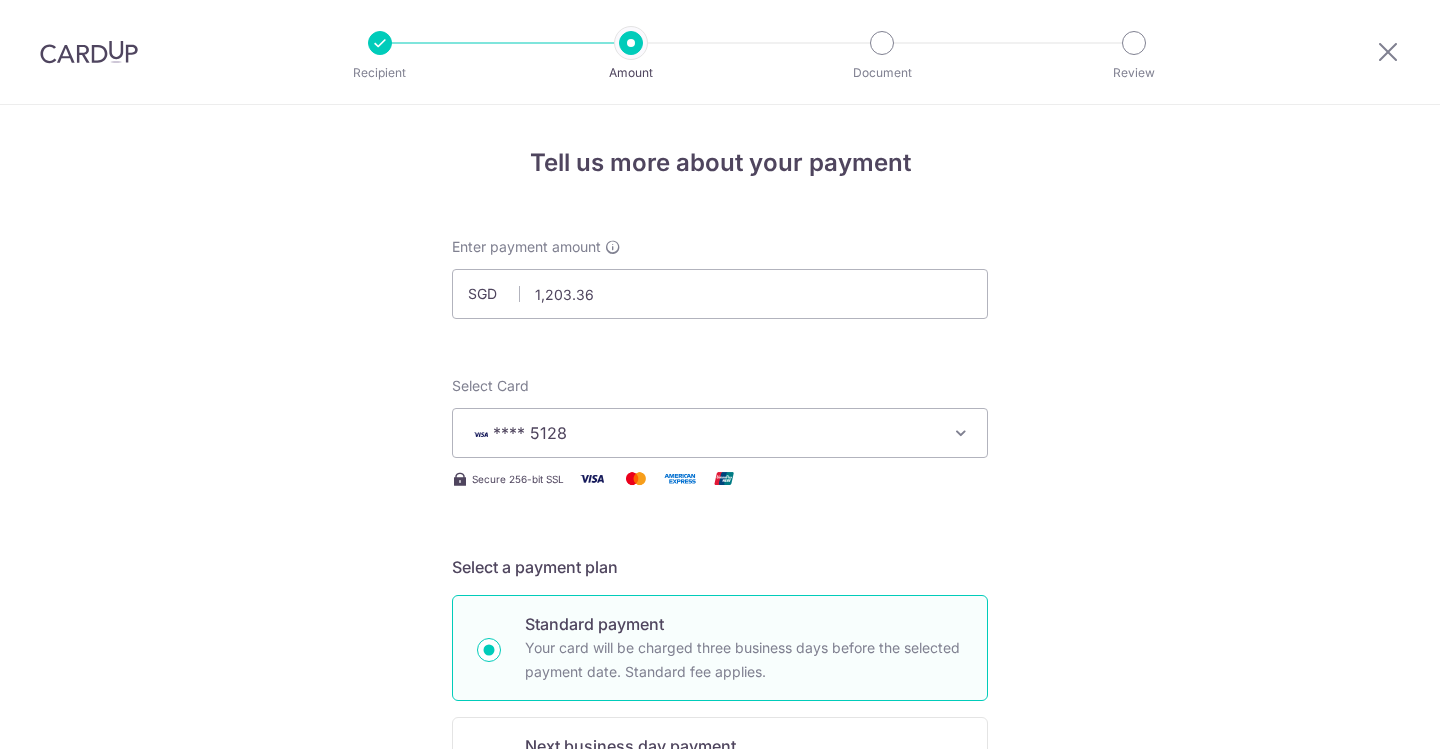 scroll, scrollTop: 0, scrollLeft: 0, axis: both 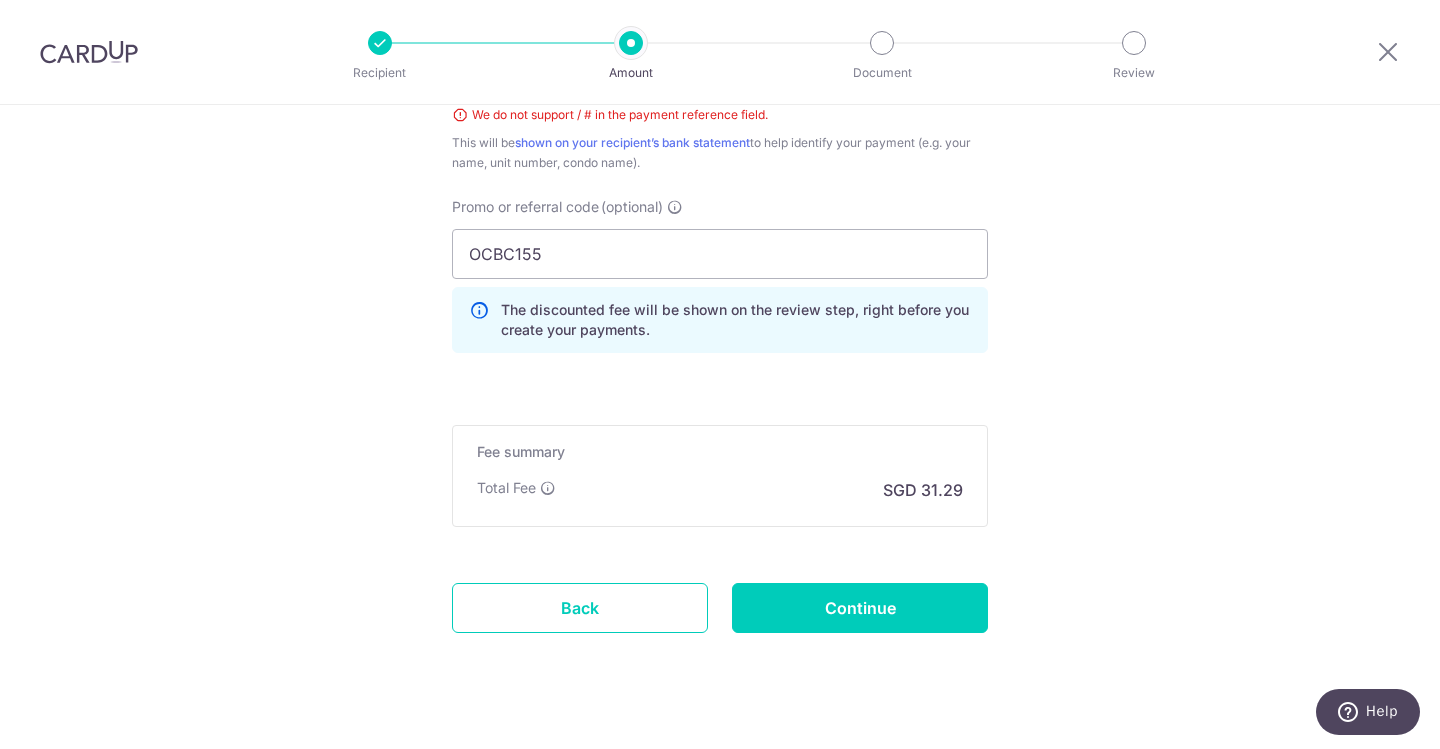 click on "Promo or referral code
(optional)
OCBC155
The discounted fee will be shown on the review step, right before you create your payments.
Add" at bounding box center (720, 275) 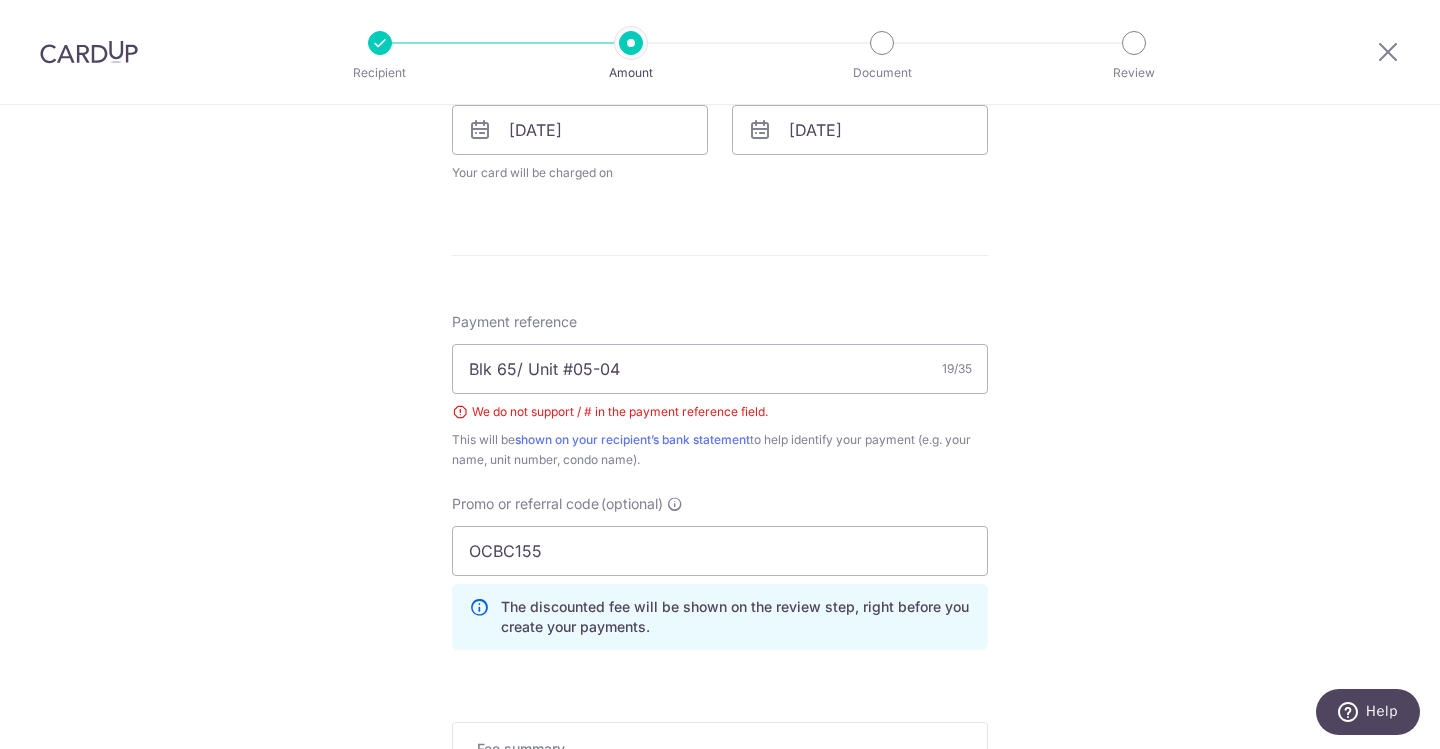 scroll, scrollTop: 946, scrollLeft: 0, axis: vertical 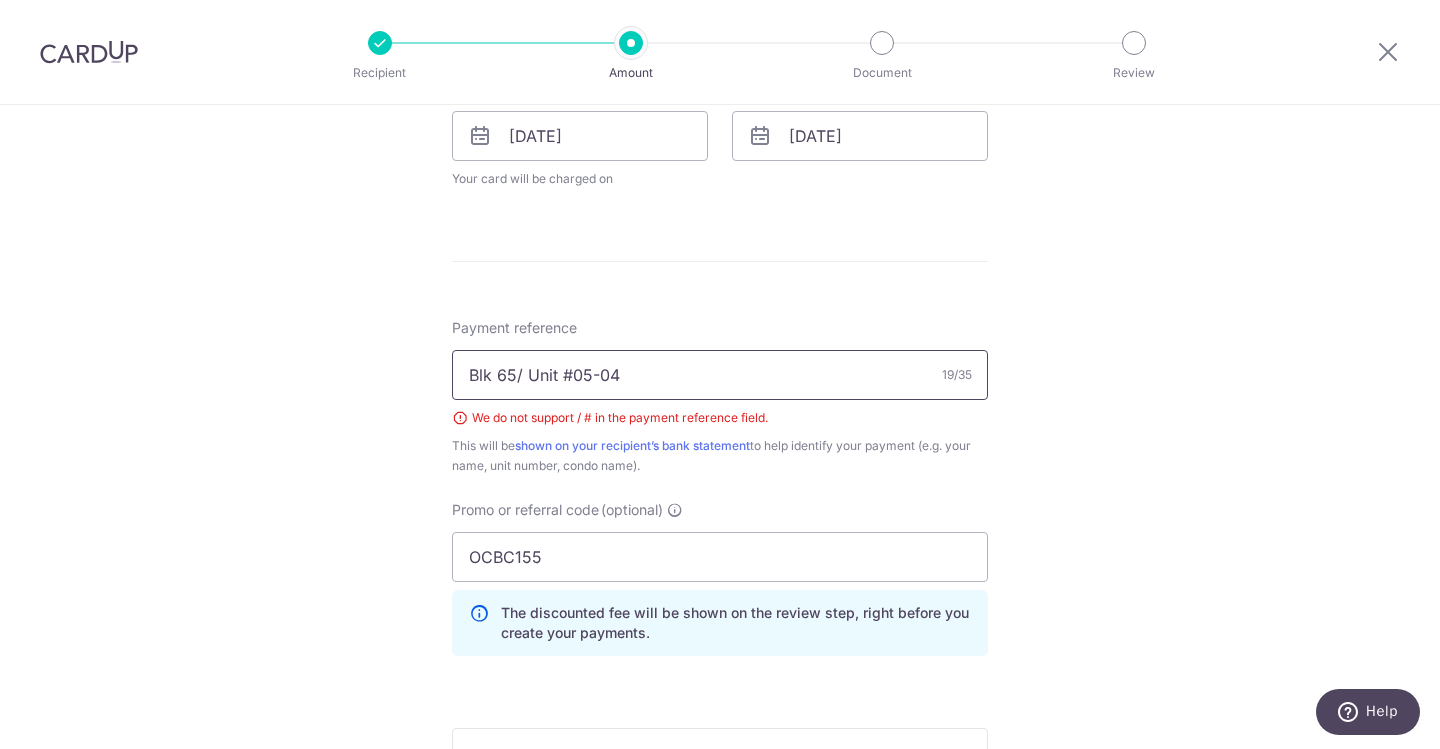 click on "Blk 65/ Unit #05-04" at bounding box center [720, 375] 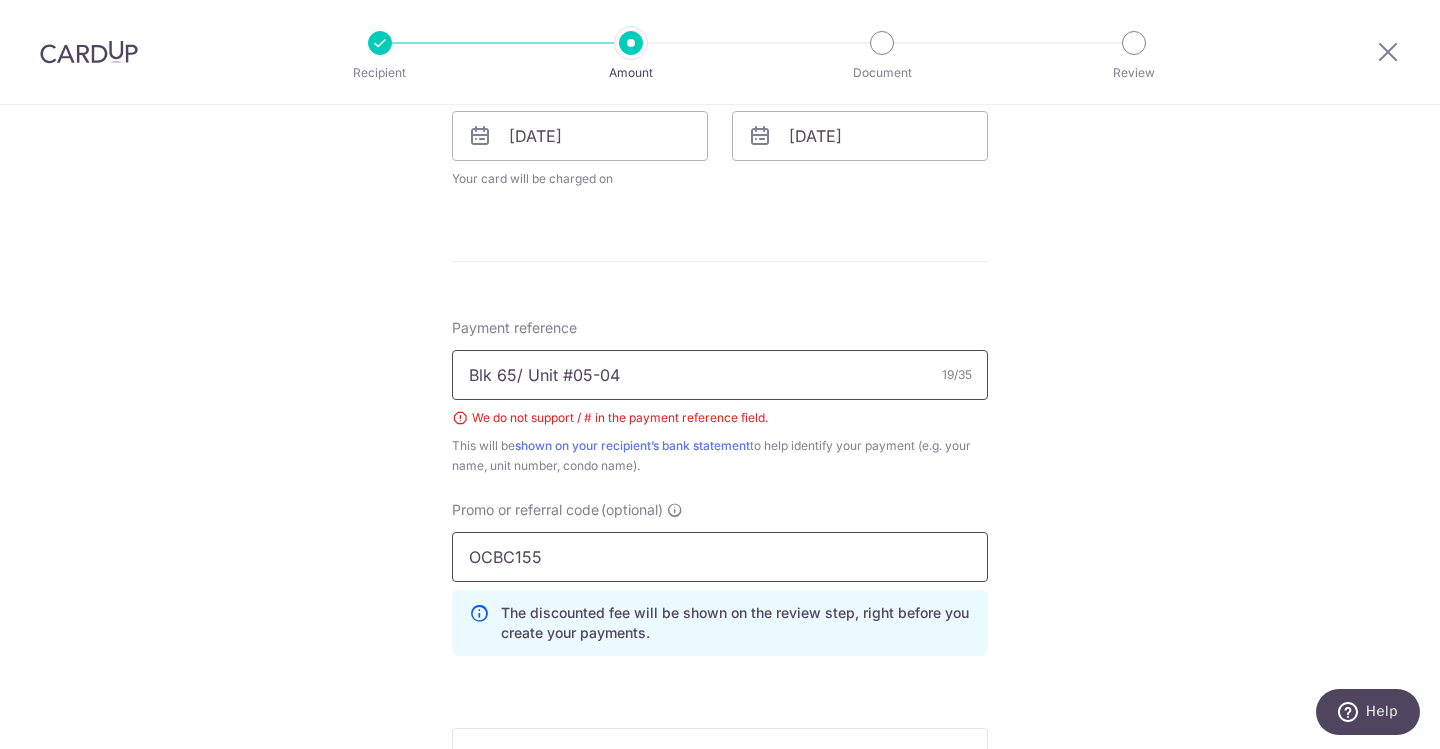 click on "Add Card" at bounding box center (0, 0) 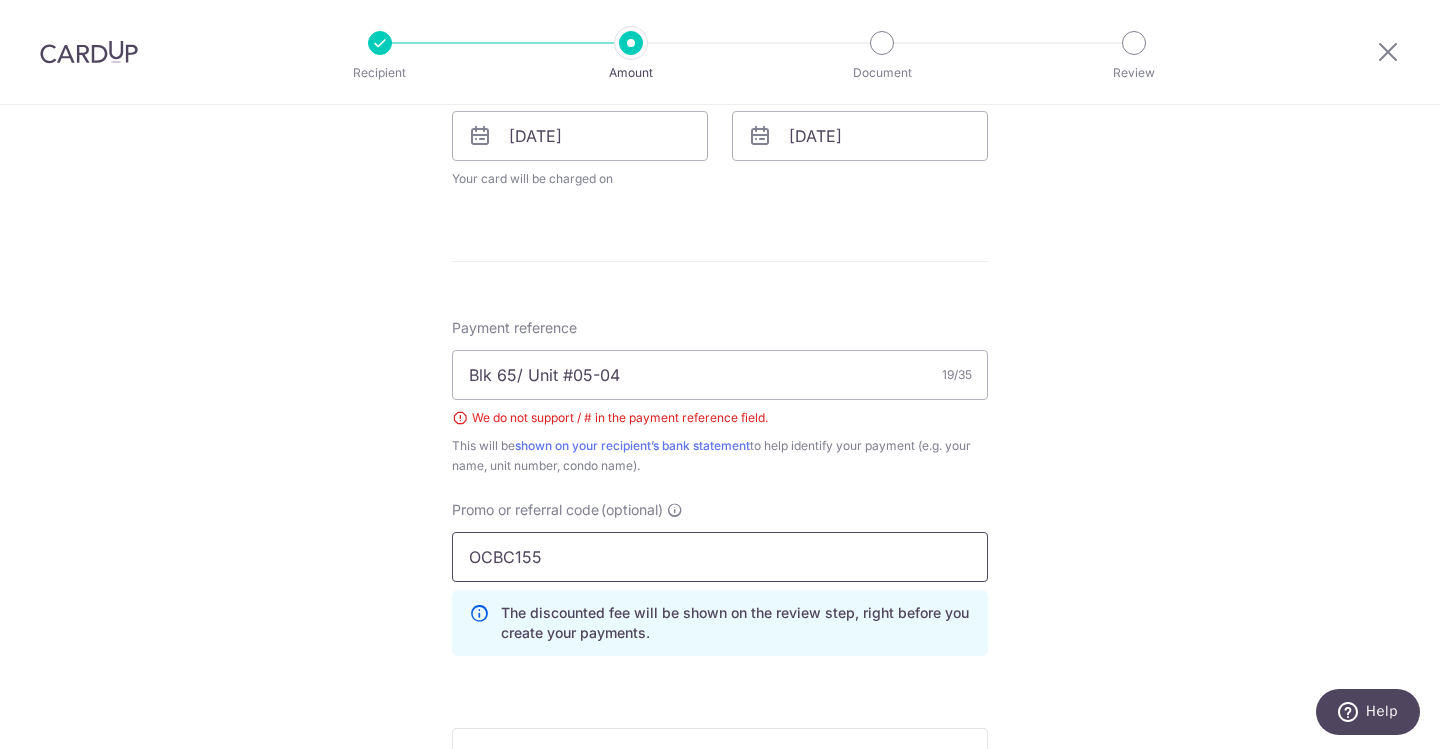 click on "OCBC155" at bounding box center (720, 557) 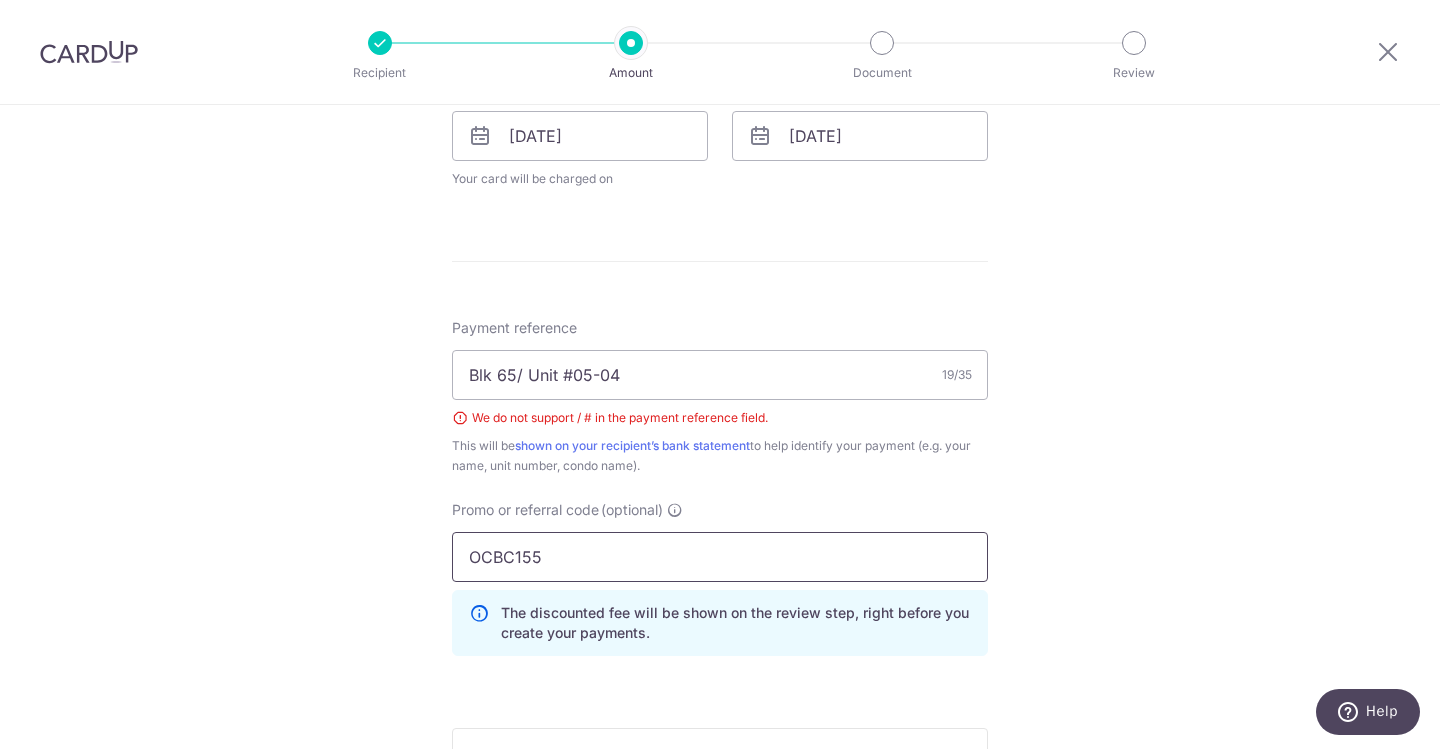 click on "Add Card" at bounding box center [0, 0] 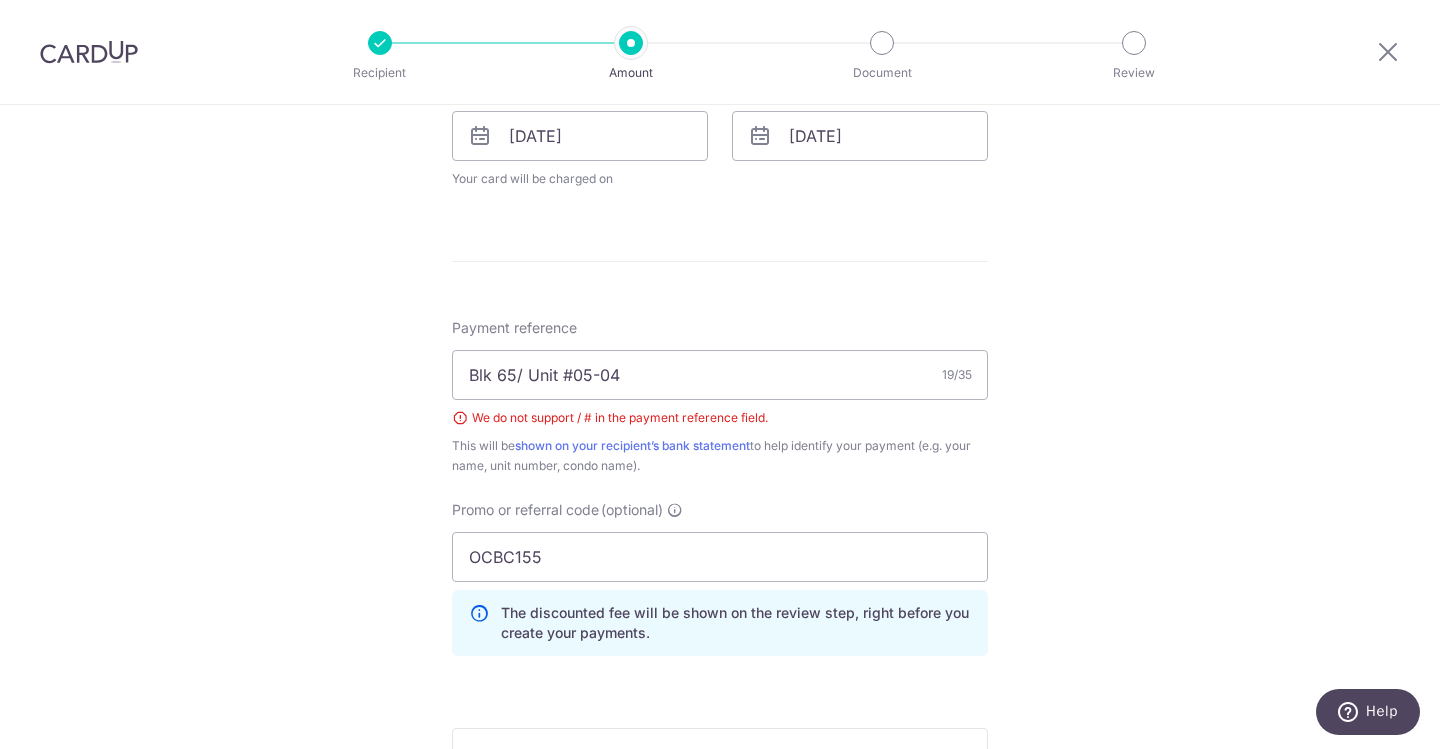 click on "Tell us more about your payment
Enter payment amount
SGD
1,203.36
1203.36
Select Card
**** 5128
Add credit card
Your Cards
**** 5128
Secure 256-bit SSL
Text
New card details
Please enter valid card details.
Card
Secure 256-bit SSL" at bounding box center [720, 122] 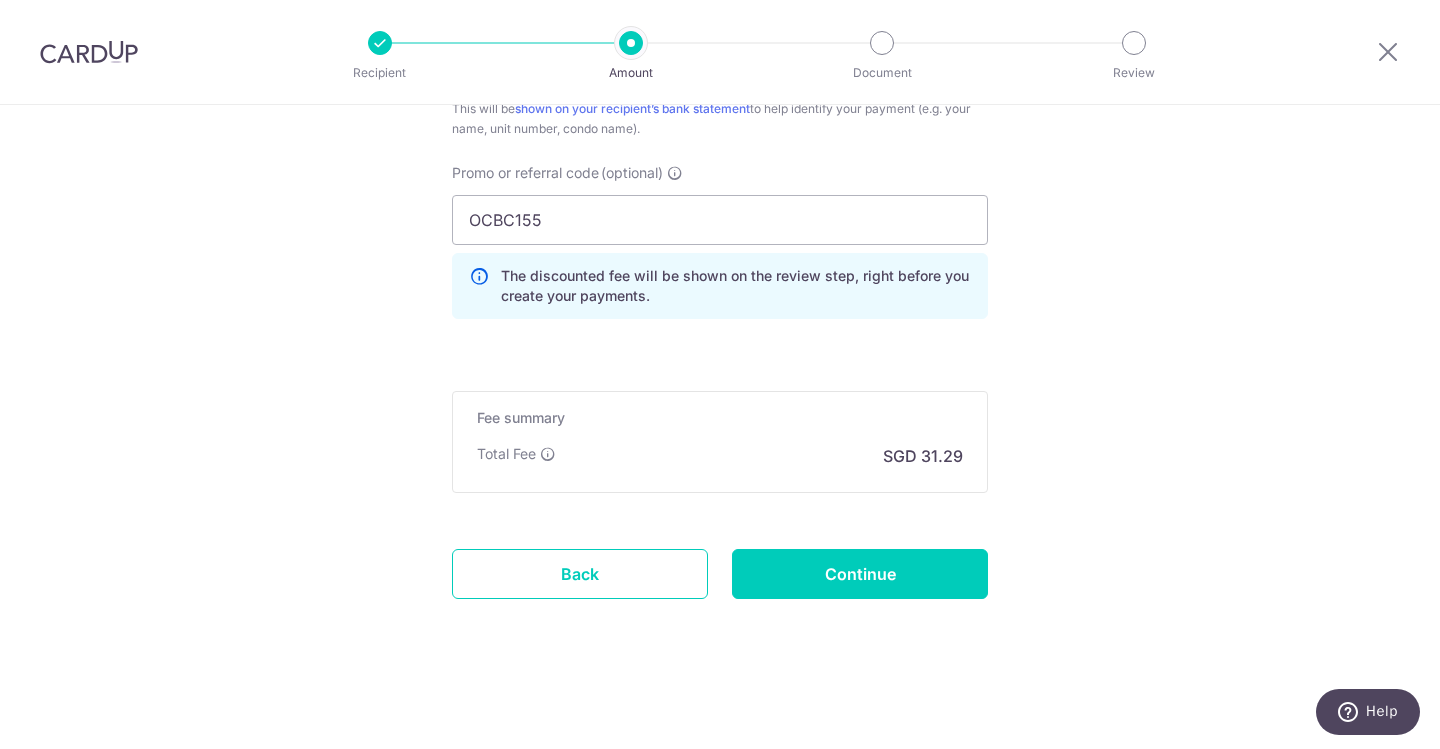 scroll, scrollTop: 1283, scrollLeft: 0, axis: vertical 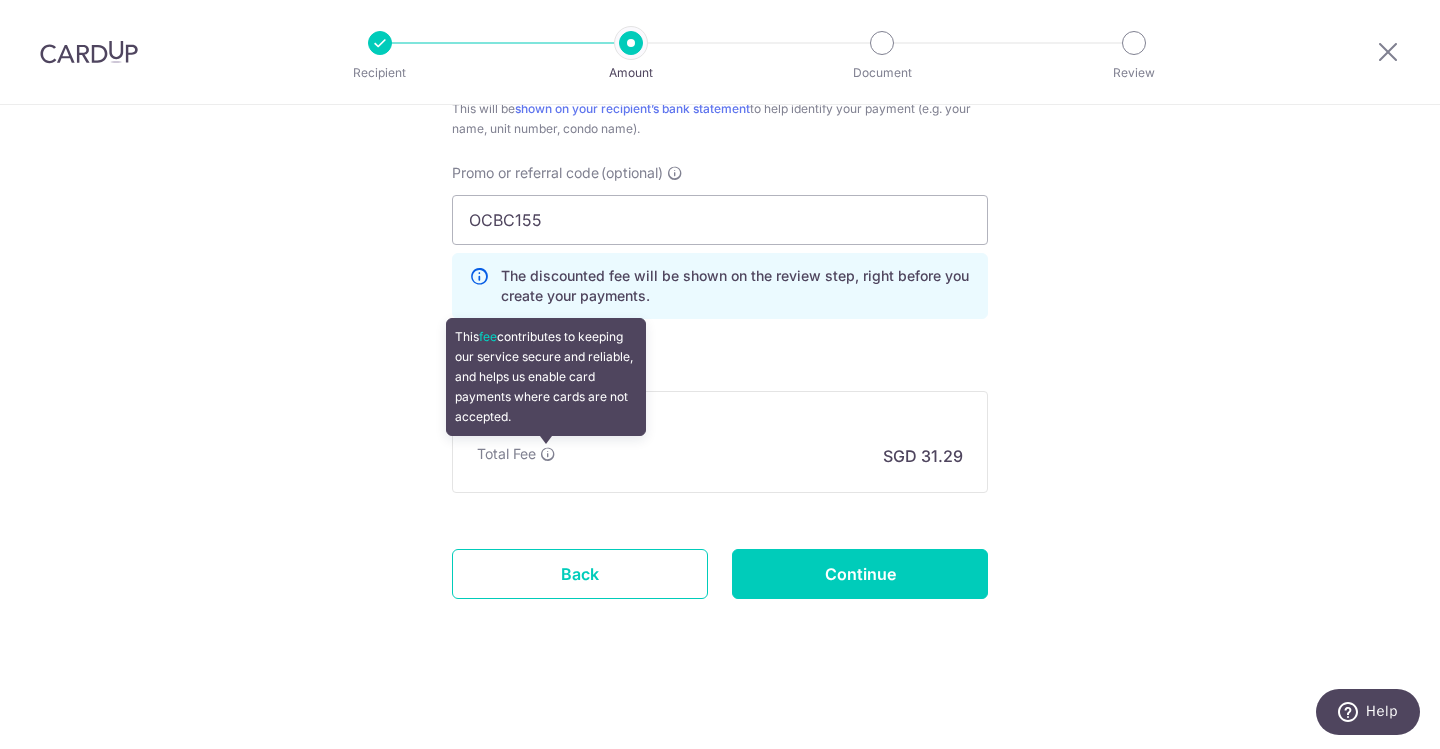 click at bounding box center [548, 454] 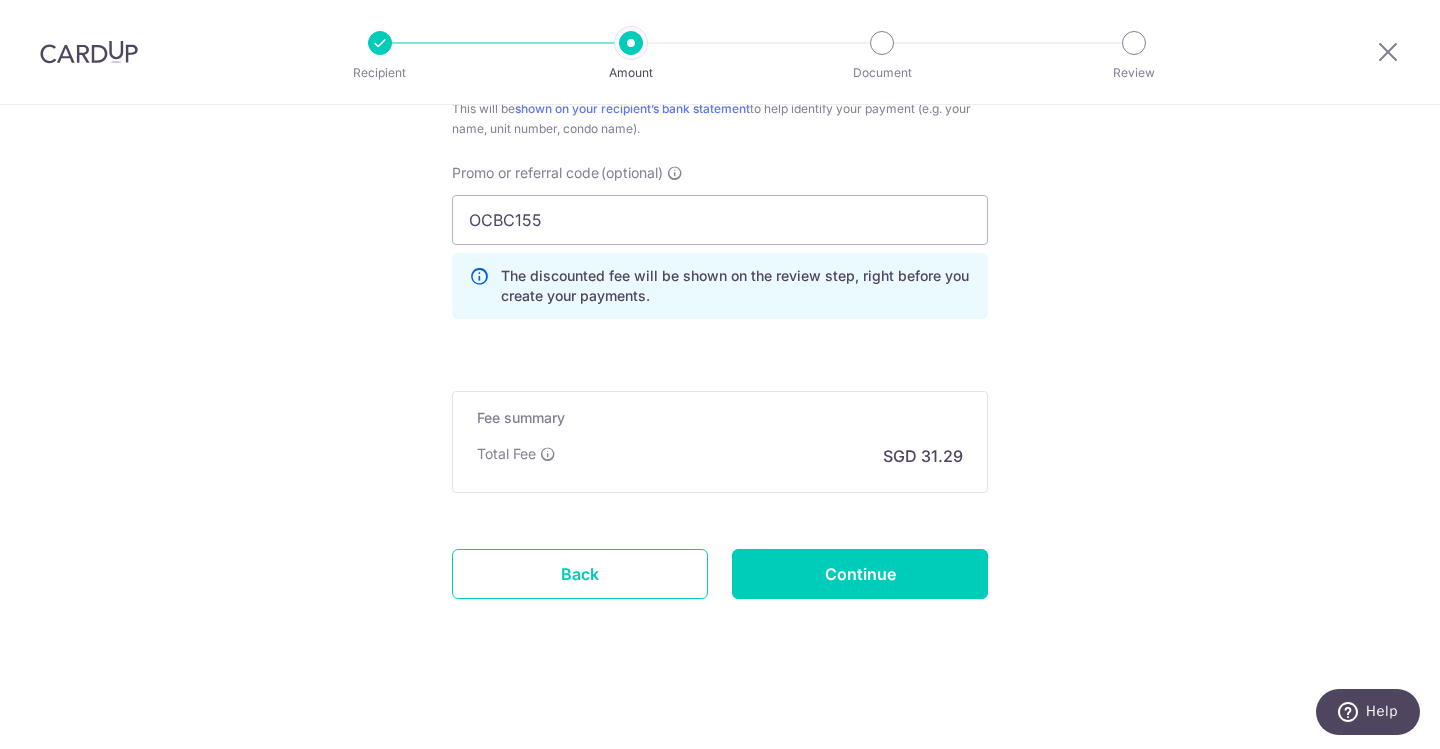 click on "Total Fee" at bounding box center [516, 454] 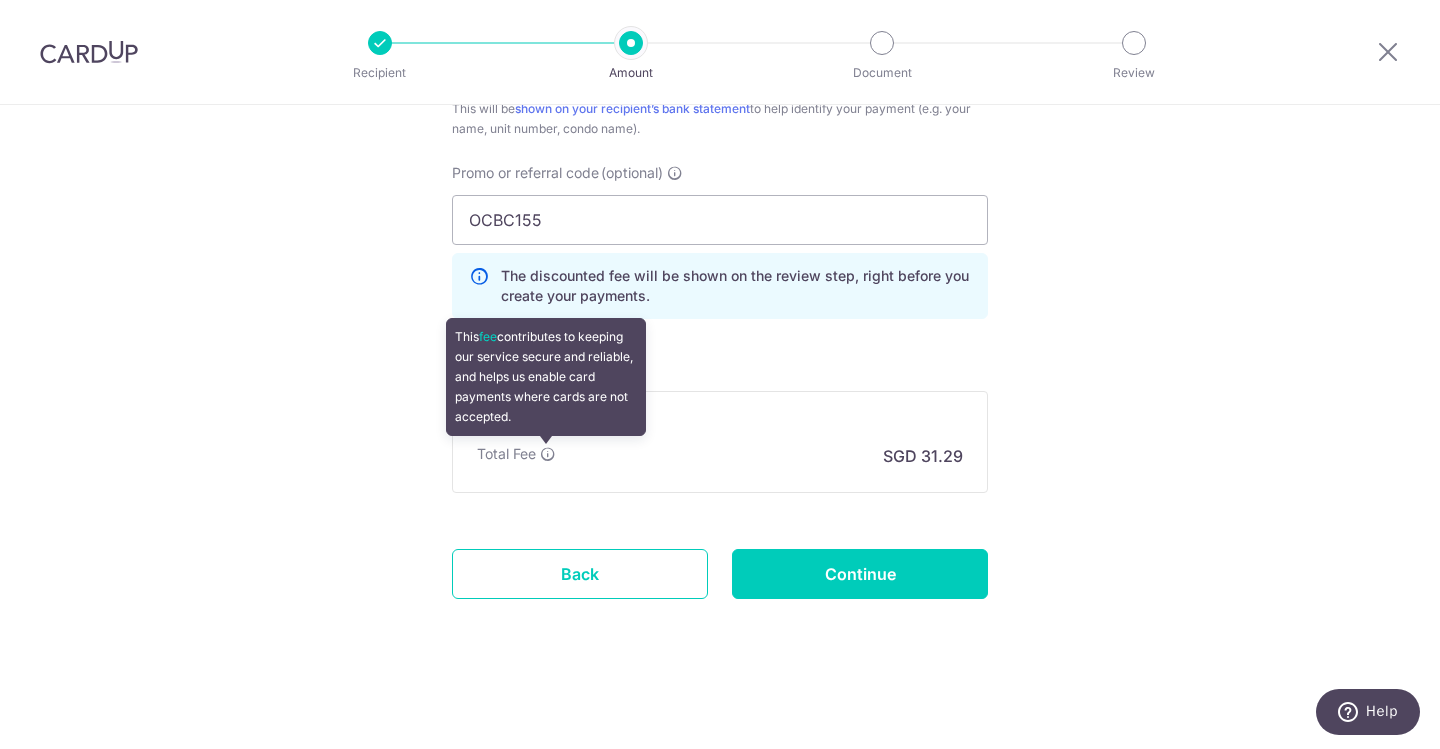 click at bounding box center (548, 454) 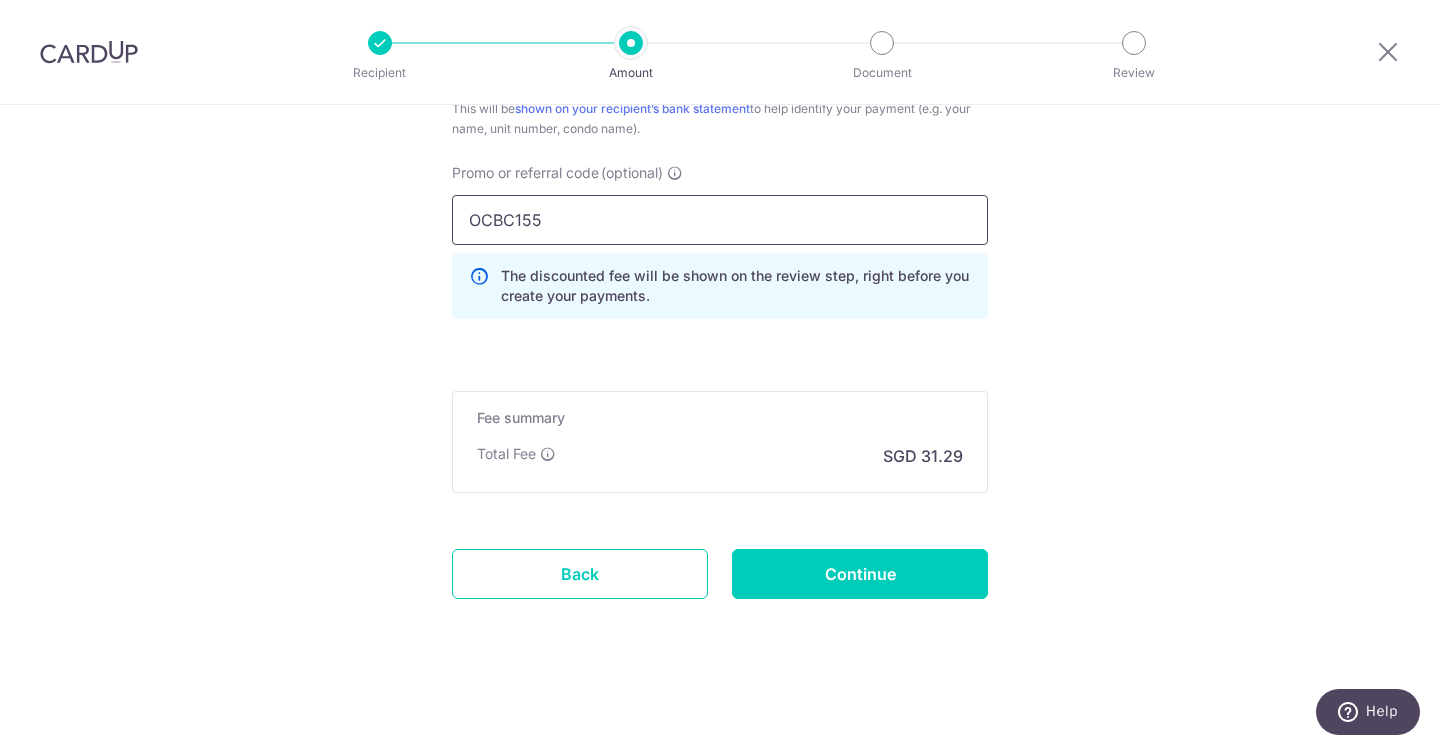 click on "OCBC155" at bounding box center [720, 220] 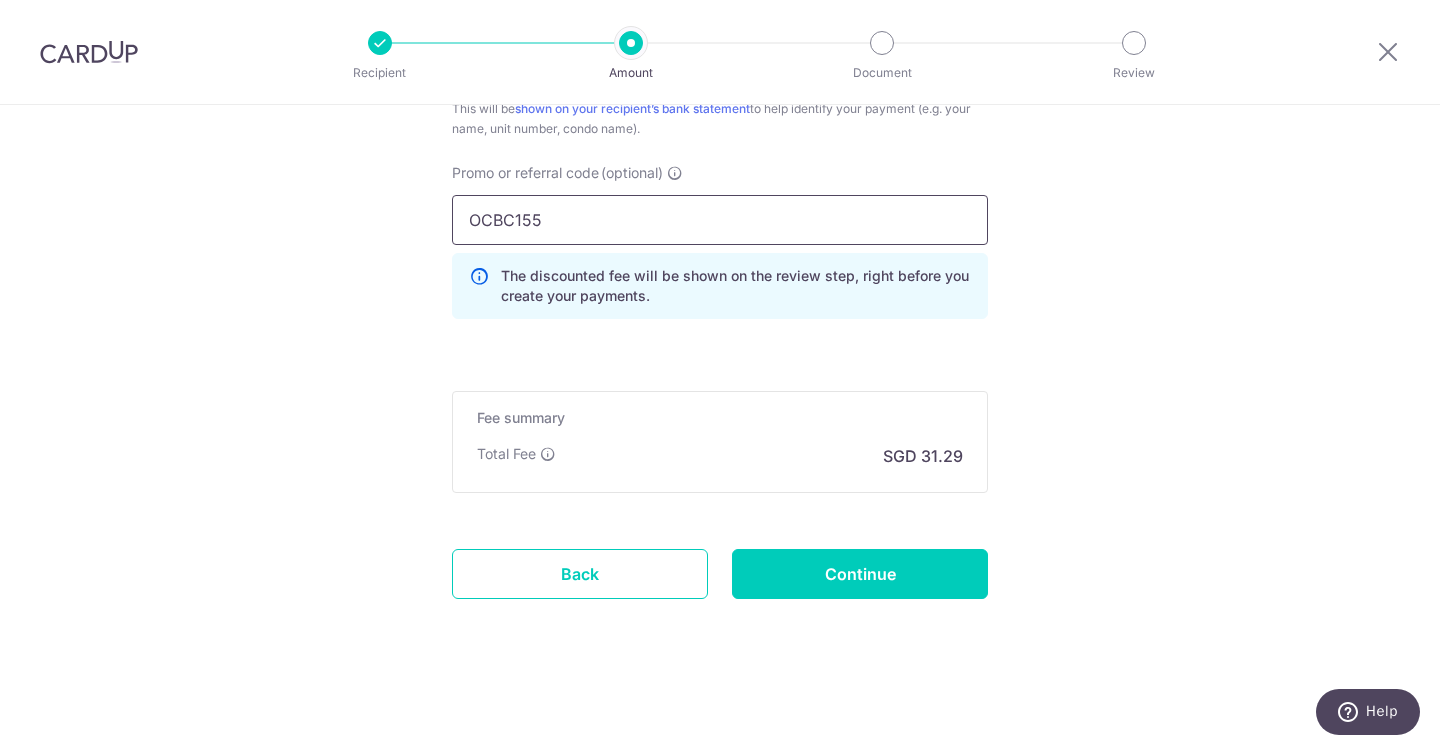 click on "OCBC155" at bounding box center [720, 220] 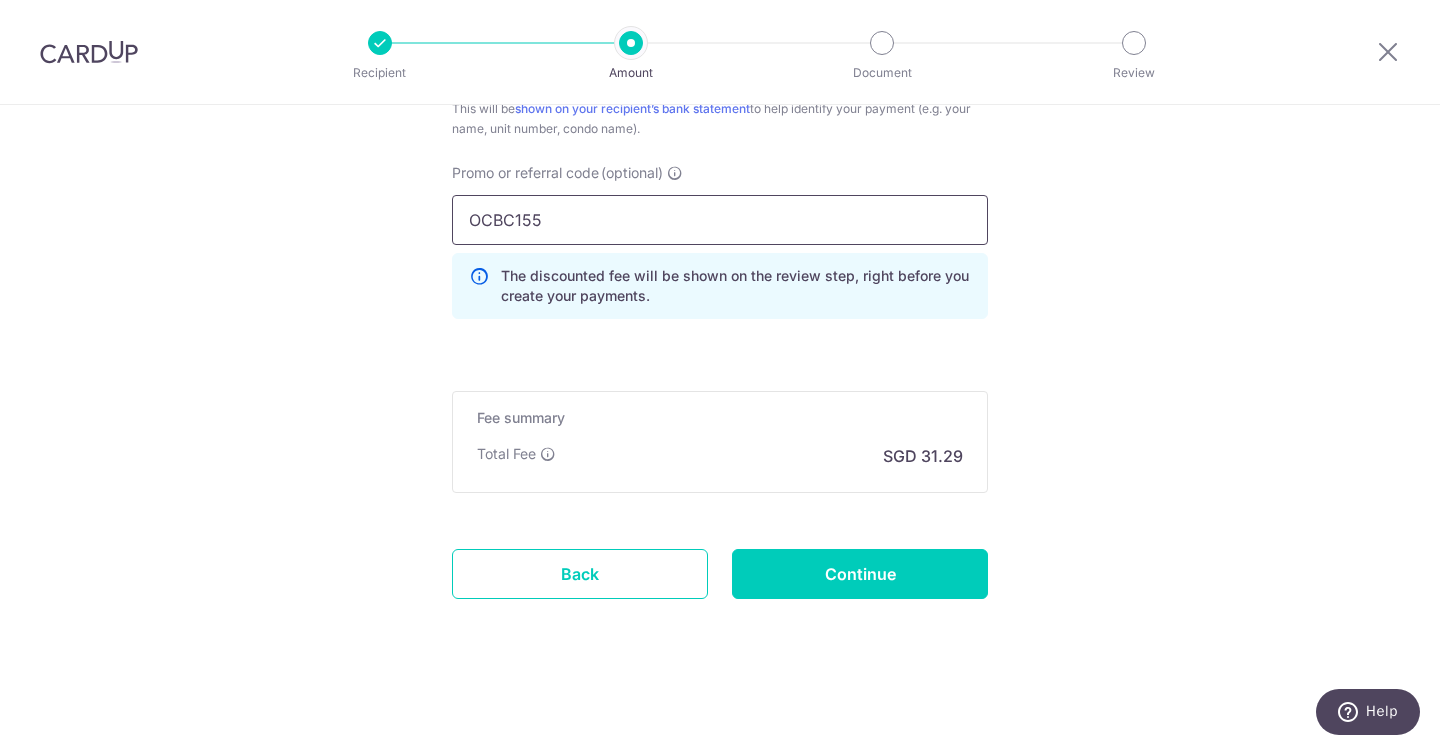 click on "OCBC155" at bounding box center [720, 220] 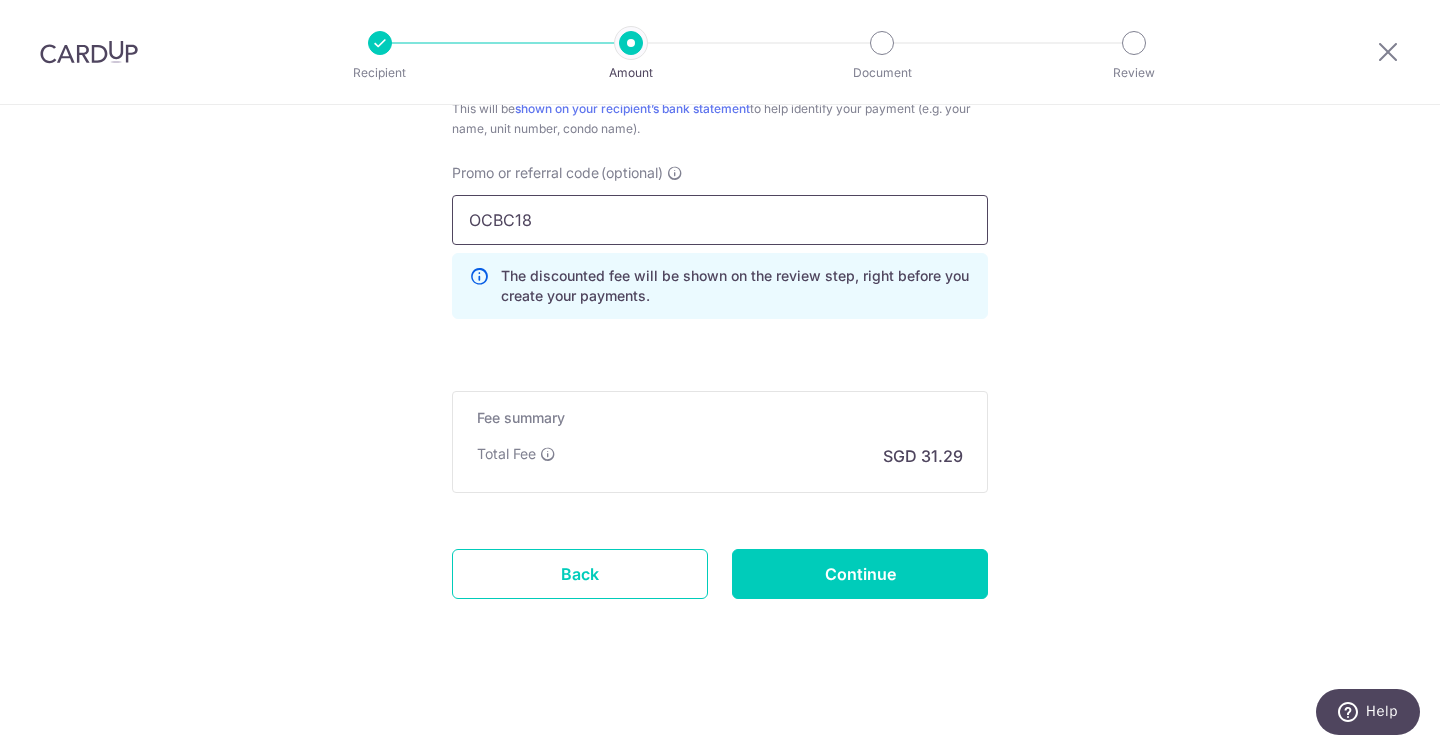 type on "OCBC18" 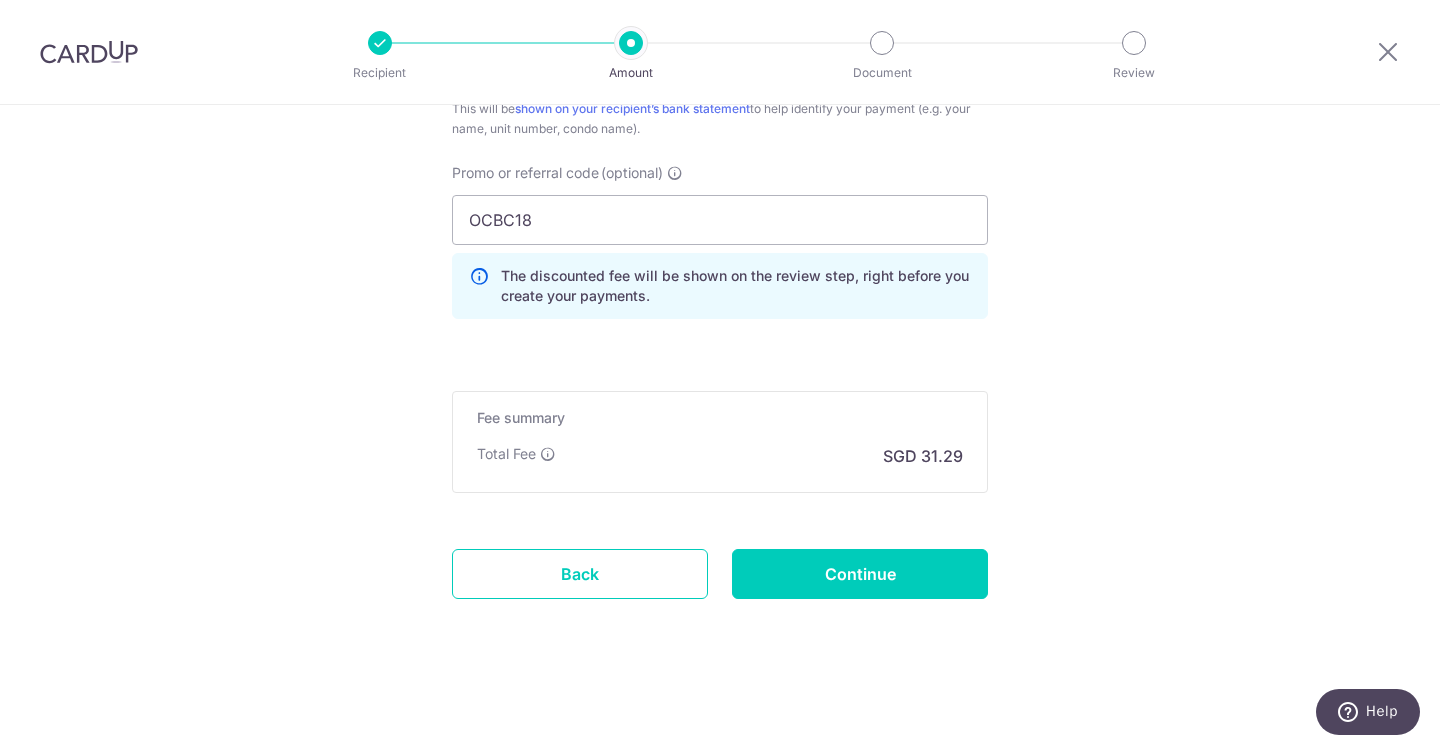 click on "Enter payment amount
SGD
1,203.36
1203.36
Select Card
**** 5128
Add credit card
Your Cards
**** 5128
Secure 256-bit SSL
Text
New card details
Please enter valid card details.
Card
Secure 256-bit SSL" at bounding box center [720, -196] 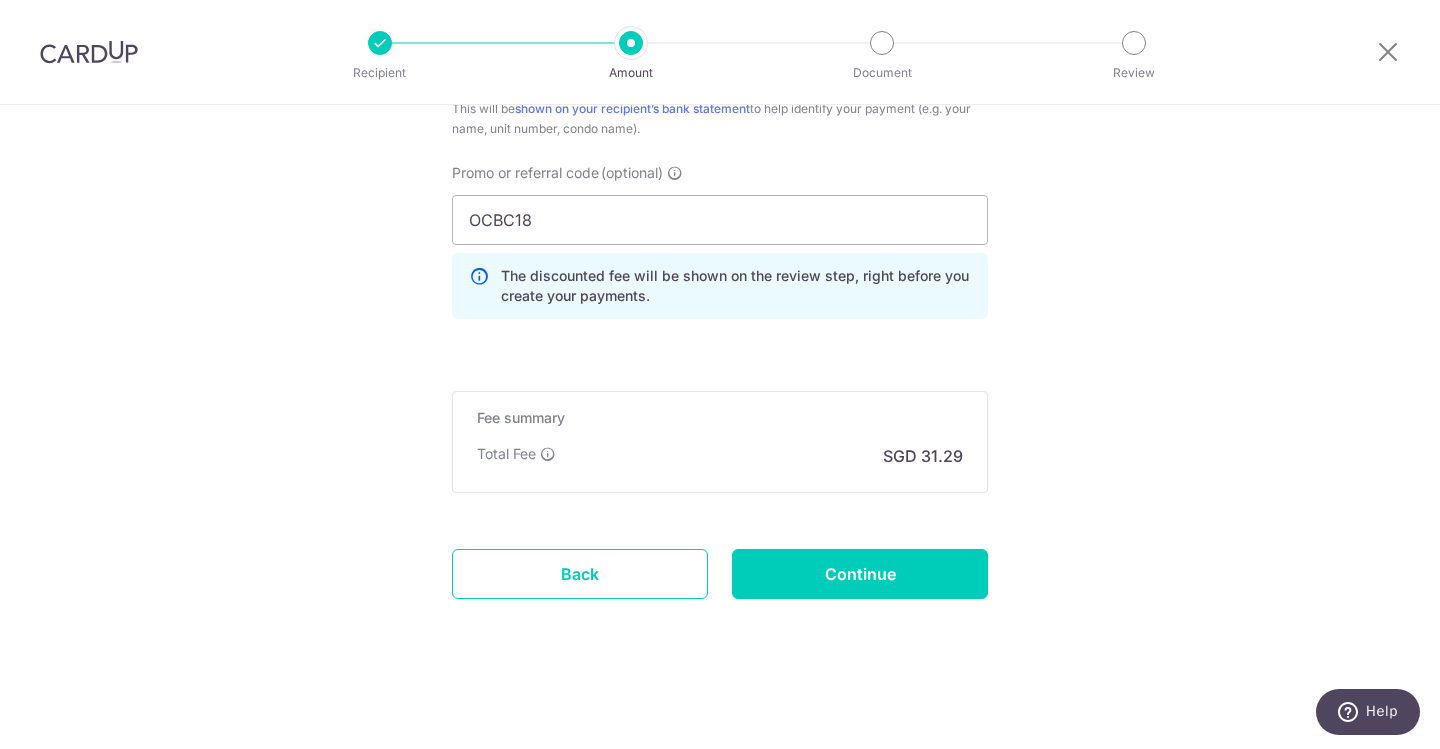 click on "Enter payment amount
SGD
1,203.36
1203.36
Select Card
**** 5128
Add credit card
Your Cards
**** 5128
Secure 256-bit SSL
Text
New card details
Please enter valid card details.
Card
Secure 256-bit SSL" at bounding box center (720, -196) 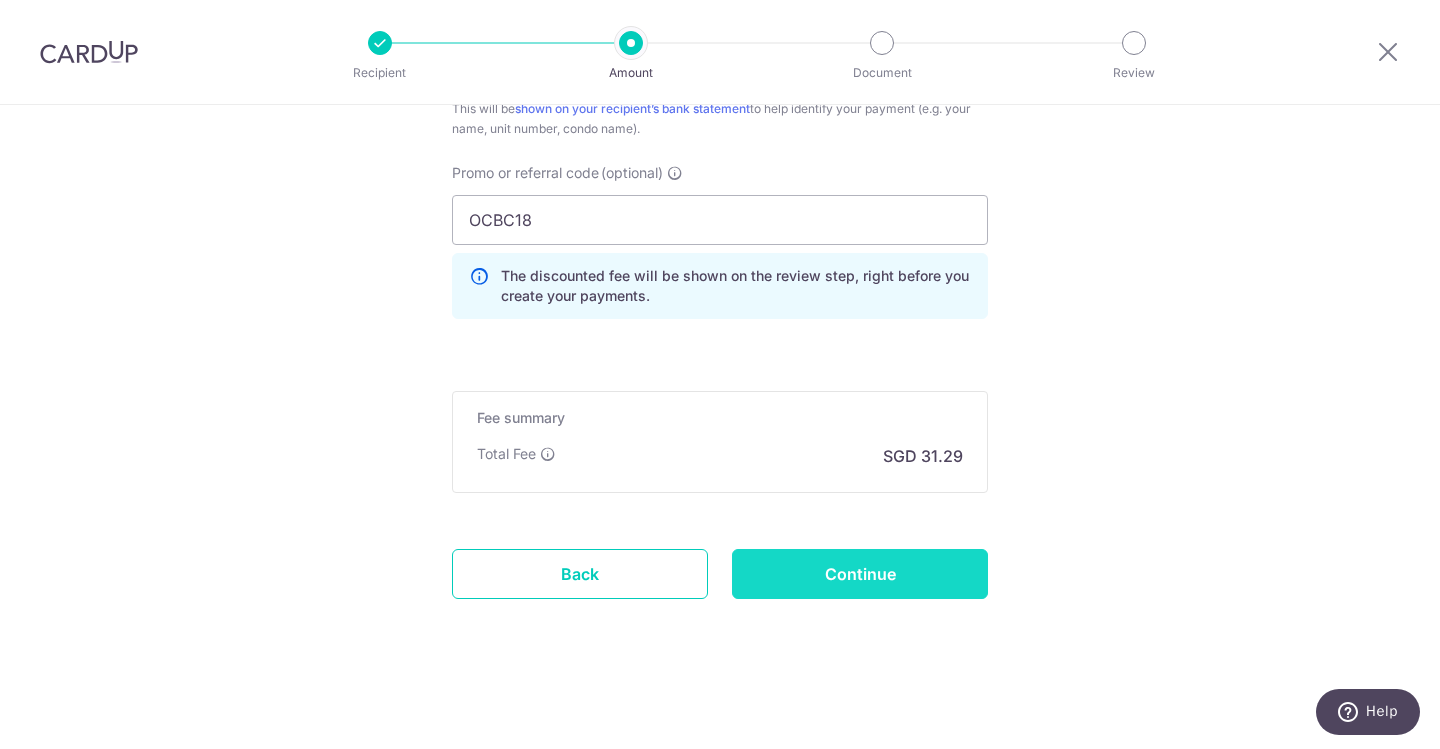 click on "Continue" at bounding box center [860, 574] 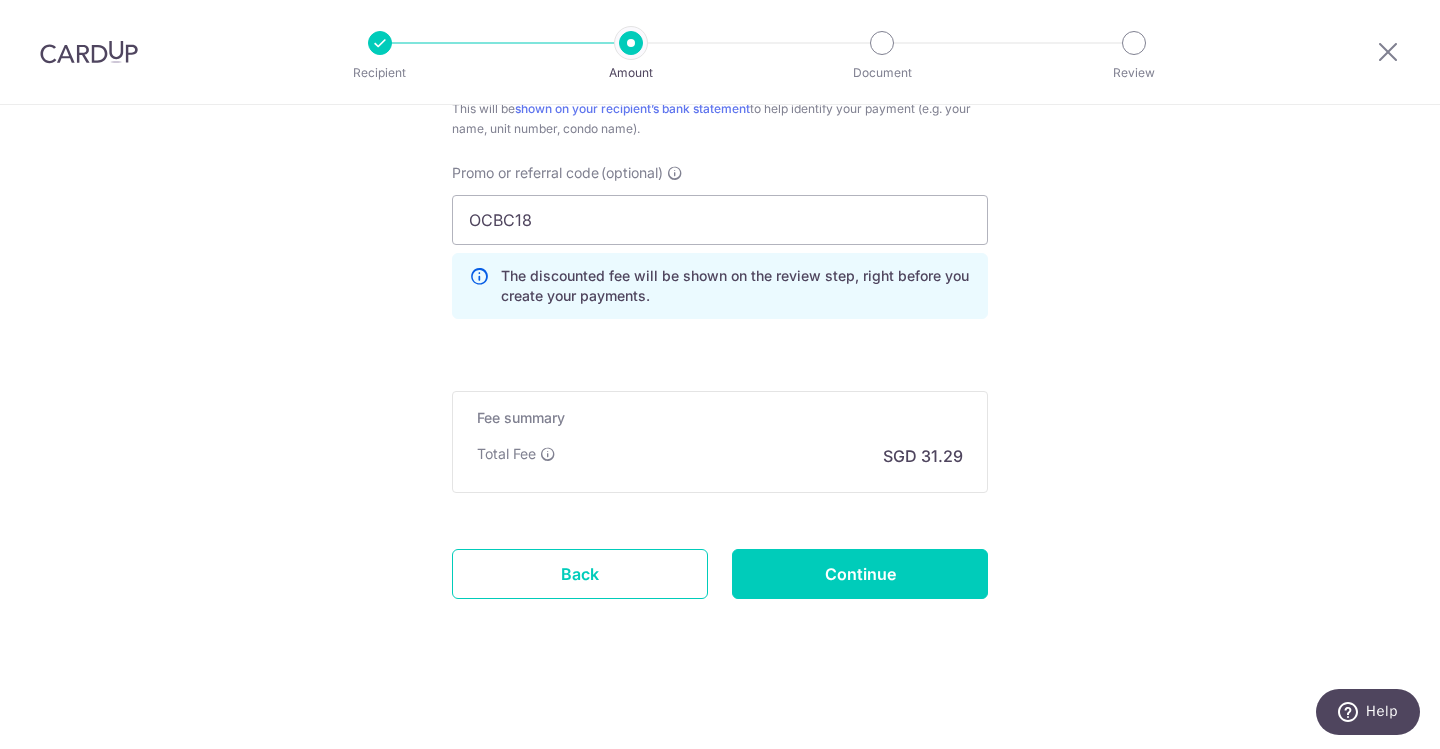 type on "Create Schedule" 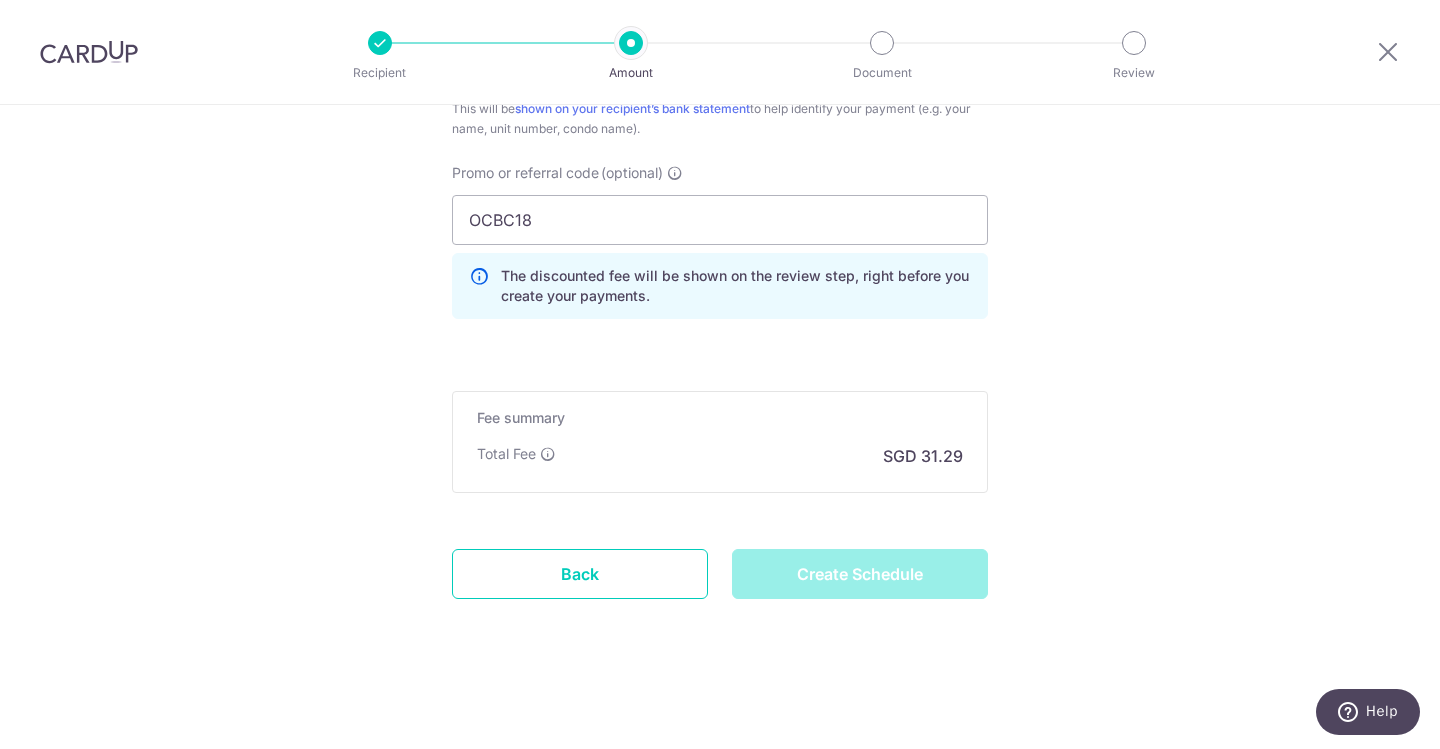 click on "Create Schedule" at bounding box center [860, 574] 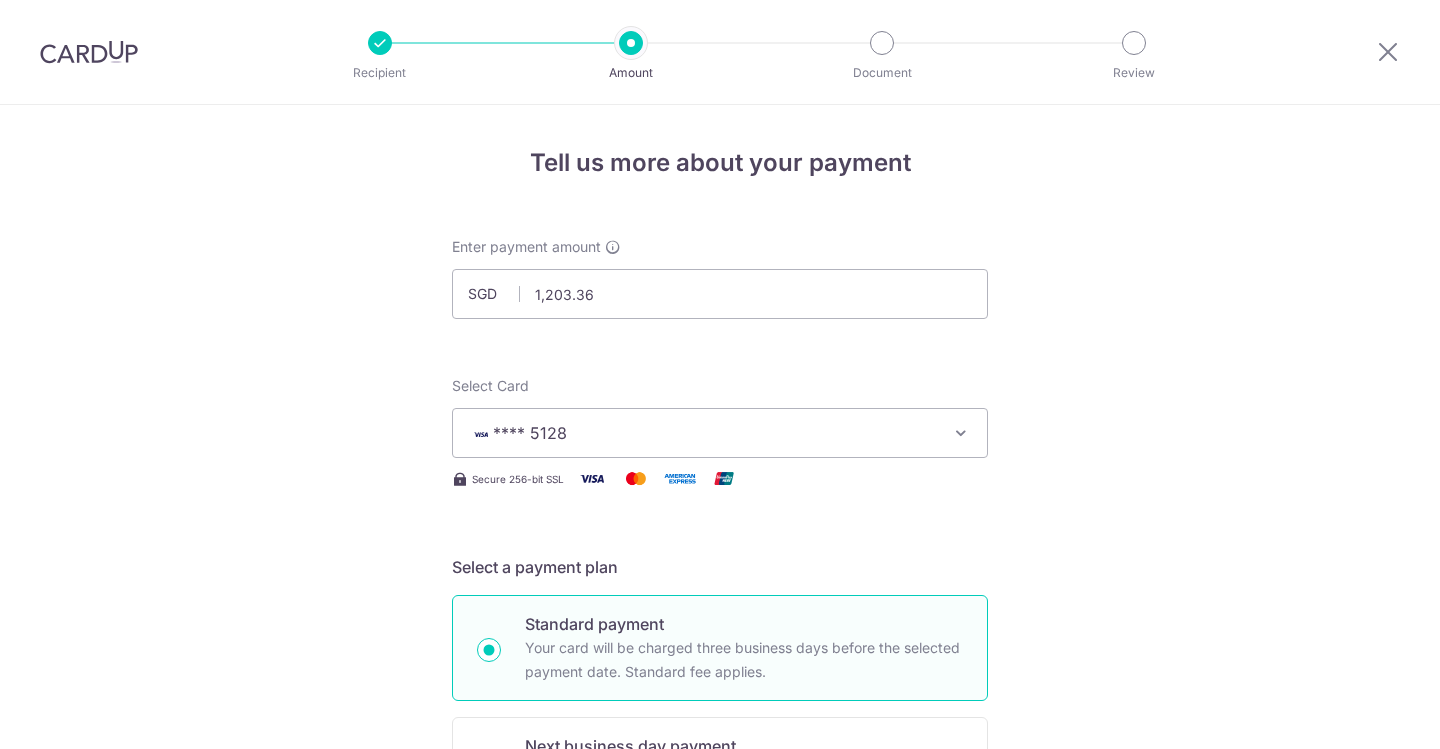 scroll, scrollTop: 0, scrollLeft: 0, axis: both 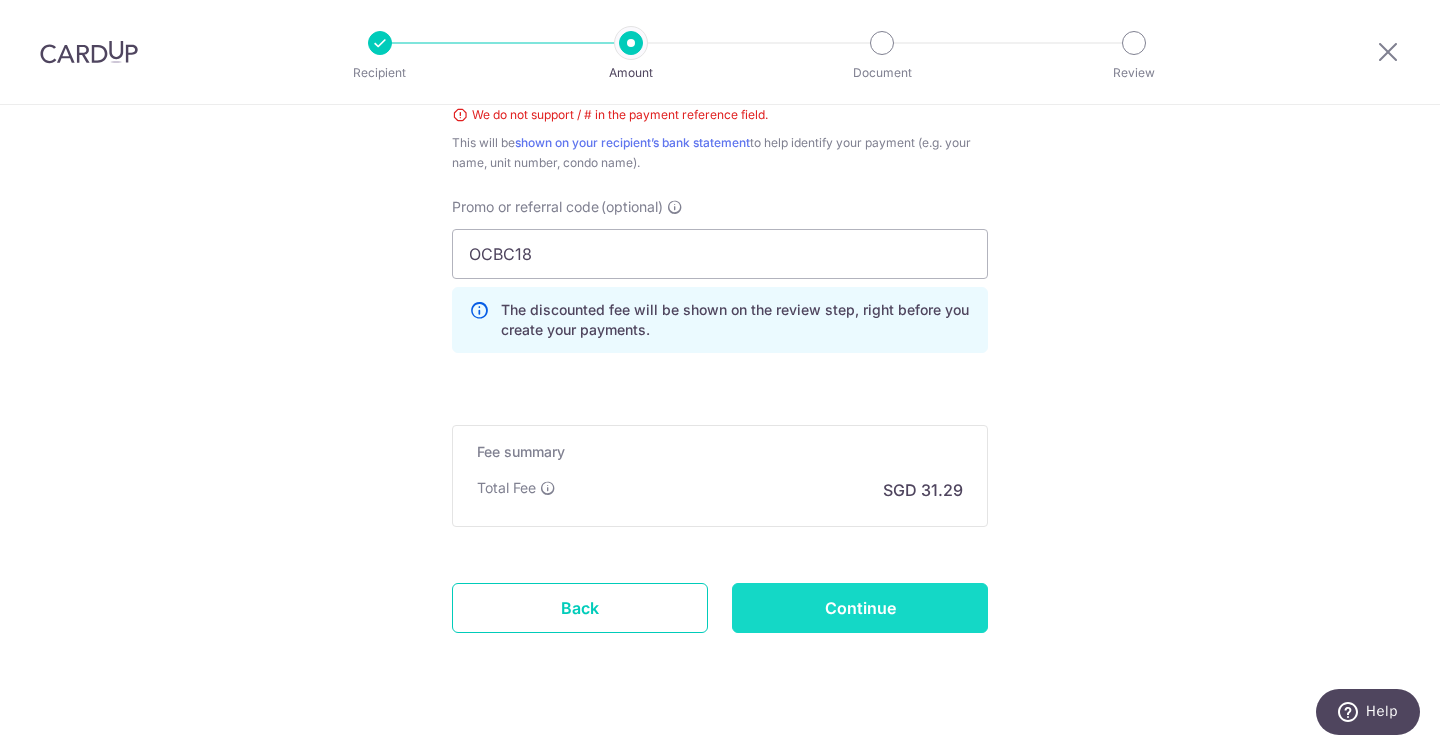 click on "Continue" at bounding box center (860, 608) 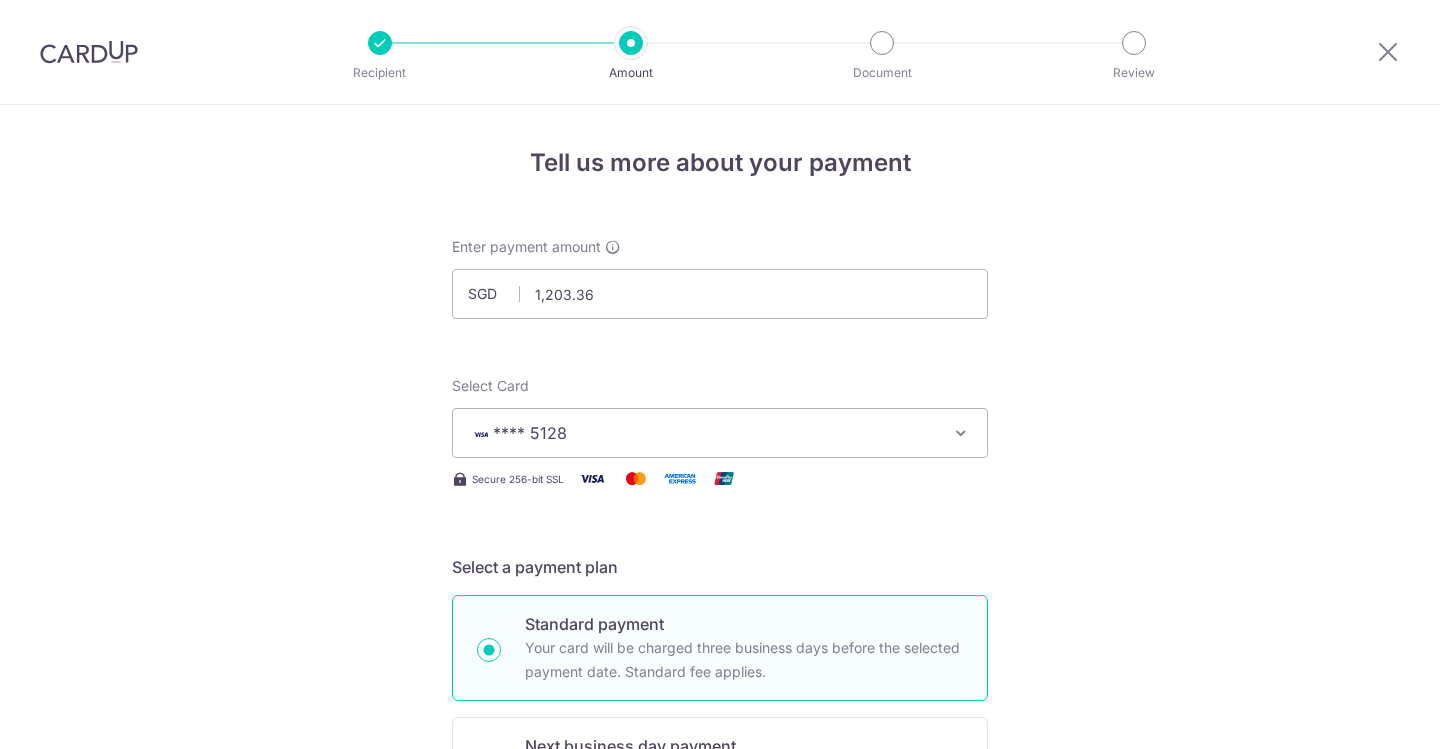 scroll, scrollTop: 0, scrollLeft: 0, axis: both 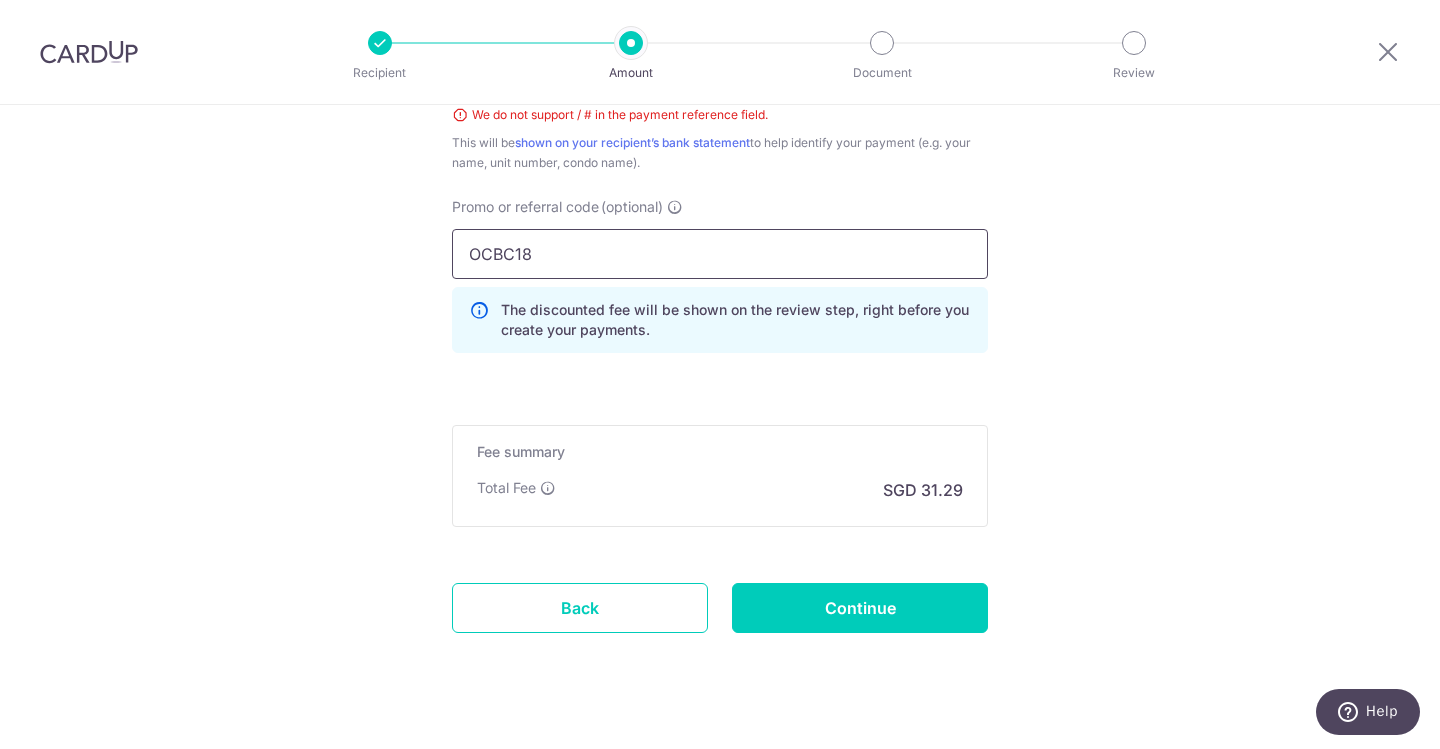 click on "OCBC18" at bounding box center [720, 254] 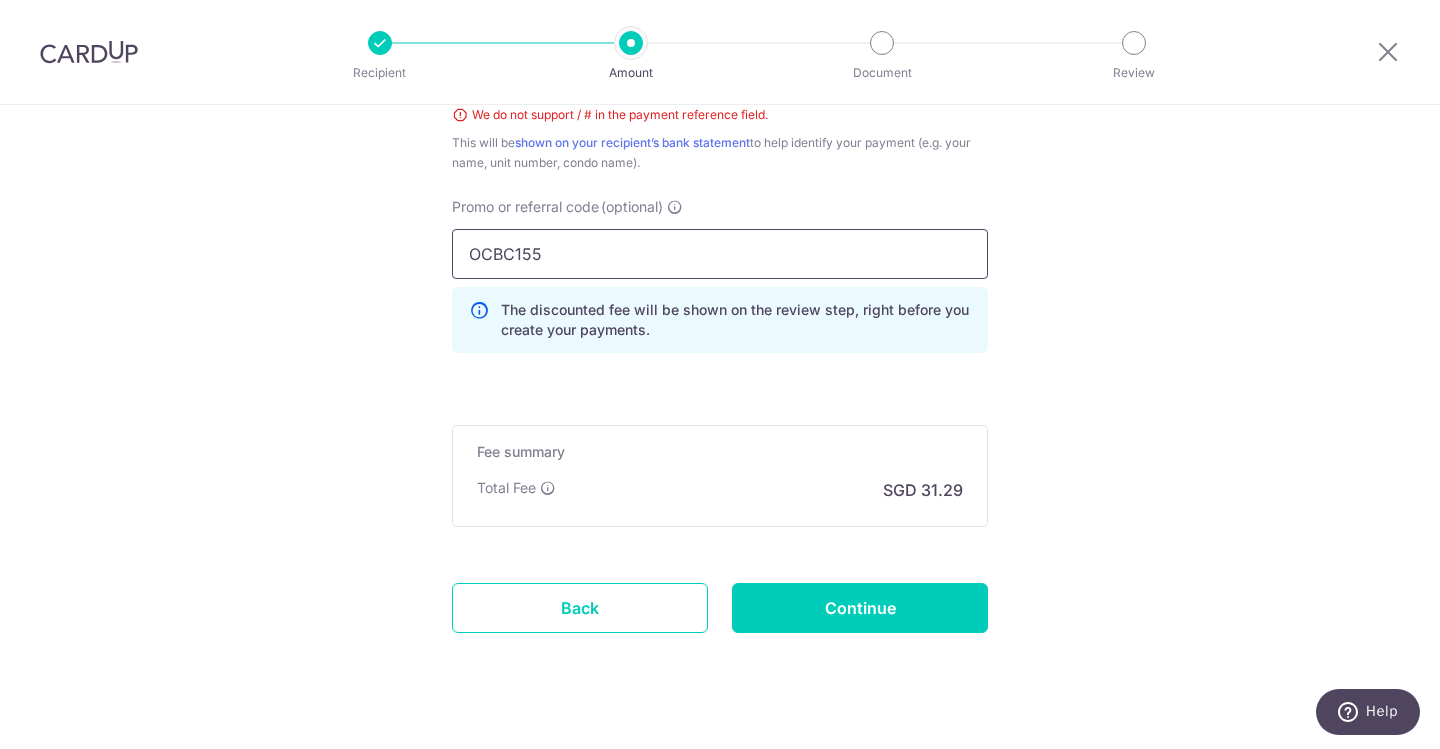 type on "OCBC155" 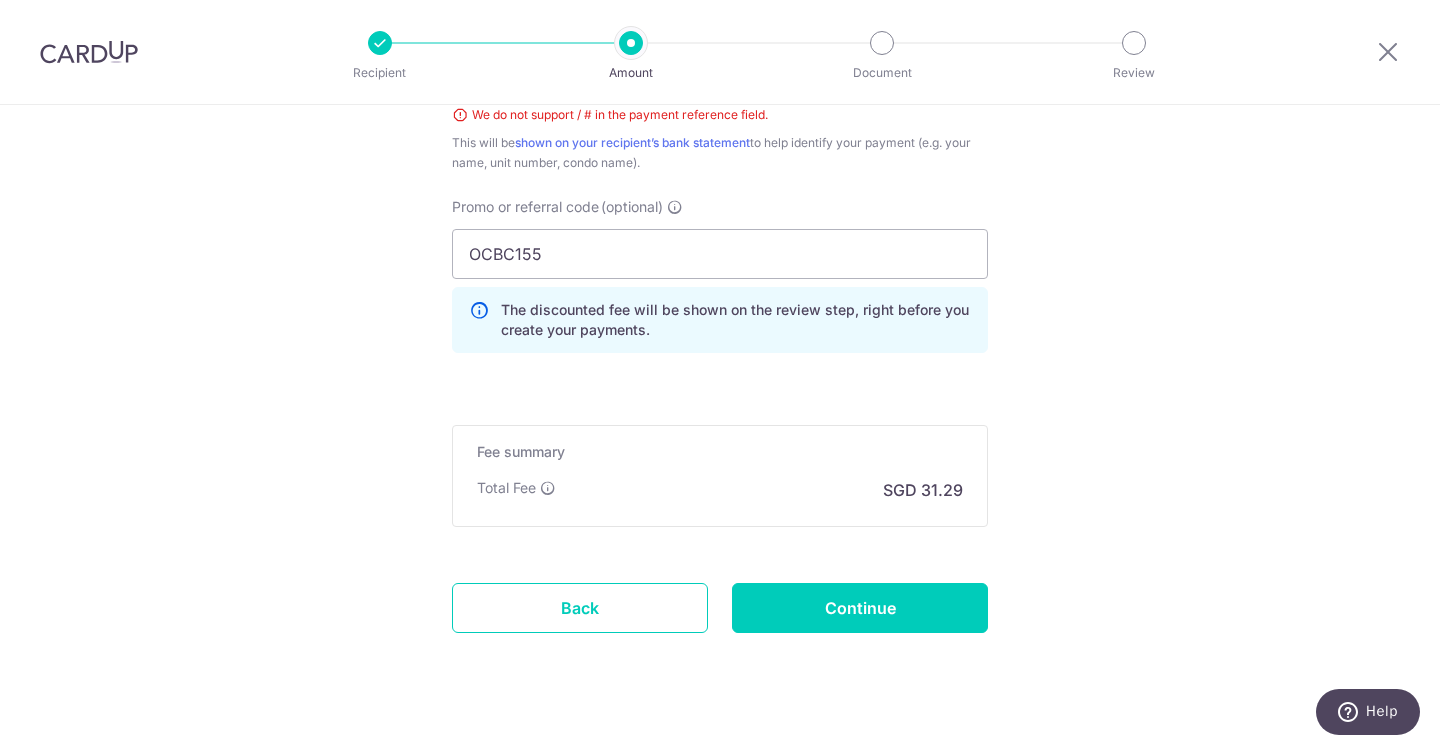 click on "Tell us more about your payment
Enter payment amount
SGD
1,203.36
1203.36
Select Card
**** 5128
Add credit card
Your Cards
**** 5128
Secure 256-bit SSL
Text
New card details
Card
Secure 256-bit SSL" at bounding box center (720, -181) 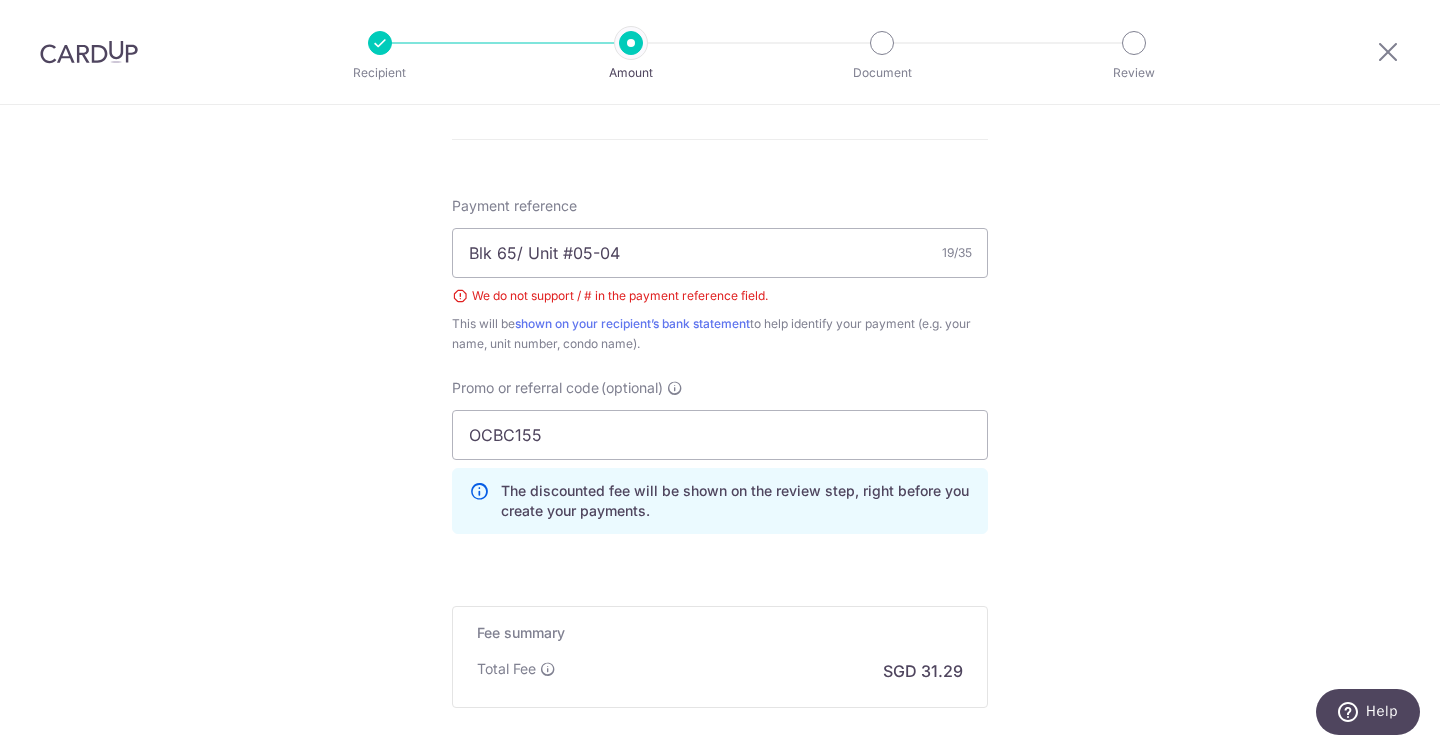 scroll, scrollTop: 1039, scrollLeft: 0, axis: vertical 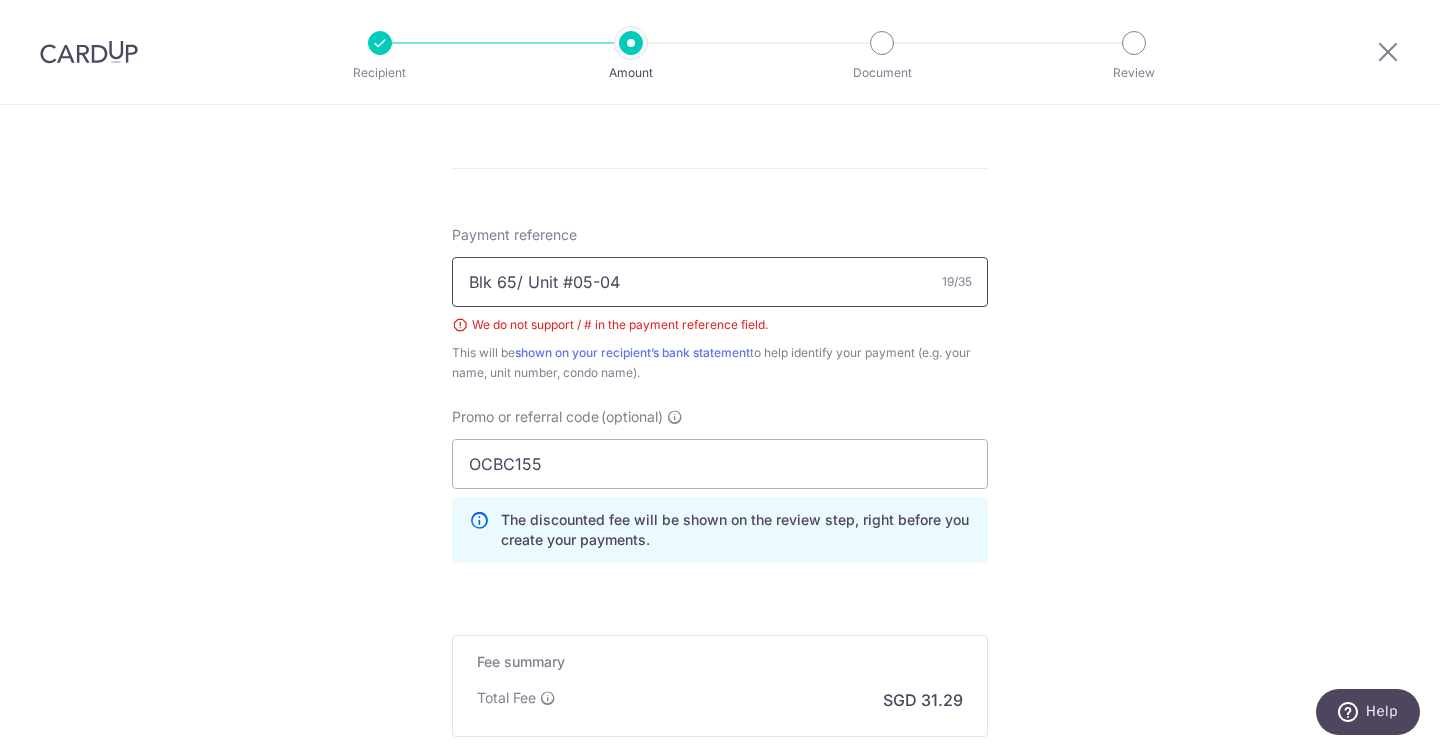 click on "Blk 65/ Unit #05-04" at bounding box center [720, 282] 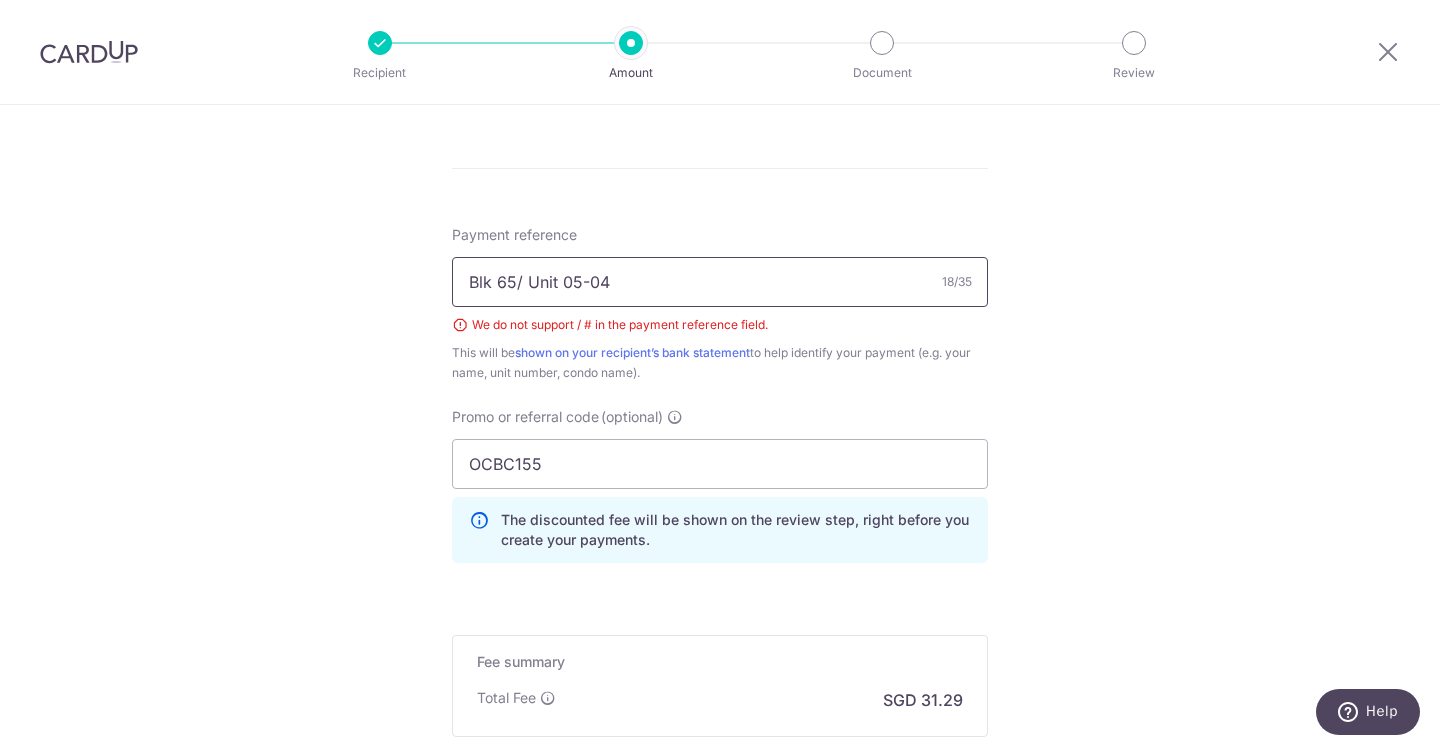 type on "Blk 65/ Unit 05-04" 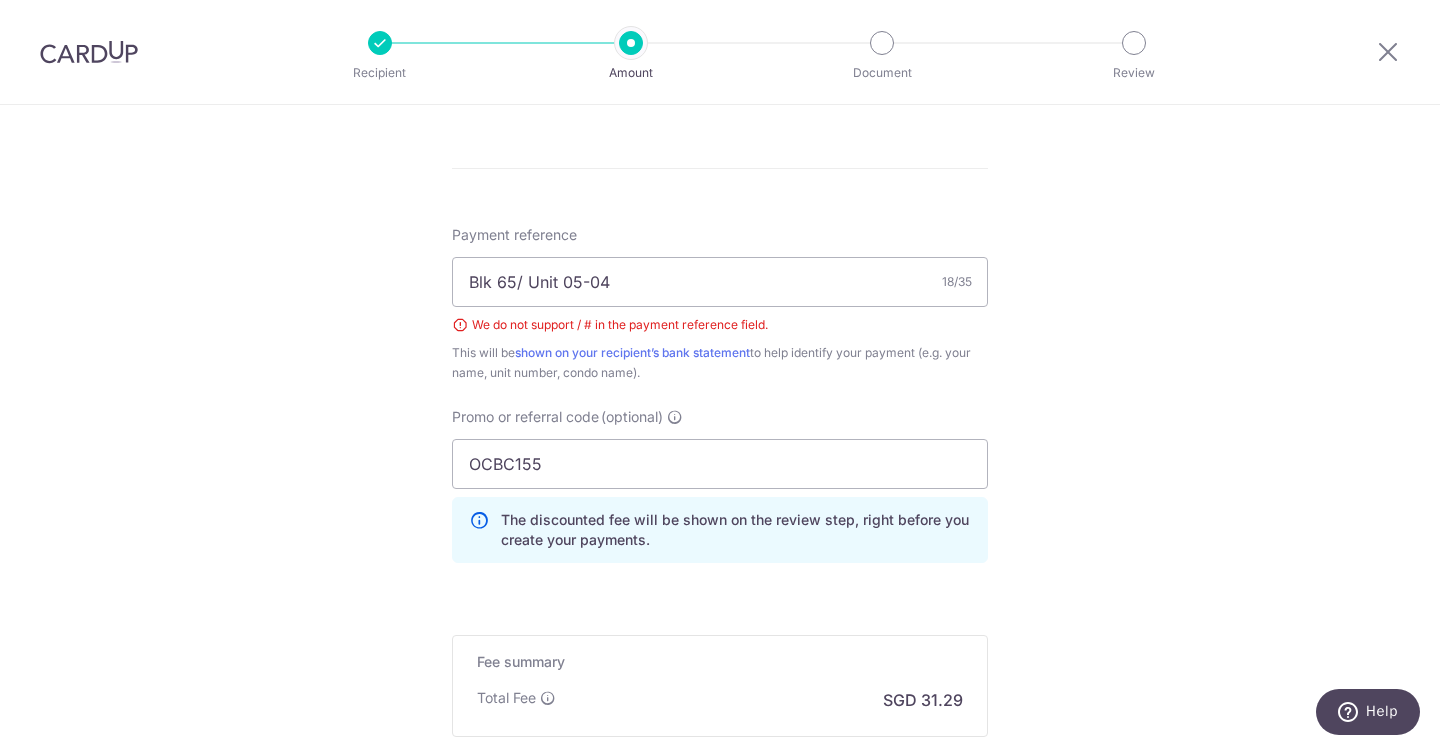 click on "Tell us more about your payment
Enter payment amount
SGD
1,203.36
1203.36
Select Card
**** 5128
Add credit card
Your Cards
**** 5128
Secure 256-bit SSL
Text
New card details
Card
Secure 256-bit SSL" at bounding box center (720, 29) 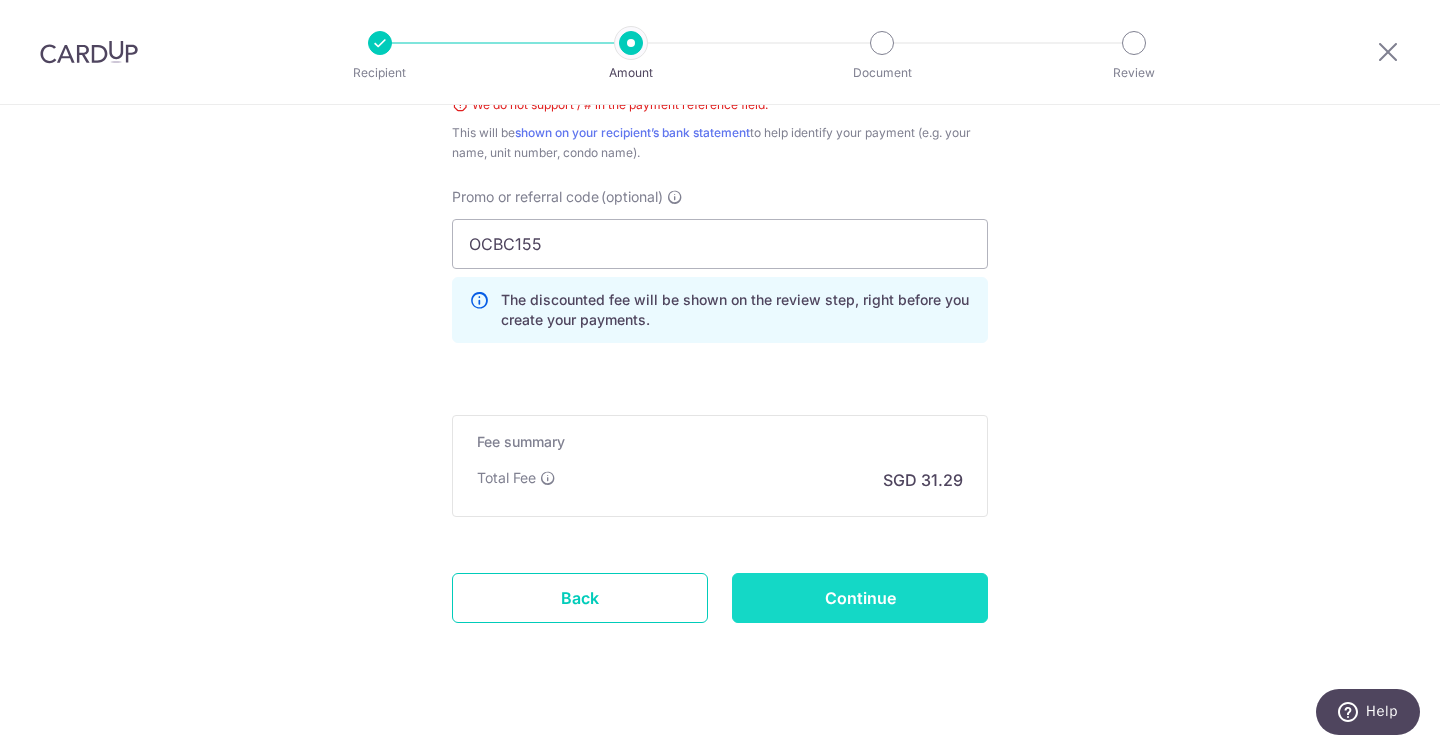 scroll, scrollTop: 1260, scrollLeft: 0, axis: vertical 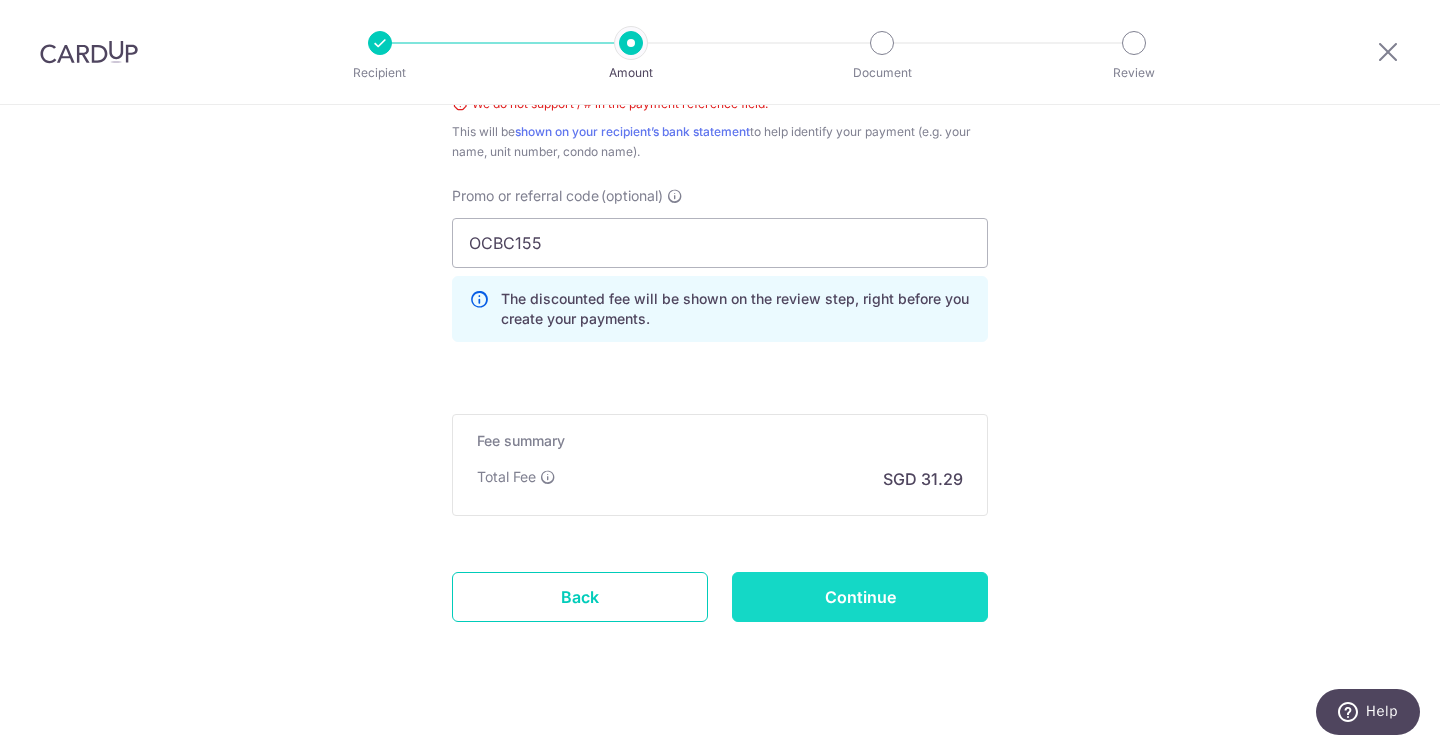click on "Continue" at bounding box center (860, 597) 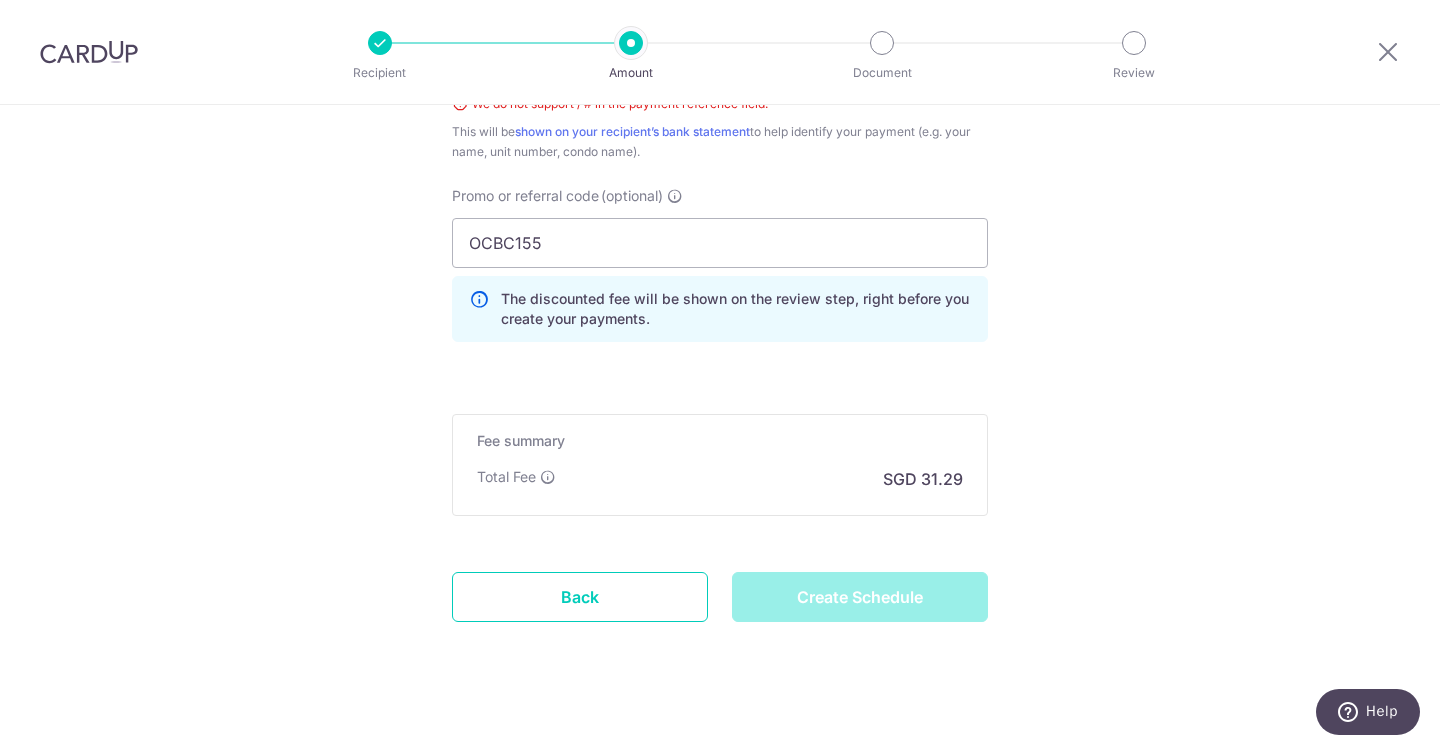 type on "Create Schedule" 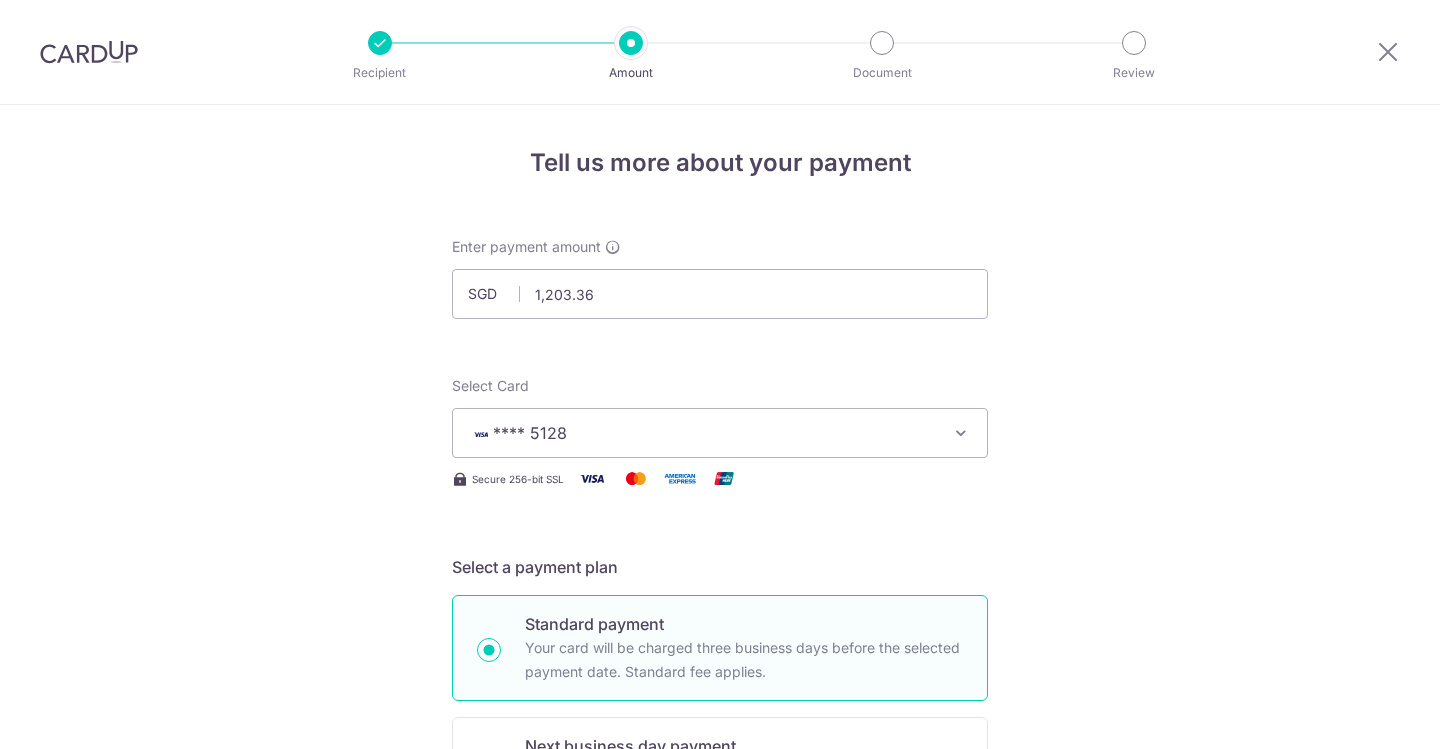 scroll, scrollTop: 0, scrollLeft: 0, axis: both 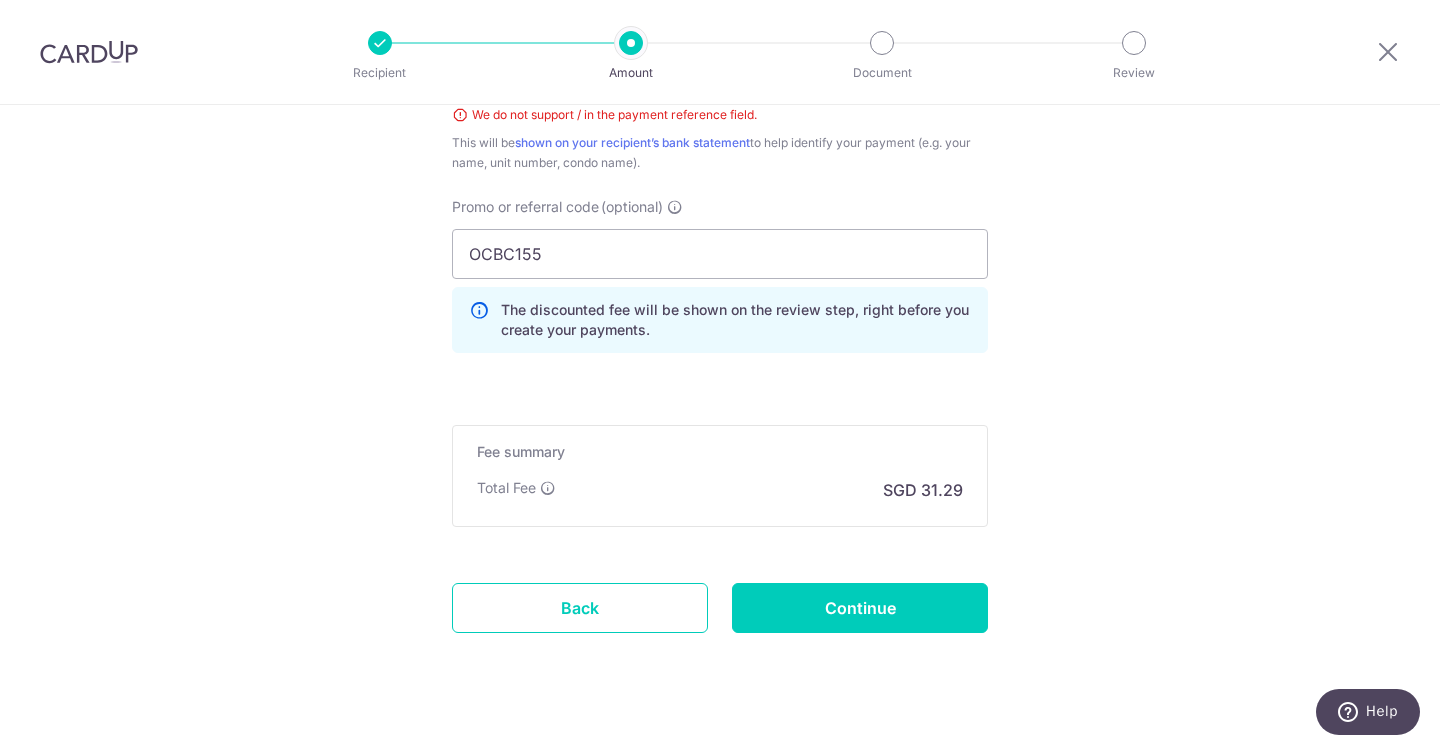 click on "Tell us more about your payment
Enter payment amount
SGD
1,203.36
1203.36
Select Card
**** 5128
Add credit card
Your Cards
**** 5128
Secure 256-bit SSL
Text
New card details
Card
Secure 256-bit SSL" at bounding box center (720, -181) 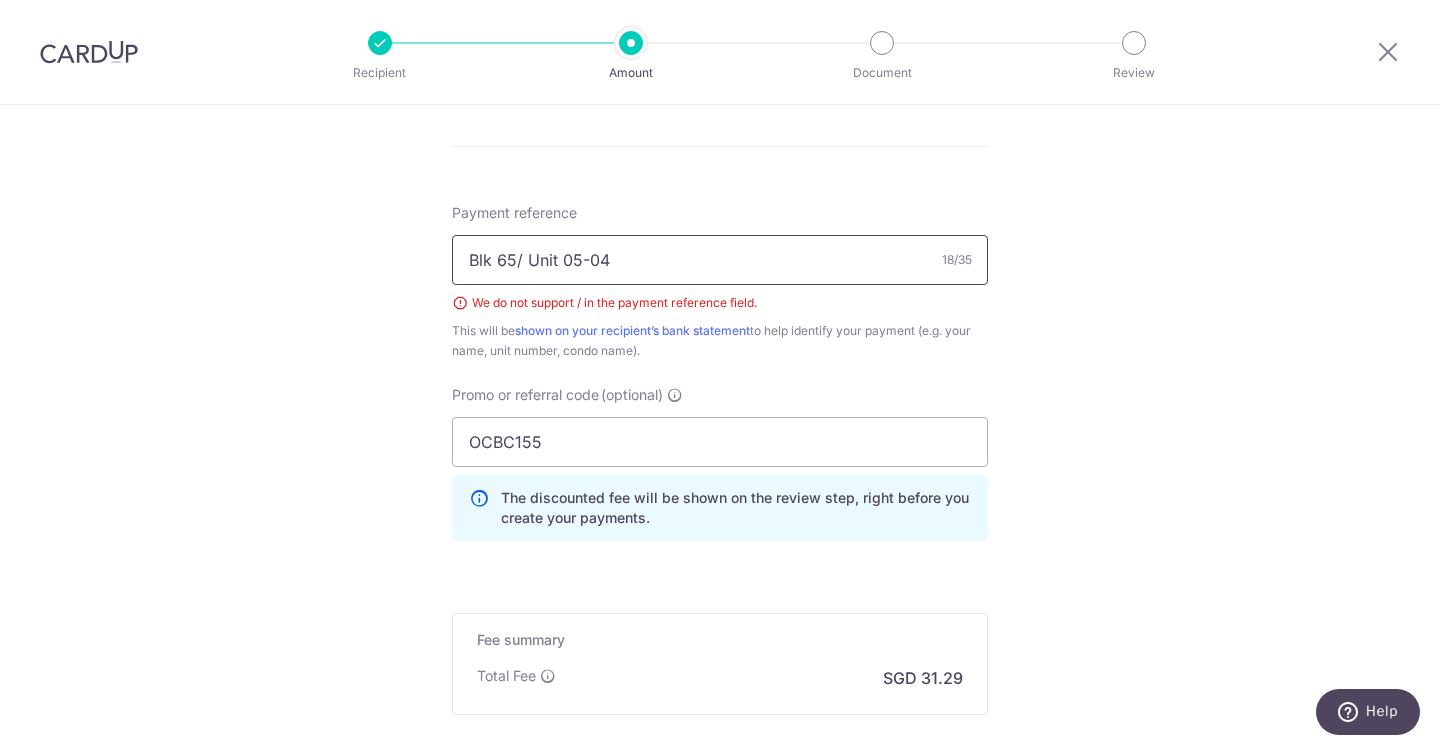 scroll, scrollTop: 1055, scrollLeft: 0, axis: vertical 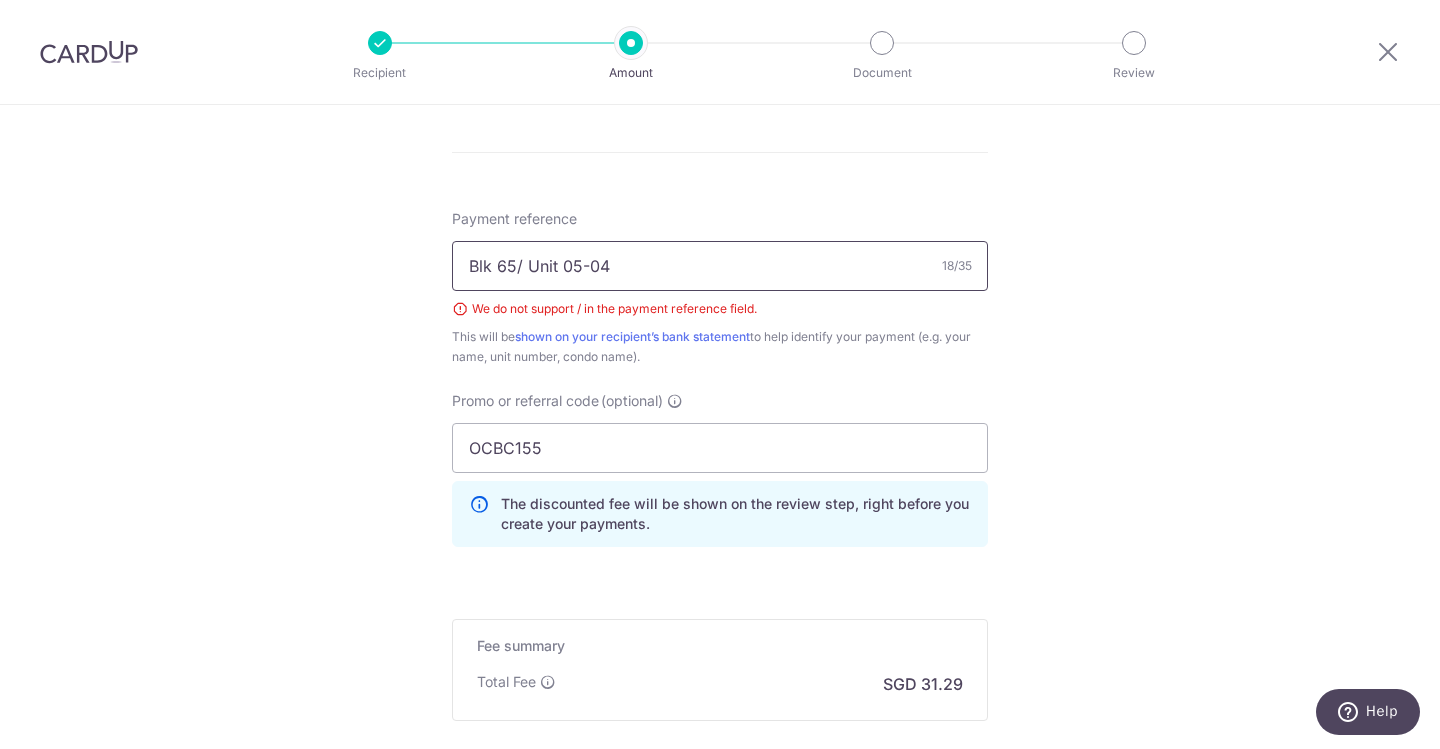 click on "Blk 65/ Unit 05-04" at bounding box center [720, 266] 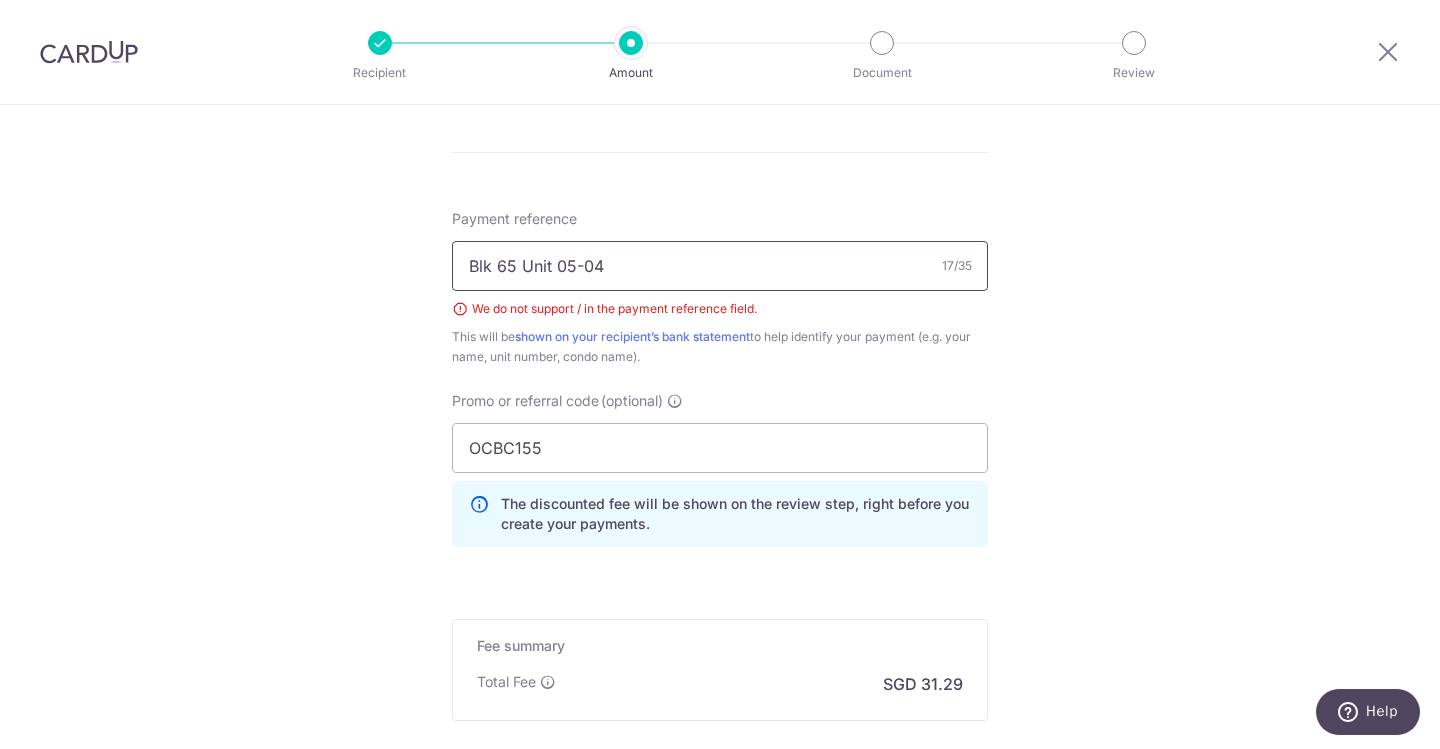 type on "Blk 65 Unit 05-04" 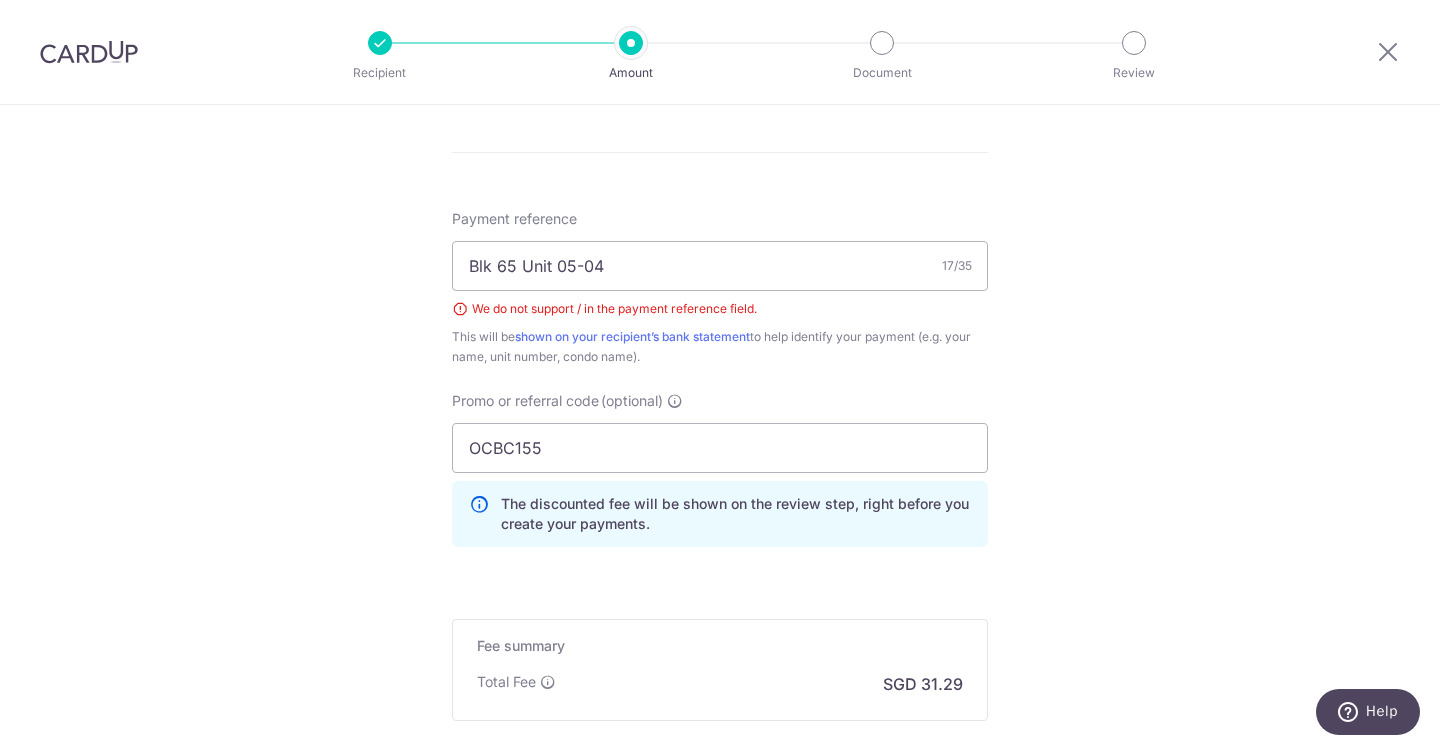 click on "Tell us more about your payment
Enter payment amount
SGD
1,203.36
1203.36
Select Card
**** 5128
Add credit card
Your Cards
**** 5128
Secure 256-bit SSL
Text
New card details
Card
Secure 256-bit SSL" at bounding box center [720, 13] 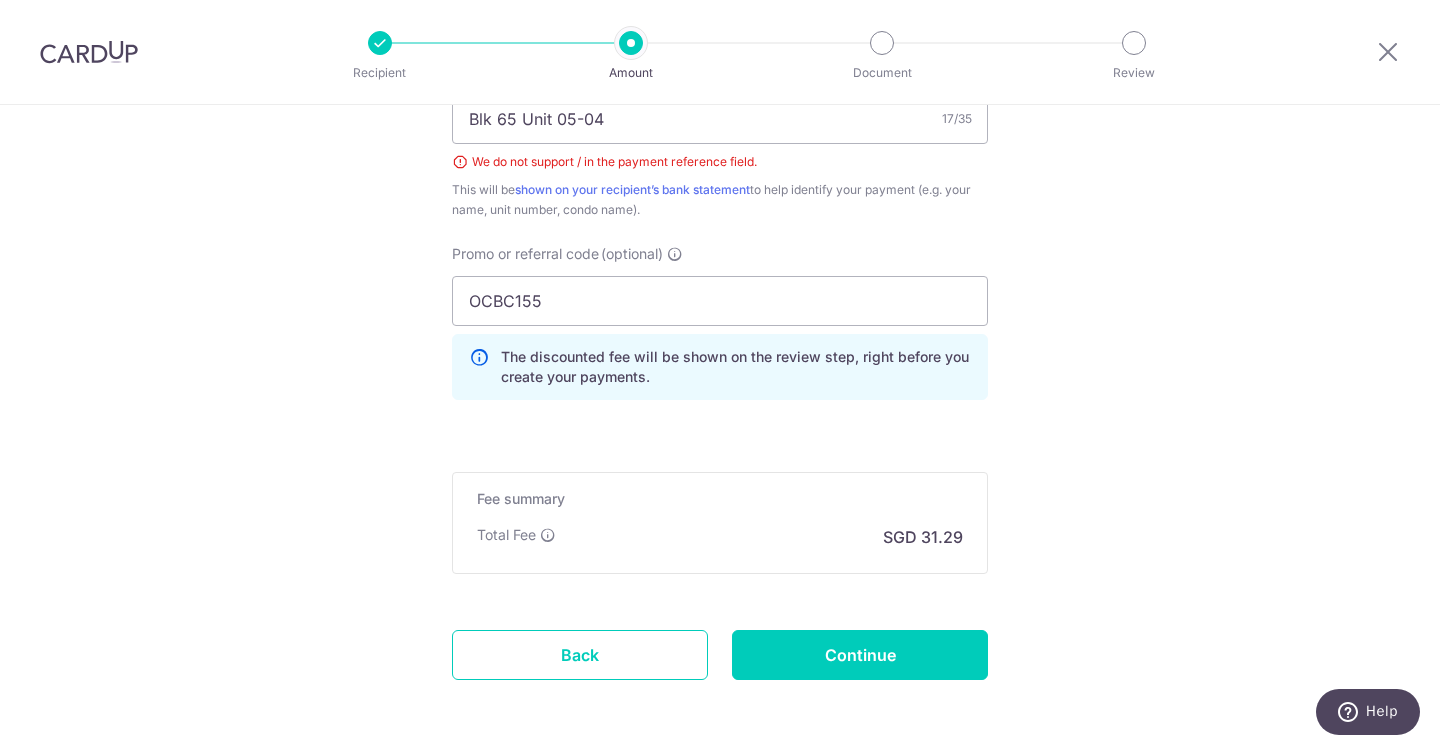 scroll, scrollTop: 1205, scrollLeft: 0, axis: vertical 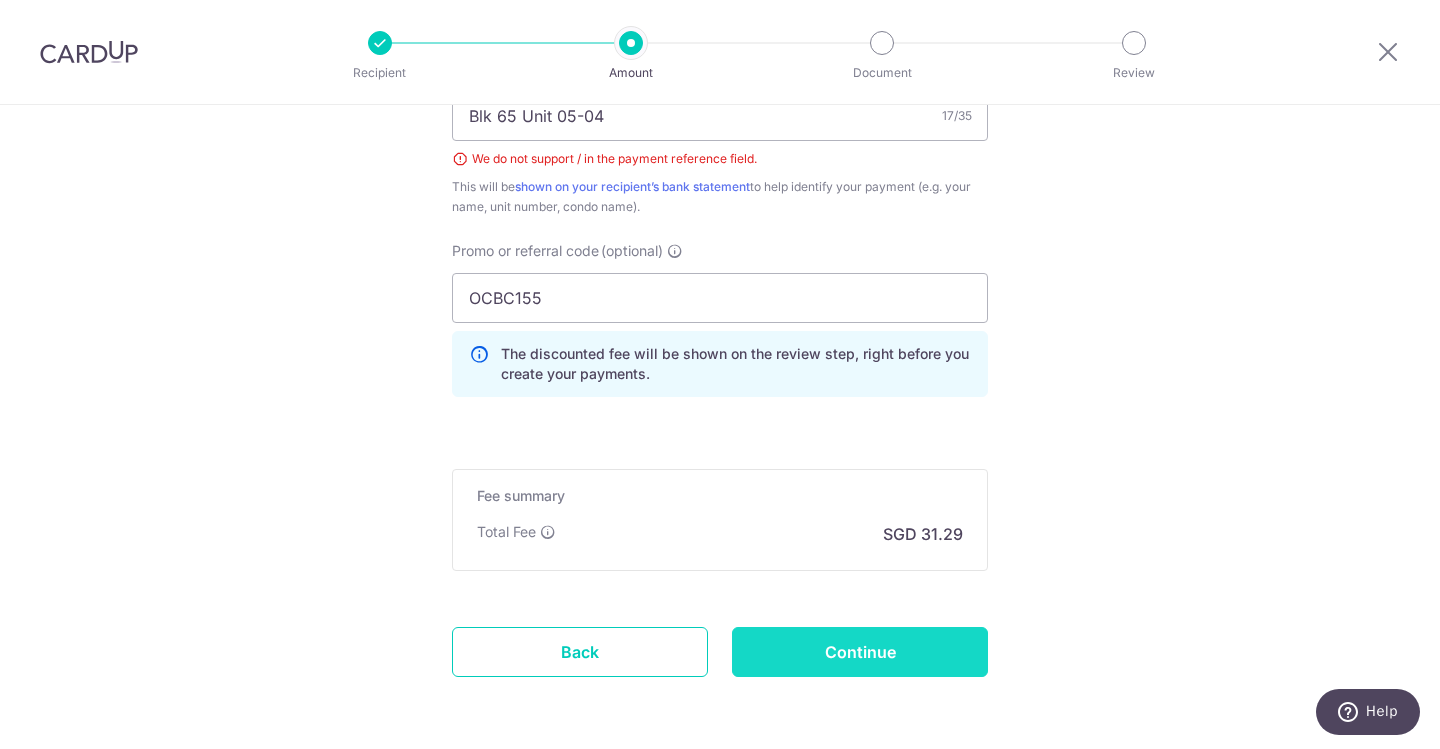 click on "Continue" at bounding box center [860, 652] 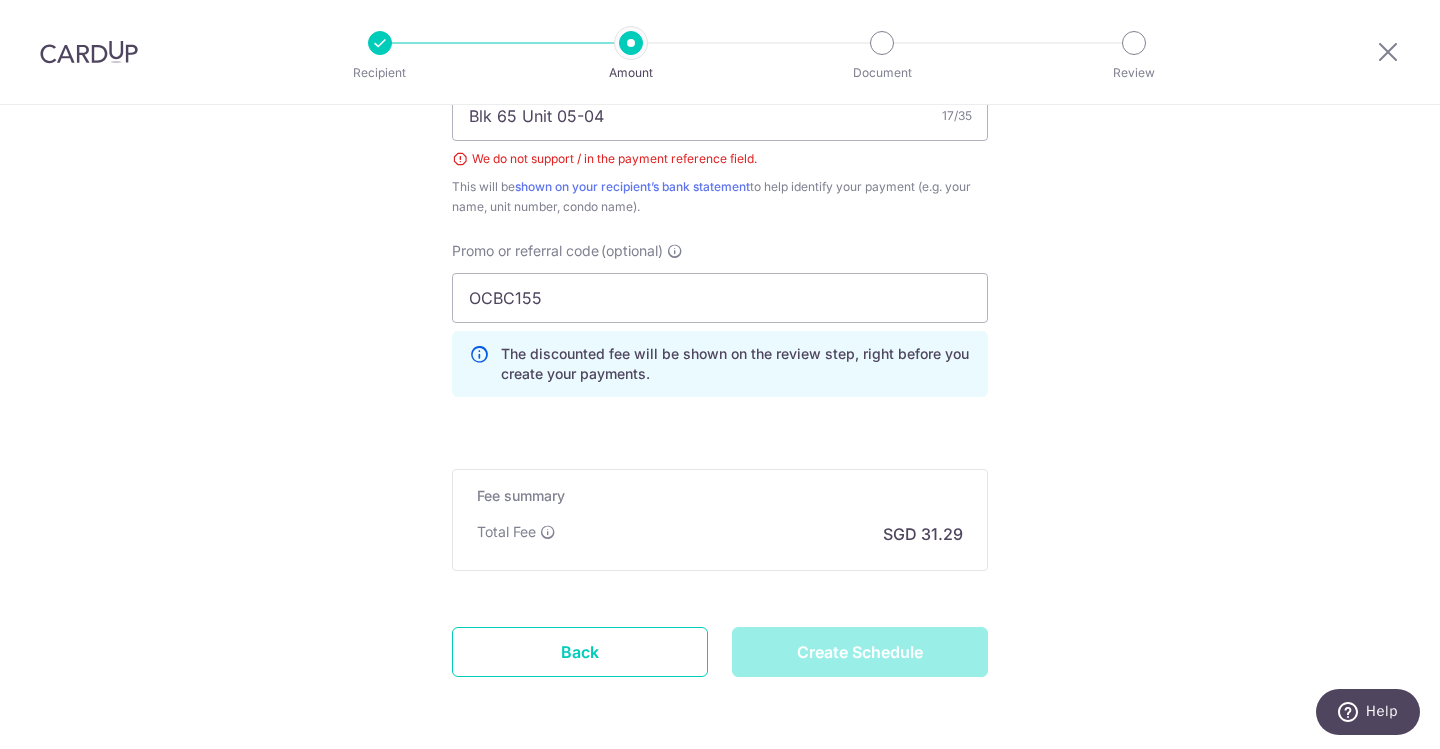 type on "Create Schedule" 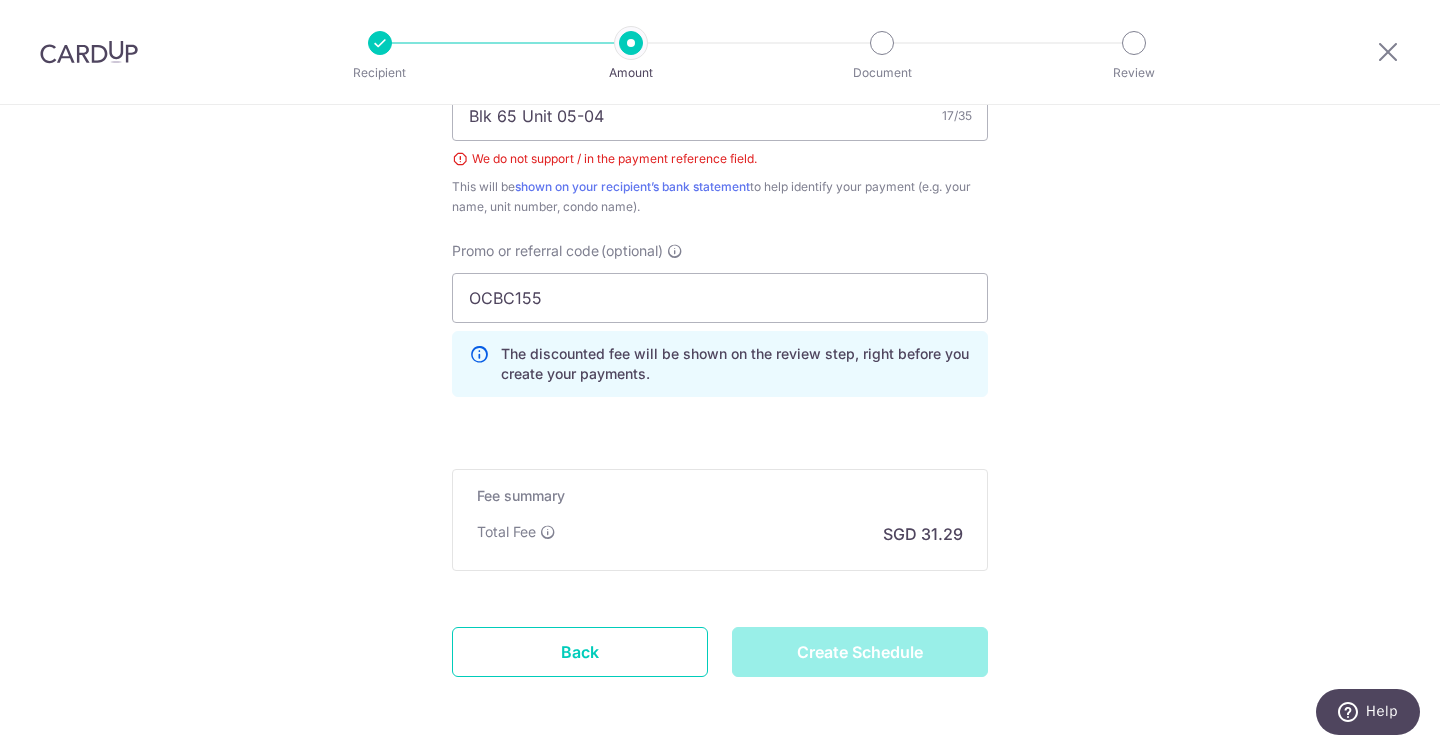 click on "Tell us more about your payment
Enter payment amount
SGD
1,203.36
1203.36
Select Card
**** 5128
Add credit card
Your Cards
**** 5128
Secure 256-bit SSL
Text
New card details
Card
Secure 256-bit SSL" at bounding box center (720, -137) 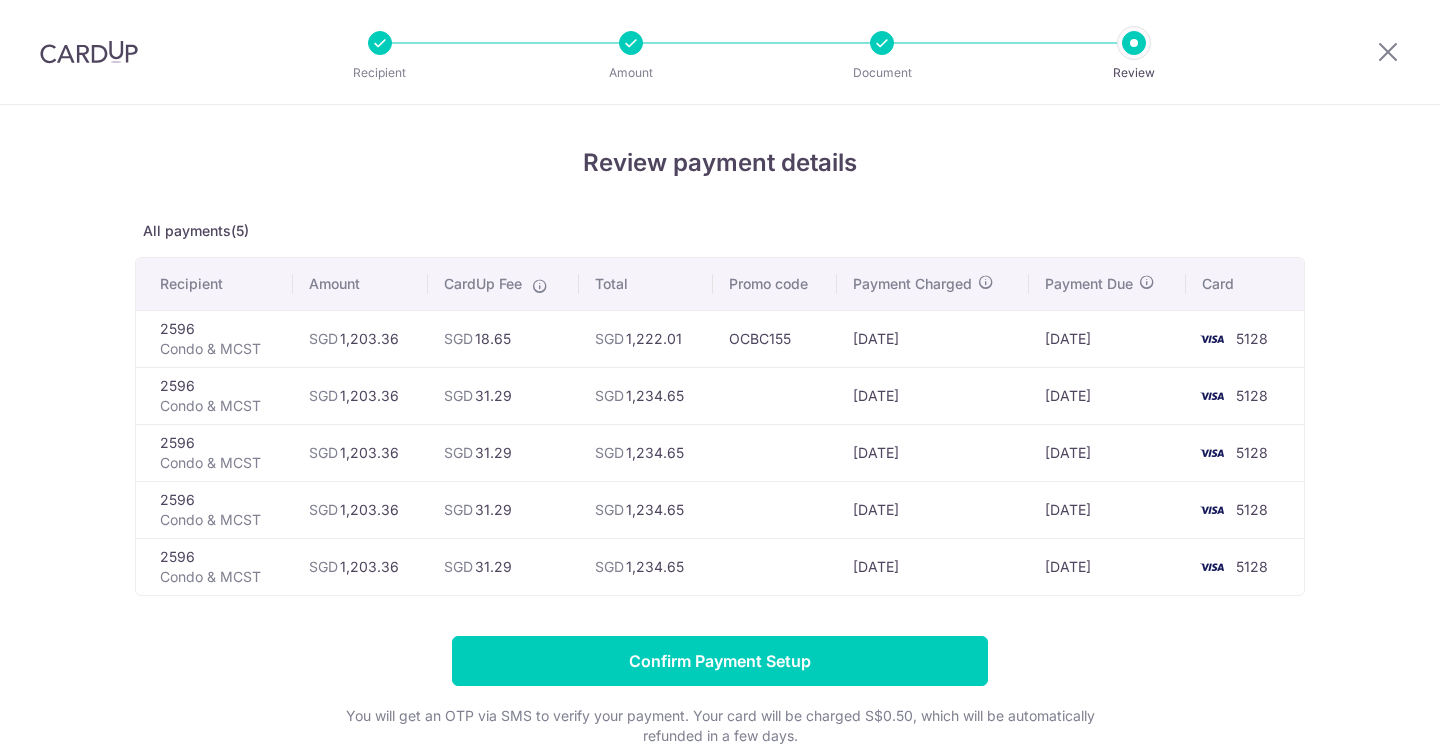 scroll, scrollTop: 0, scrollLeft: 0, axis: both 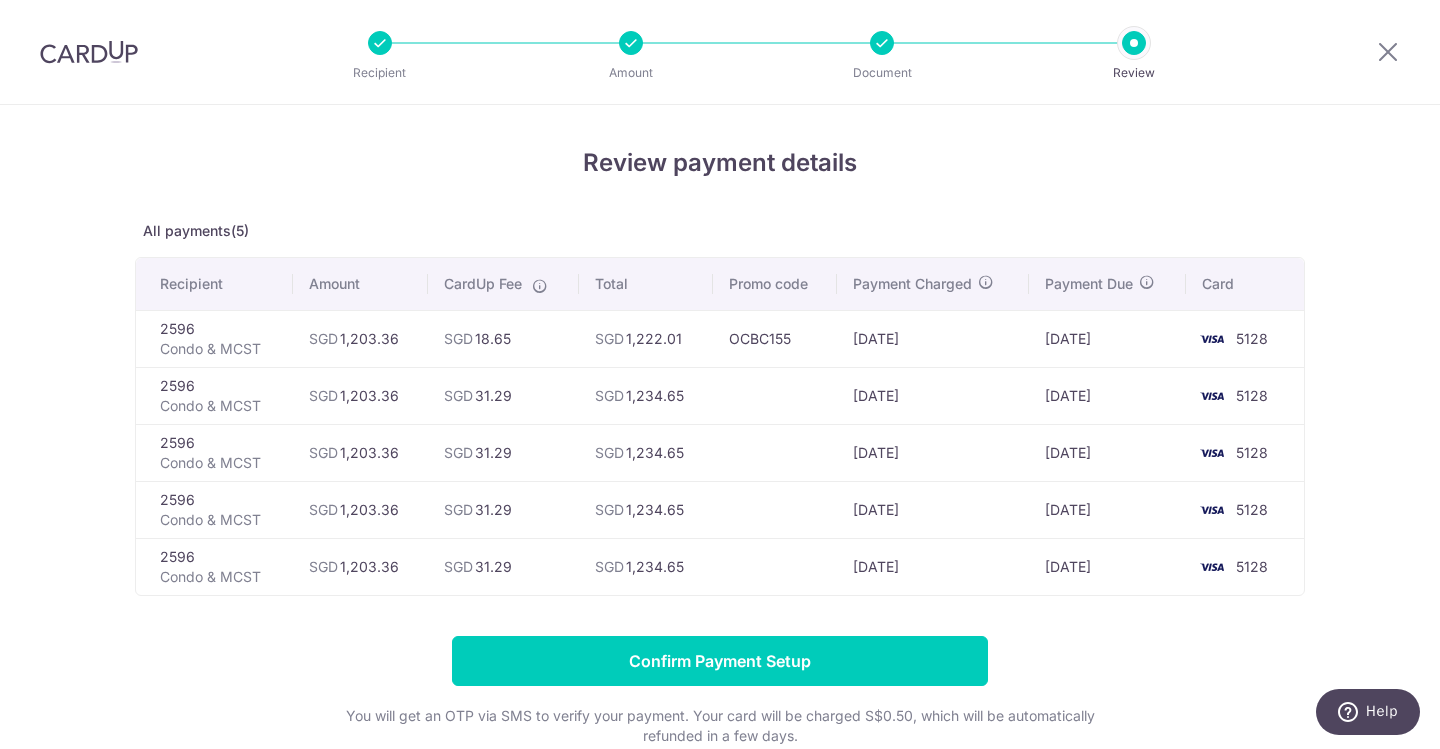 click at bounding box center (774, 395) 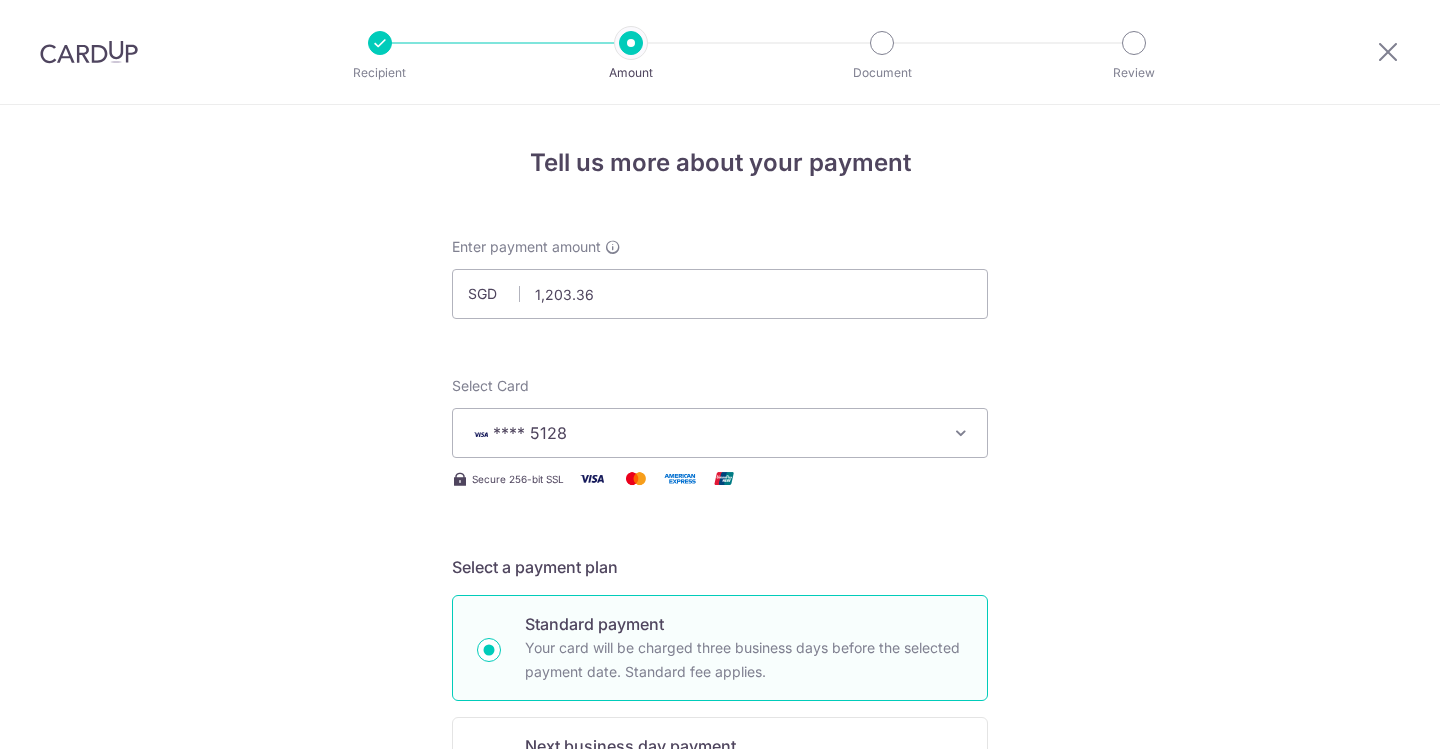 scroll, scrollTop: 0, scrollLeft: 0, axis: both 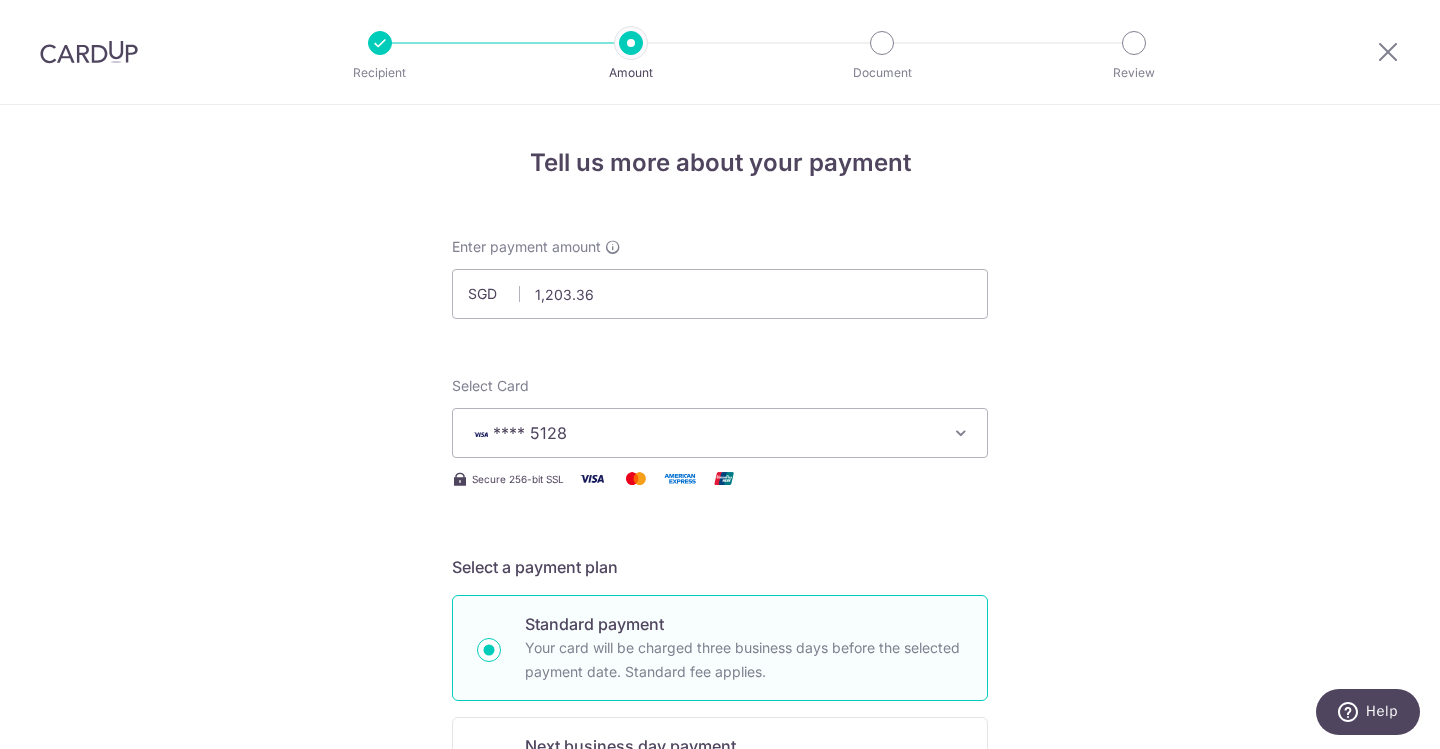 click on "Tell us more about your payment
Enter payment amount
SGD
1,203.36
1203.36
Select Card
**** 5128
Add credit card
Your Cards
**** 5128
Secure 256-bit SSL
Text
New card details
Card
Secure 256-bit SSL" at bounding box center [720, 1054] 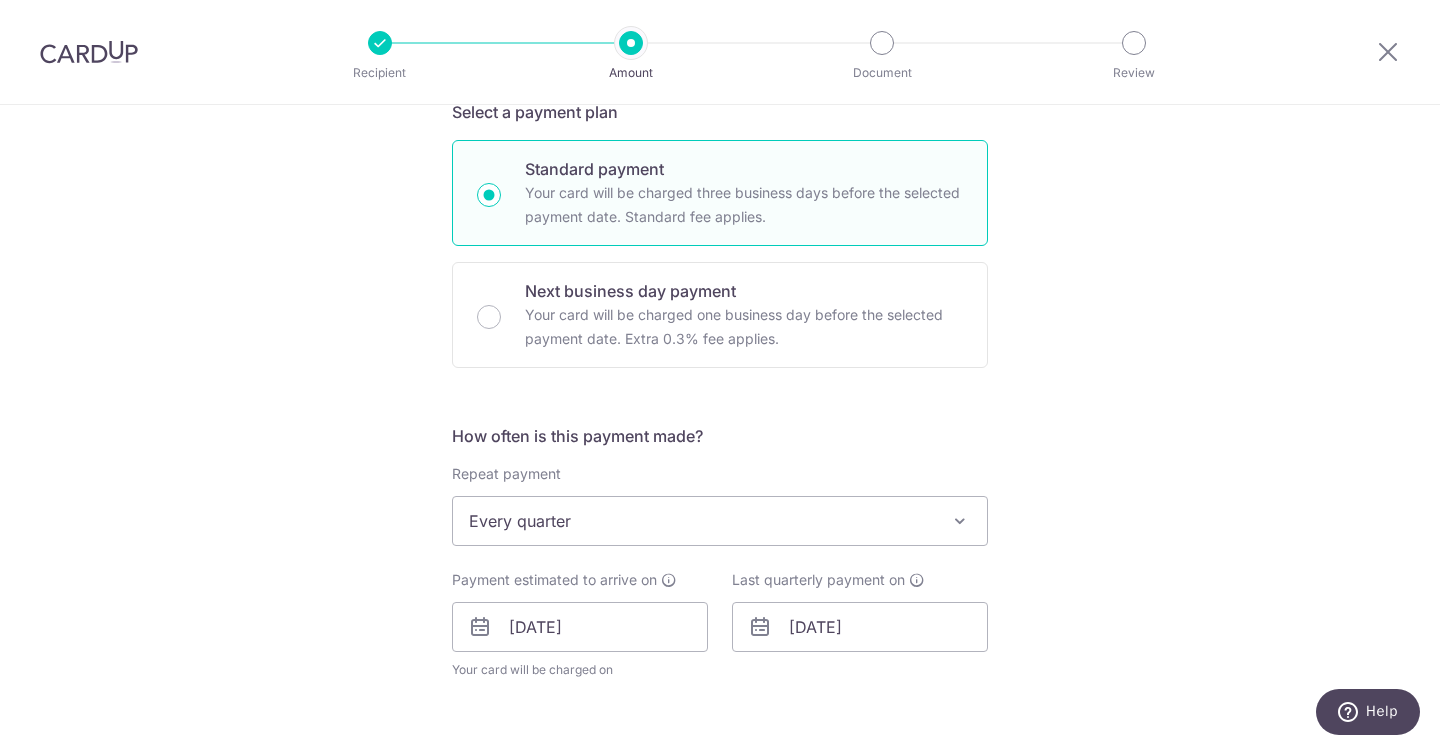 scroll, scrollTop: 460, scrollLeft: 0, axis: vertical 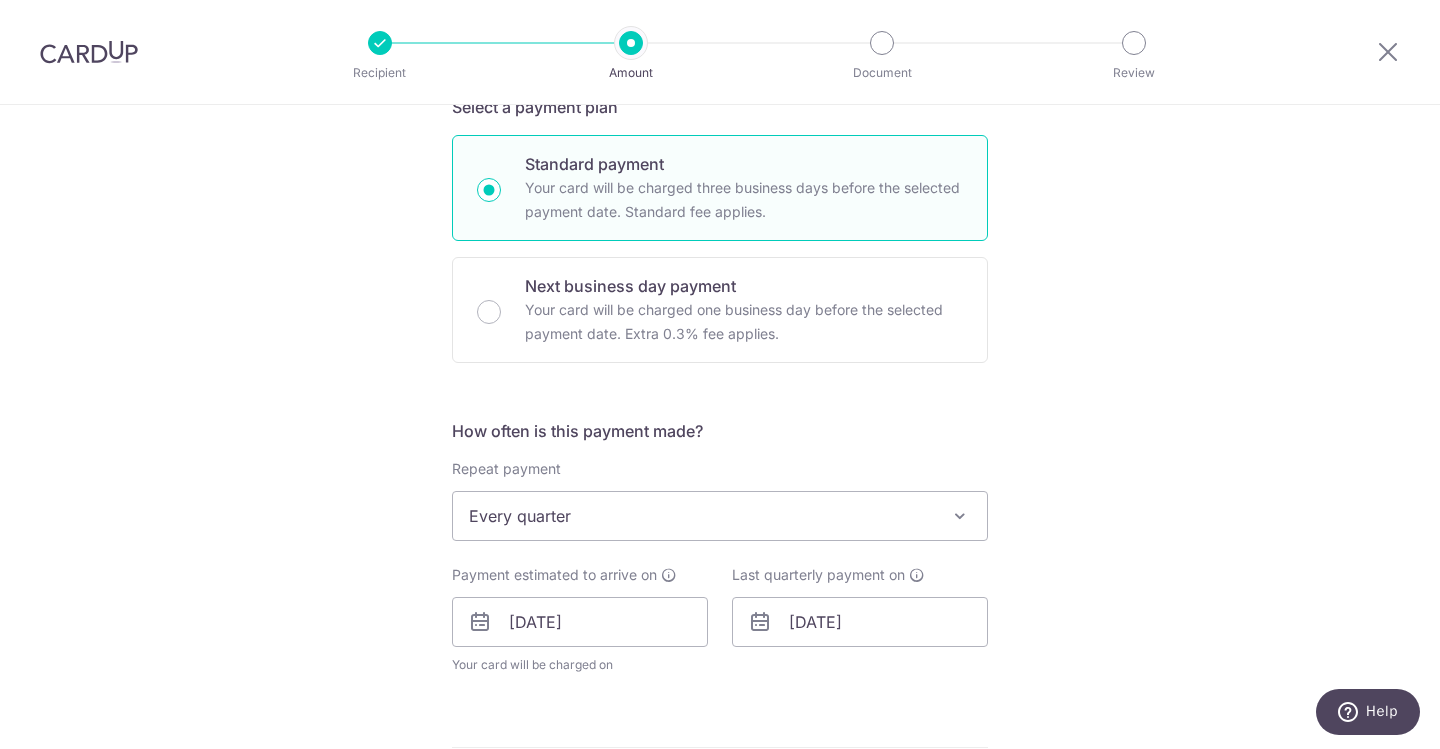 click on "Every quarter" at bounding box center (720, 516) 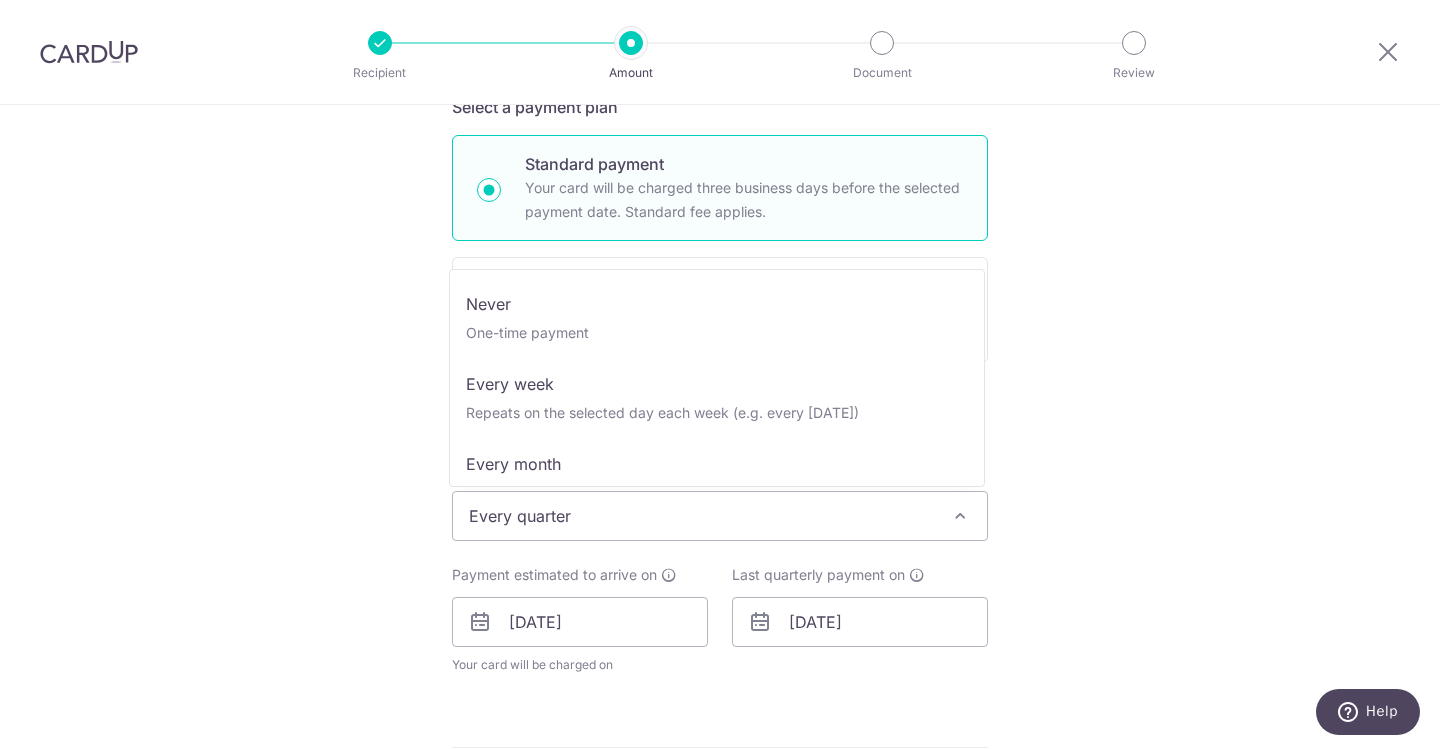 scroll, scrollTop: 80, scrollLeft: 0, axis: vertical 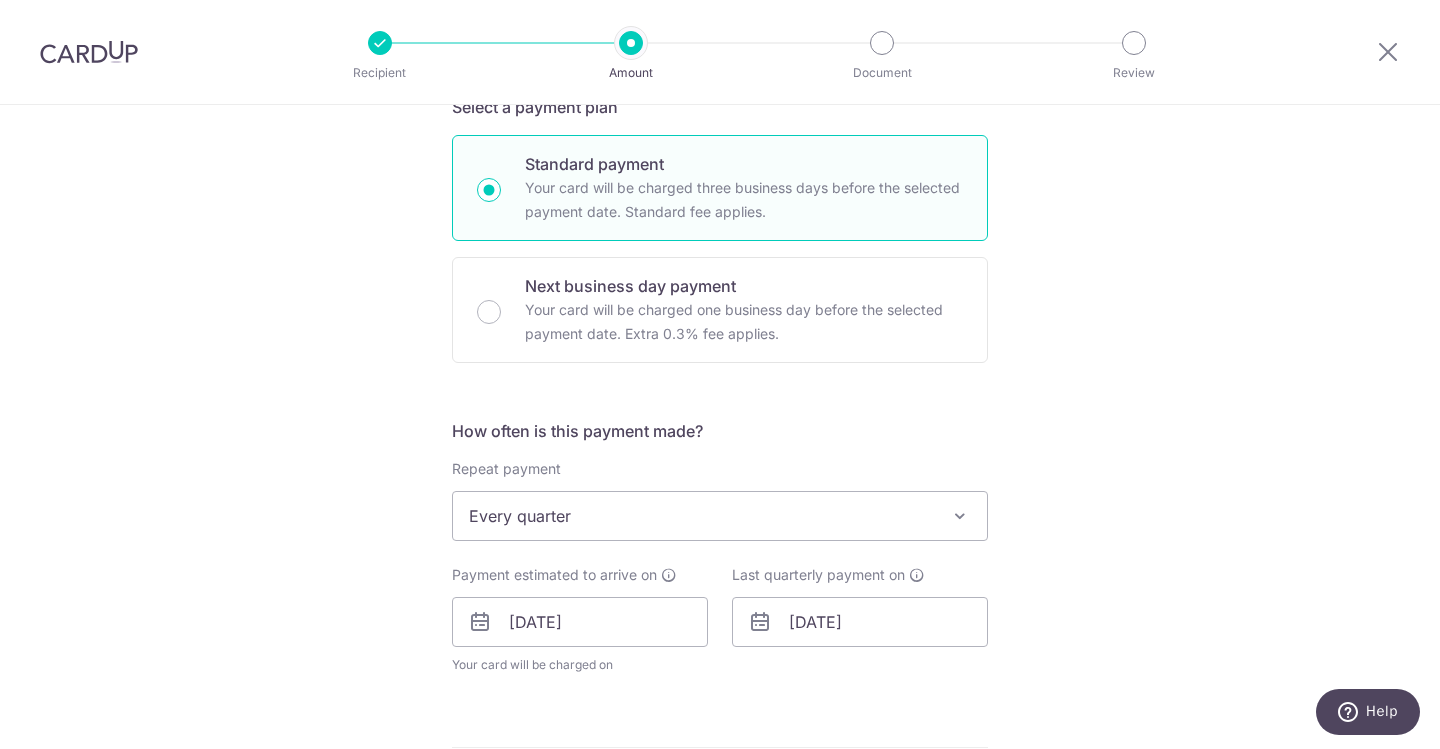 click on "Tell us more about your payment
Enter payment amount
SGD
1,203.36
1203.36
Select Card
**** 5128
Add credit card
Your Cards
**** 5128
Secure 256-bit SSL
Text
New card details
Card
Secure 256-bit SSL" at bounding box center [720, 594] 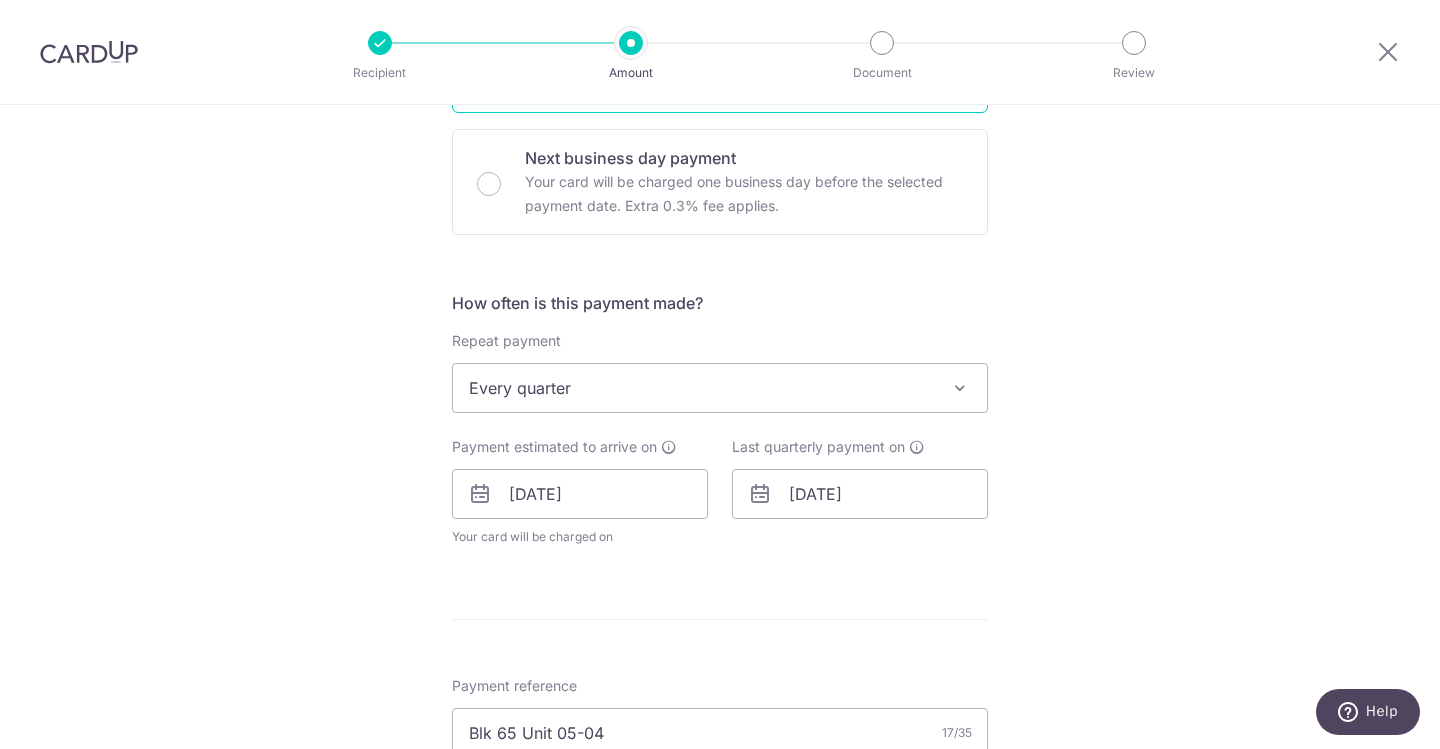 scroll, scrollTop: 607, scrollLeft: 0, axis: vertical 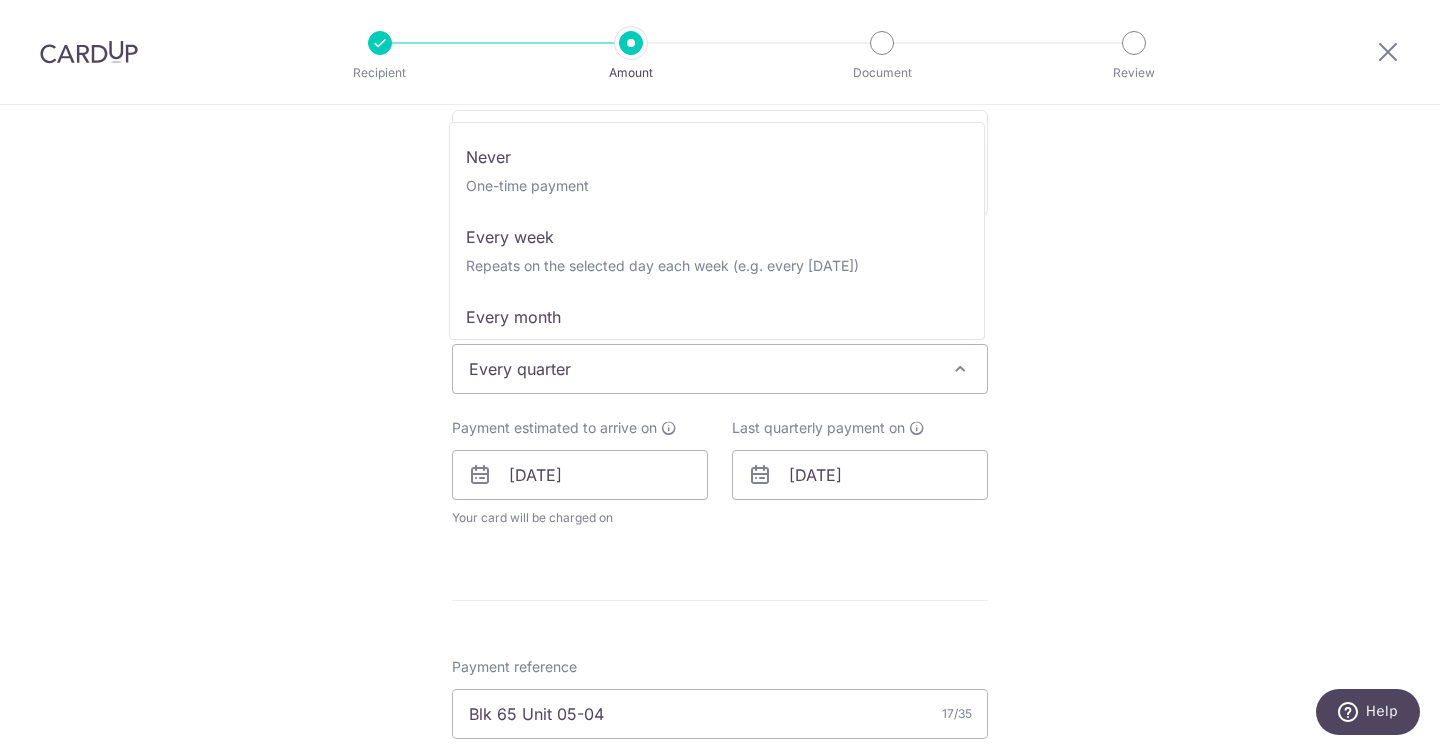 click on "Every quarter" at bounding box center [720, 369] 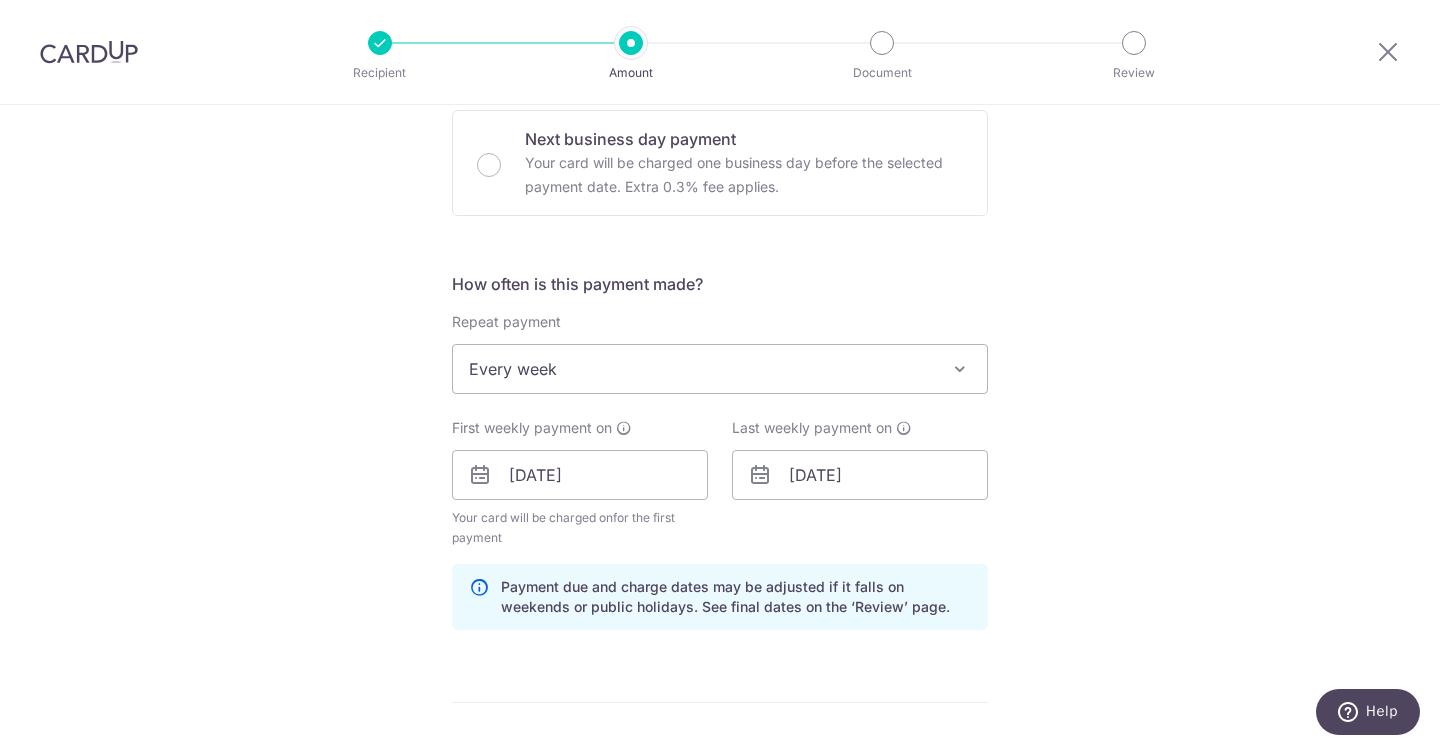 click on "Every week" at bounding box center (720, 369) 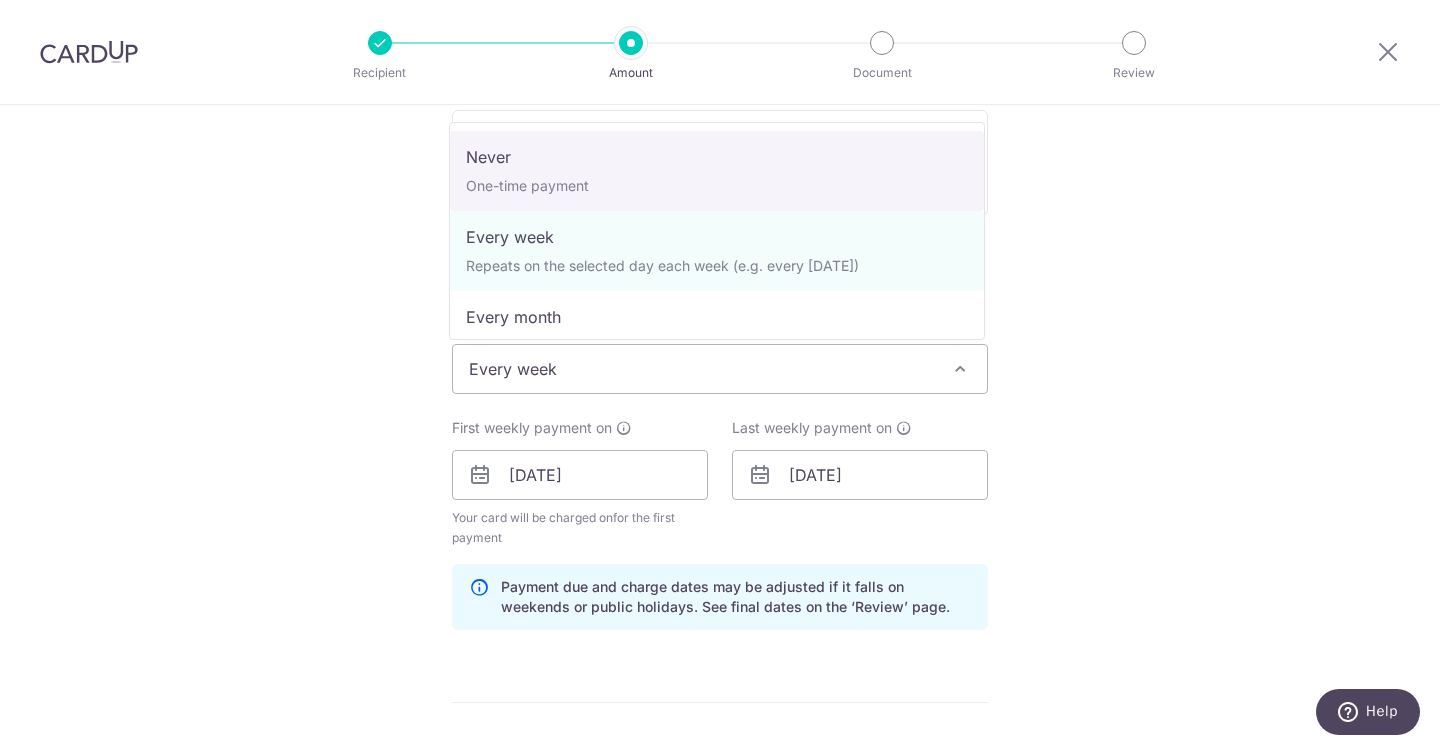 select on "1" 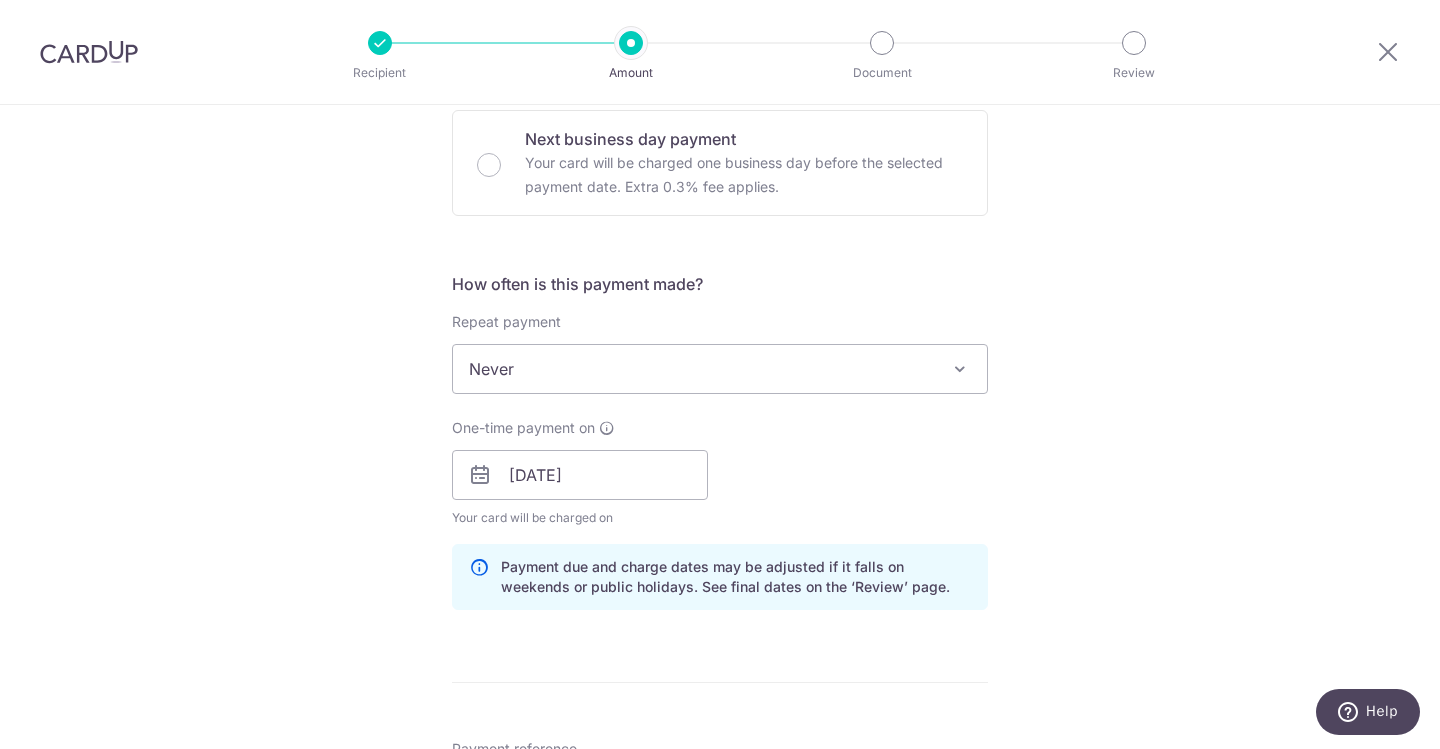 click on "One-time payment on
18/07/2025
Your card will be charged on   for the first payment
* If your payment is funded by  9:00am SGT on Tuesday 15/07/2025
16/07/2025
No. of Payments
Last weekly payment on" at bounding box center [720, 473] 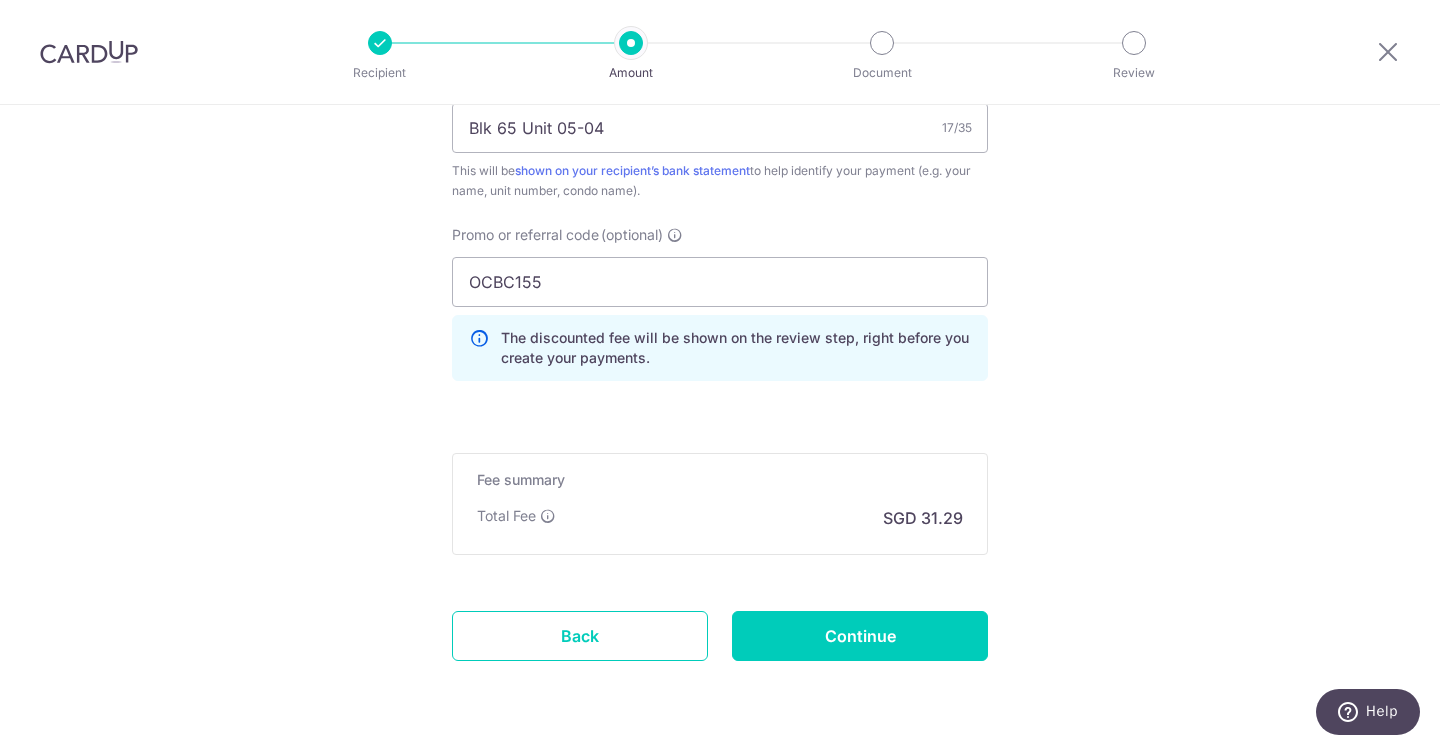 scroll, scrollTop: 1276, scrollLeft: 0, axis: vertical 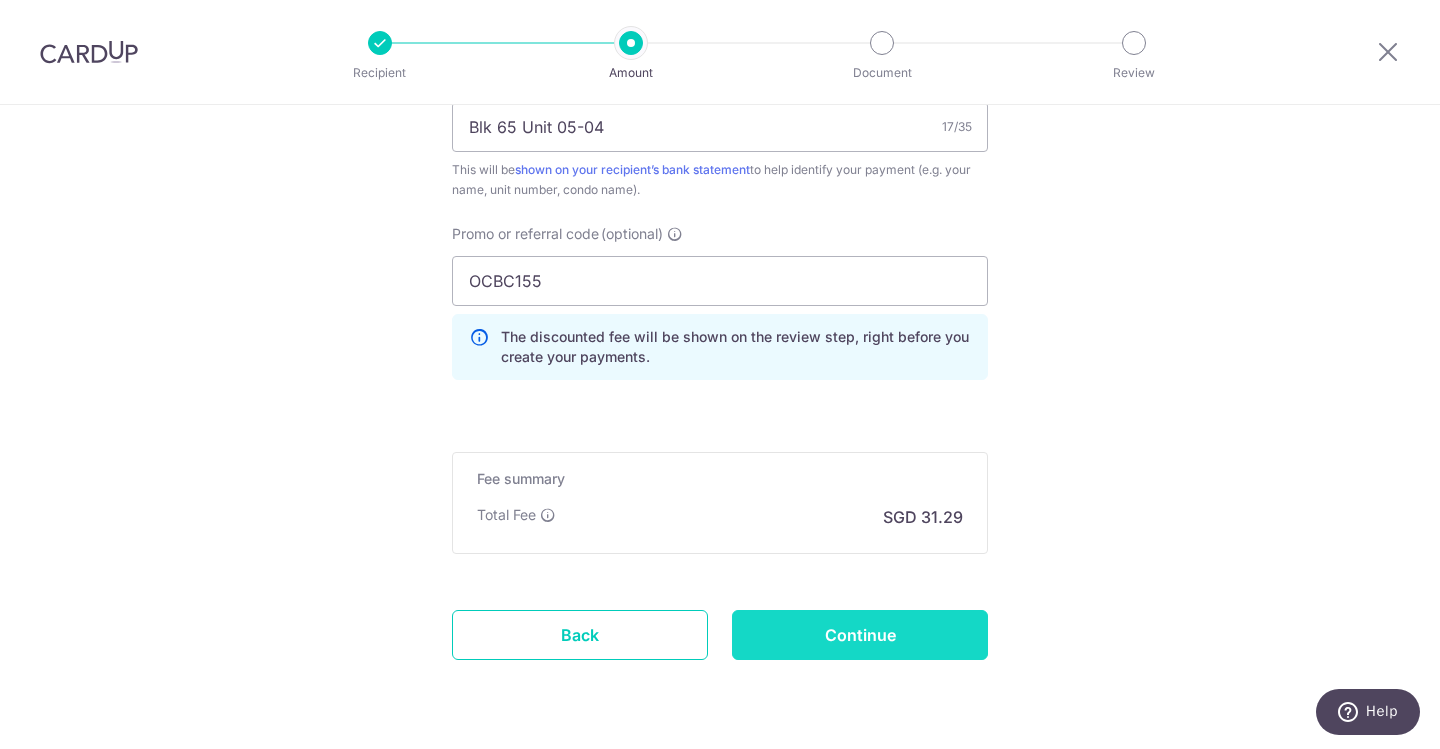 click on "Continue" at bounding box center [860, 635] 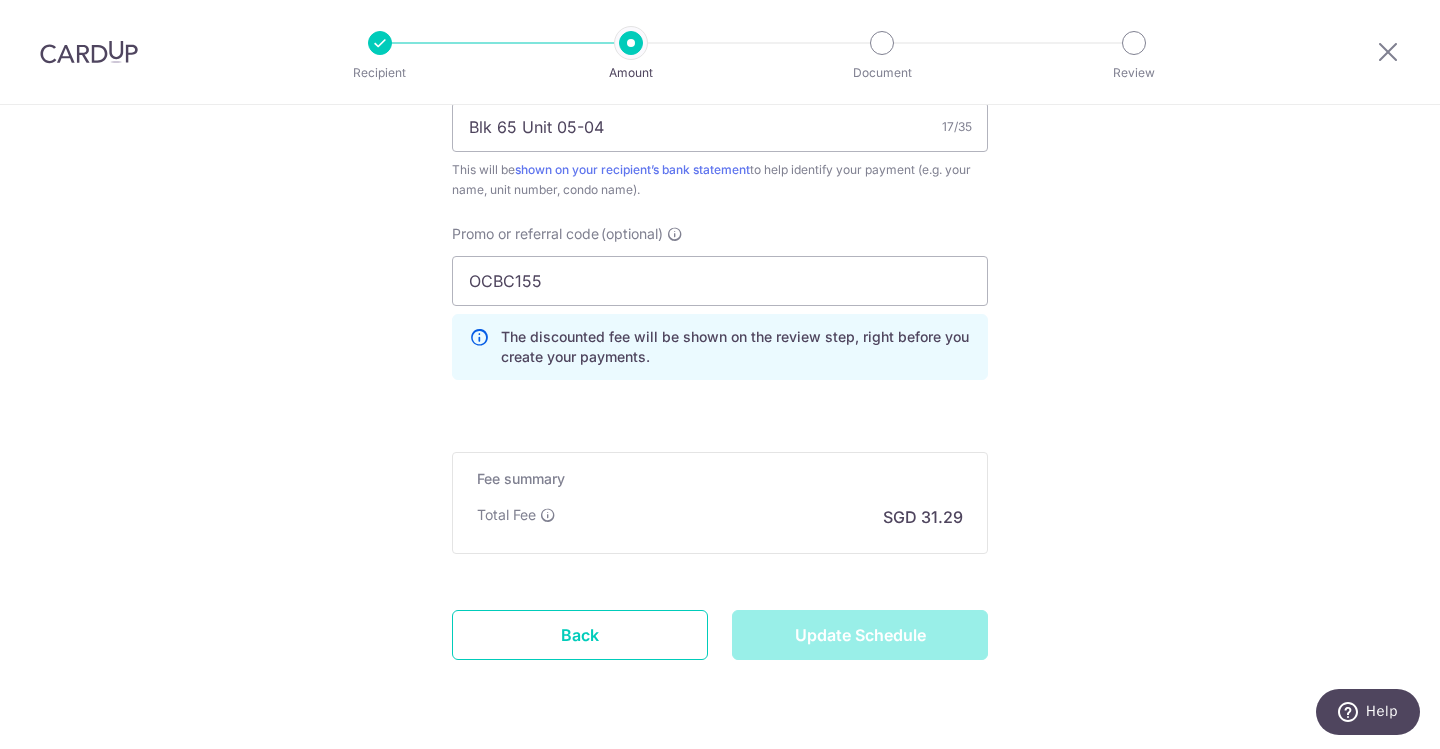 type on "Update Schedule" 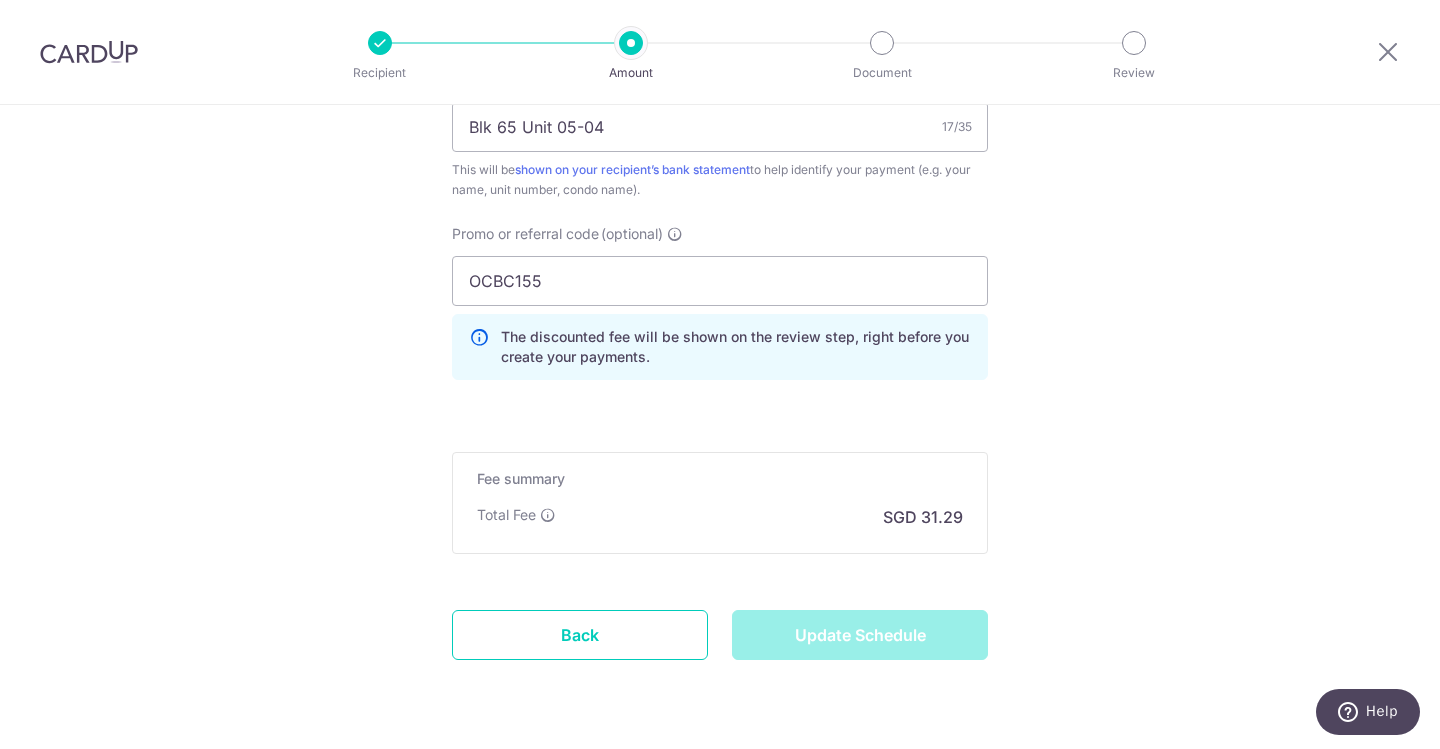 click on "Update Schedule" at bounding box center [860, 635] 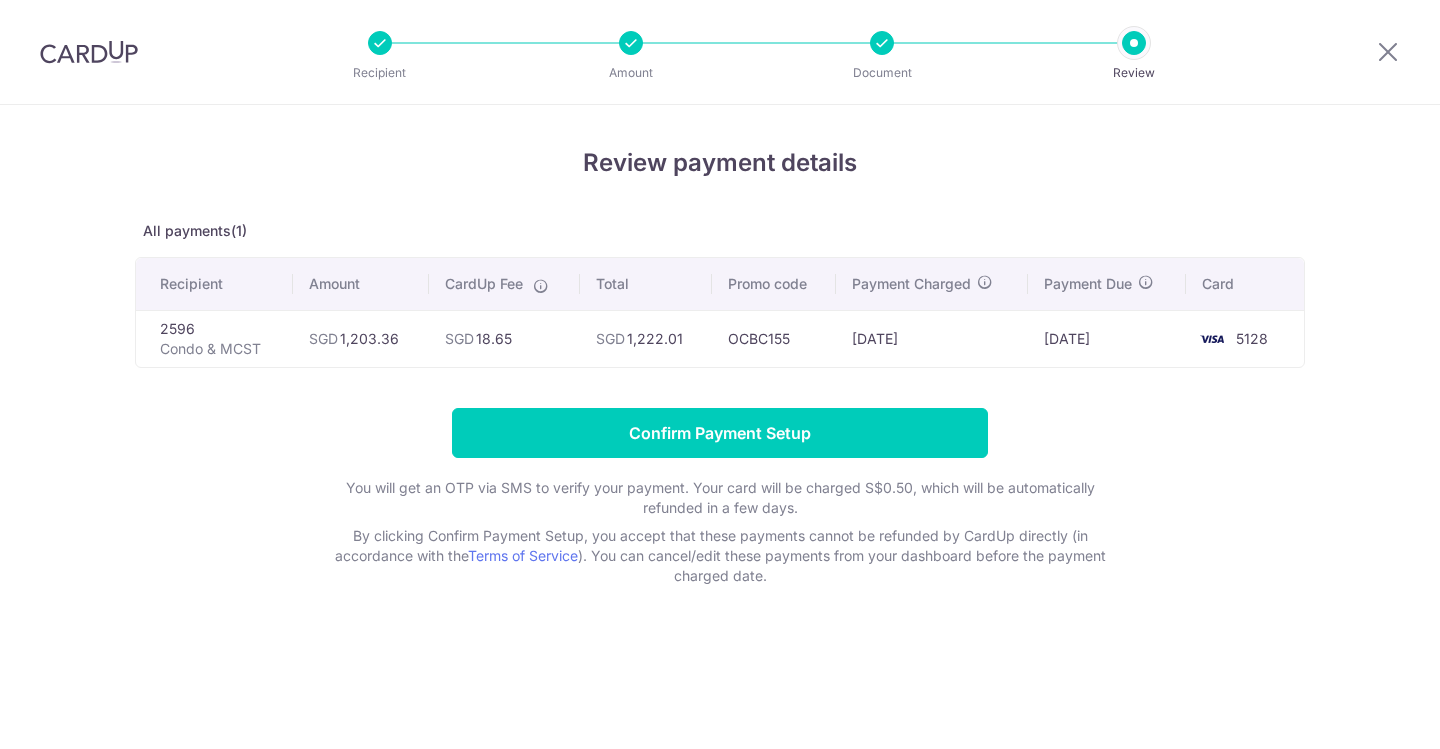 scroll, scrollTop: 0, scrollLeft: 0, axis: both 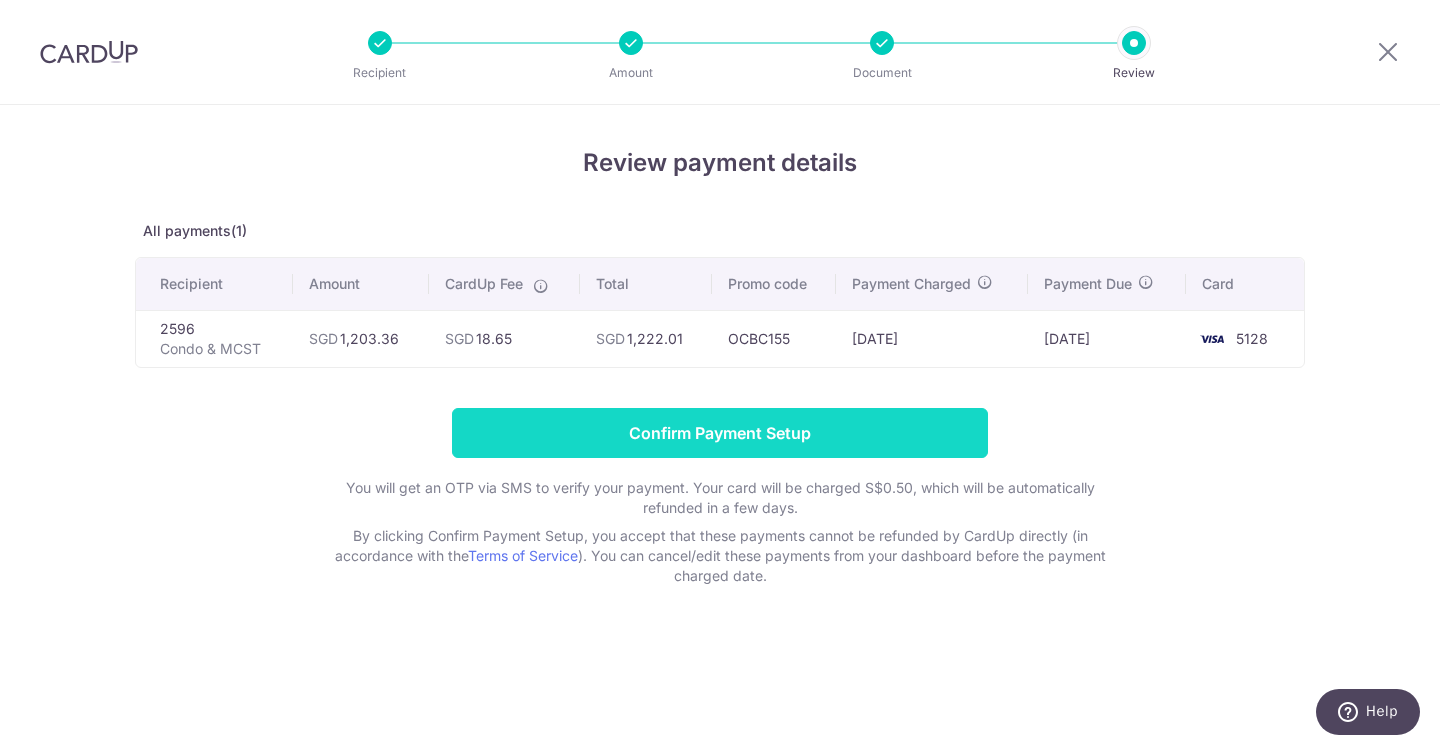 click on "Confirm Payment Setup" at bounding box center [720, 433] 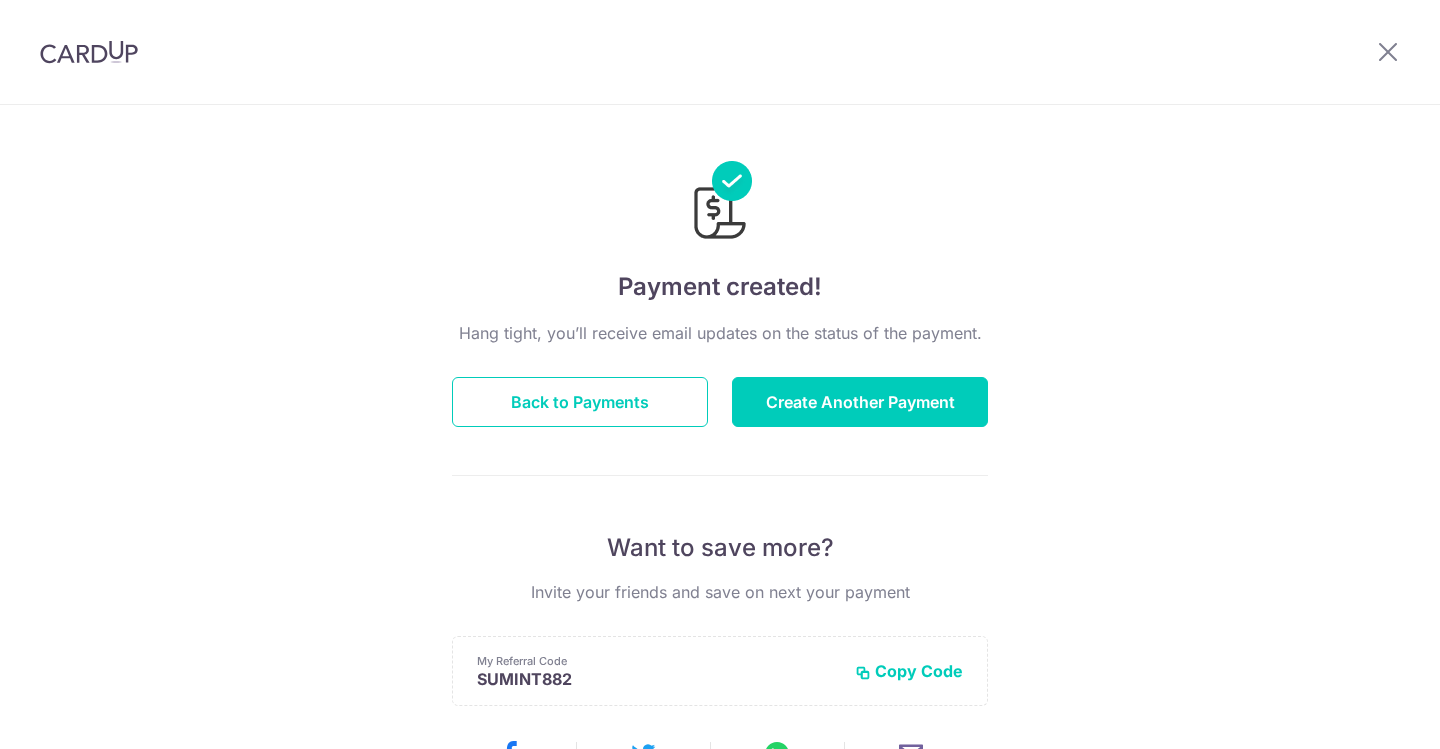 scroll, scrollTop: 0, scrollLeft: 0, axis: both 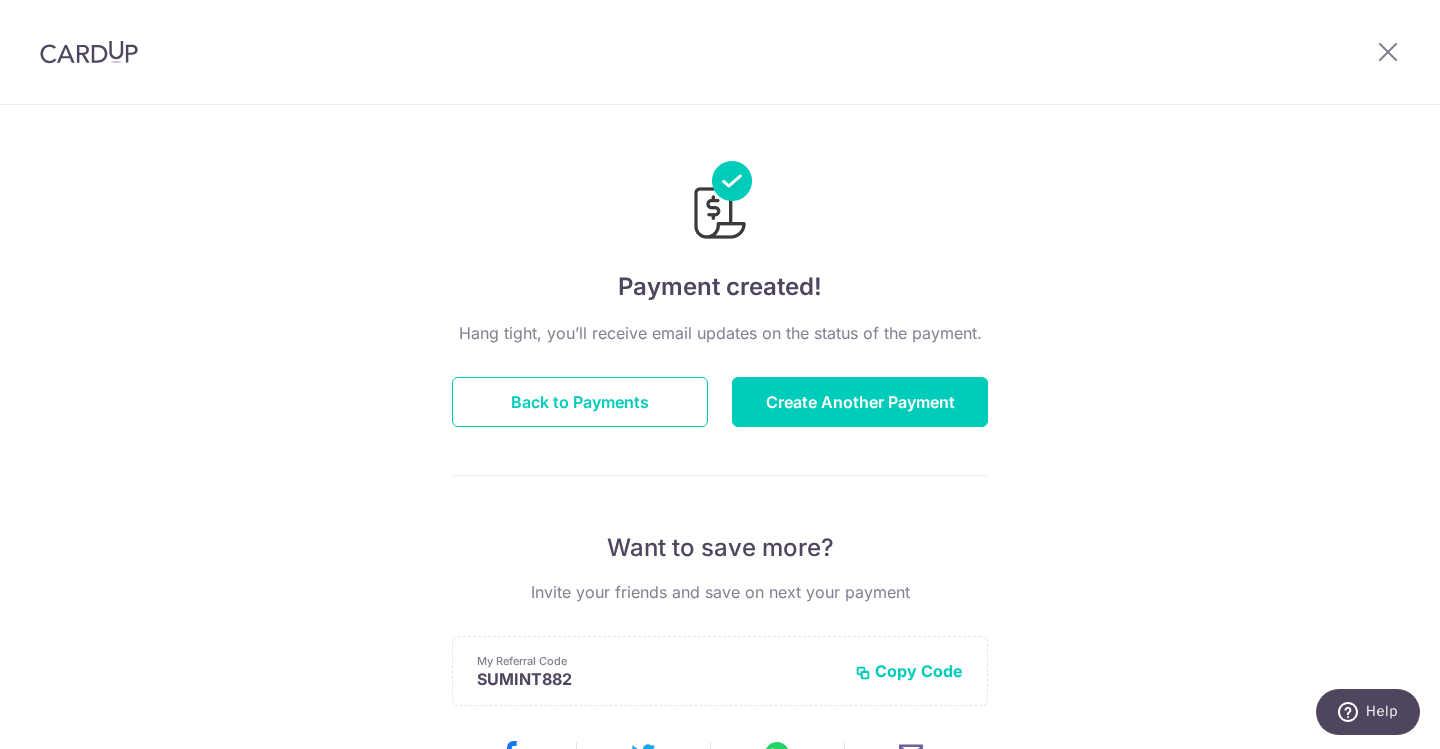 click on "Payment created!
Hang tight, you’ll receive email updates on the status of the payment.
Back to Payments
Create Another Payment
Want to save more?
Invite your friends and save on next your payment
My Referral Code
SUMINT882
Copy Code
Copied
Facebook
Twitter
WhatsApp
Email" at bounding box center [720, 639] 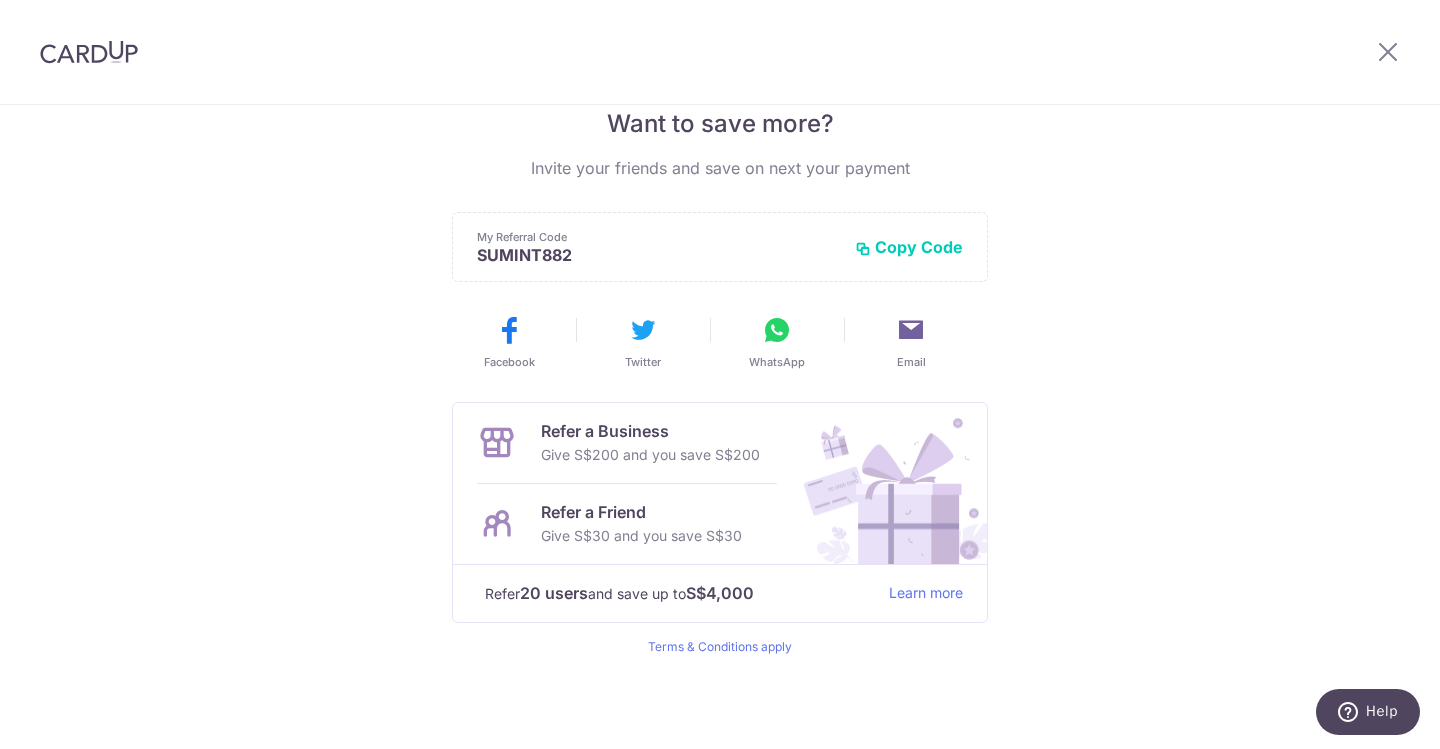scroll, scrollTop: 425, scrollLeft: 0, axis: vertical 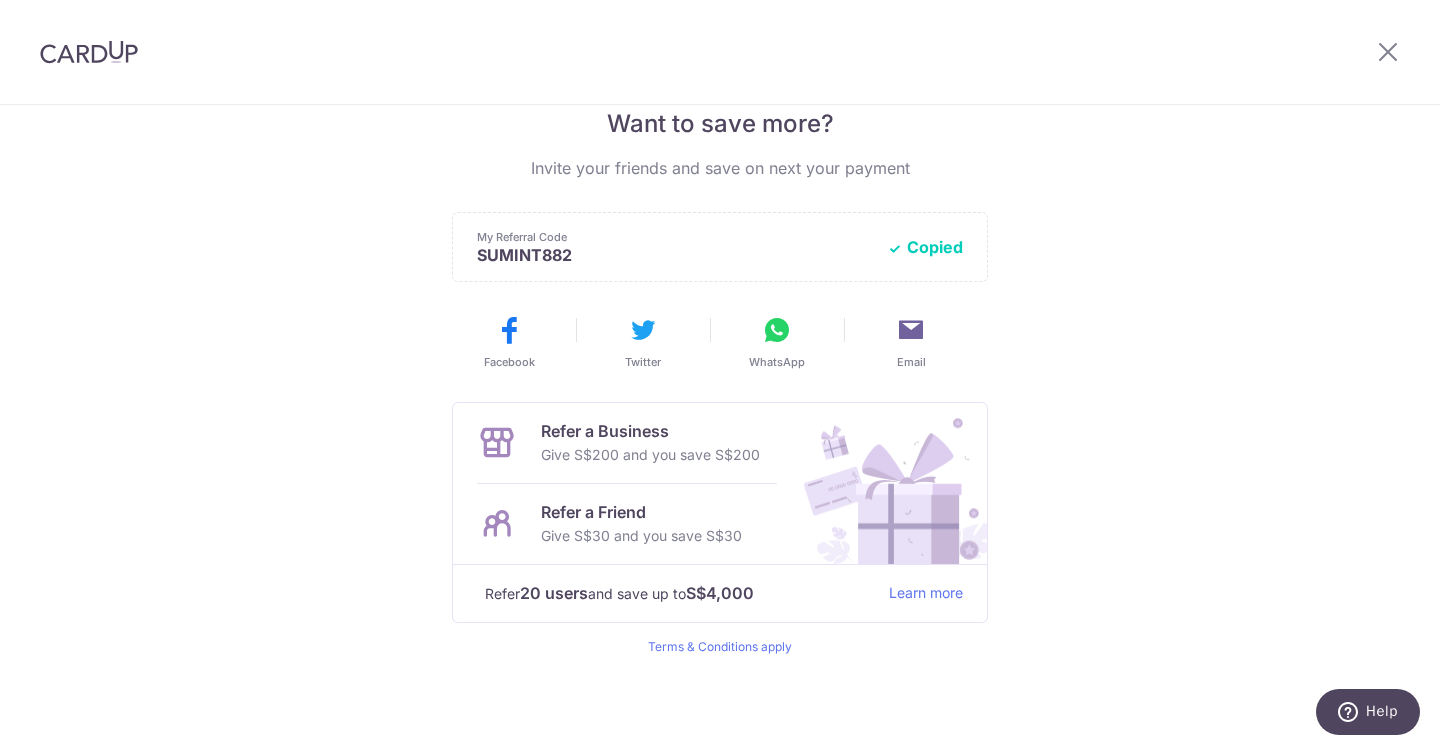 click on "Payment created!
Hang tight, you’ll receive email updates on the status of the payment.
Back to Payments
Create Another Payment
Want to save more?
Invite your friends and save on next your payment
My Referral Code
SUMINT882
Copy Code
Copied
Facebook
Twitter
WhatsApp
Email" at bounding box center [720, 215] 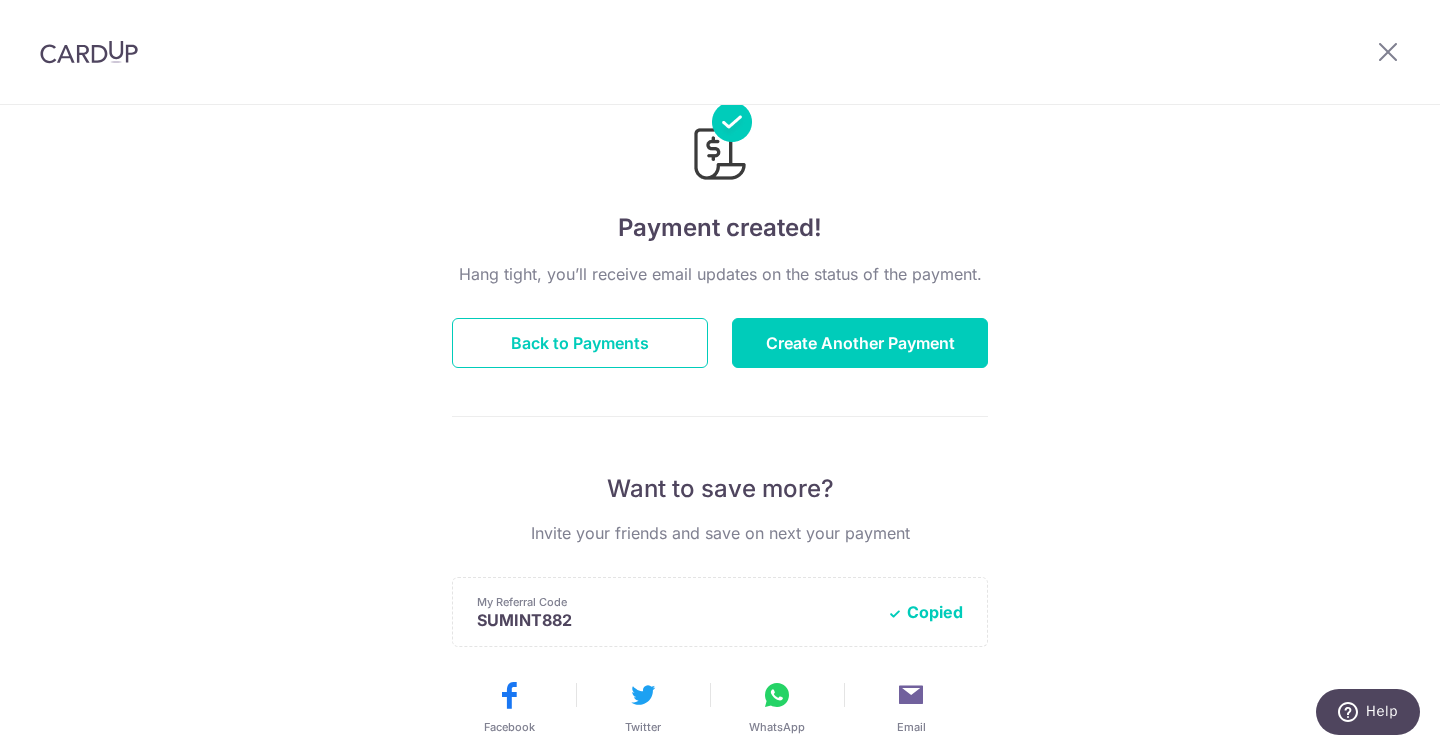 scroll, scrollTop: 52, scrollLeft: 0, axis: vertical 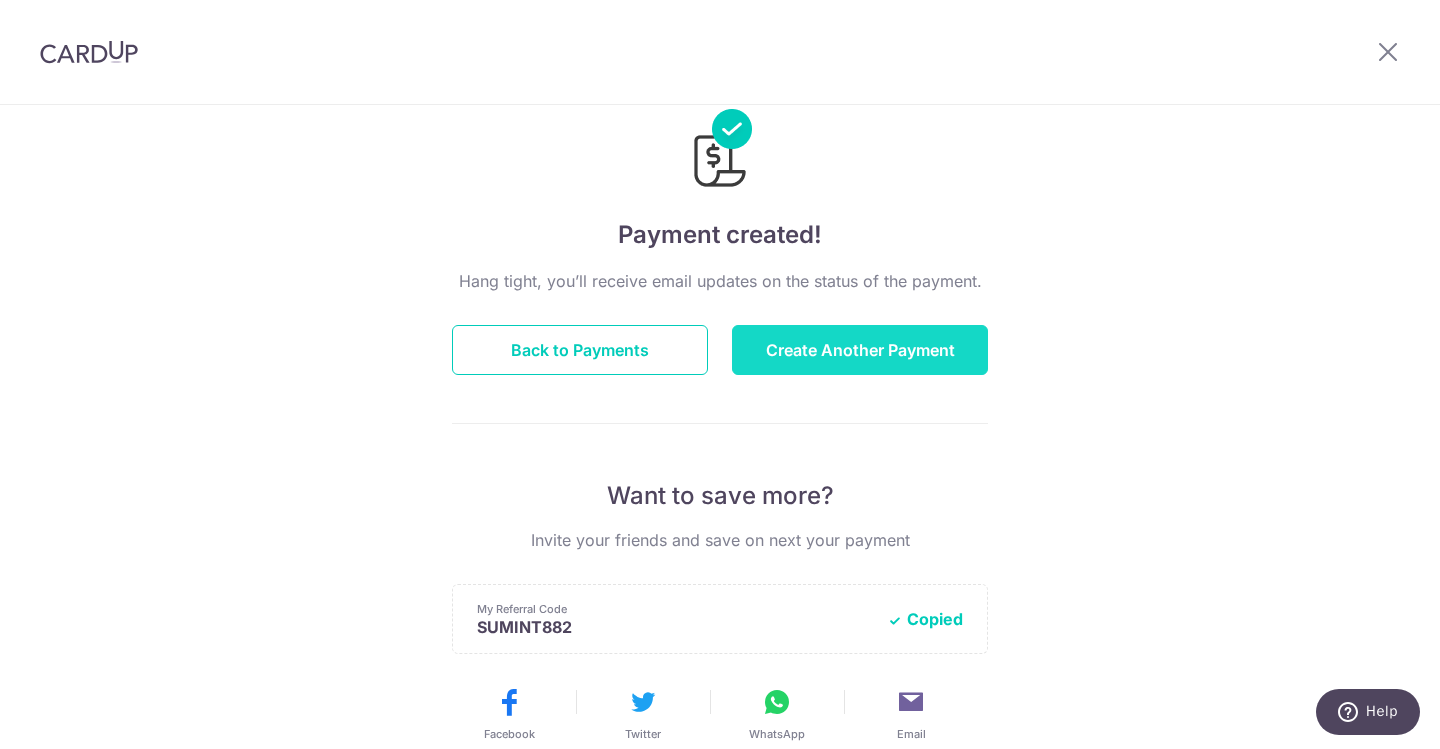 click on "Create Another Payment" at bounding box center (860, 350) 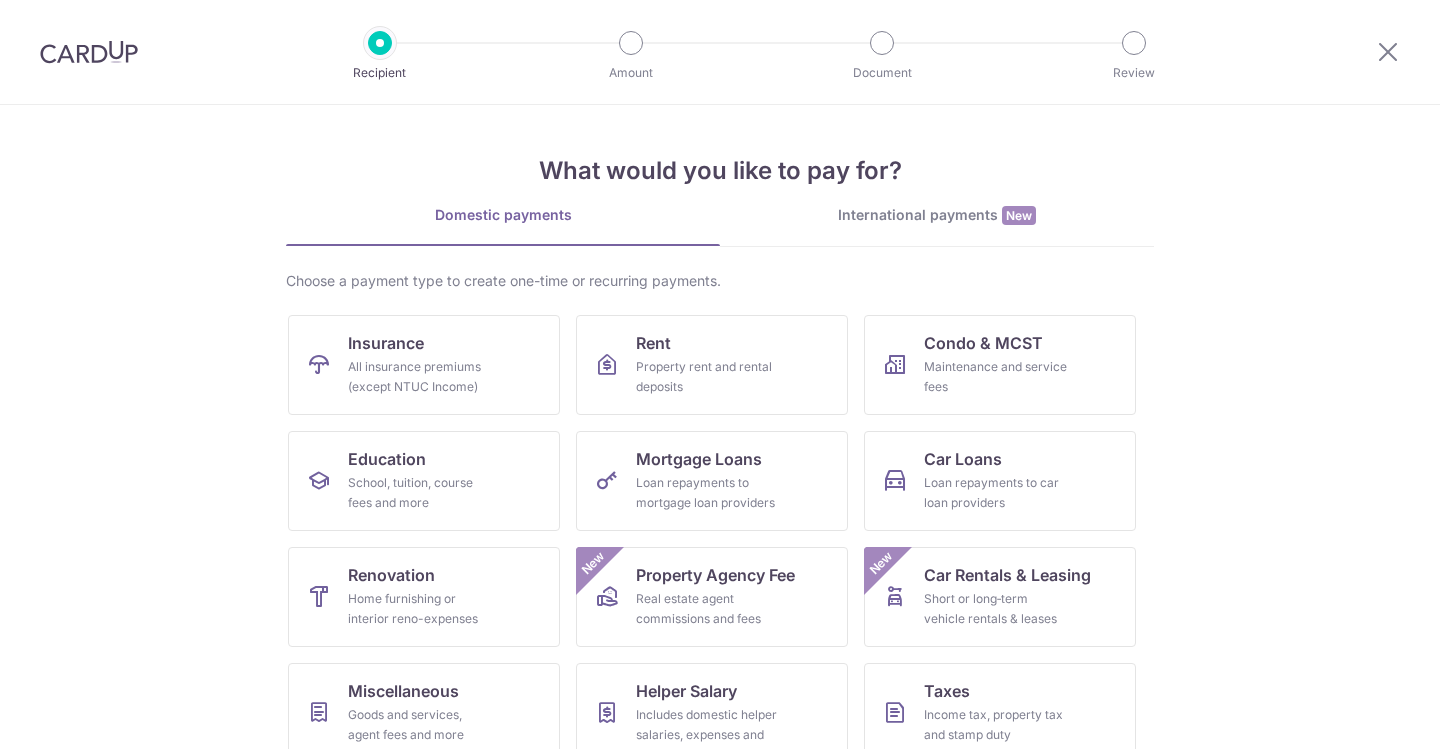 scroll, scrollTop: 0, scrollLeft: 0, axis: both 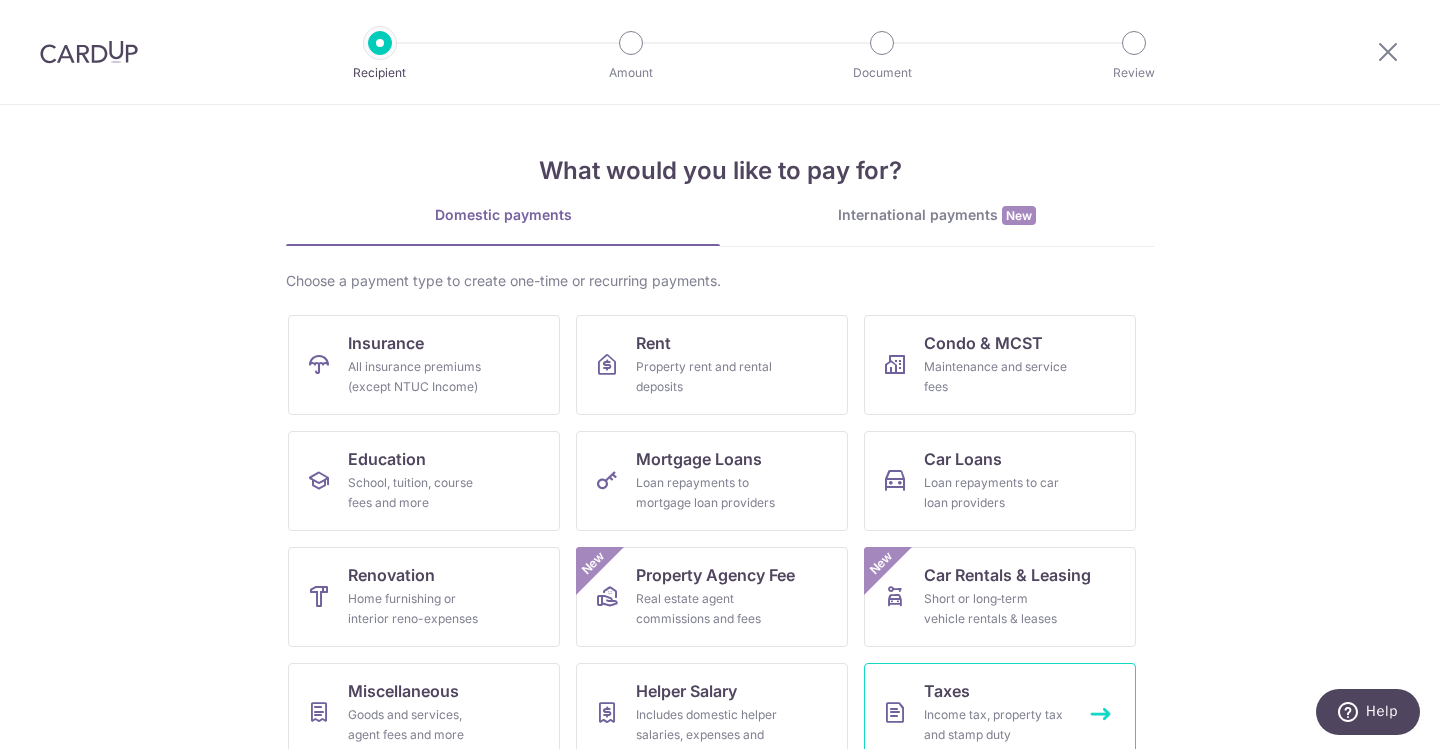 click on "Income tax, property tax and stamp duty" at bounding box center (996, 725) 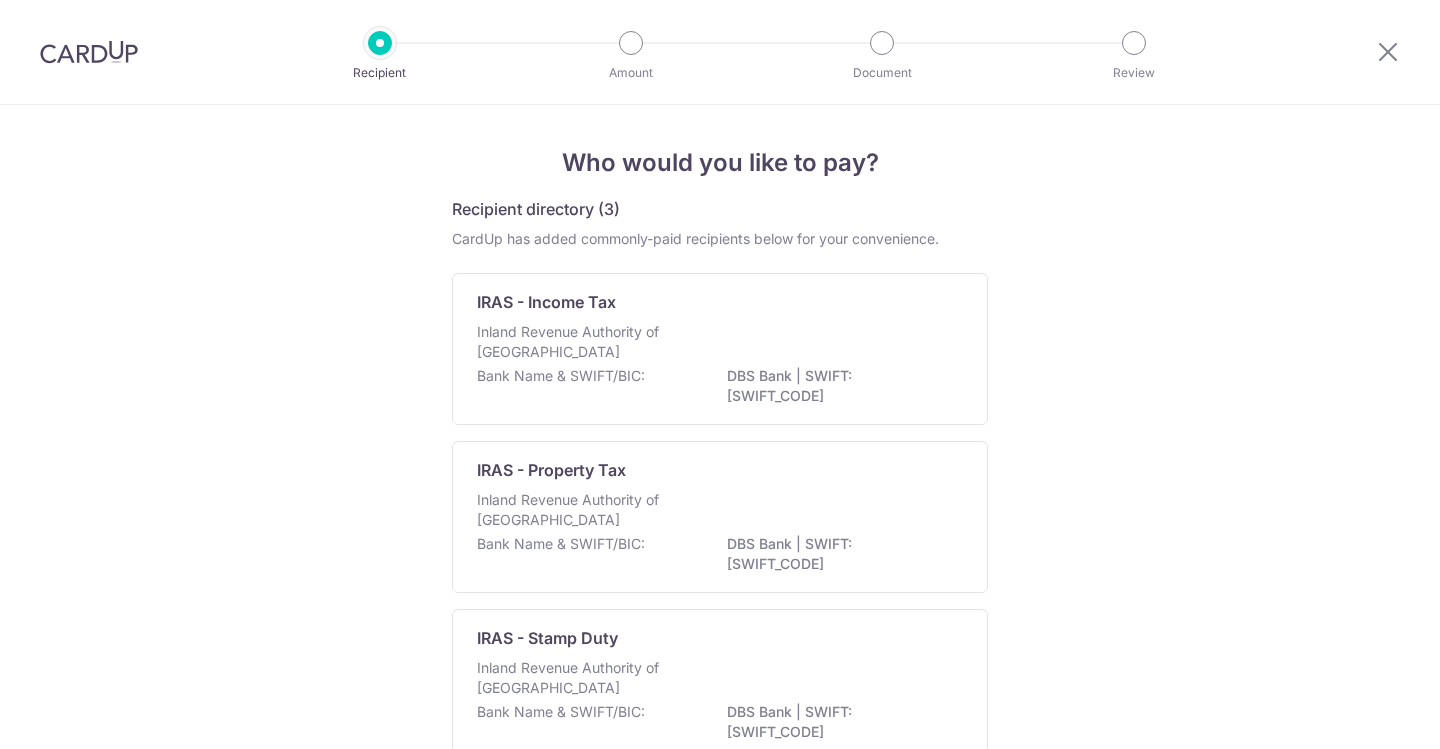 scroll, scrollTop: 0, scrollLeft: 0, axis: both 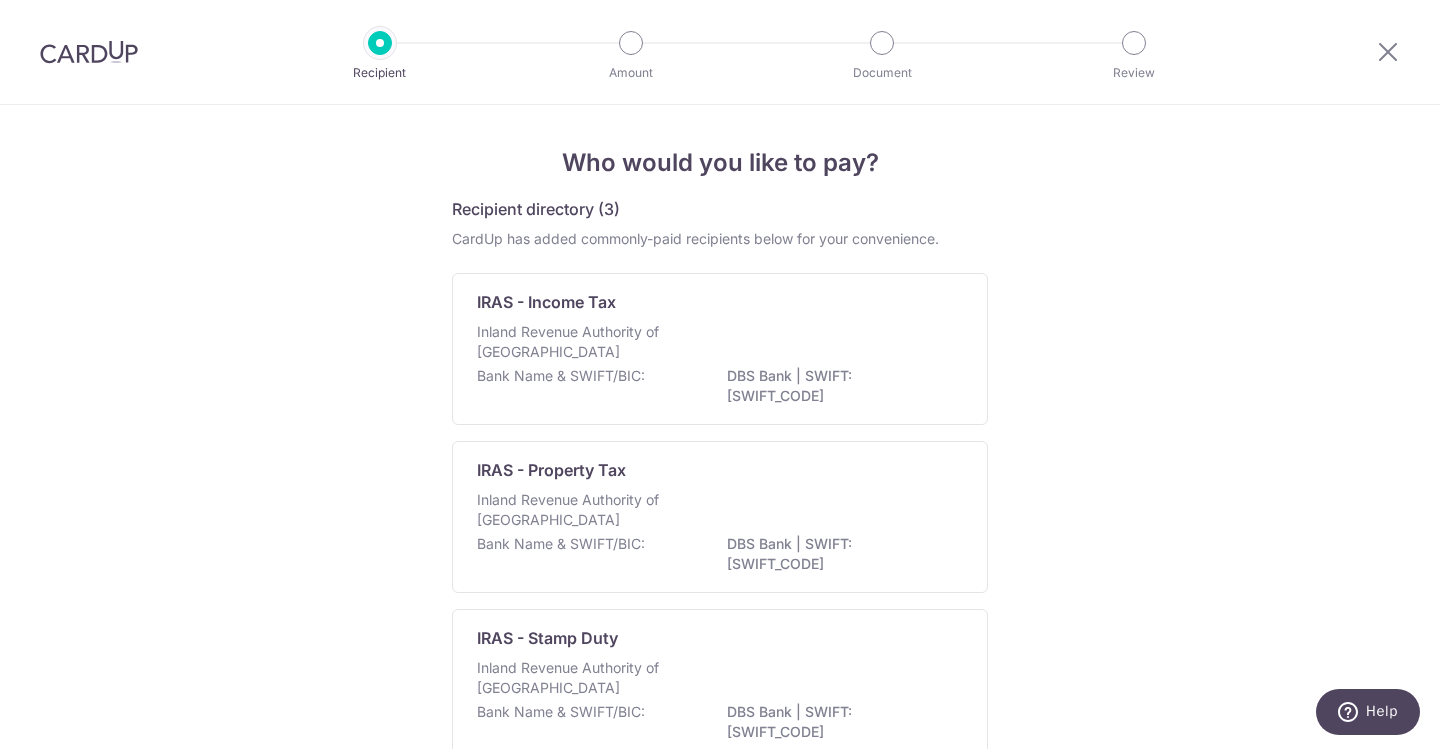 click on "Who would you like to pay?
Recipient directory (3)
CardUp has added commonly-paid recipients below for your convenience.
IRAS - Income Tax
Inland Revenue Authority of [GEOGRAPHIC_DATA]
Bank Name & SWIFT/BIC:
DBS Bank | SWIFT: [SWIFT_CODE]
IRAS - Property Tax
Inland Revenue Authority of [GEOGRAPHIC_DATA]
Bank Name & SWIFT/BIC:
DBS Bank | SWIFT: [SWIFT_CODE]
IRAS - Stamp Duty
Inland Revenue Authority of [GEOGRAPHIC_DATA]
Bank Name & SWIFT/BIC:
DBS Bank | SWIFT: [SWIFT_CODE]" at bounding box center [720, 488] 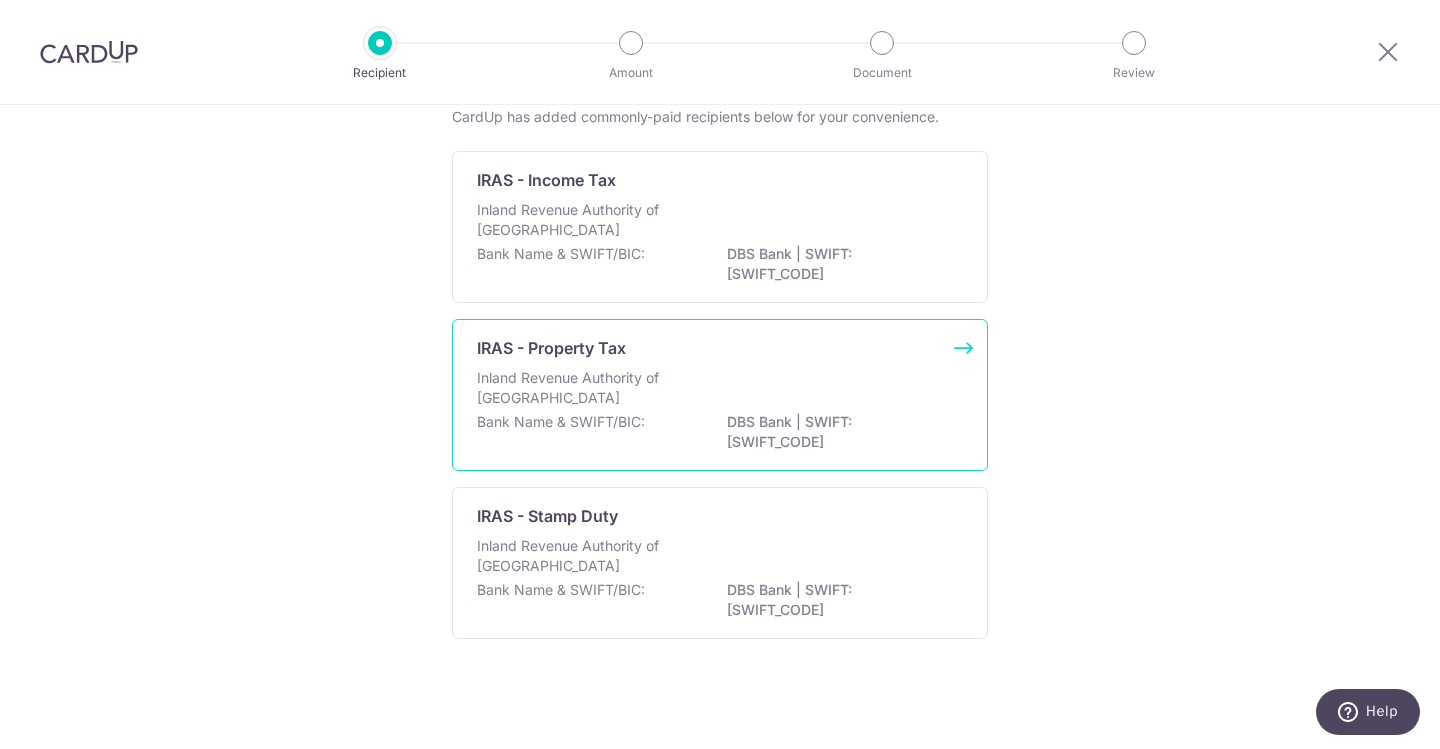 scroll, scrollTop: 128, scrollLeft: 0, axis: vertical 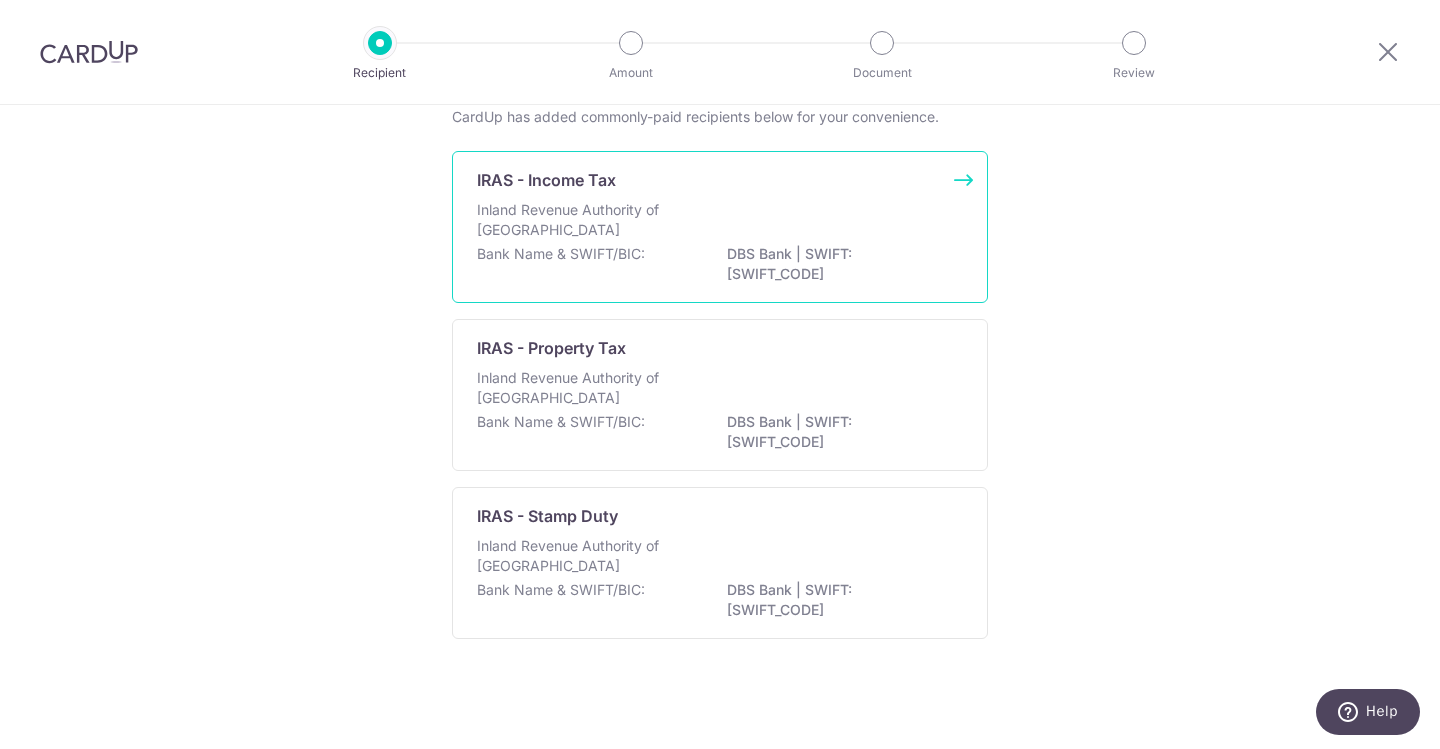 click on "Inland Revenue Authority of [GEOGRAPHIC_DATA]" at bounding box center (583, 220) 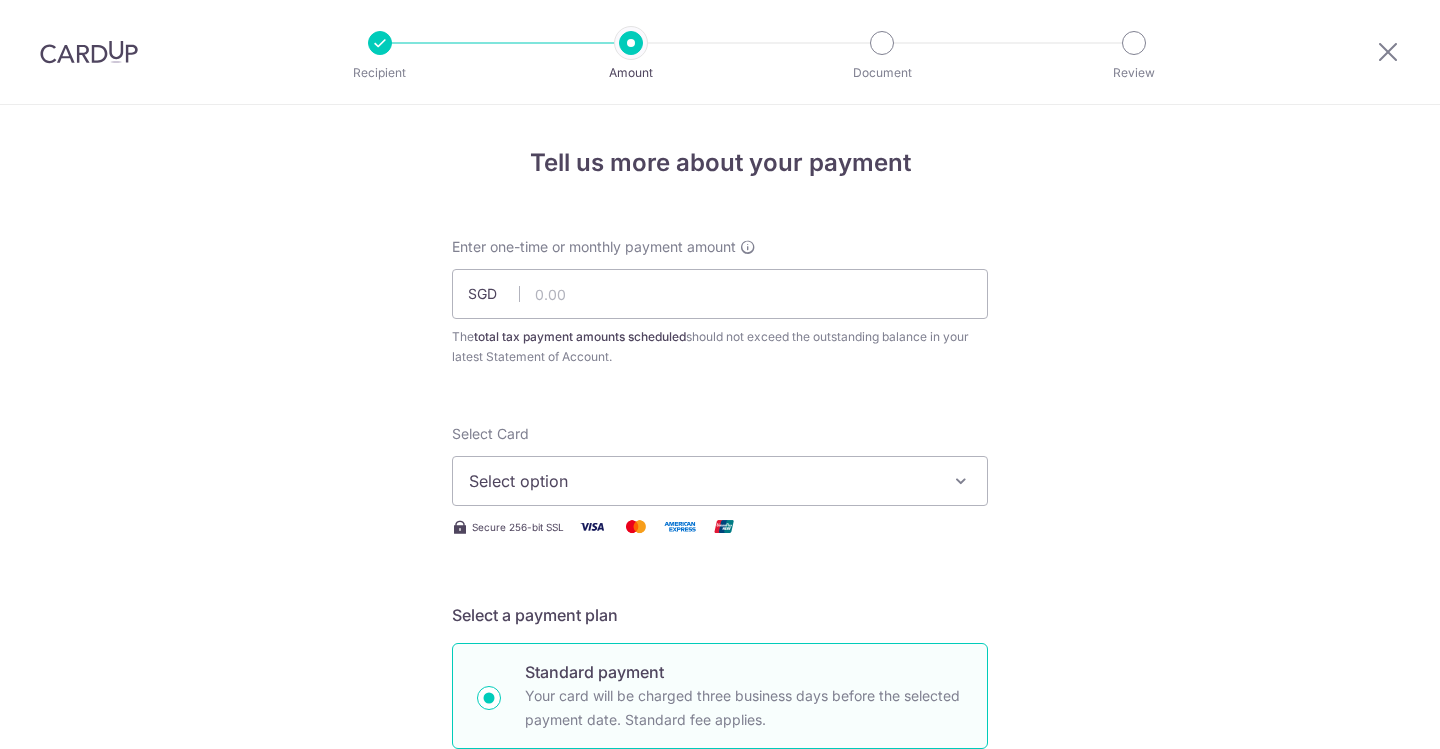 scroll, scrollTop: 0, scrollLeft: 0, axis: both 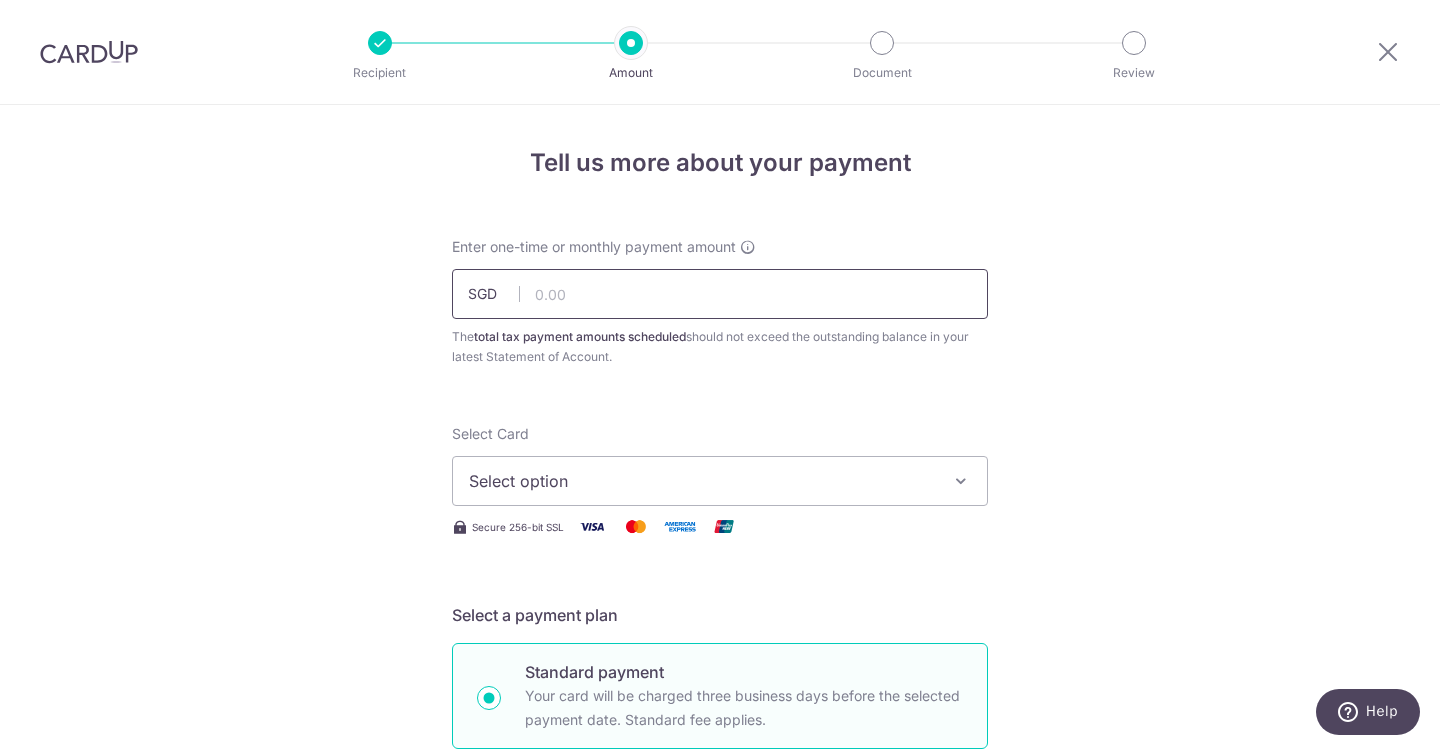 click at bounding box center (720, 294) 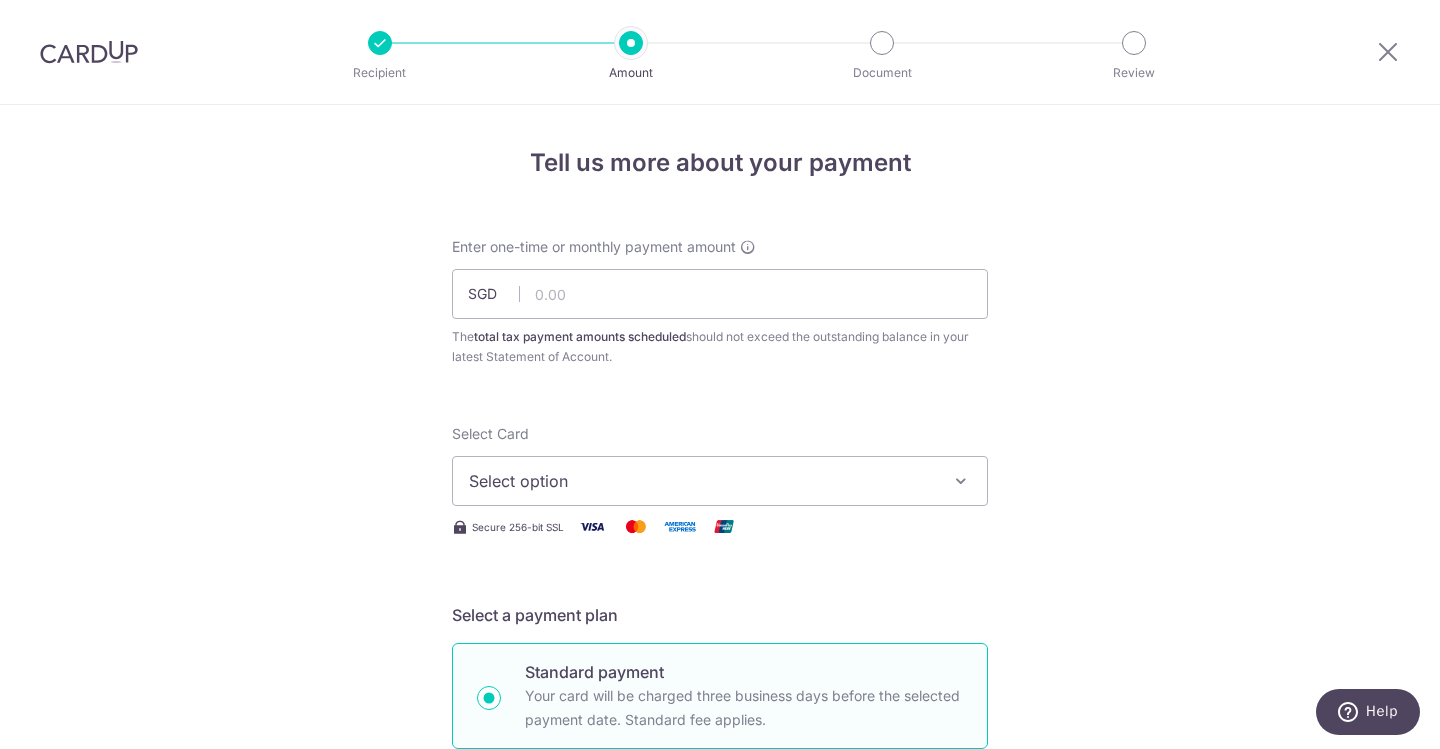 click on "Select Card
Select option
Add credit card
Your Cards
**** 5128" at bounding box center [720, 465] 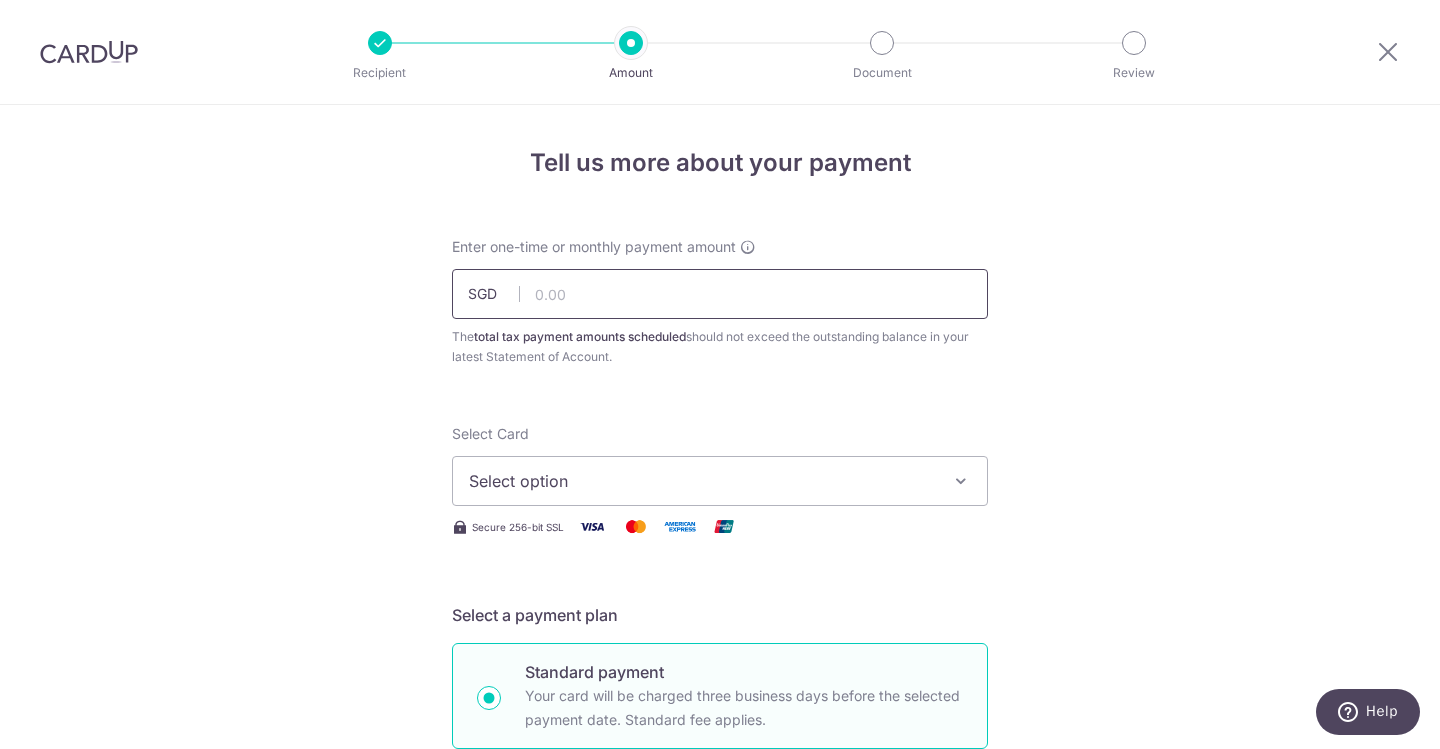 click at bounding box center (720, 294) 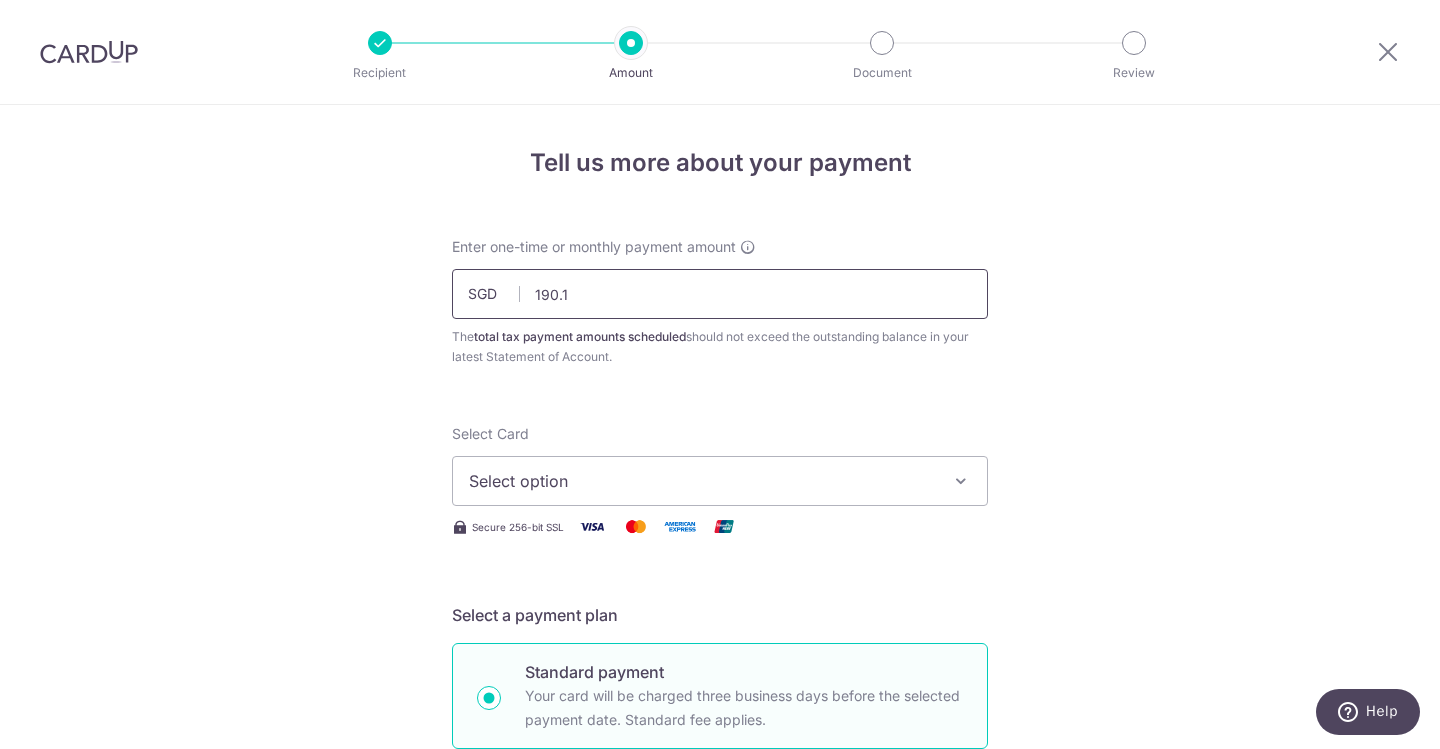 type on "190.12" 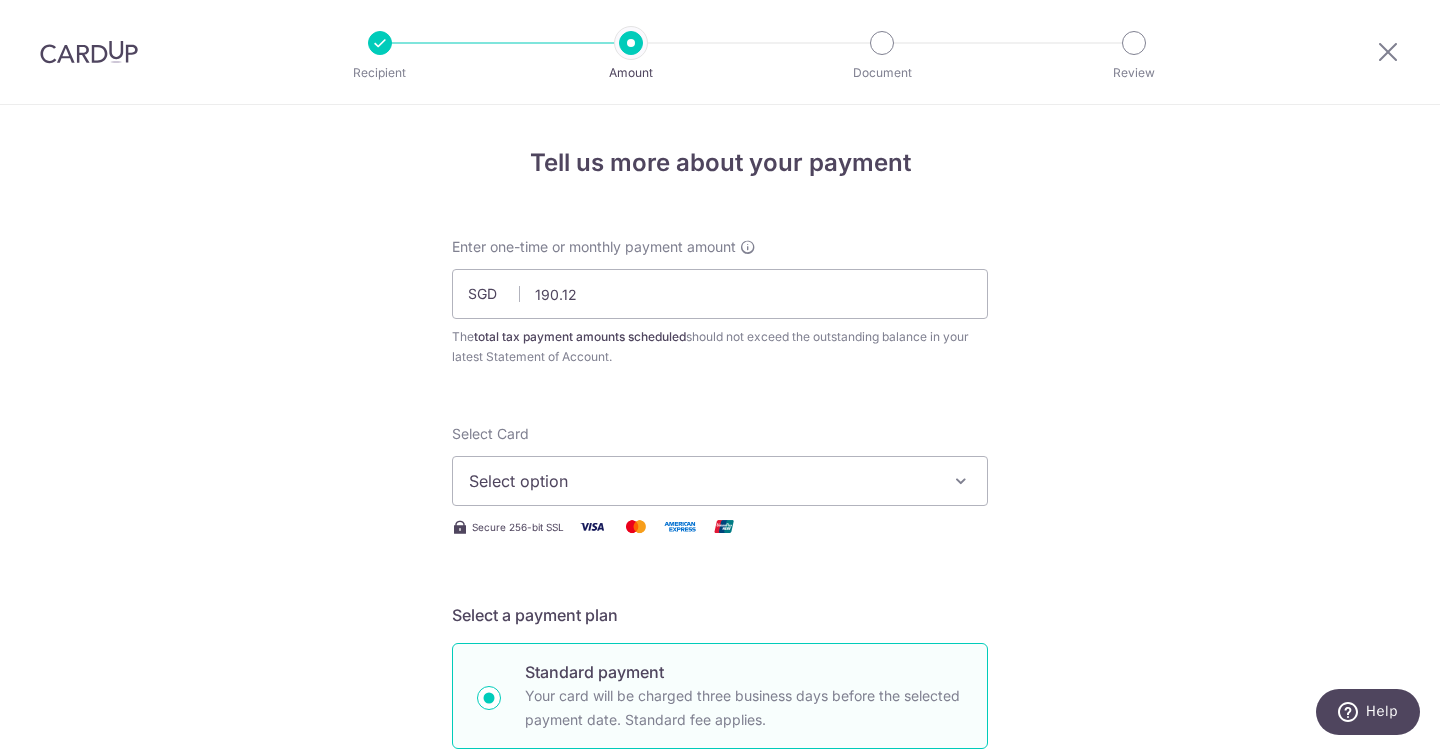 click on "Select option" at bounding box center (702, 481) 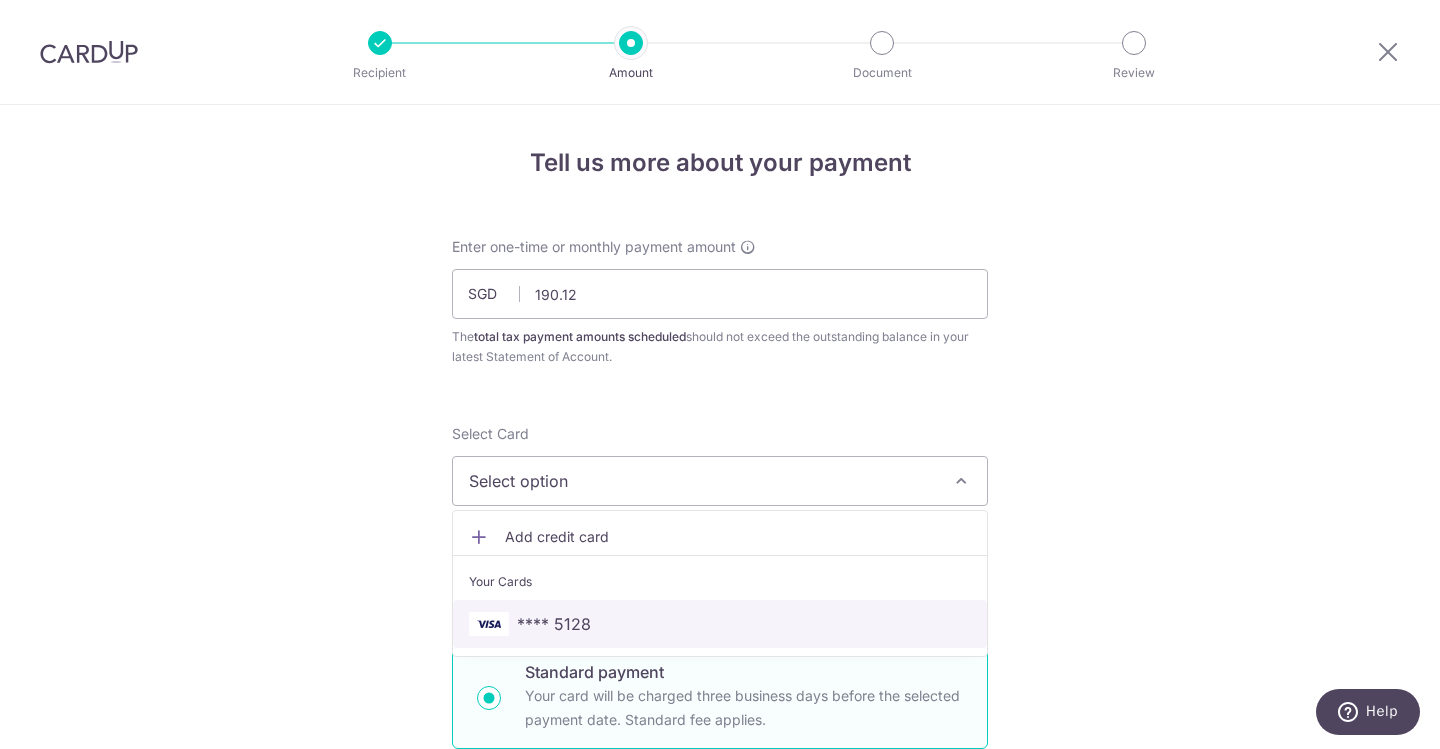 click on "**** 5128" at bounding box center (720, 624) 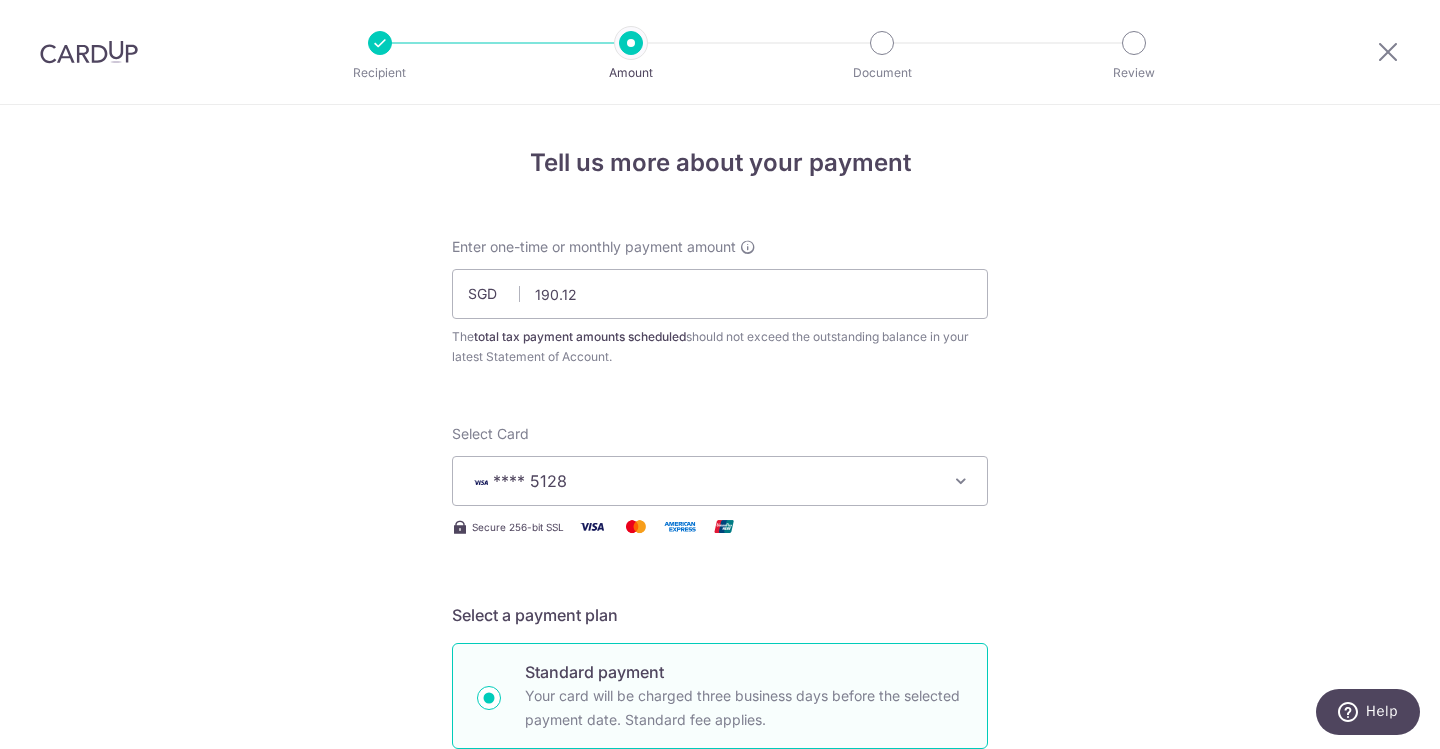 click on "Tell us more about your payment
Enter one-time or monthly payment amount
SGD
190.12
190.12
The  total tax payment amounts scheduled  should not exceed the outstanding balance in your latest Statement of Account.
Select Card
**** 5128
Add credit card
Your Cards
**** 5128
Secure 256-bit SSL
Text
New card details" at bounding box center [720, 1033] 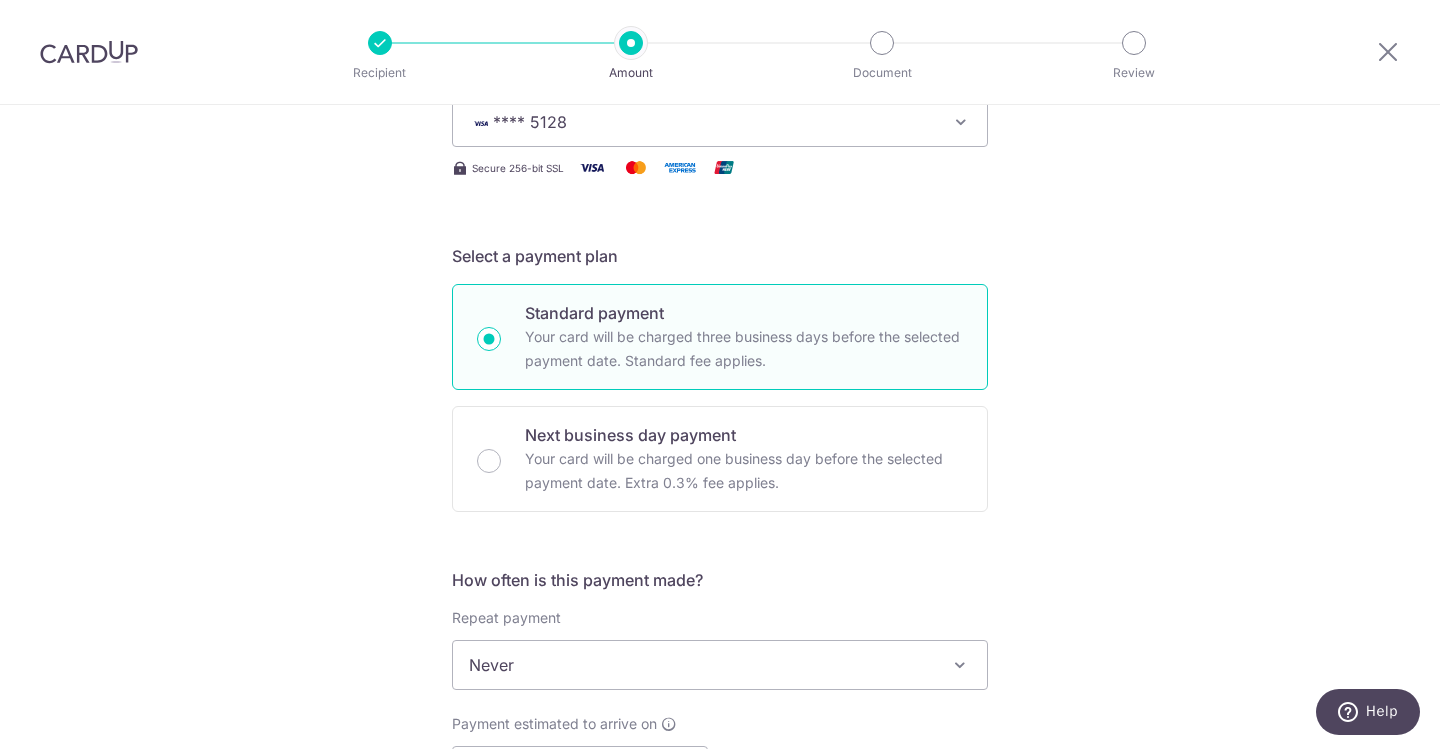 scroll, scrollTop: 366, scrollLeft: 0, axis: vertical 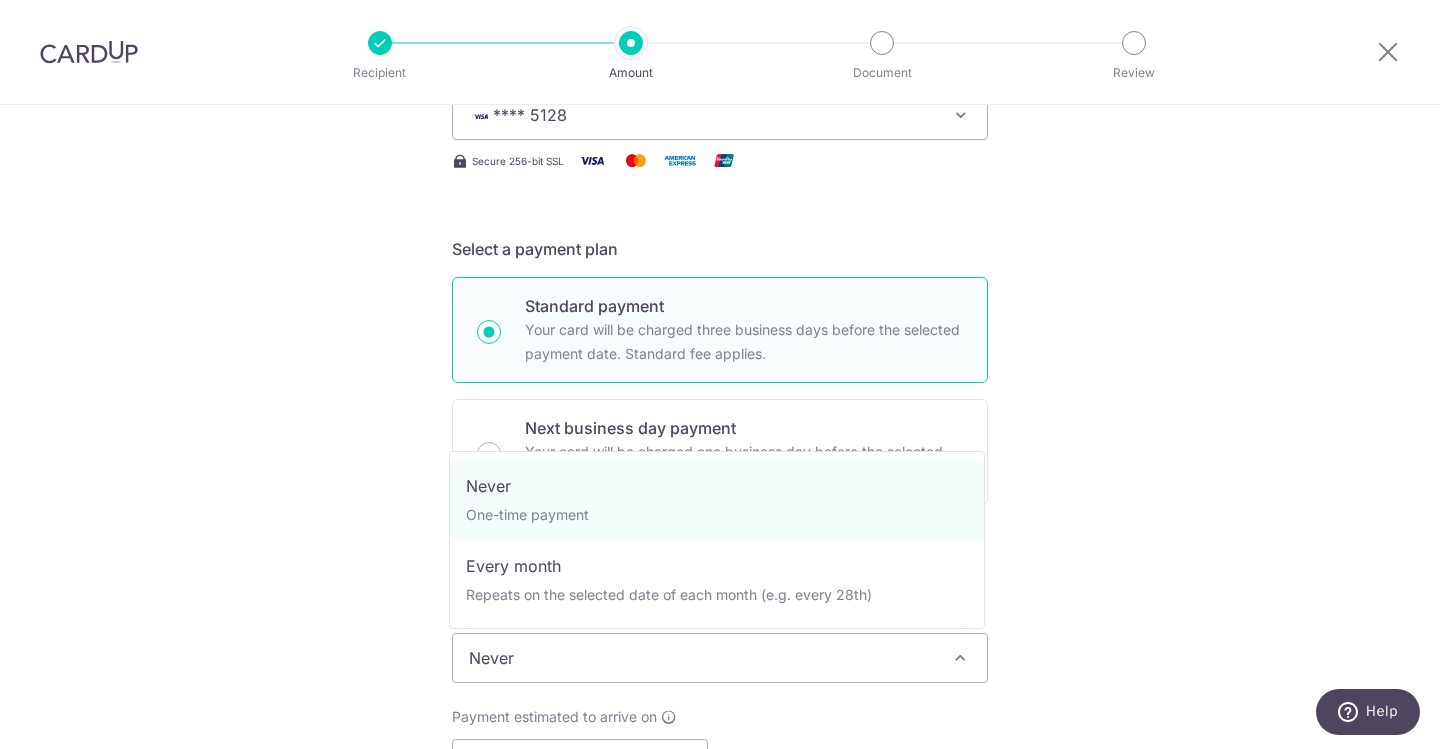 click on "Never" at bounding box center [720, 658] 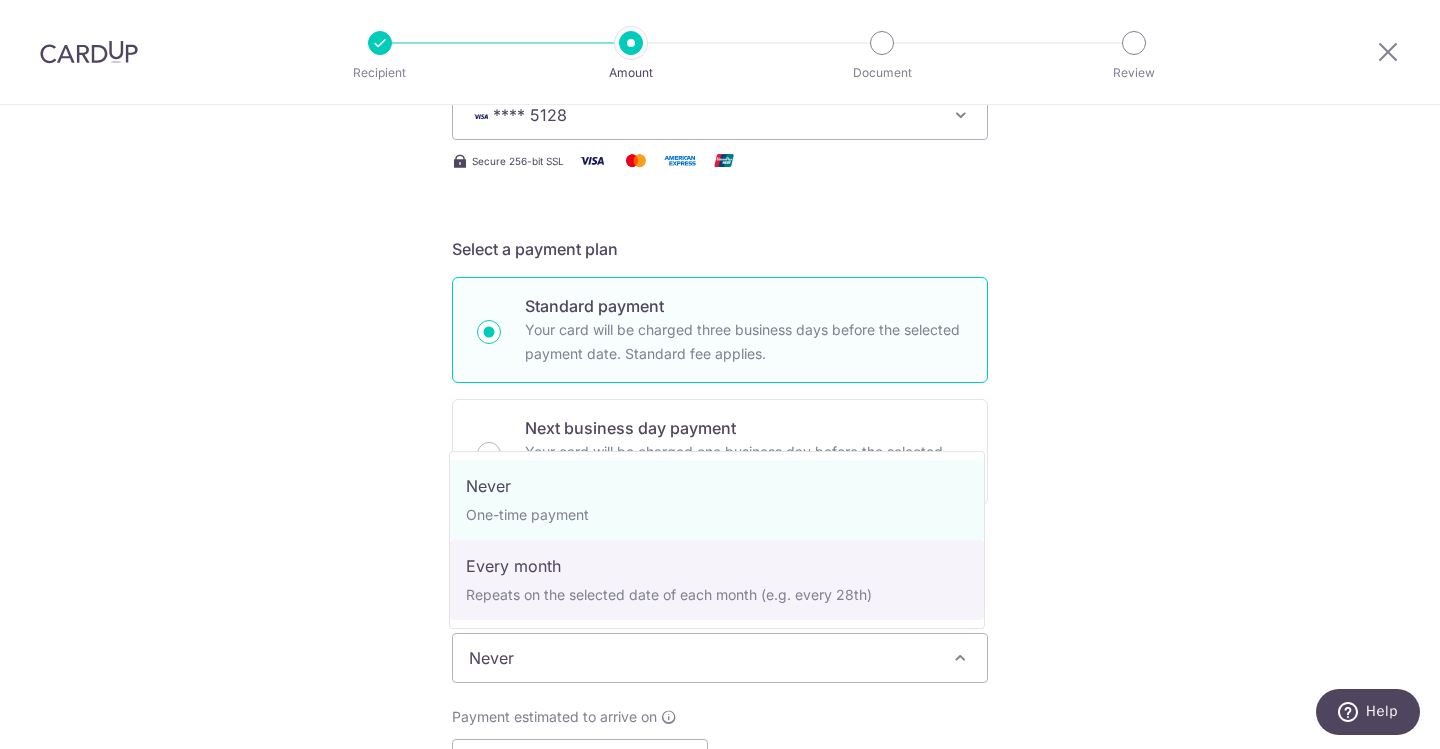 select on "3" 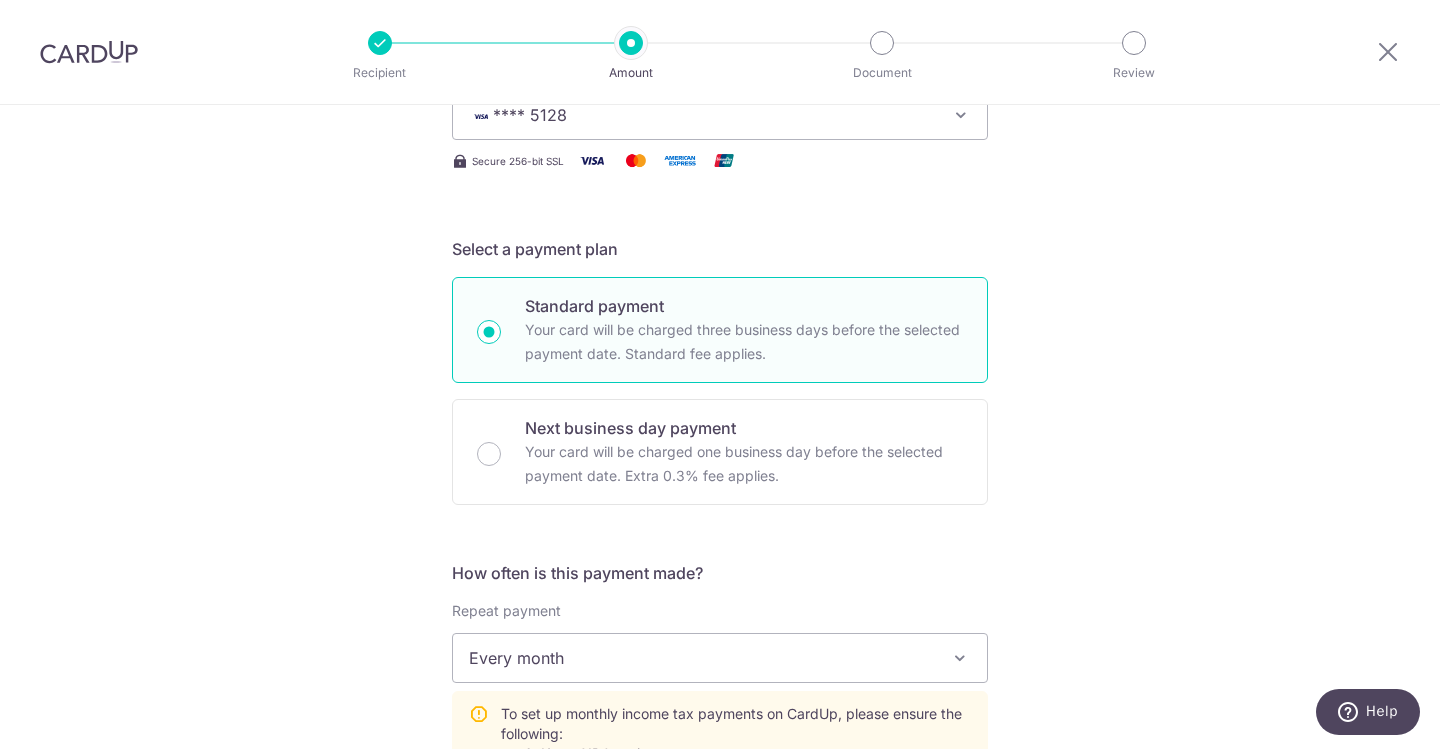 click on "Tell us more about your payment
Enter one-time or monthly payment amount
SGD
190.12
190.12
The  total tax payment amounts scheduled  should not exceed the outstanding balance in your latest Statement of Account.
Select Card
**** 5128
Add credit card
Your Cards
**** 5128
Secure 256-bit SSL
Text
New card details" at bounding box center (720, 781) 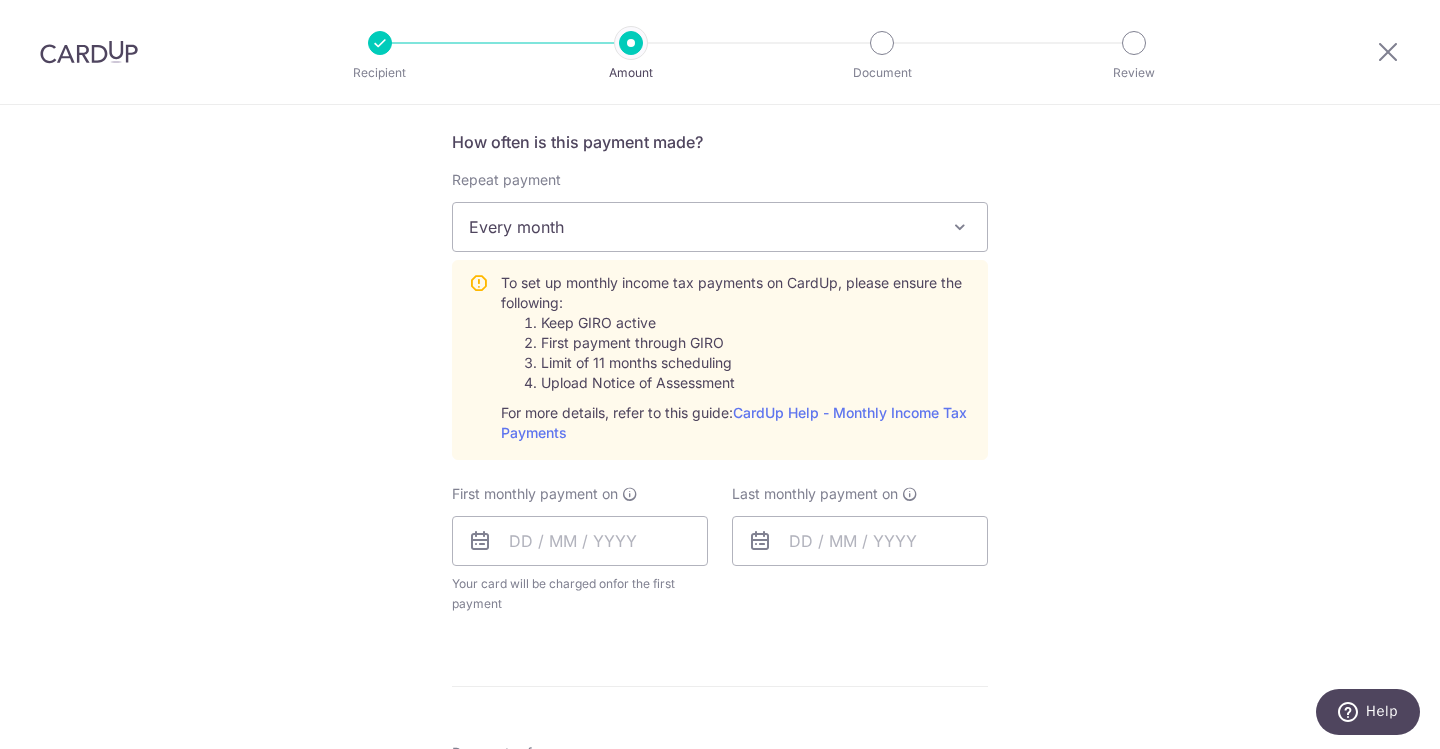 scroll, scrollTop: 798, scrollLeft: 0, axis: vertical 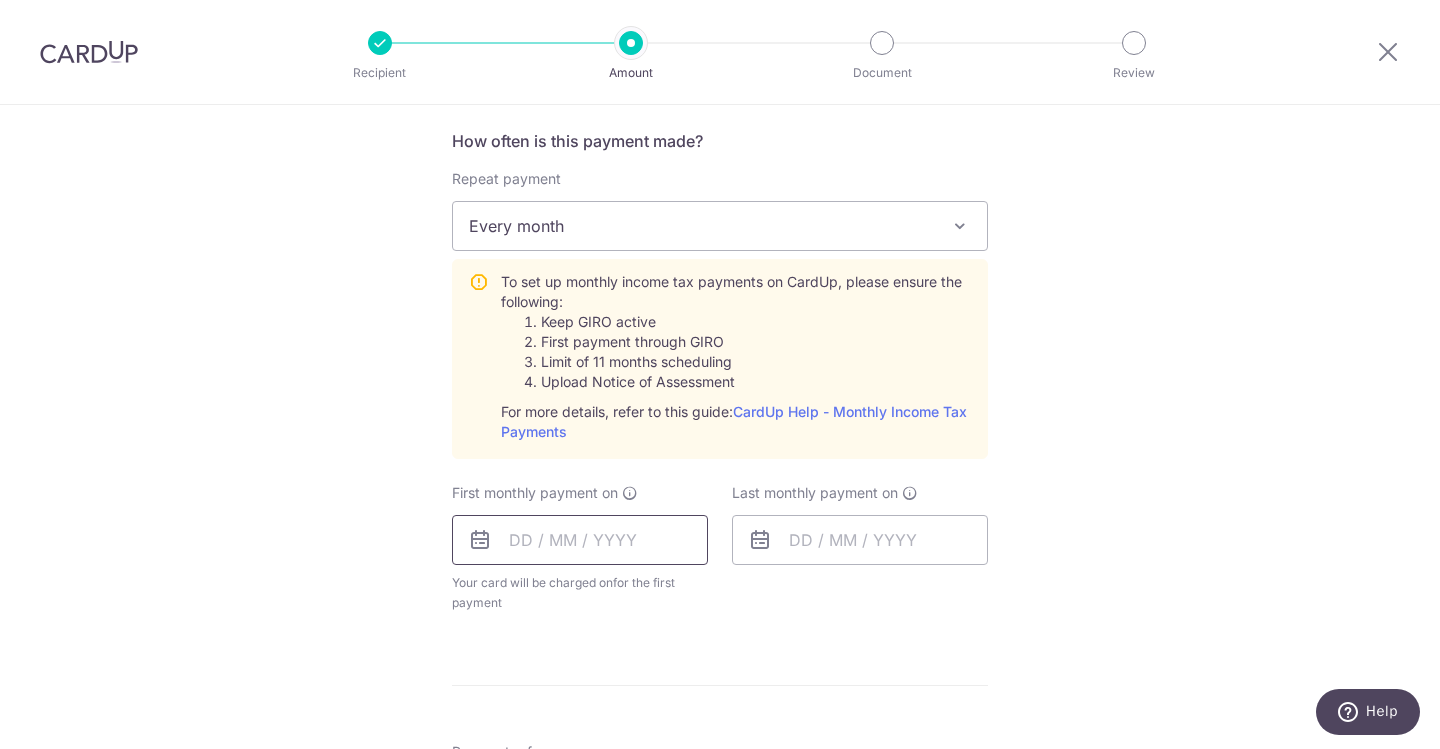 click at bounding box center [580, 540] 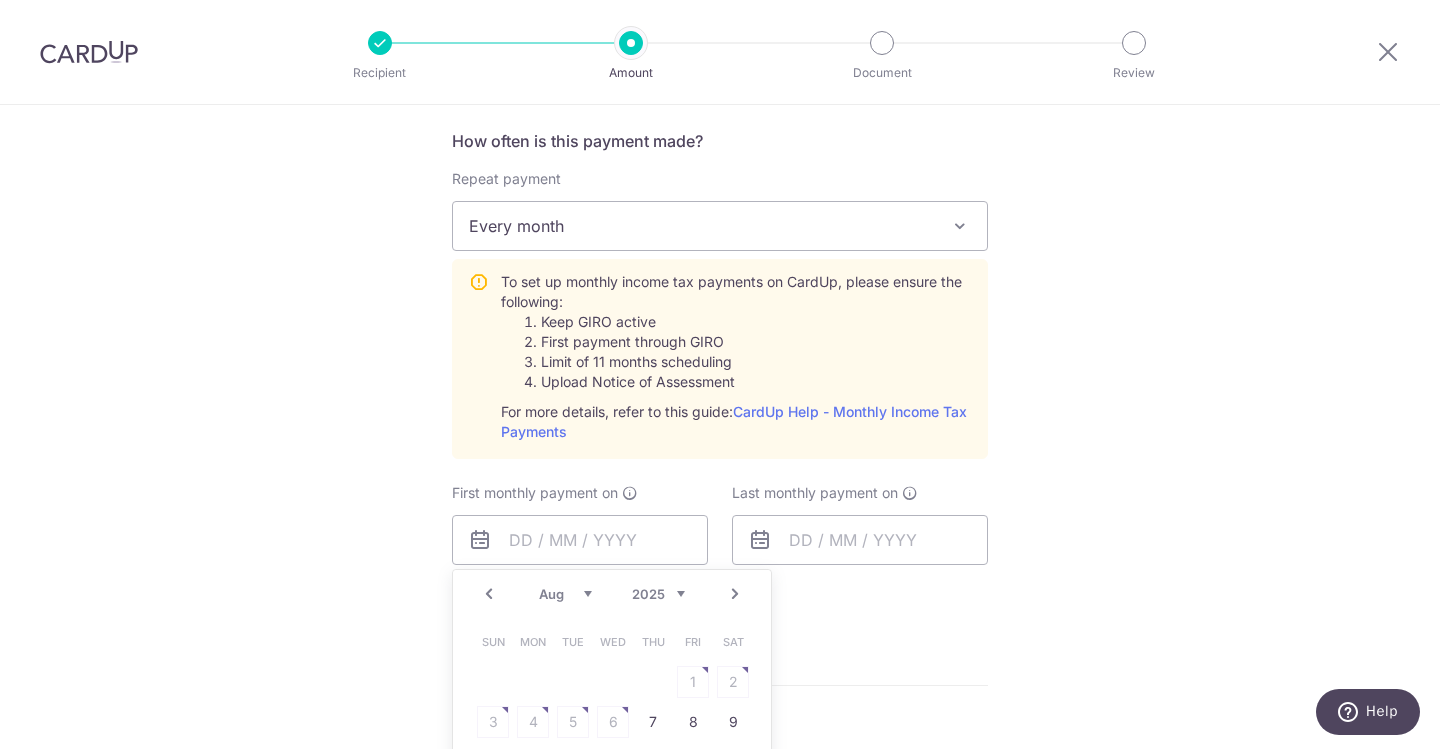 click on "Sun Mon Tue Wed Thu Fri Sat           1 2 3 4 5 6 7 8 9 10 11 12 13 14 15 16 17 18 19 20 21 22 23 24 25 26 27 28 29 30 31" at bounding box center [613, 762] 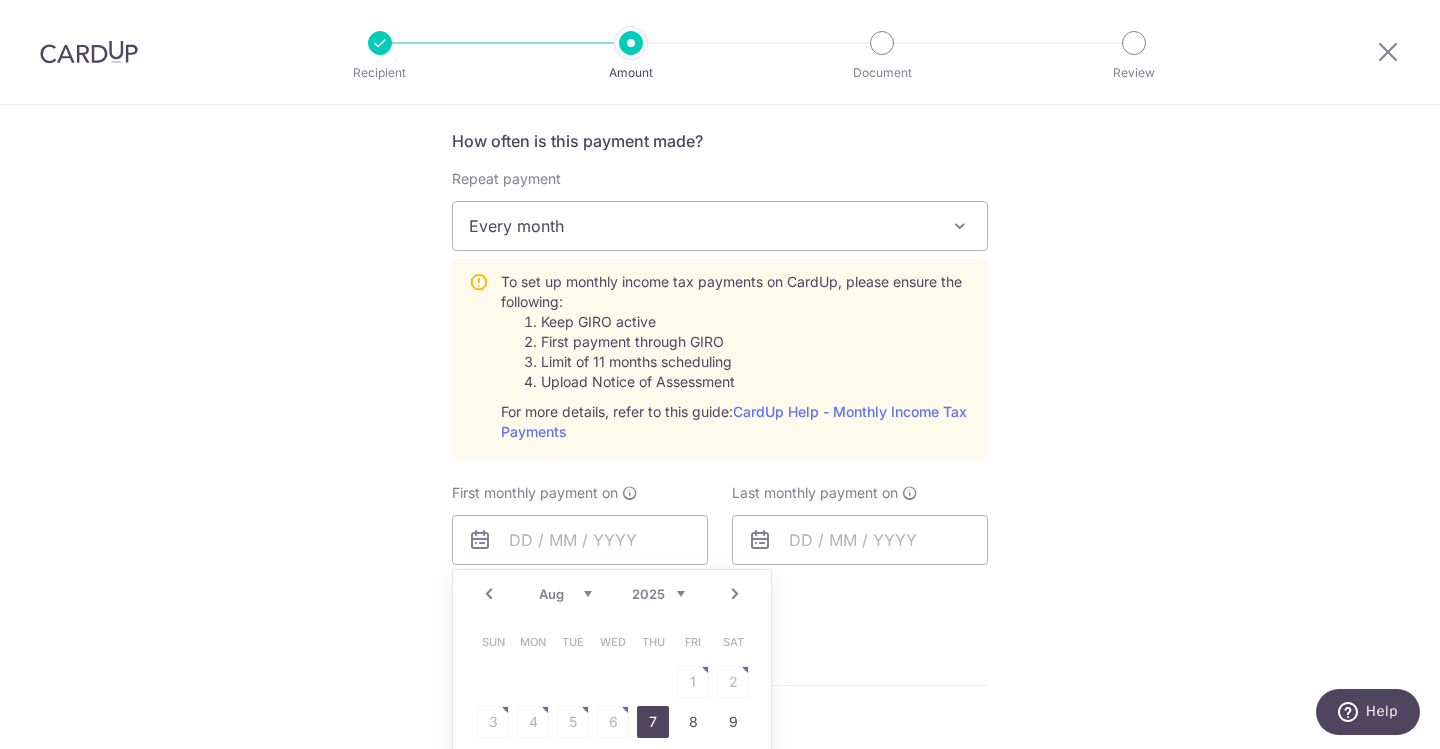 click on "7" at bounding box center [653, 722] 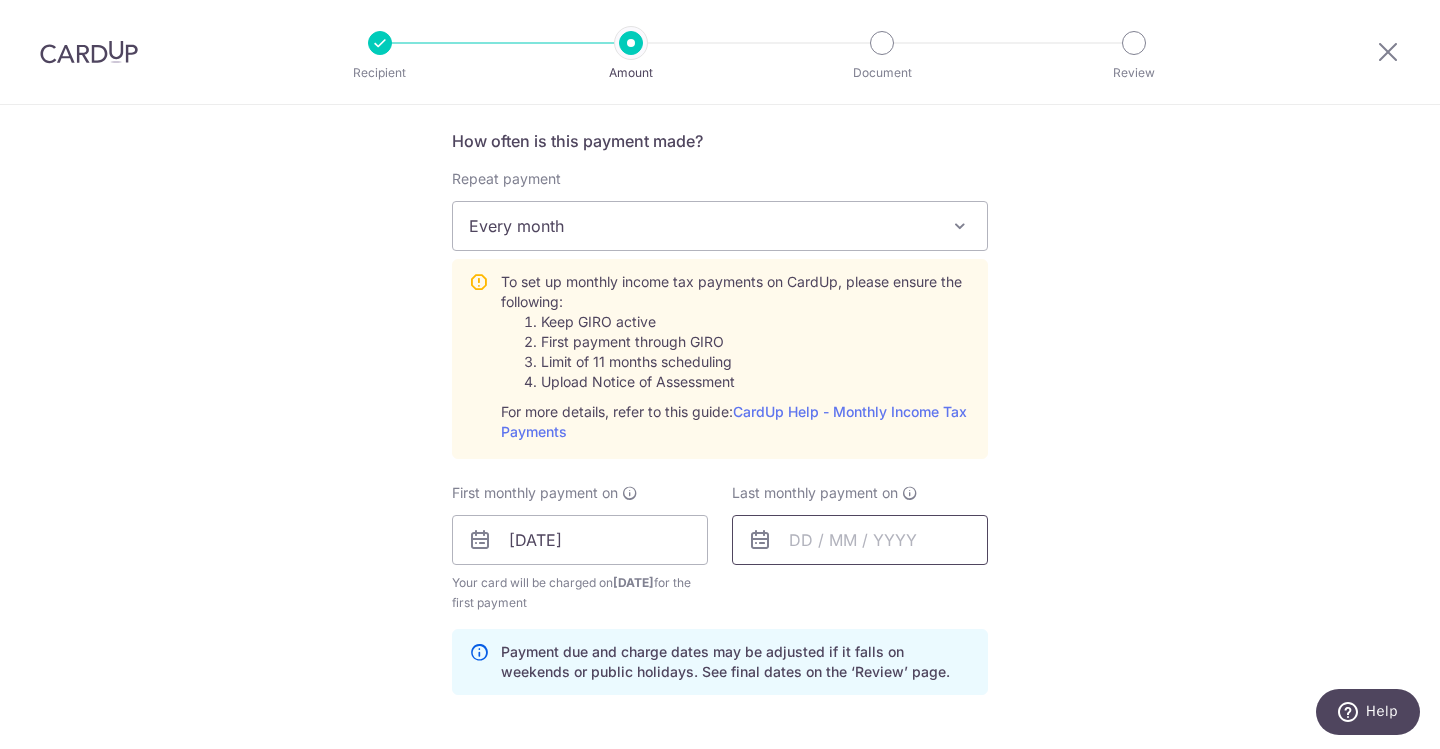 click at bounding box center (860, 540) 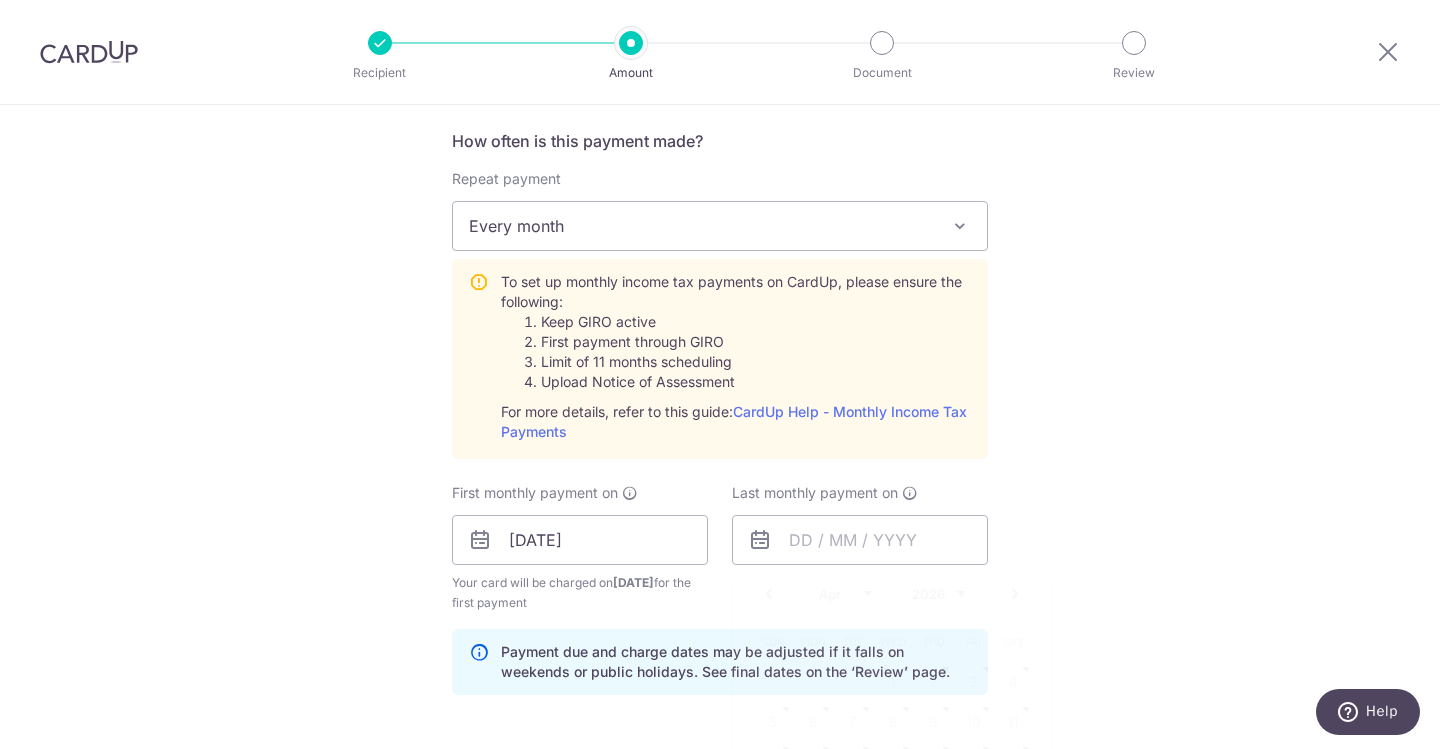 click on "Tell us more about your payment
Enter one-time or monthly payment amount
SGD
190.12
190.12
The  total tax payment amounts scheduled  should not exceed the outstanding balance in your latest Statement of Account.
Select Card
**** 5128
Add credit card
Your Cards
**** 5128
Secure 256-bit SSL
Text
New card details" at bounding box center [720, 390] 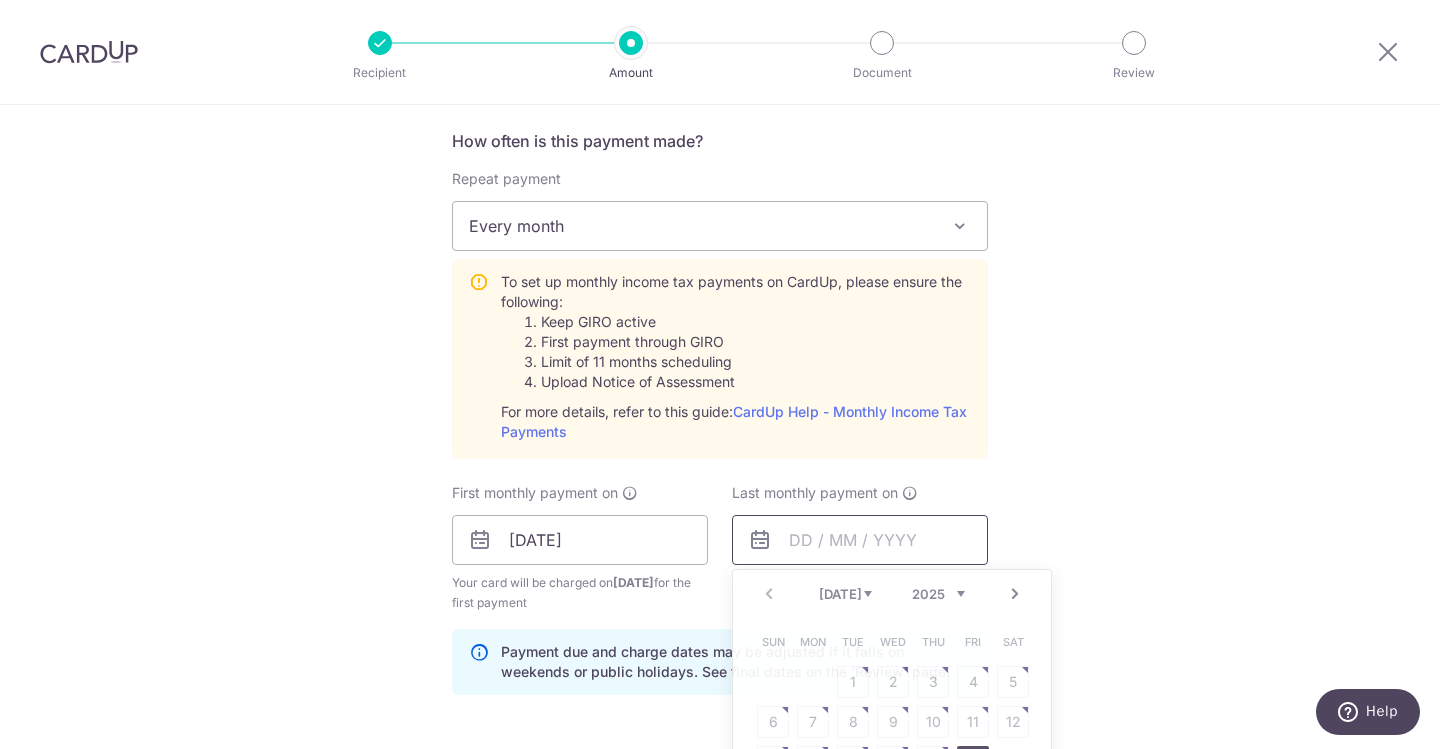 click at bounding box center [860, 540] 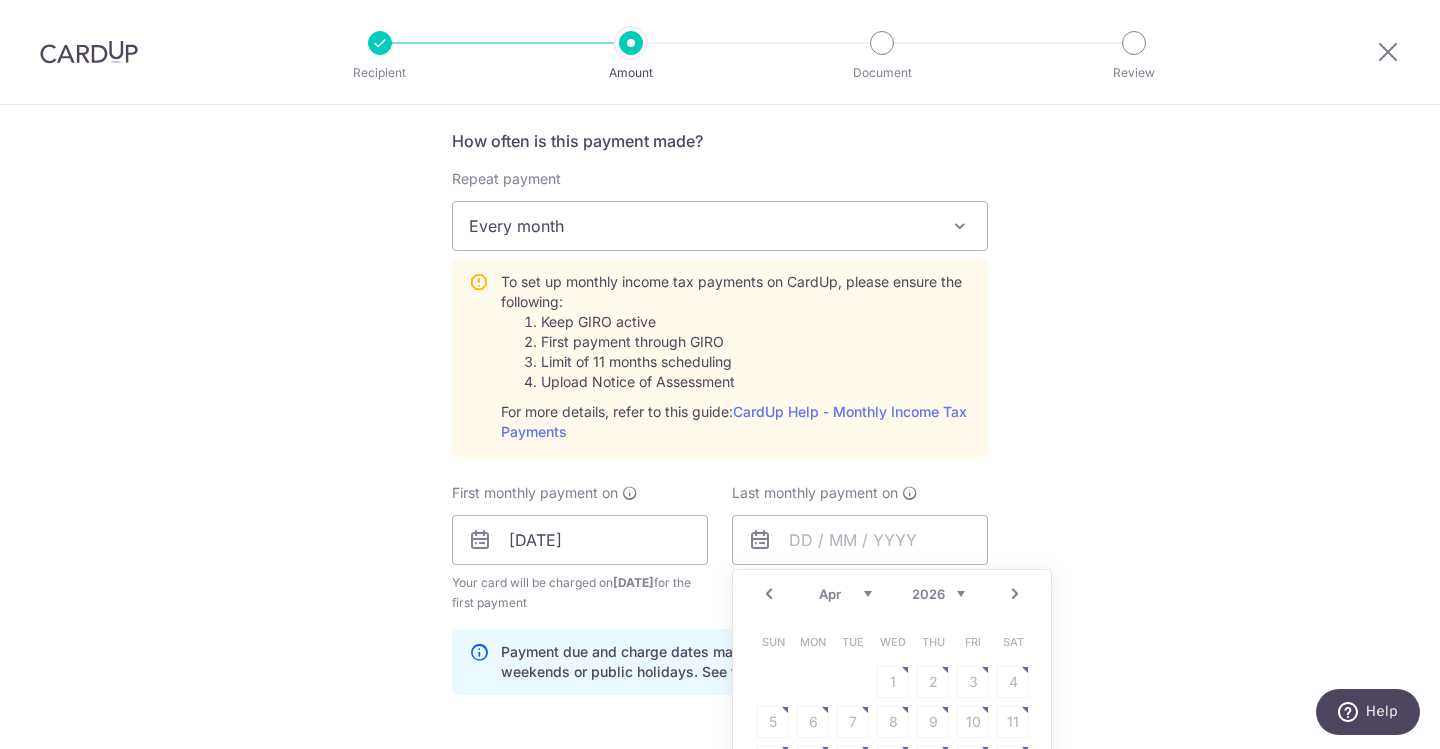 click on "Sun Mon Tue Wed Thu Fri Sat       1 2 3 4 5 6 7 8 9 10 11 12 13 14 15 16 17 18 19 20 21 22 23 24 25 26 27 28 29 30" at bounding box center (893, 742) 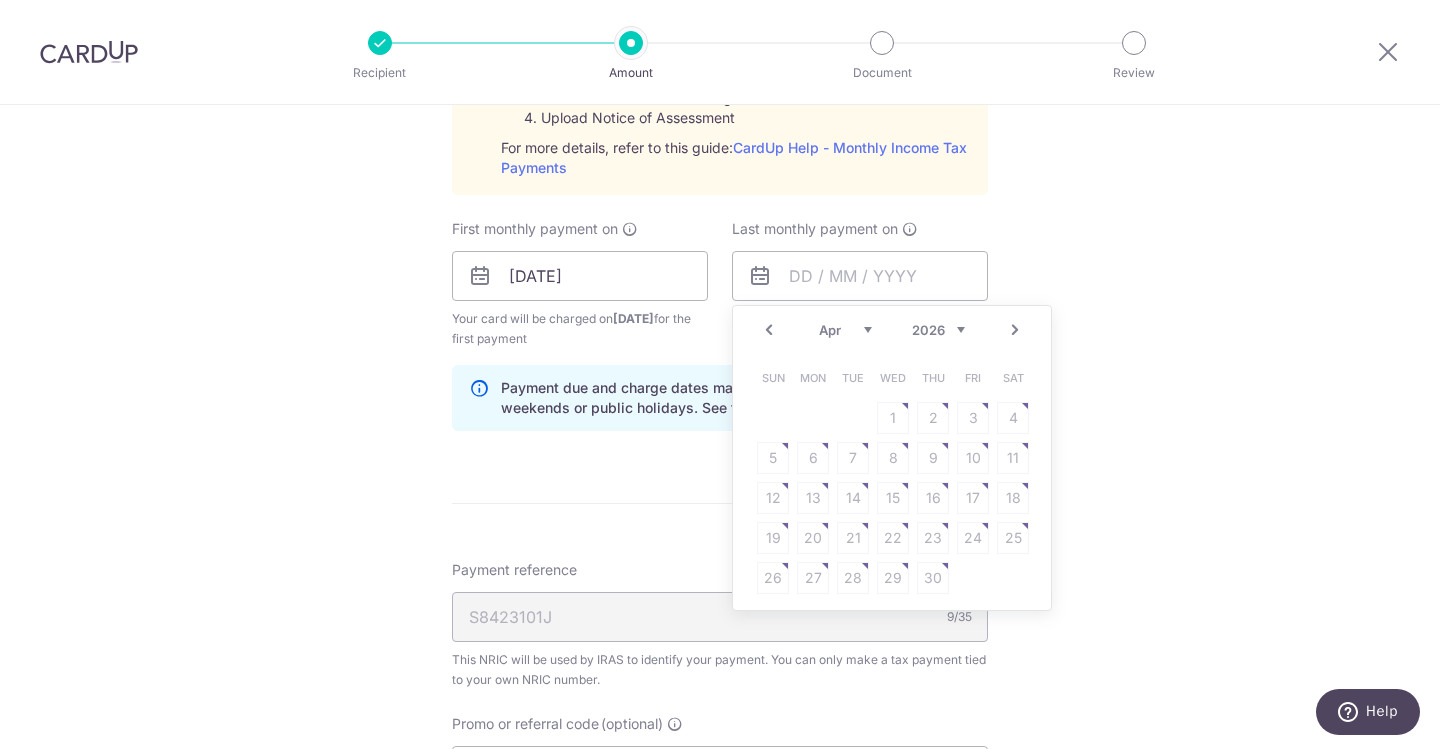 scroll, scrollTop: 1065, scrollLeft: 0, axis: vertical 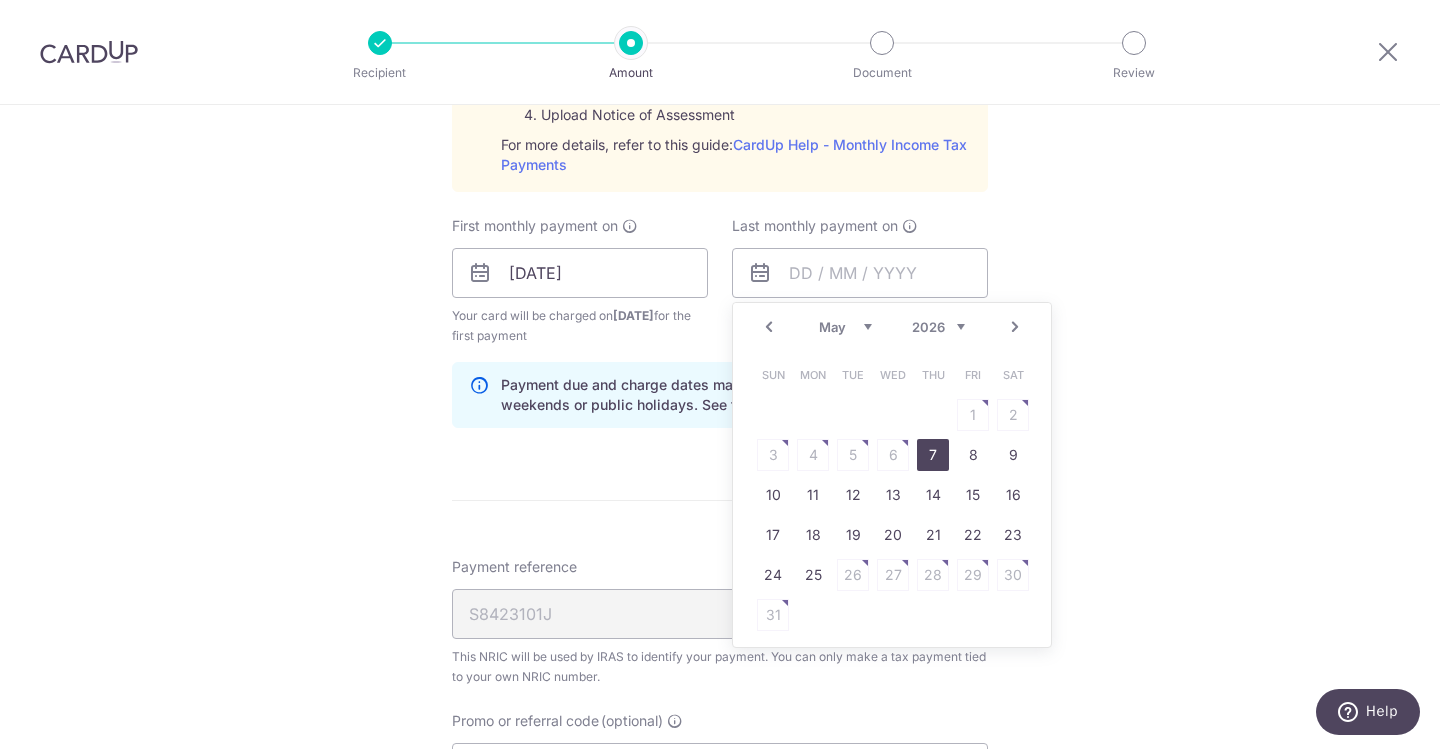 click on "7" at bounding box center (933, 455) 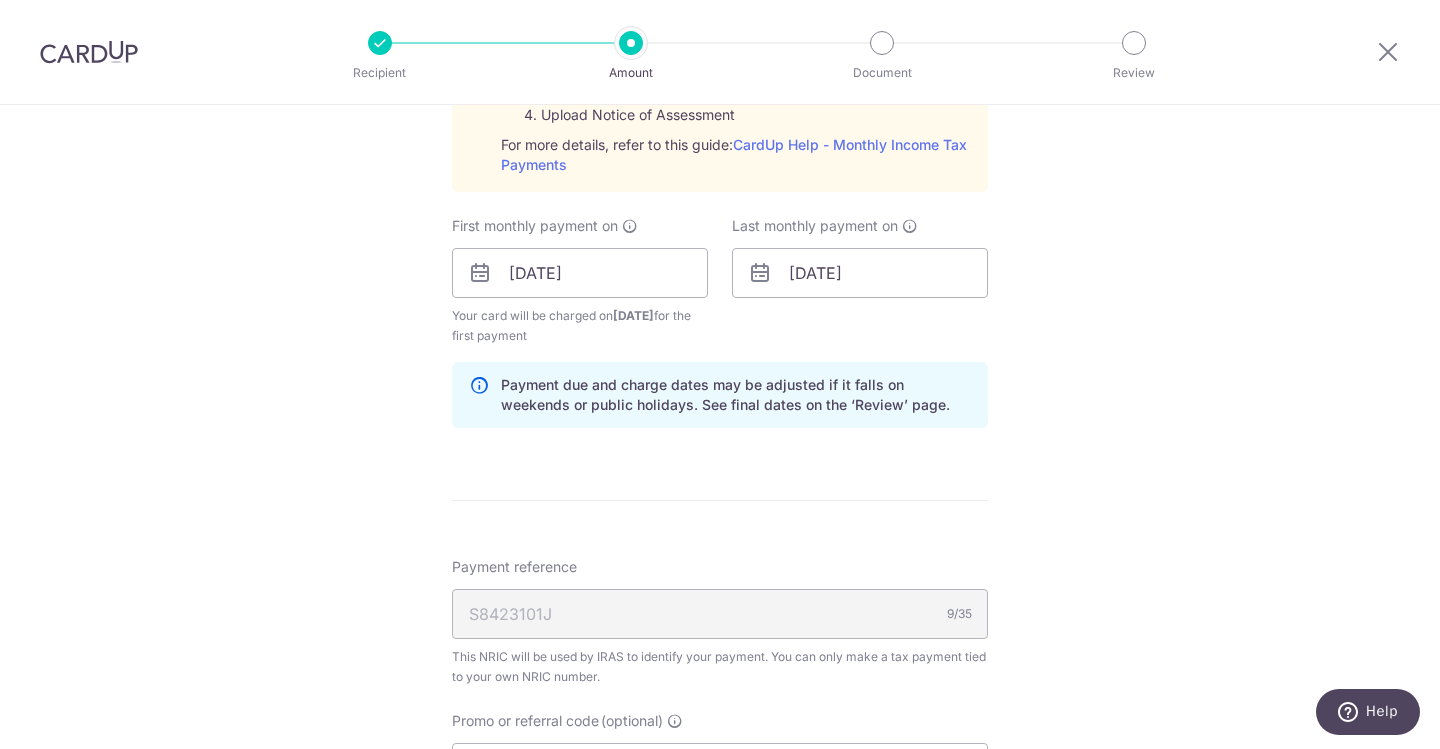 click on "Tell us more about your payment
Enter one-time or monthly payment amount
SGD
190.12
190.12
The  total tax payment amounts scheduled  should not exceed the outstanding balance in your latest Statement of Account.
Select Card
**** 5128
Add credit card
Your Cards
**** 5128
Secure 256-bit SSL
Text
New card details" at bounding box center [720, 123] 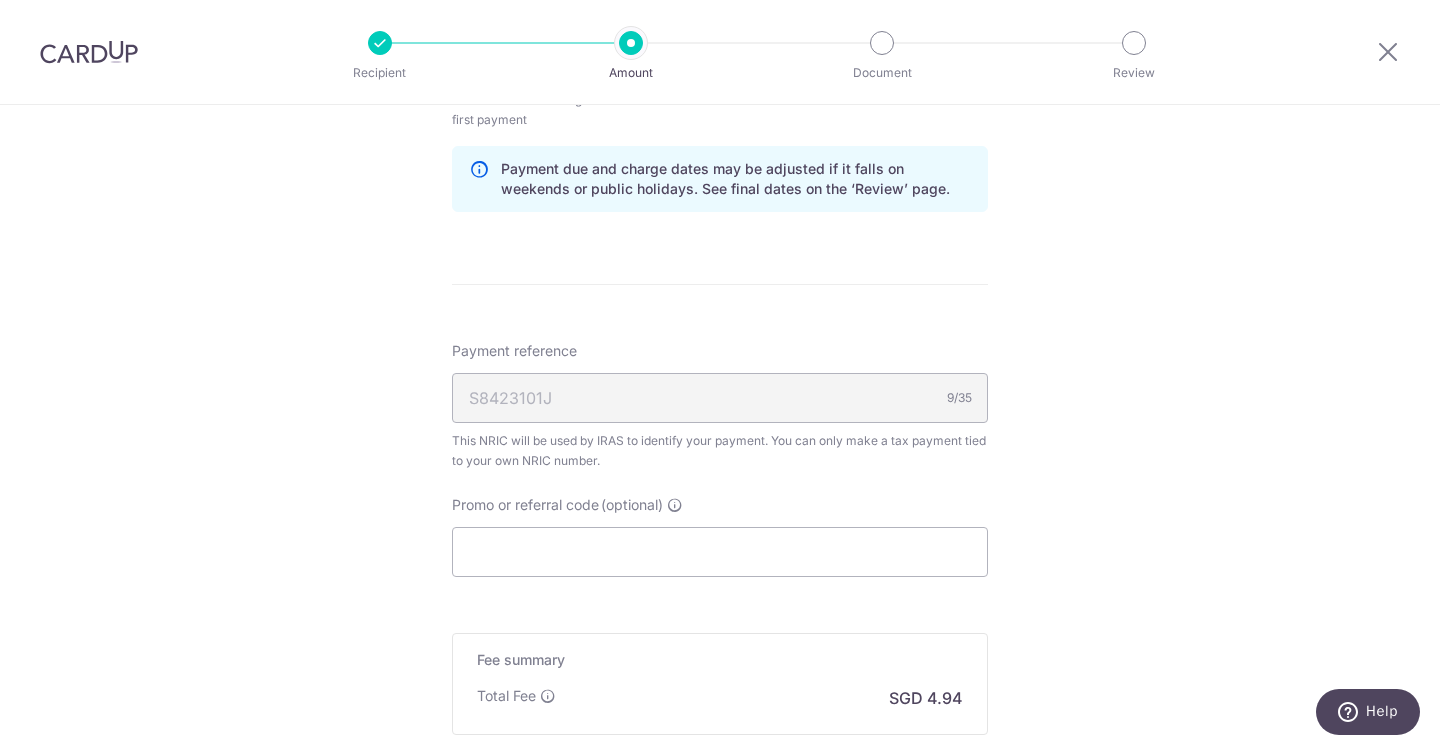 scroll, scrollTop: 1288, scrollLeft: 0, axis: vertical 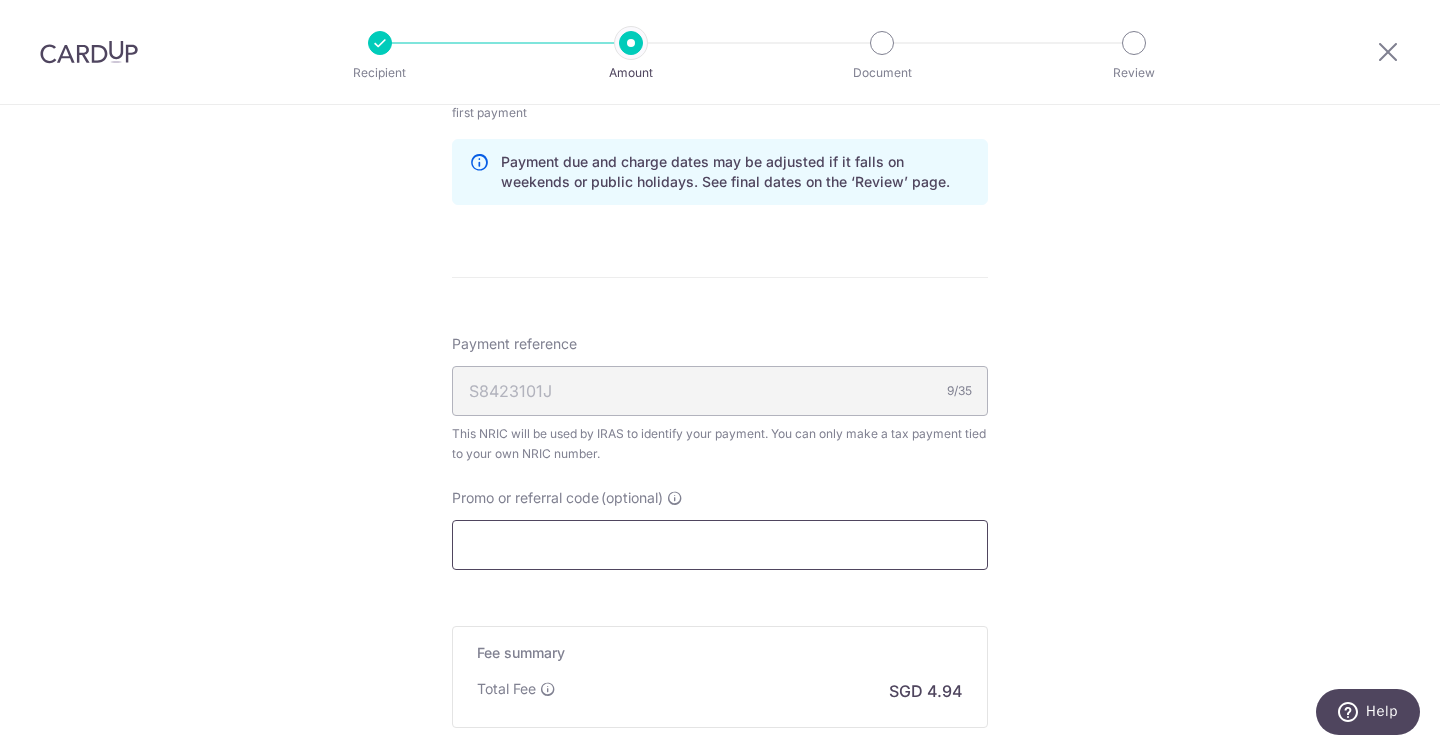 click on "Promo or referral code
(optional)" at bounding box center (720, 545) 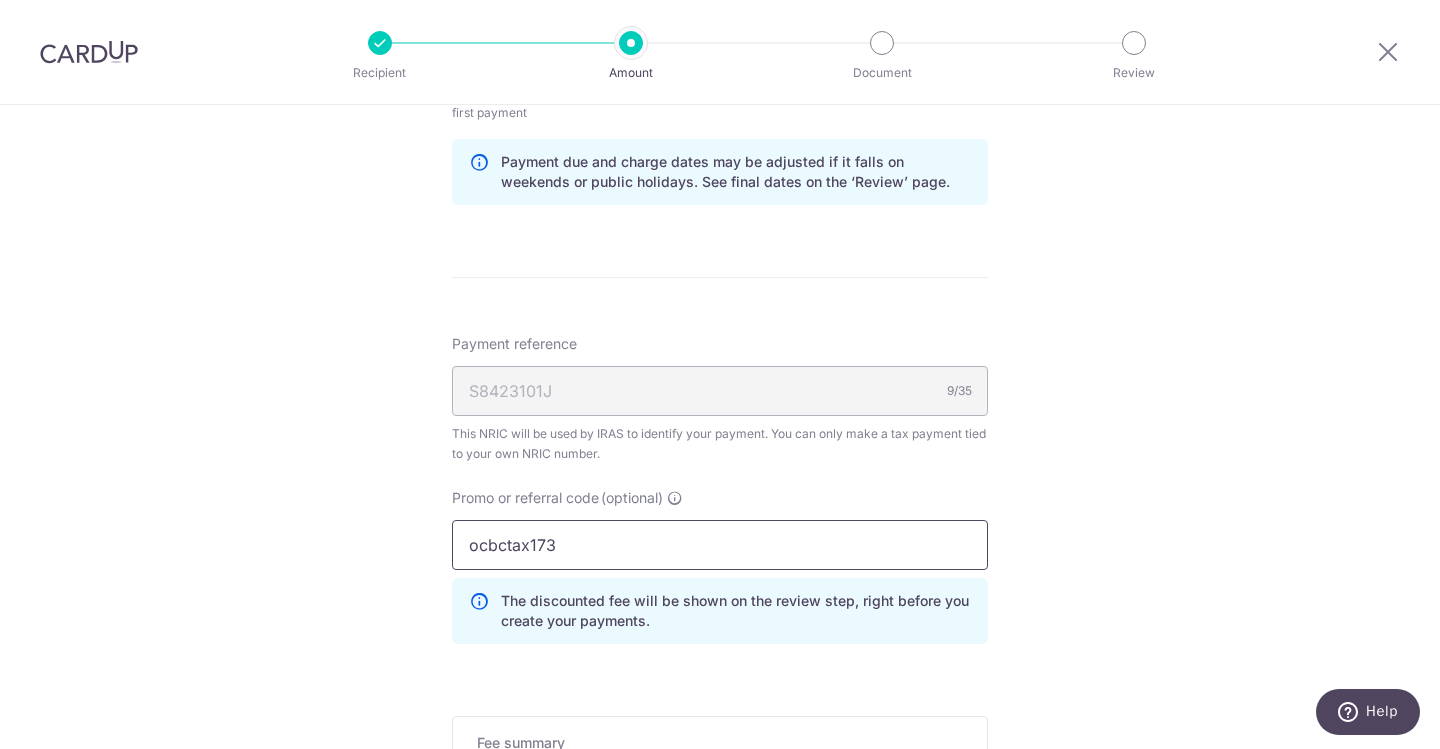 type on "ocbctax173" 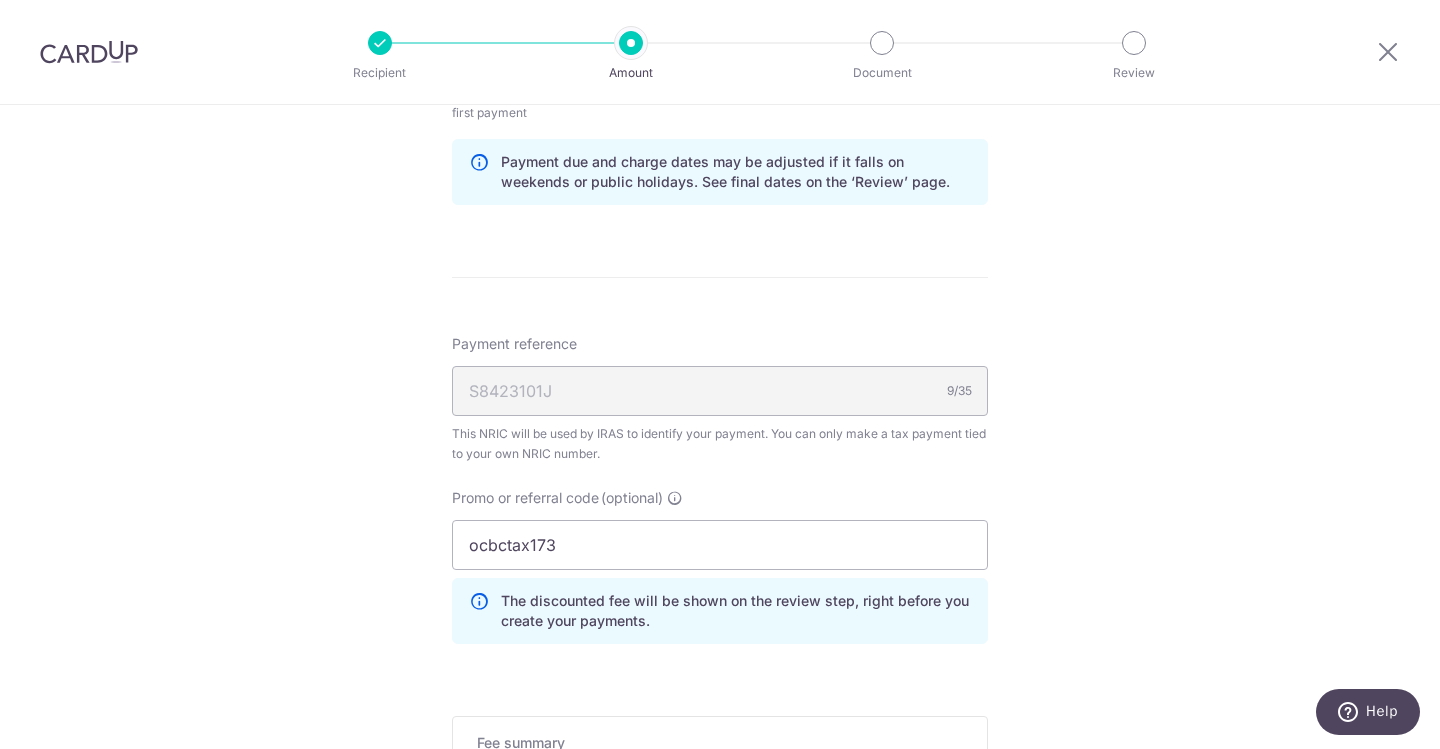 click on "Tell us more about your payment
Enter one-time or monthly payment amount
SGD
190.12
190.12
The  total tax payment amounts scheduled  should not exceed the outstanding balance in your latest Statement of Account.
Select Card
**** 5128
Add credit card
Your Cards
**** 5128
Secure 256-bit SSL
Text
New card details" at bounding box center [720, -55] 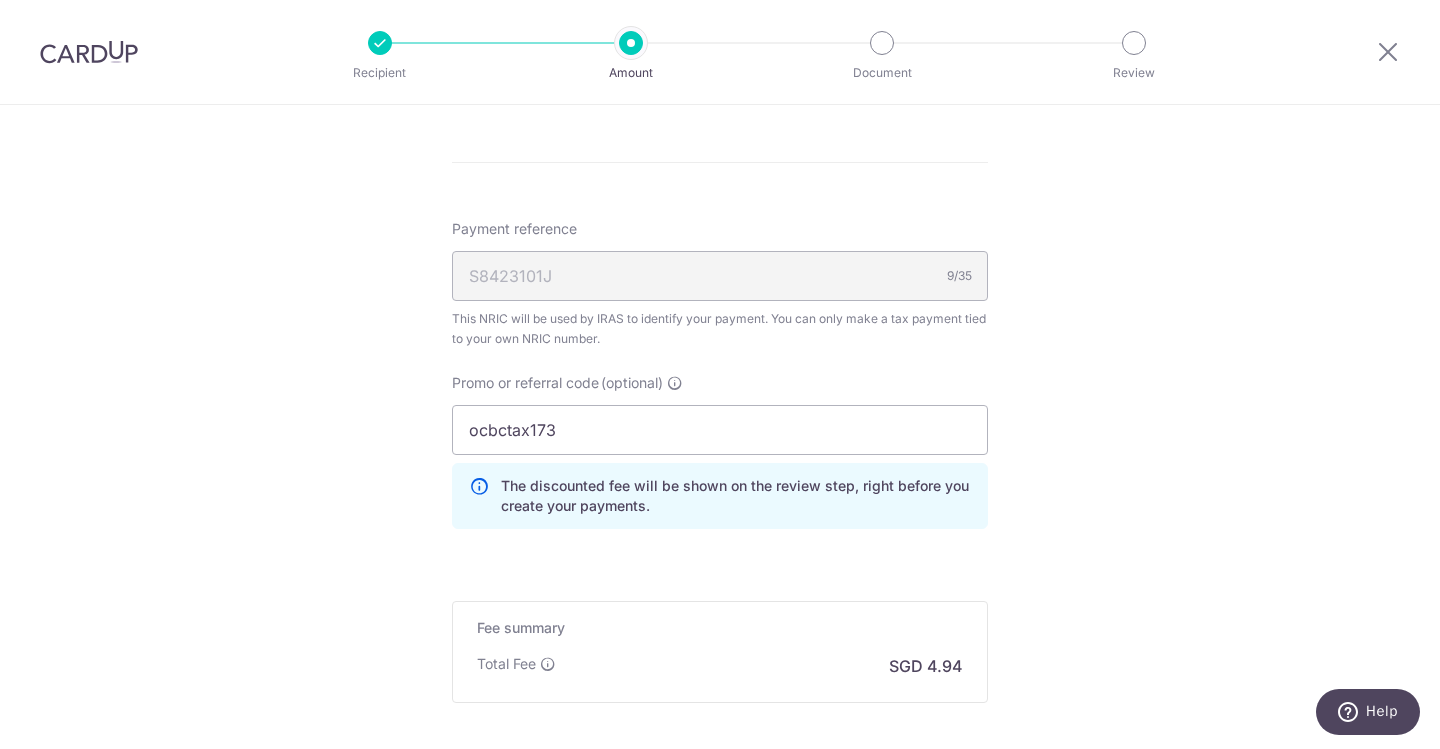 scroll, scrollTop: 1434, scrollLeft: 0, axis: vertical 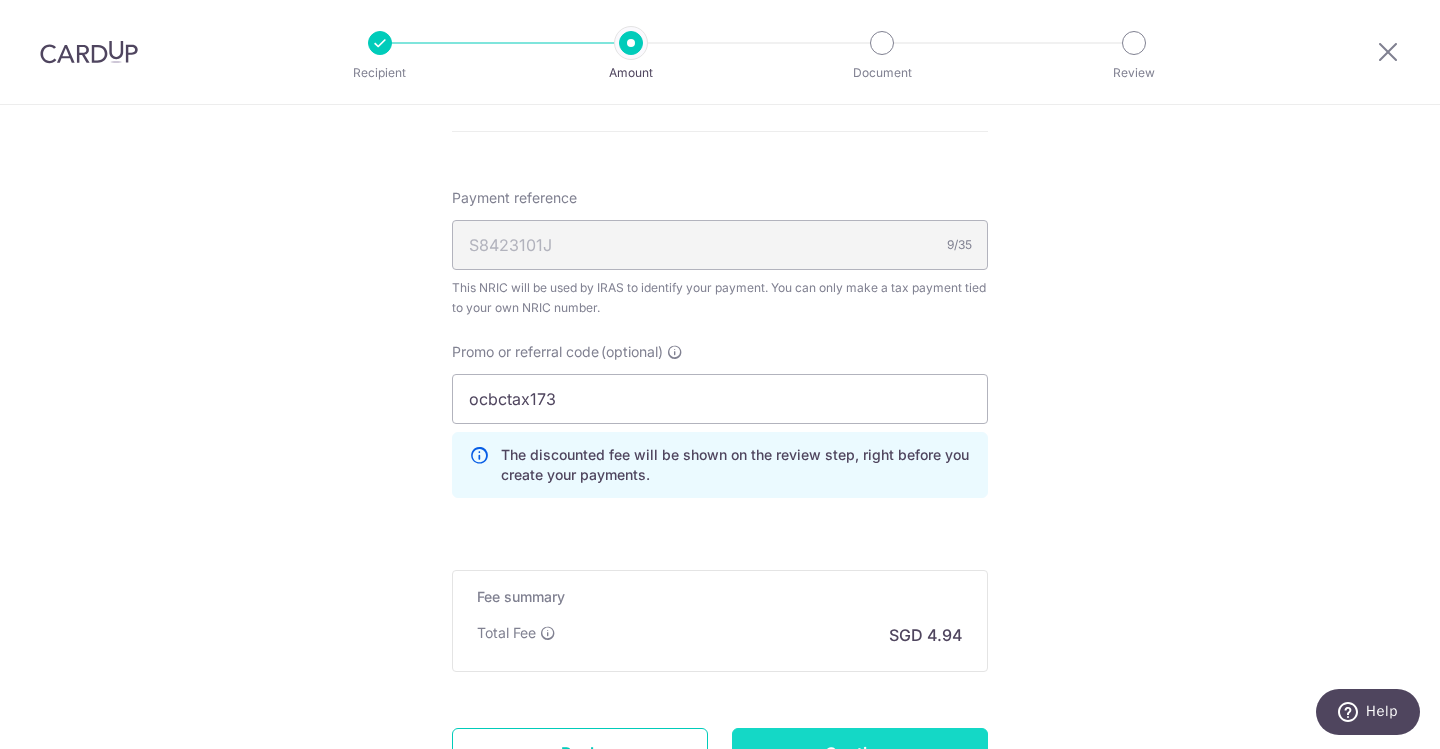 click on "Continue" at bounding box center [860, 753] 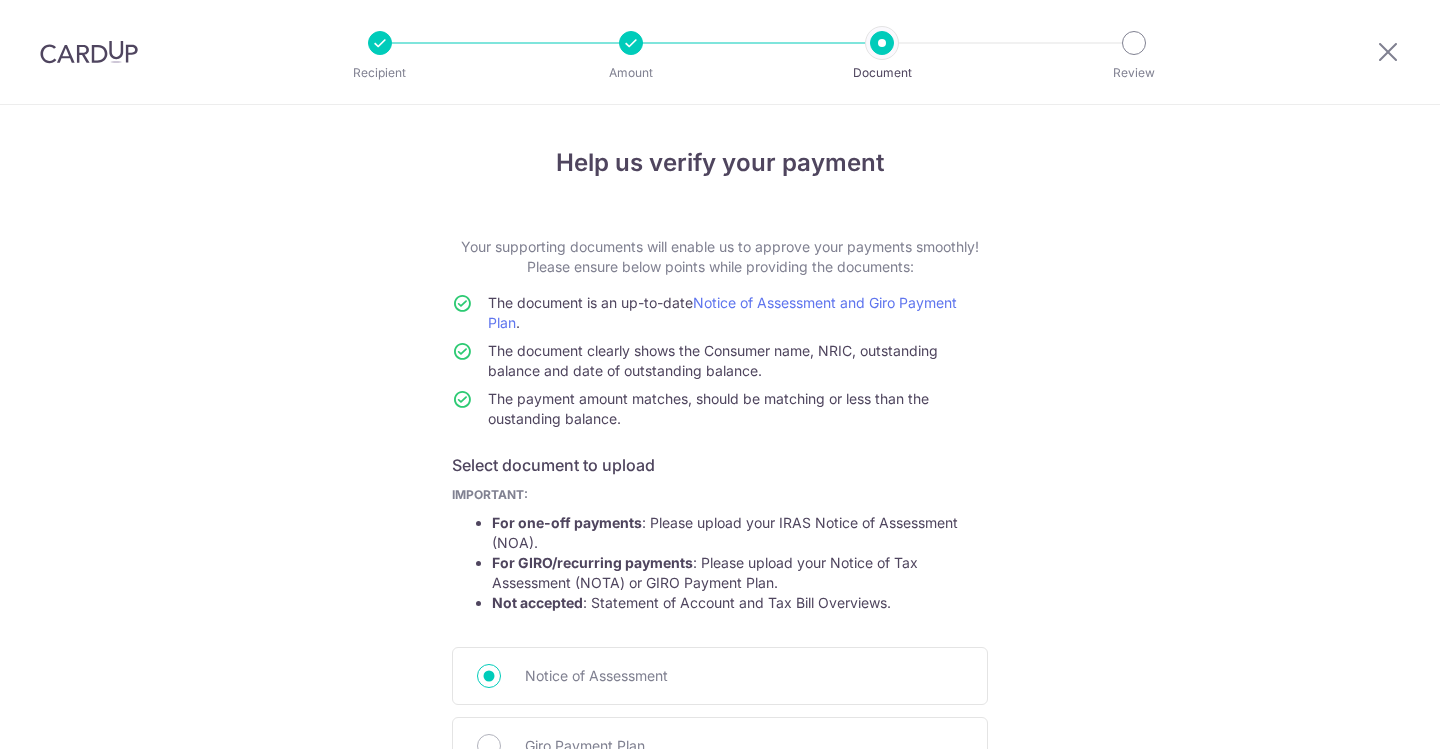 scroll, scrollTop: 0, scrollLeft: 0, axis: both 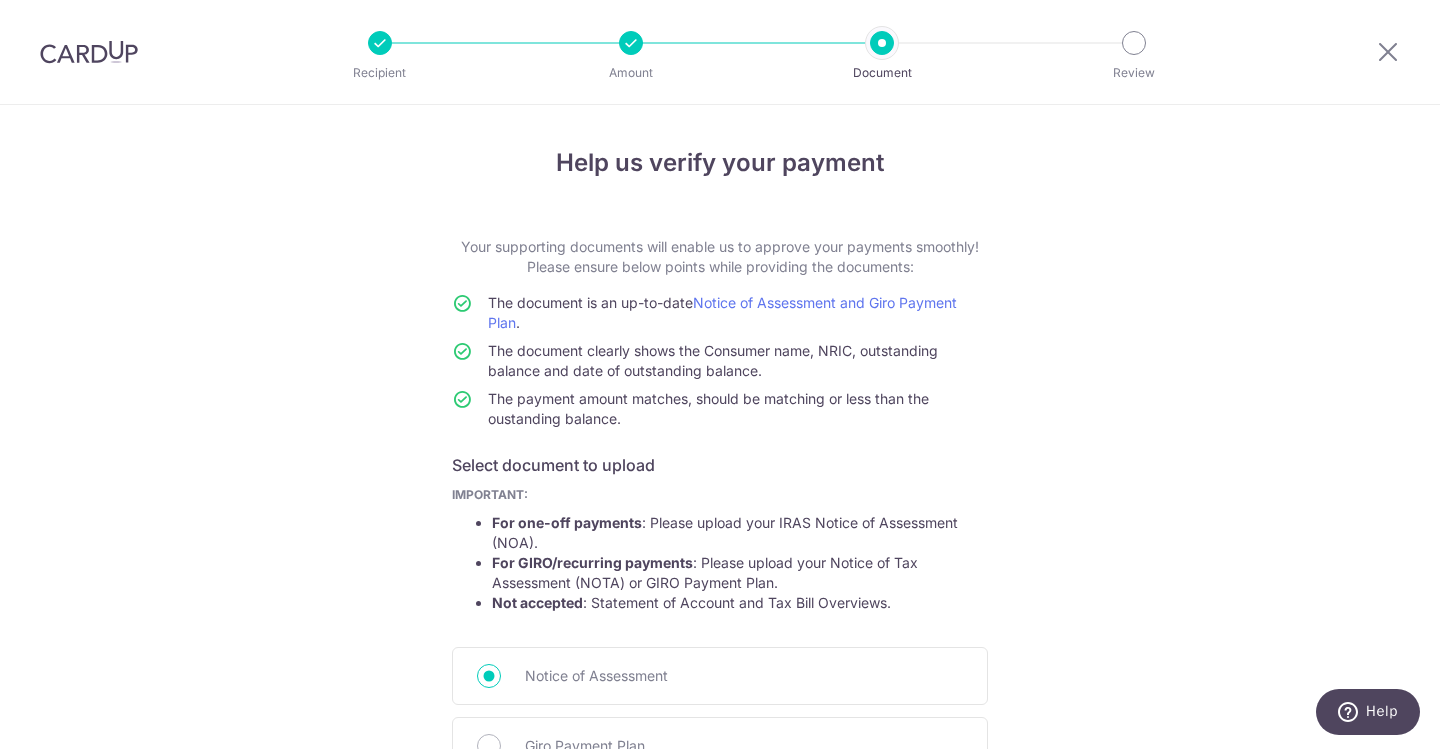 click on "Help us verify your payment
Your supporting documents will enable us to approve your payments smoothly!  Please ensure below points while providing the documents:
The document is an up-to-date  Notice of Assessment and Giro Payment Plan .
The document clearly shows the Consumer name, NRIC, outstanding balance and date of outstanding balance.
The payment amount matches, should be matching or less than the oustanding balance.
Select document to upload
IMPORTANT:   For one-off payments : Please upload your IRAS Notice of Assessment (NOA).   For GIRO/recurring payments : Please upload your Notice of Tax Assessment (NOTA) or GIRO Payment Plan.   Not accepted : Statement of Account and Tax Bill Overviews." at bounding box center (720, 563) 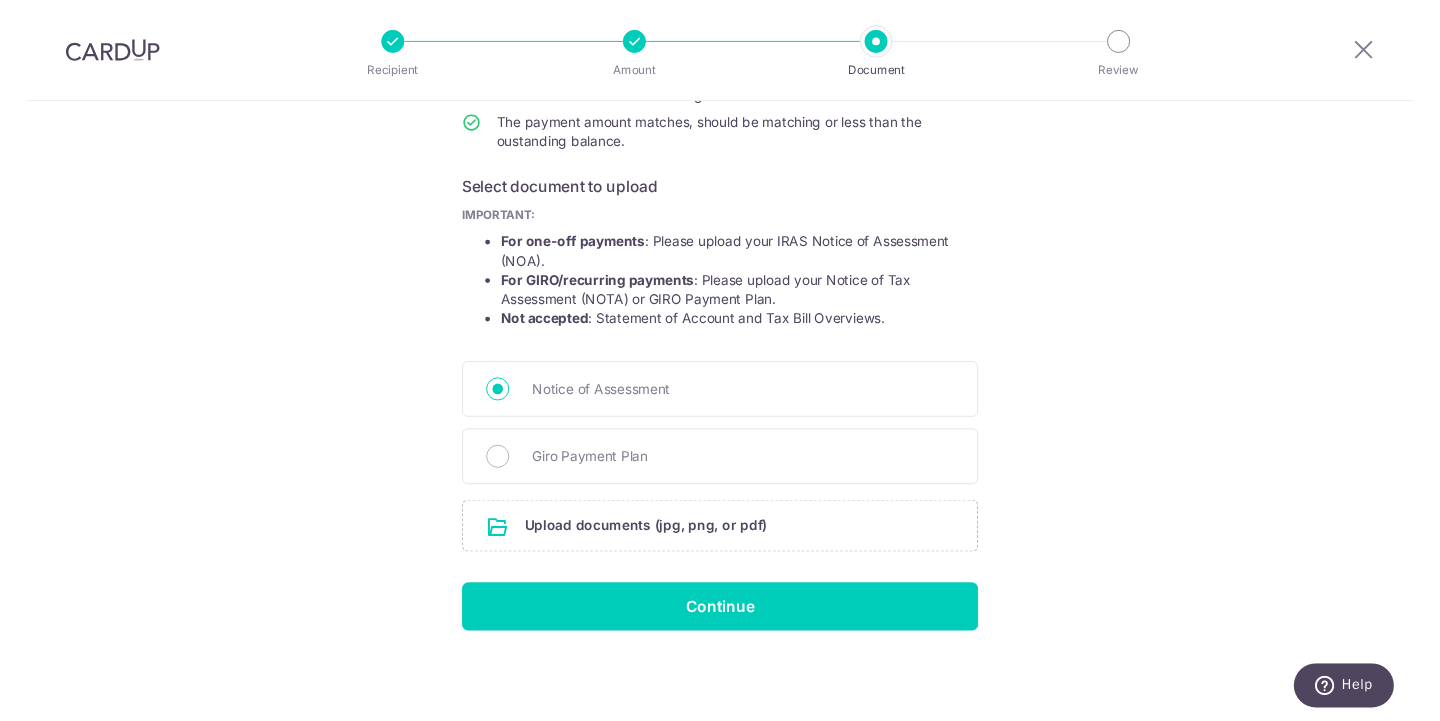 scroll, scrollTop: 272, scrollLeft: 0, axis: vertical 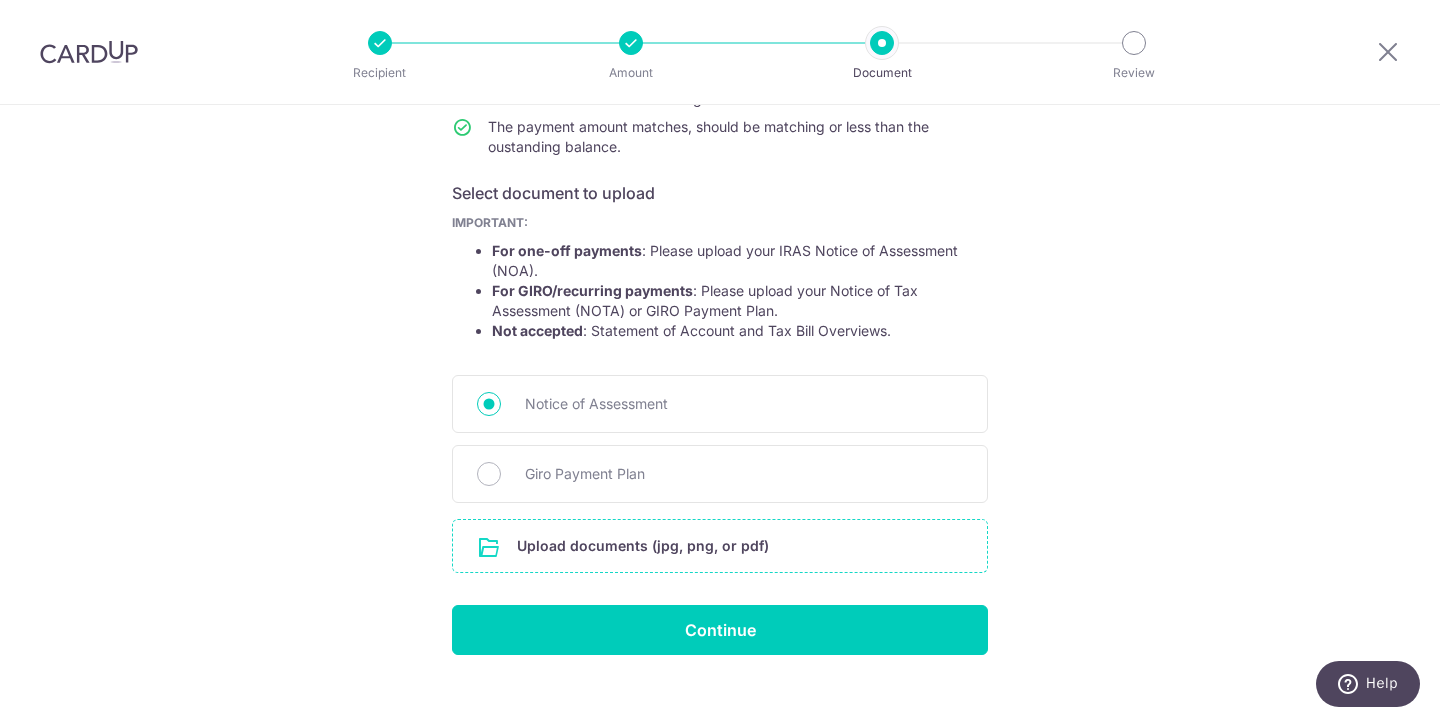 click at bounding box center [720, 546] 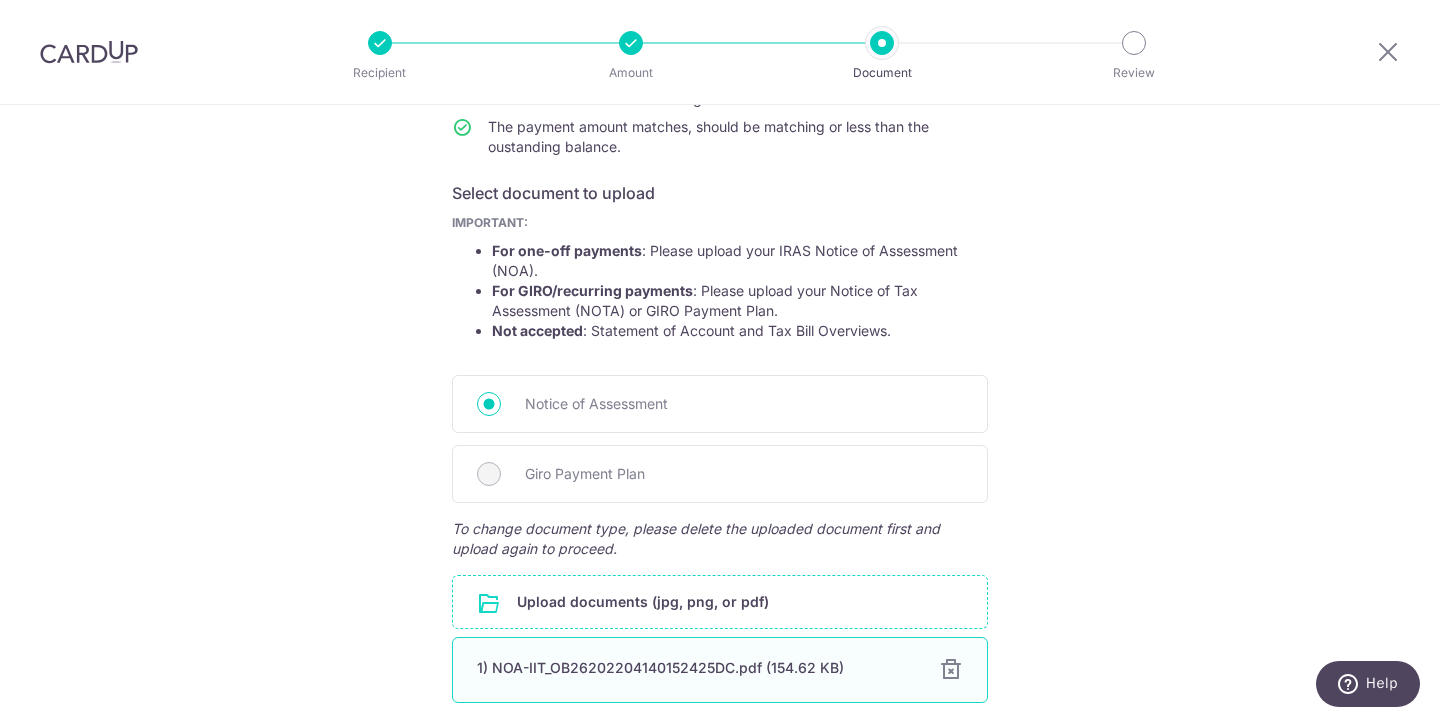 click at bounding box center (951, 670) 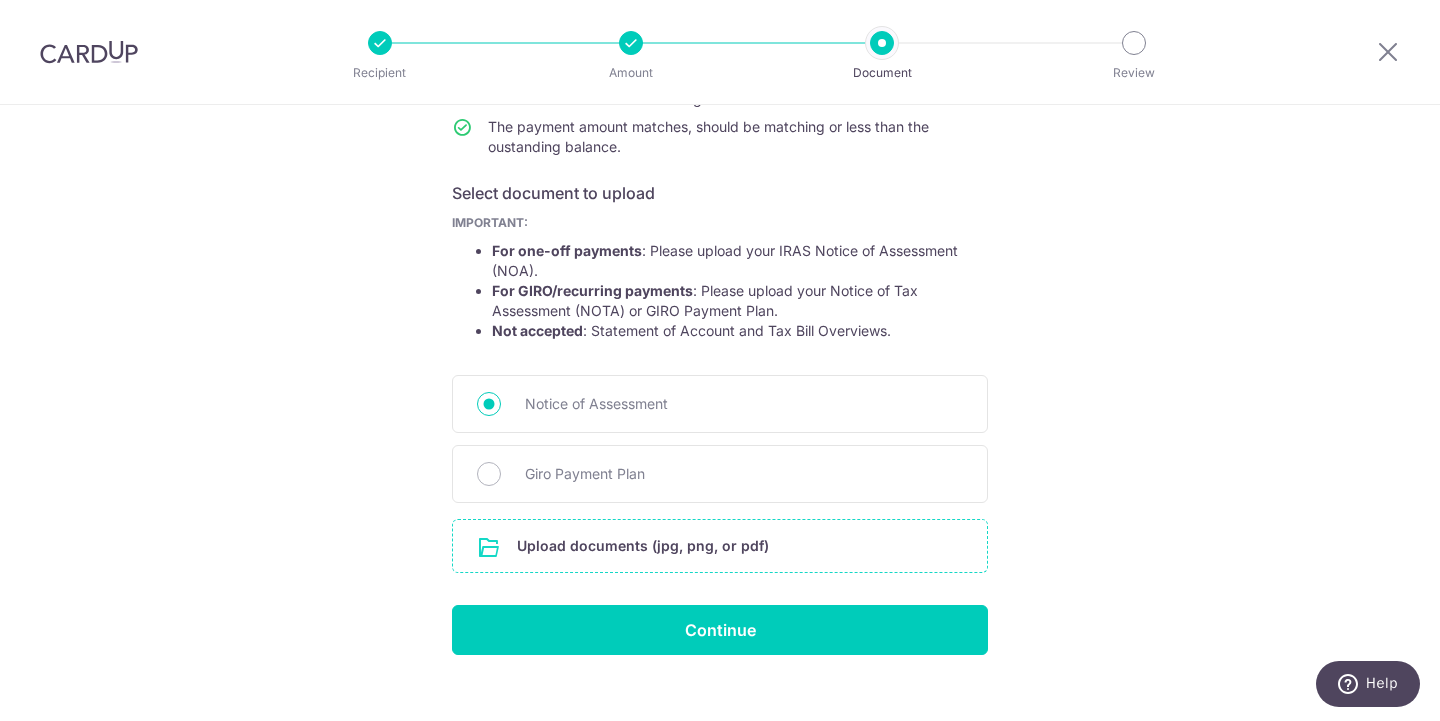 click at bounding box center (720, 546) 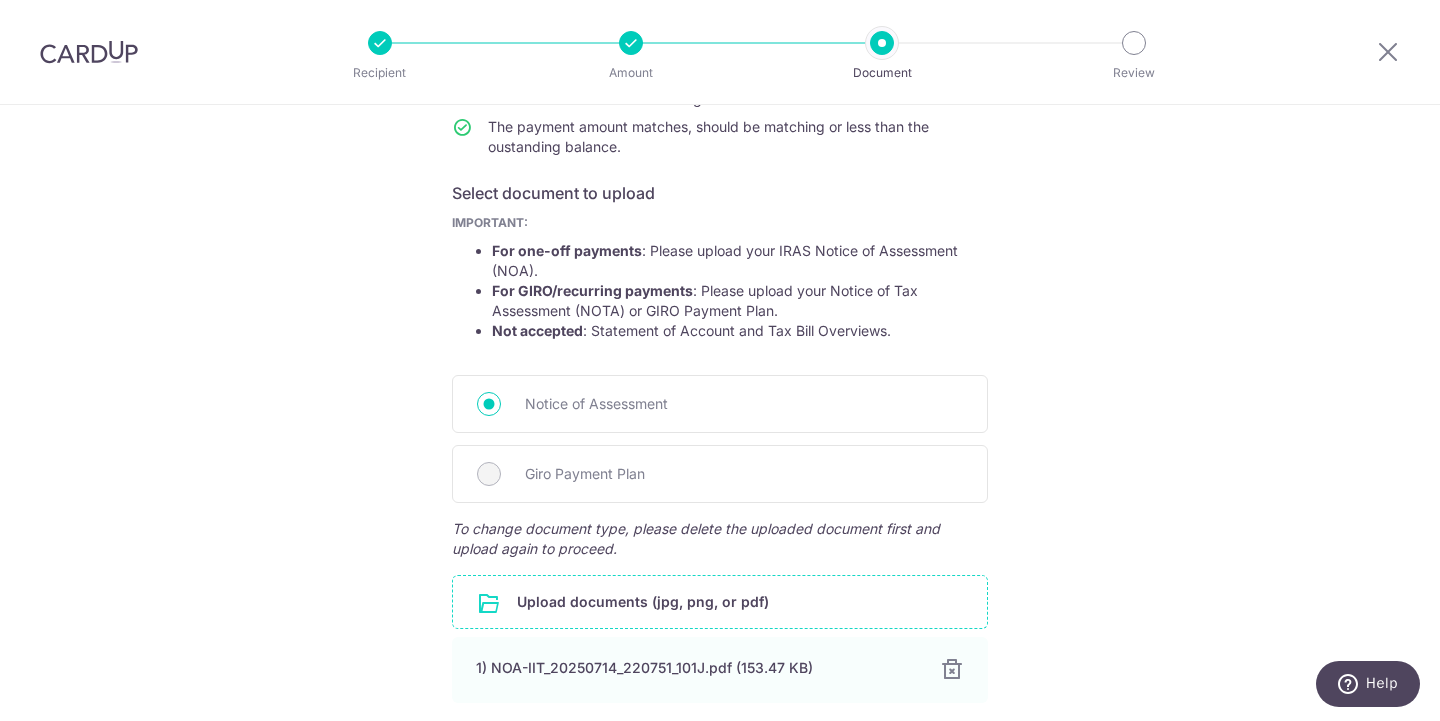 click on "Help us verify your payment
Your supporting documents will enable us to approve your payments smoothly!  Please ensure below points while providing the documents:
The document is an up-to-date  Notice of Assessment and Giro Payment Plan .
The document clearly shows the Consumer name, NRIC, outstanding balance and date of outstanding balance.
The payment amount matches, should be matching or less than the oustanding balance.
Select document to upload
IMPORTANT:   For one-off payments : Please upload your IRAS Notice of Assessment (NOA).   For GIRO/recurring payments : Please upload your Notice of Tax Assessment (NOTA) or GIRO Payment Plan.   Not accepted : Statement of Account and Tax Bill Overviews." at bounding box center (720, 360) 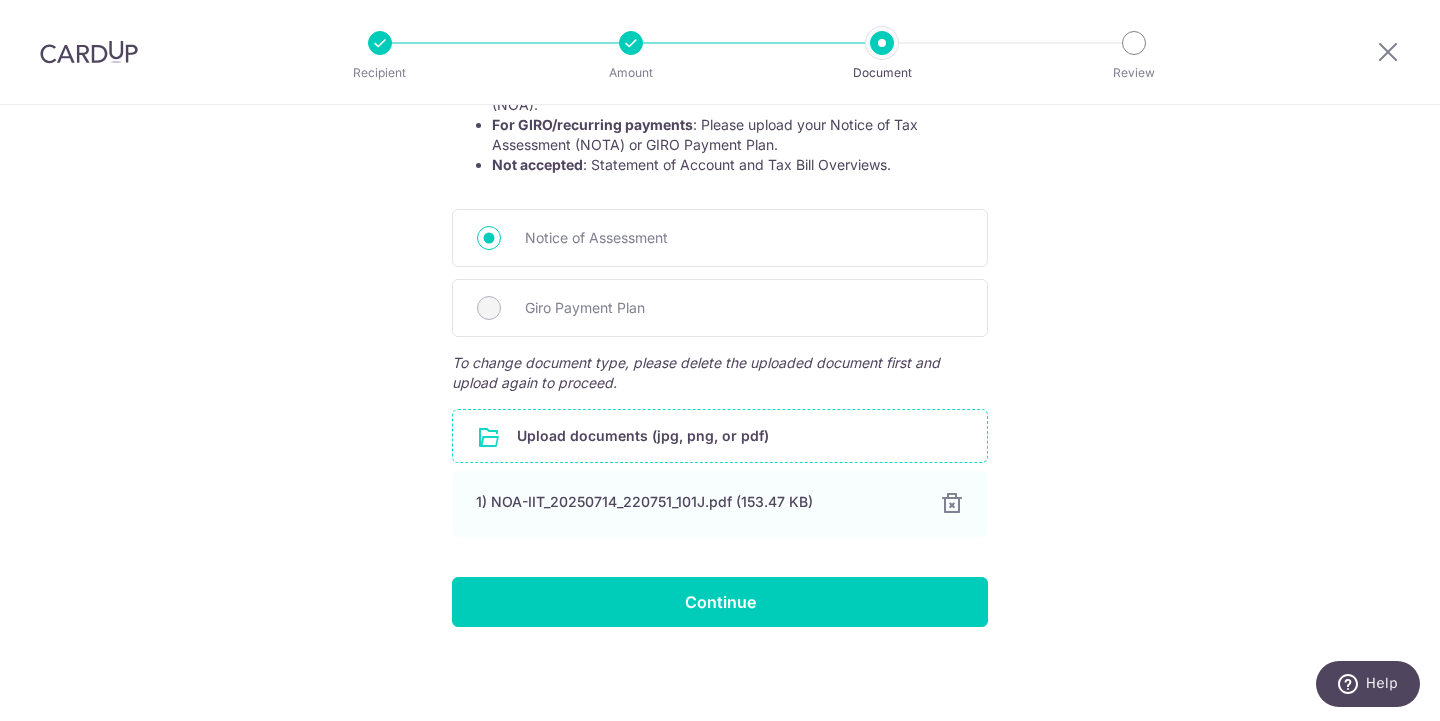 scroll, scrollTop: 438, scrollLeft: 0, axis: vertical 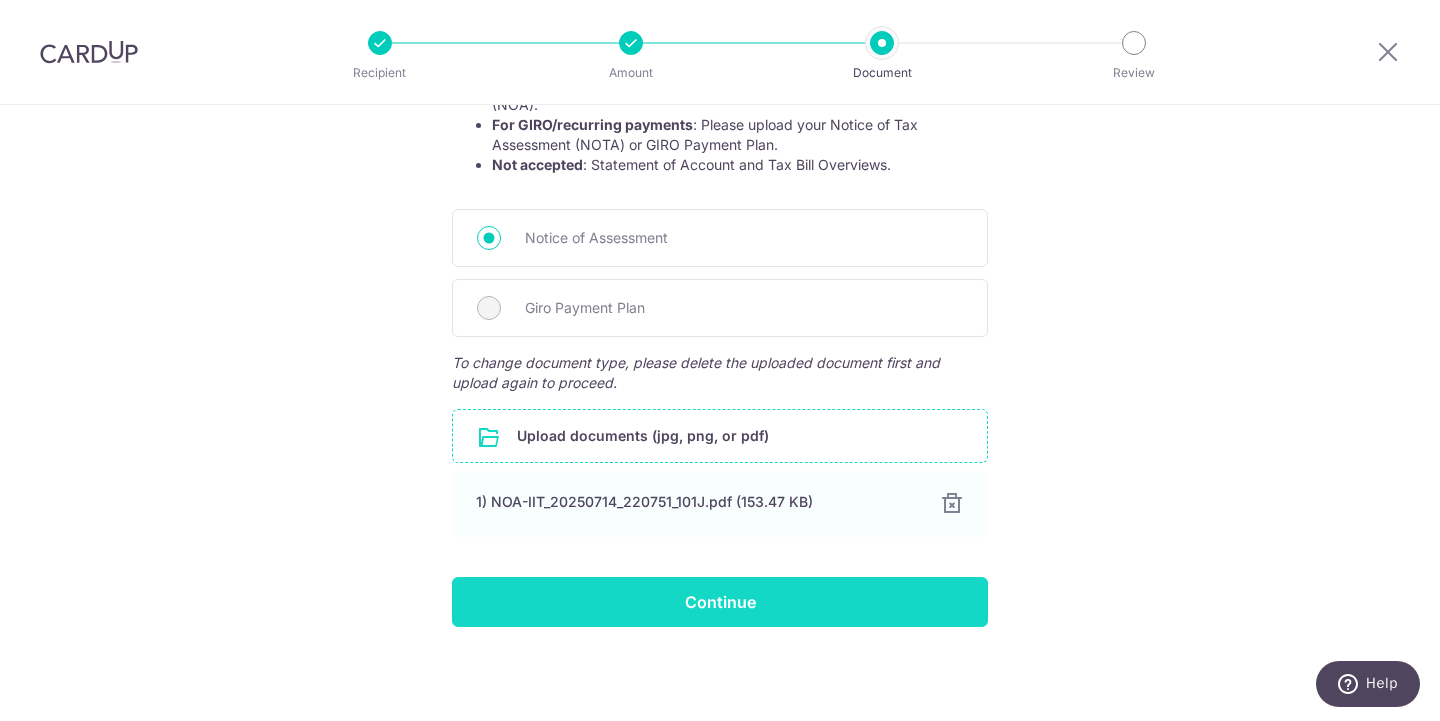 click on "Continue" at bounding box center (720, 602) 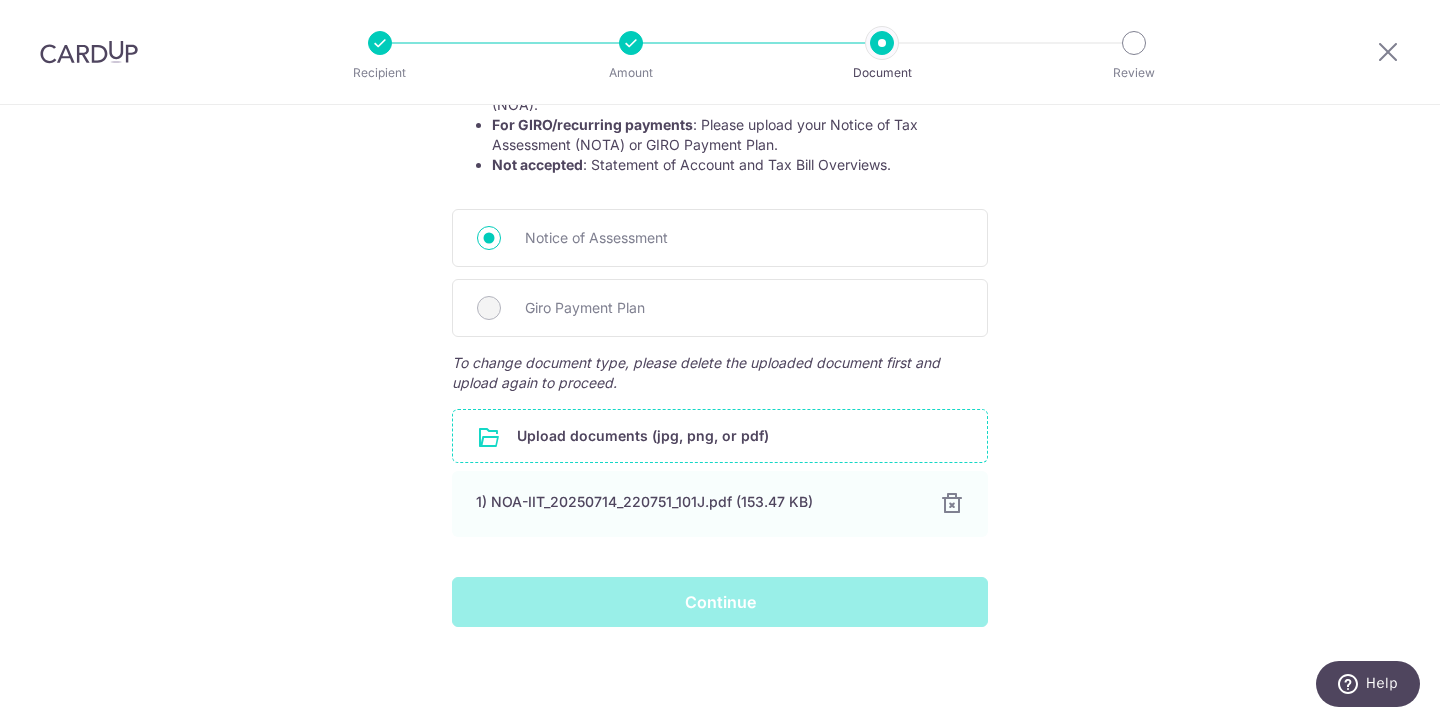click on "Continue" at bounding box center (720, 602) 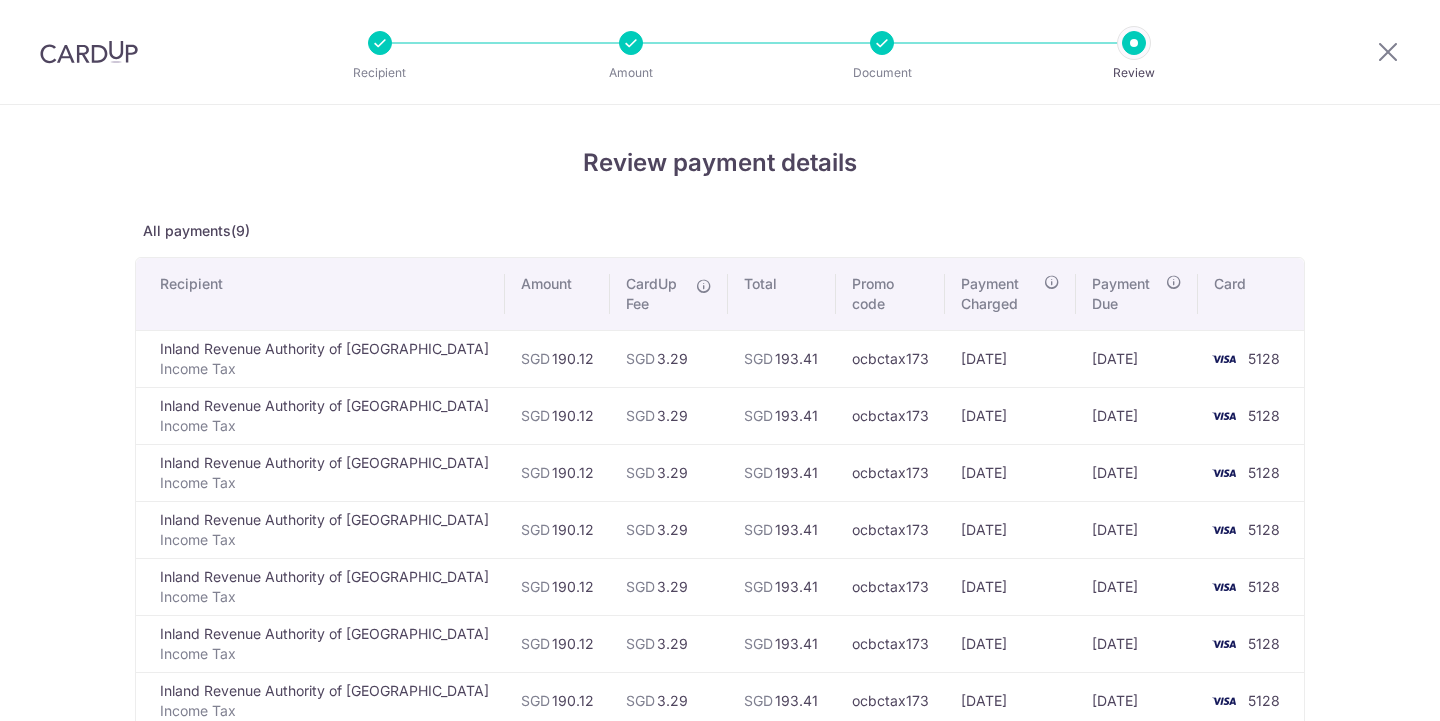 scroll, scrollTop: 0, scrollLeft: 0, axis: both 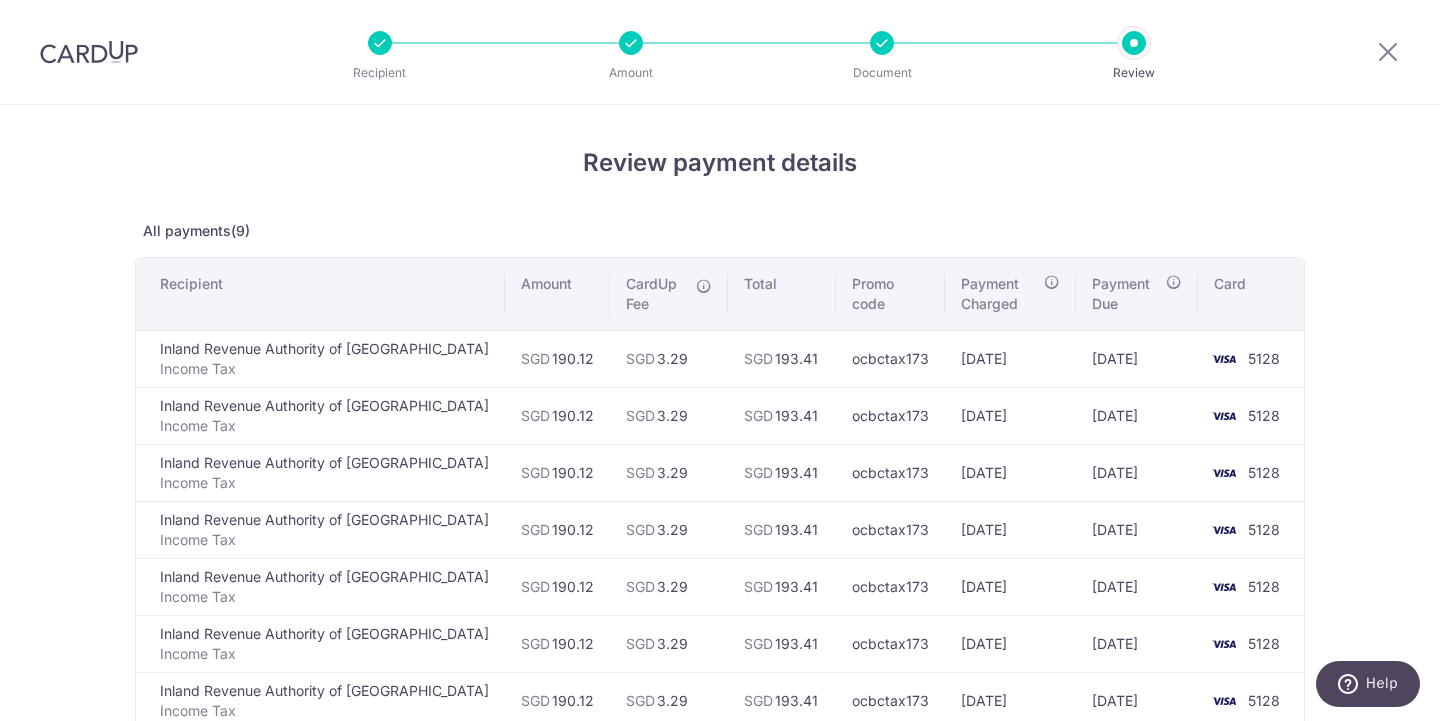 click on "Review payment details
All payments(9)
Recipient
Amount
CardUp Fee
Total
Promo code
Payment Charged
Payment Due
Card
Inland Revenue Authority of Singapore
Income Tax
SGD   190.12
SGD   3.29
SGD" at bounding box center (720, 656) 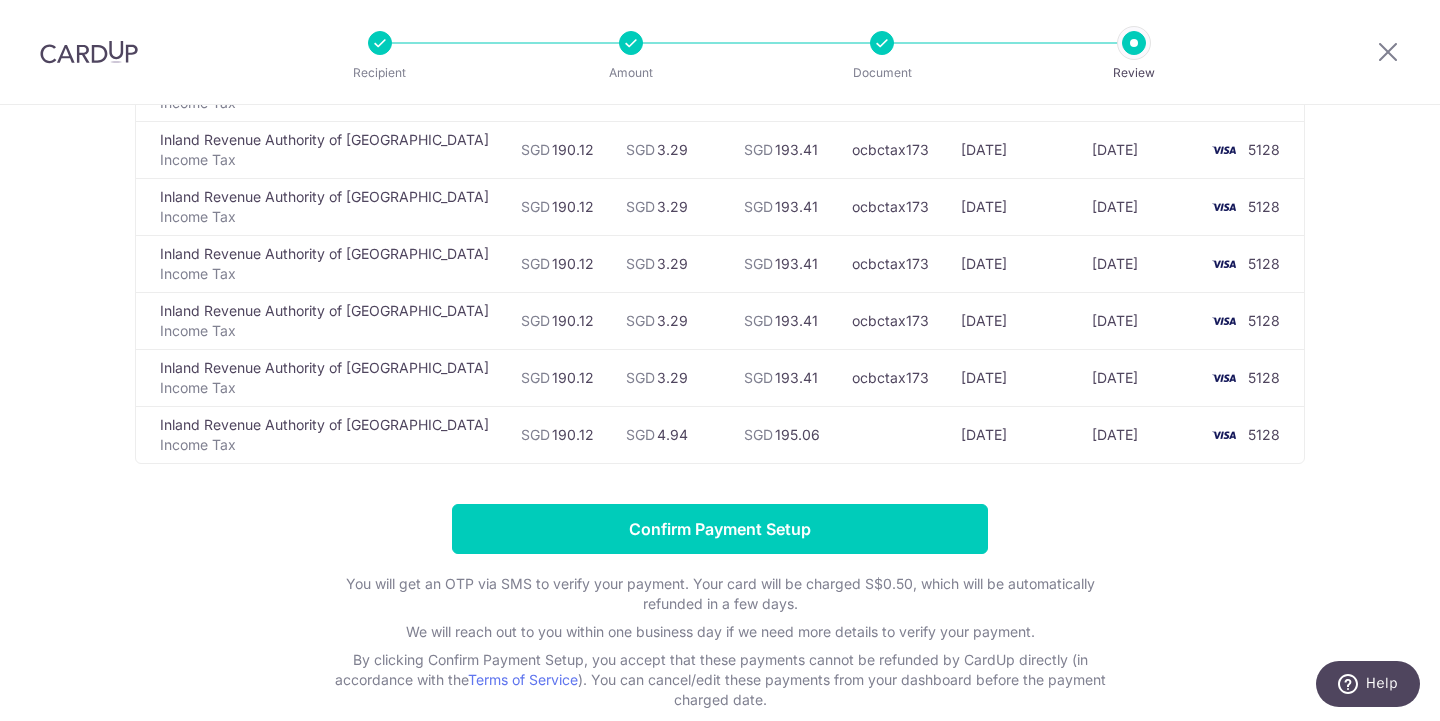 scroll, scrollTop: 375, scrollLeft: 0, axis: vertical 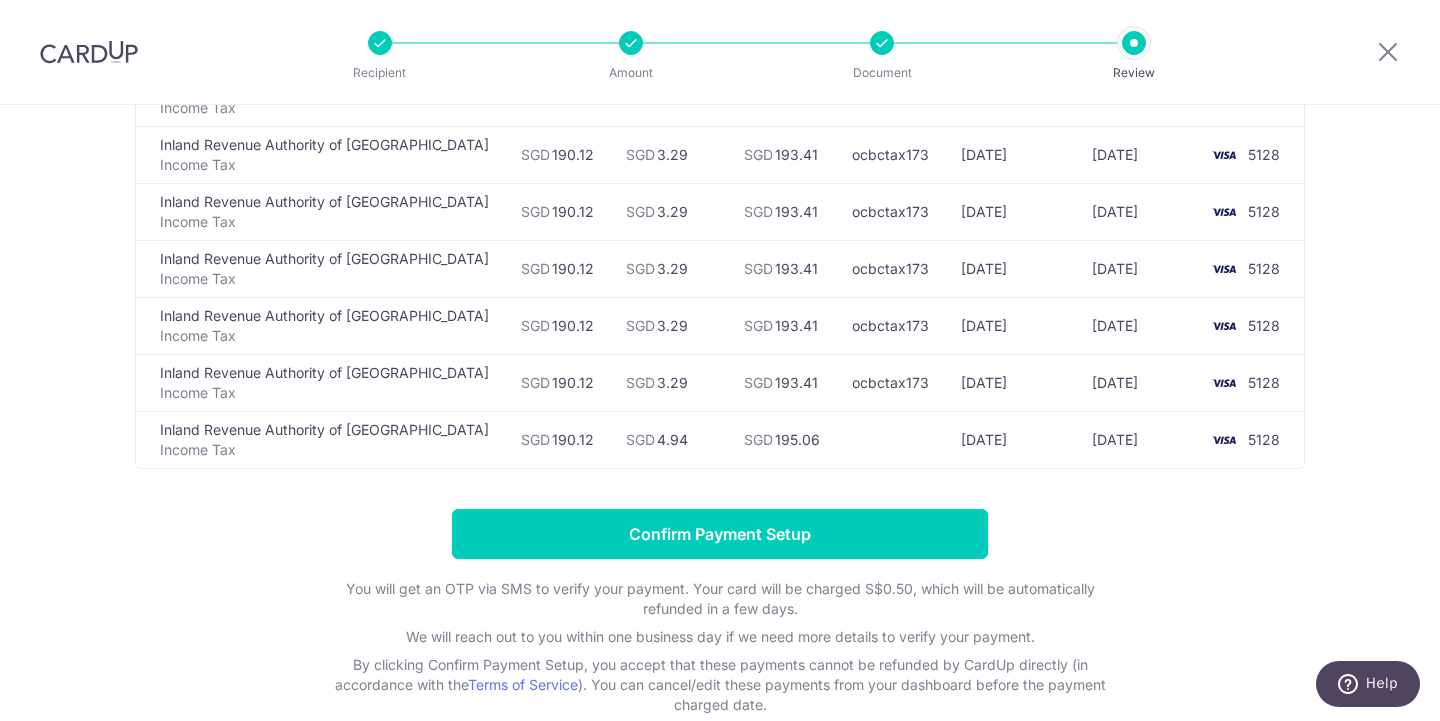 click at bounding box center [882, 43] 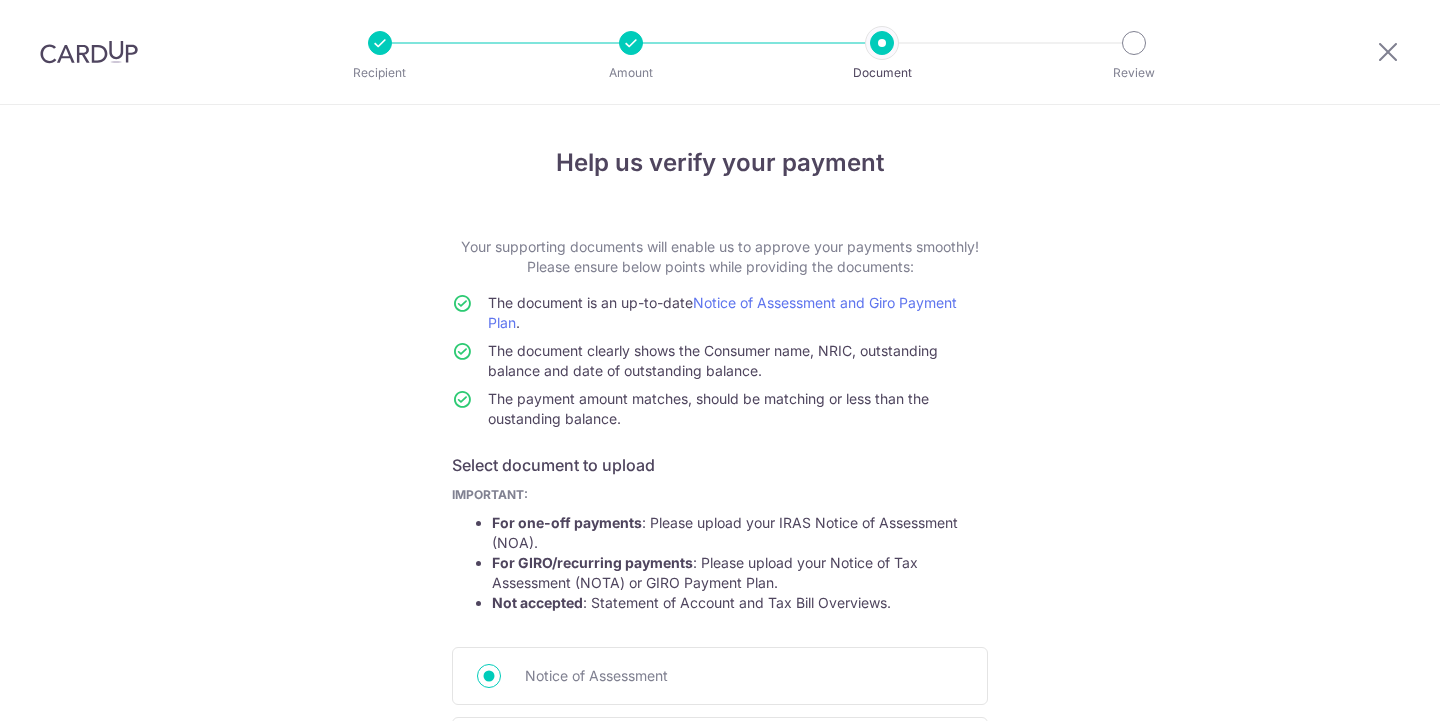 scroll, scrollTop: 0, scrollLeft: 0, axis: both 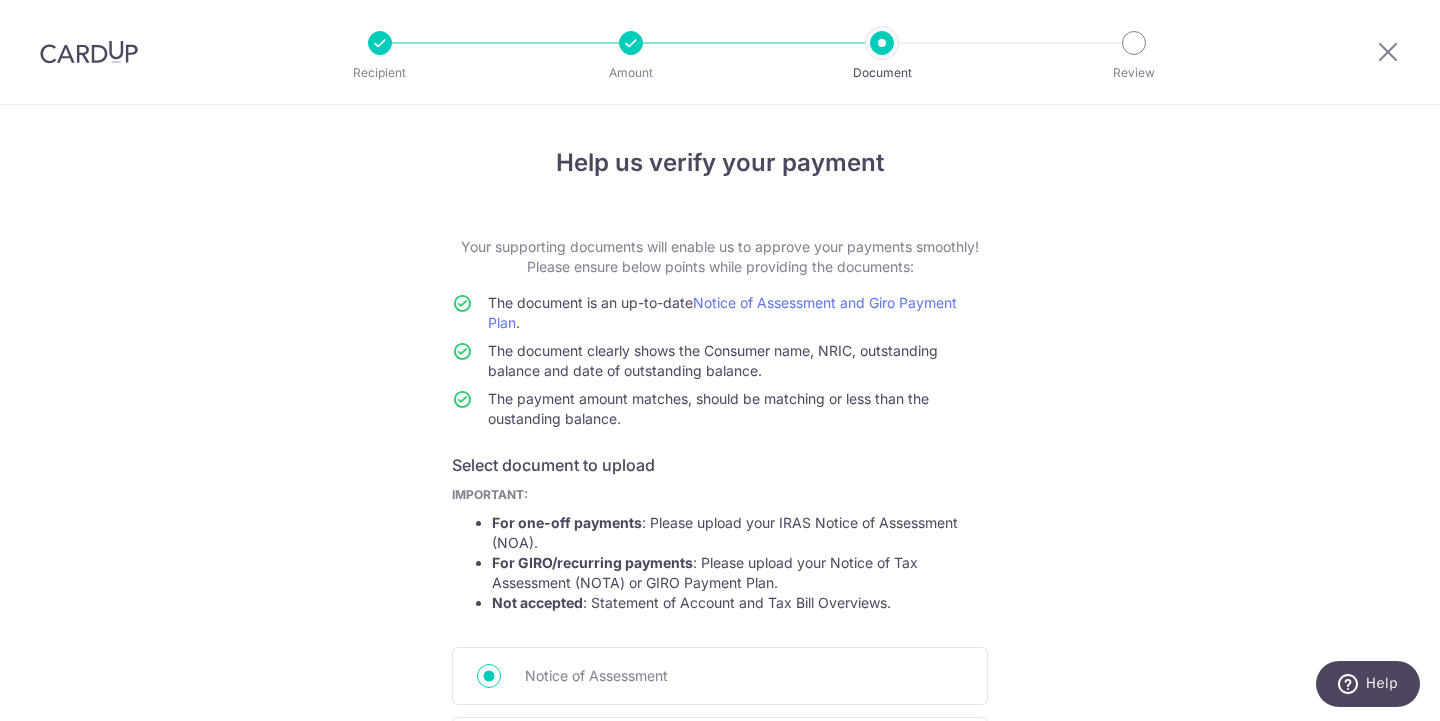 click on "Help us verify your payment
Your supporting documents will enable us to approve your payments smoothly!  Please ensure below points while providing the documents:
The document is an up-to-date  Notice of Assessment and Giro Payment Plan .
The document clearly shows the Consumer name, NRIC, outstanding balance and date of outstanding balance.
The payment amount matches, should be matching or less than the oustanding balance.
Select document to upload
IMPORTANT:   For one-off payments : Please upload your IRAS Notice of Assessment (NOA).   For GIRO/recurring payments : Please upload your Notice of Tax Assessment (NOTA) or GIRO Payment Plan.   Not accepted : Statement of Account and Tax Bill Overviews." at bounding box center [720, 638] 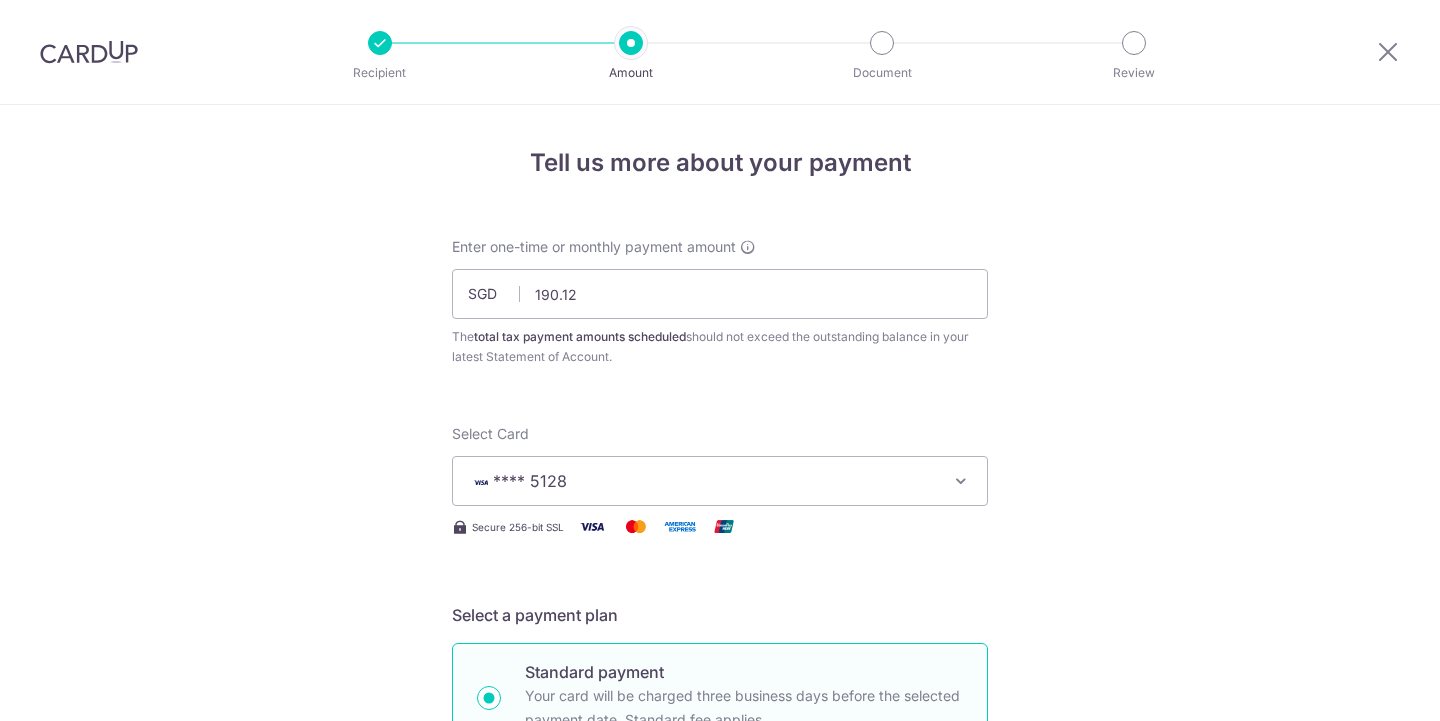 scroll, scrollTop: 0, scrollLeft: 0, axis: both 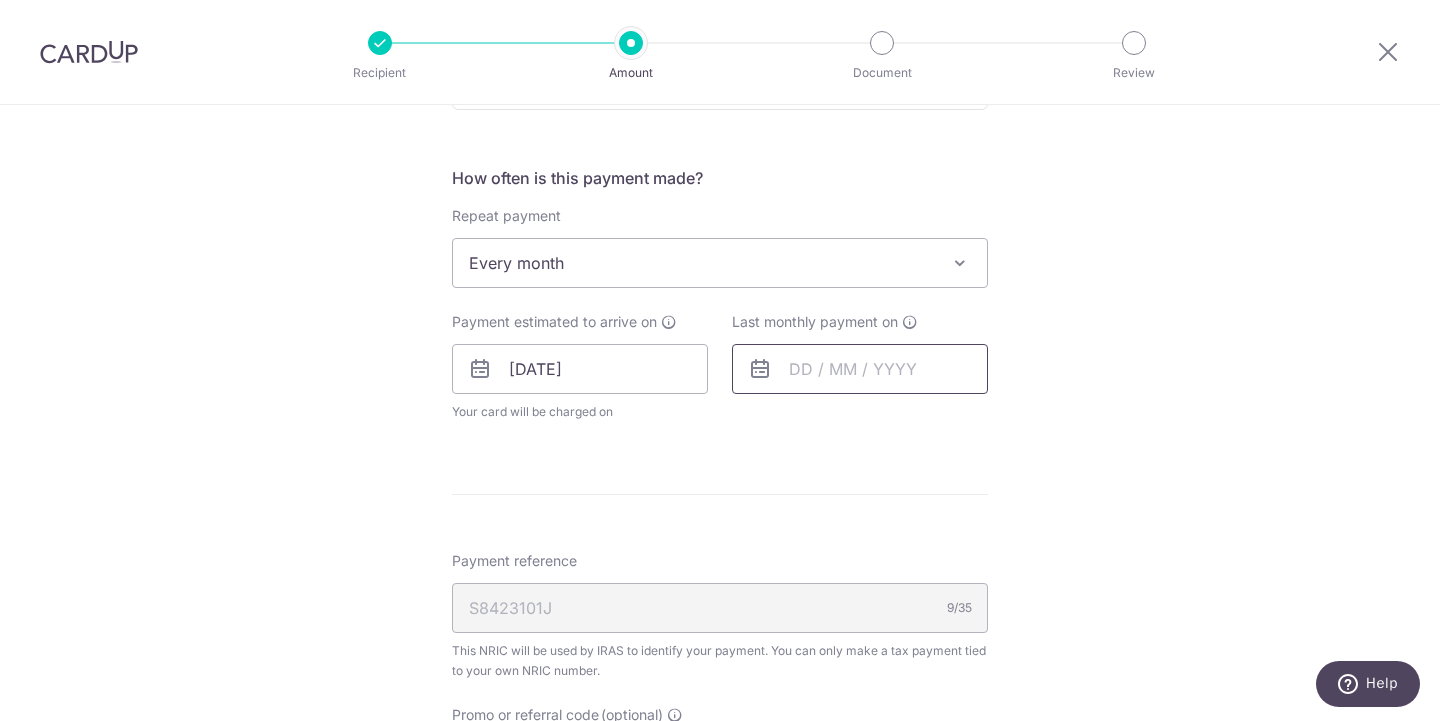 click at bounding box center [860, 369] 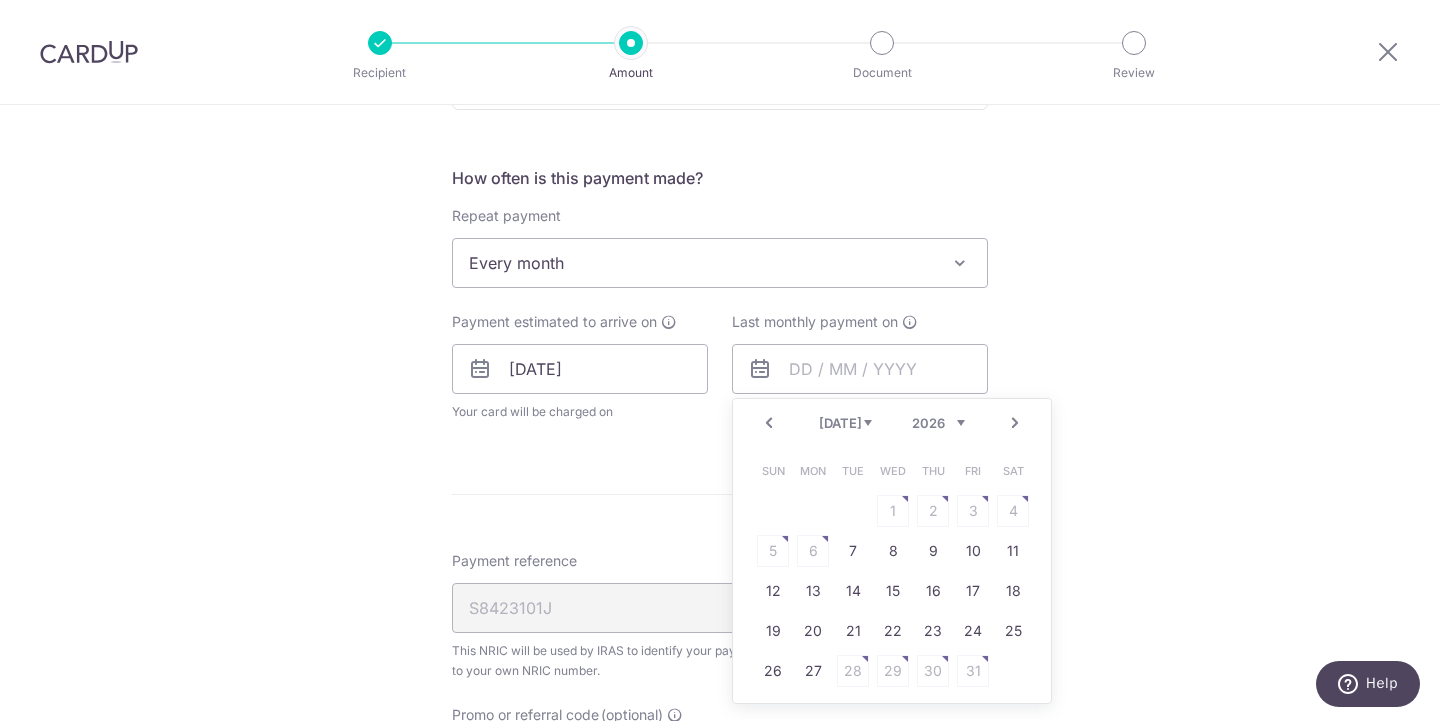 click on "Prev" at bounding box center [769, 423] 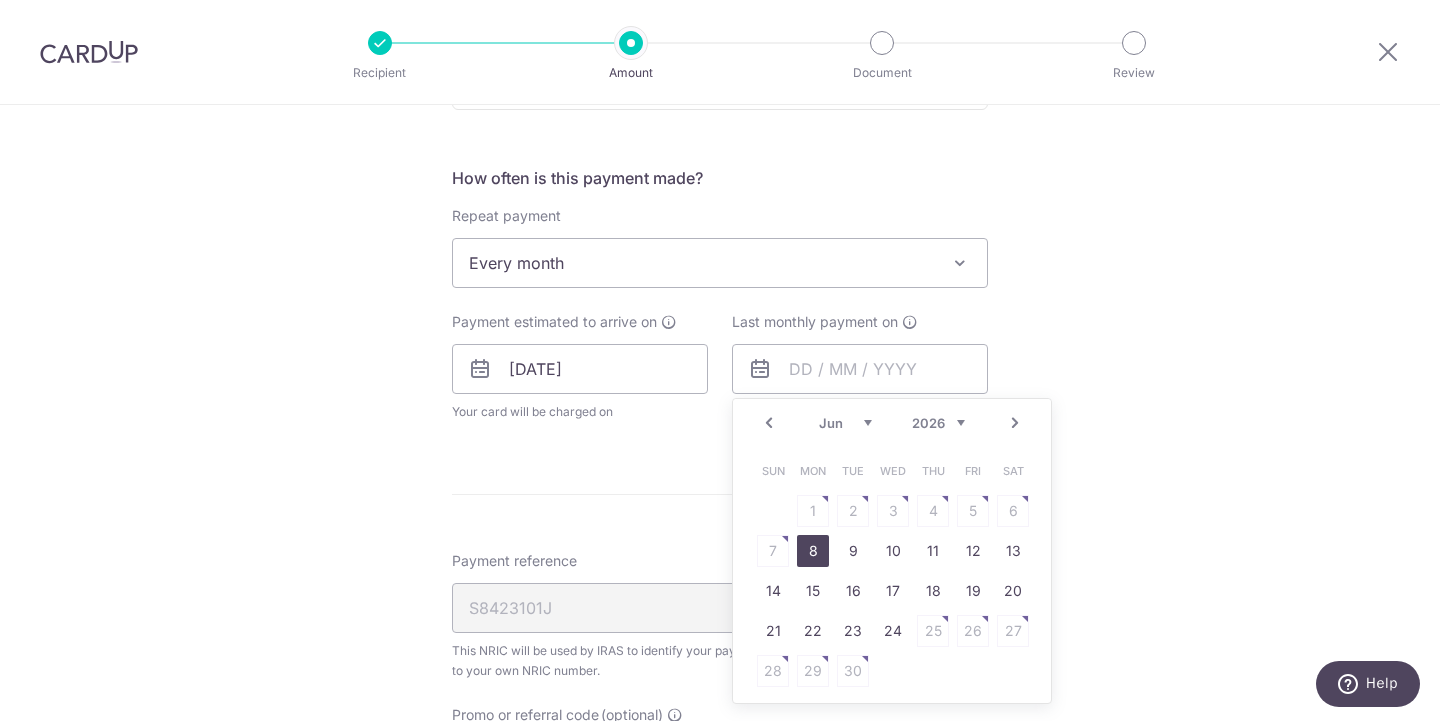 click on "8" at bounding box center [813, 551] 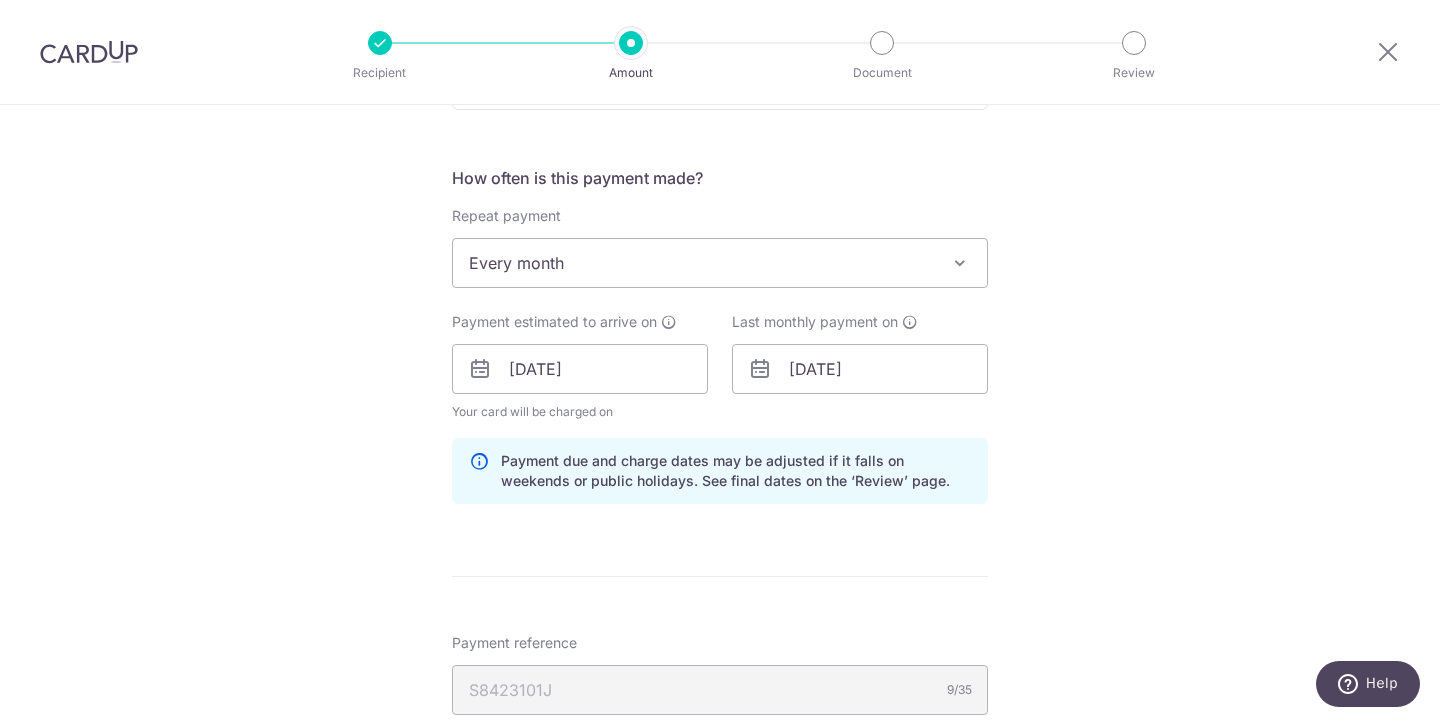 click on "Enter one-time or monthly payment amount
SGD
190.12
190.12
The  total tax payment amounts scheduled  should not exceed the outstanding balance in your latest Statement of Account.
Select Card
**** 5128
Add credit card
Your Cards
**** 5128
Secure 256-bit SSL
Text
New card details
Card" at bounding box center [720, 377] 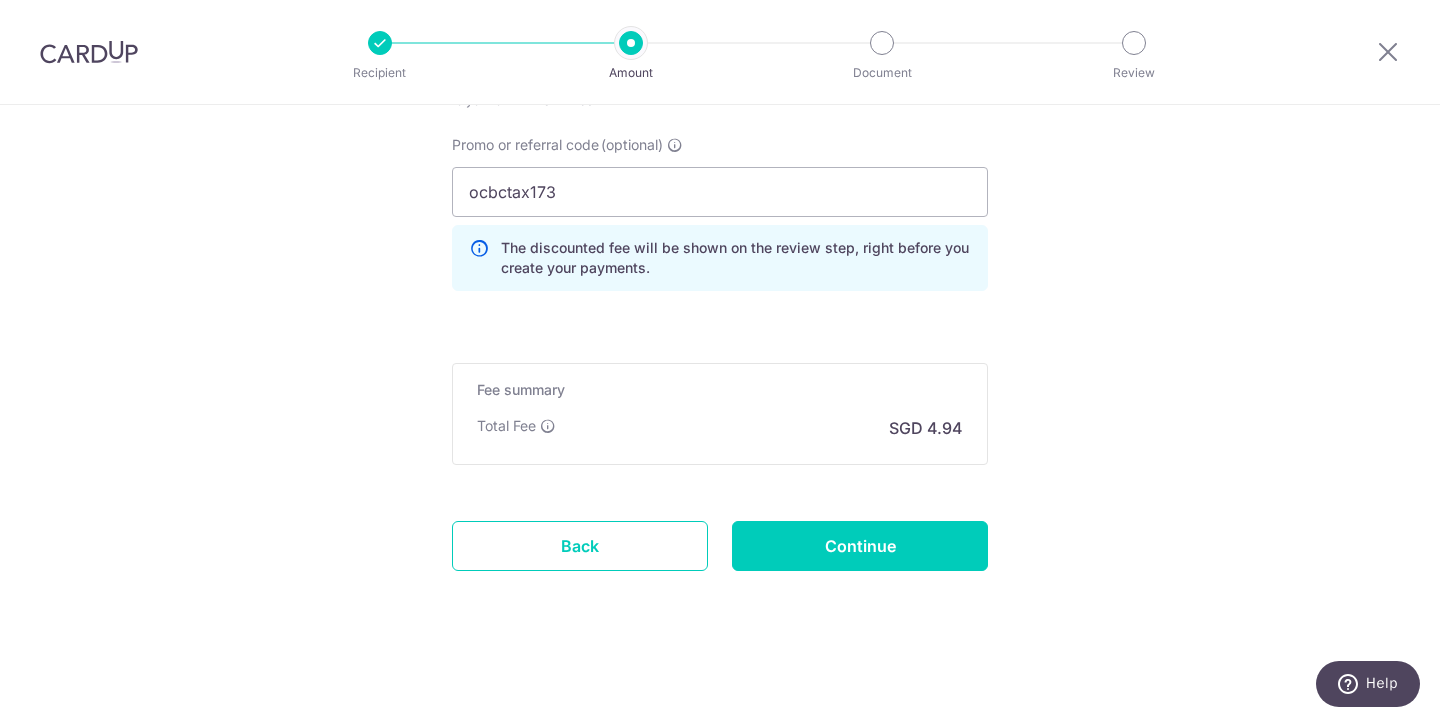 scroll, scrollTop: 1413, scrollLeft: 0, axis: vertical 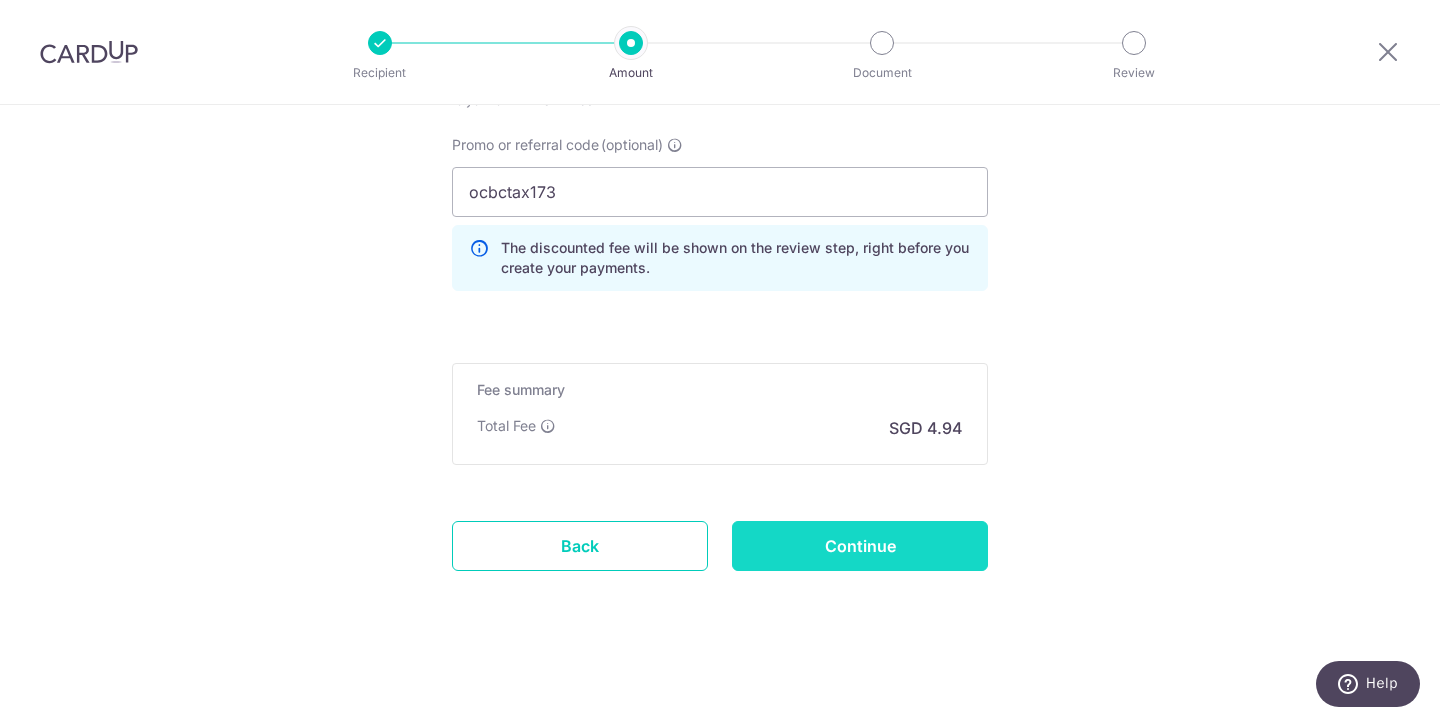 click on "Continue" at bounding box center [860, 546] 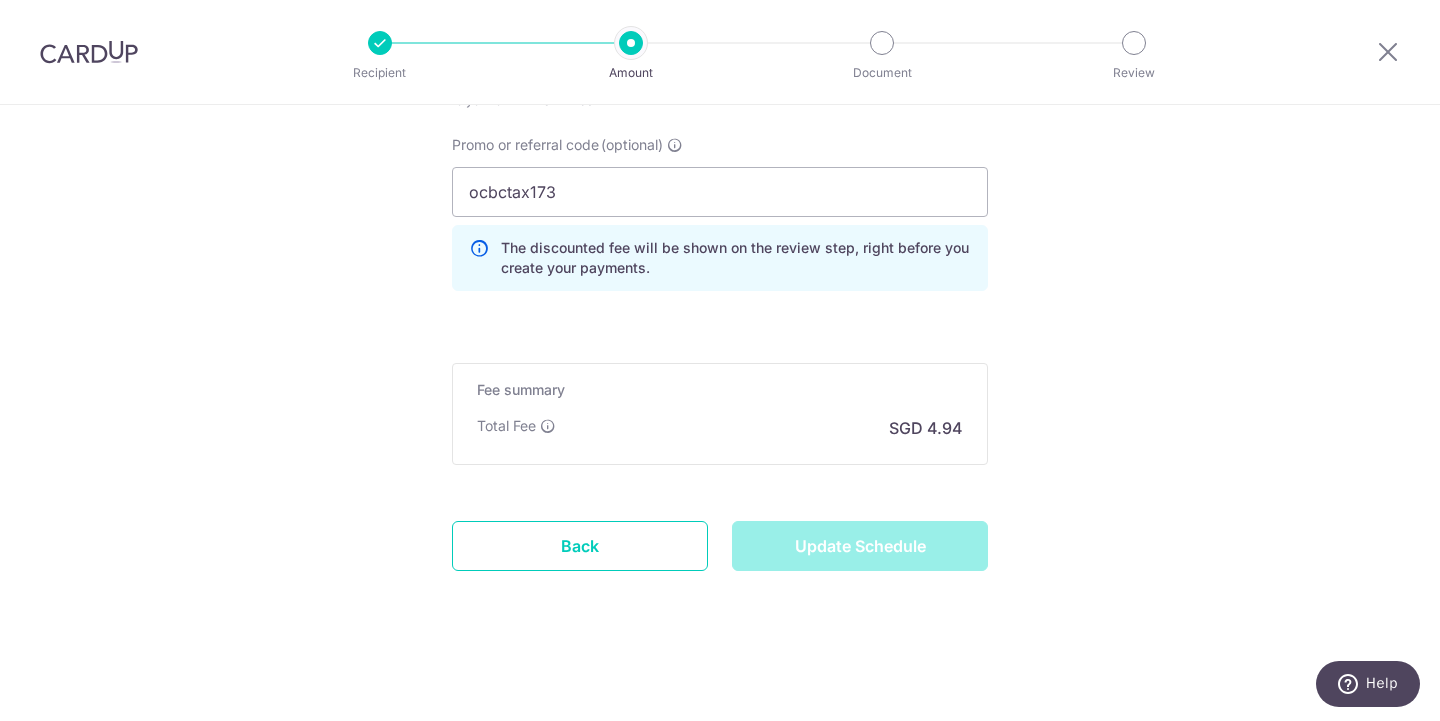 type on "Update Schedule" 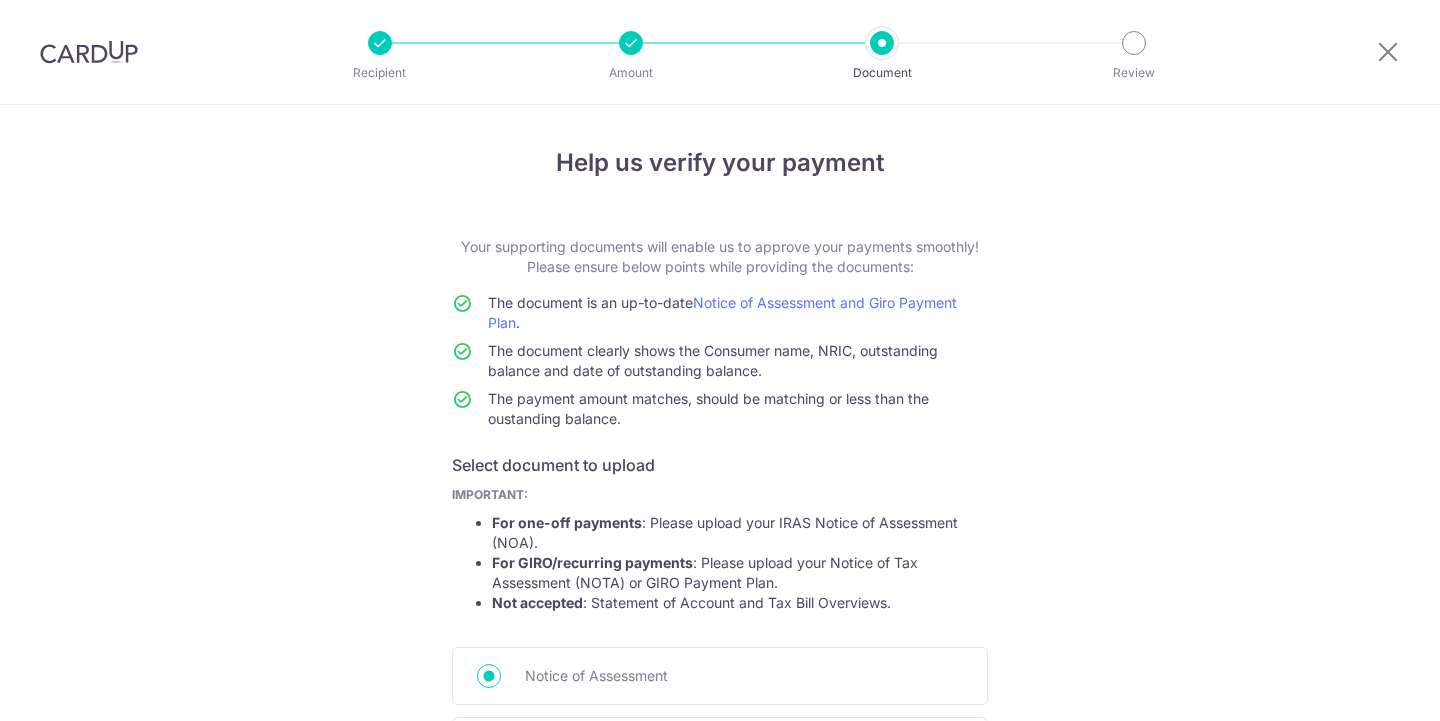 scroll, scrollTop: 0, scrollLeft: 0, axis: both 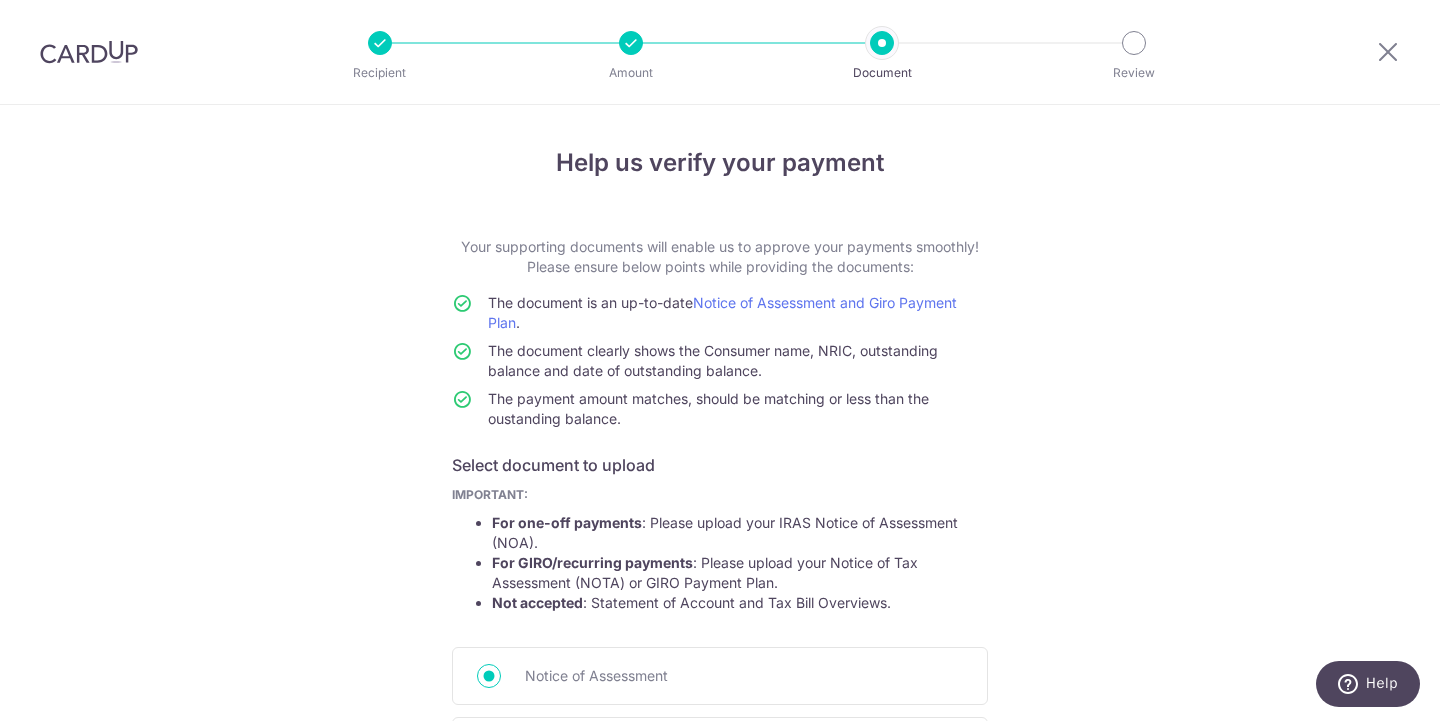 click on "Help us verify your payment
Your supporting documents will enable us to approve your payments smoothly!  Please ensure below points while providing the documents:
The document is an up-to-date  Notice of Assessment and Giro Payment Plan .
The document clearly shows the Consumer name, NRIC, outstanding balance and date of outstanding balance.
The payment amount matches, should be matching or less than the oustanding balance.
Select document to upload
IMPORTANT:   For one-off payments : Please upload your IRAS Notice of Assessment (NOA).   For GIRO/recurring payments : Please upload your Notice of Tax Assessment (NOTA) or GIRO Payment Plan.   Not accepted : Statement of Account and Tax Bill Overviews." at bounding box center [720, 638] 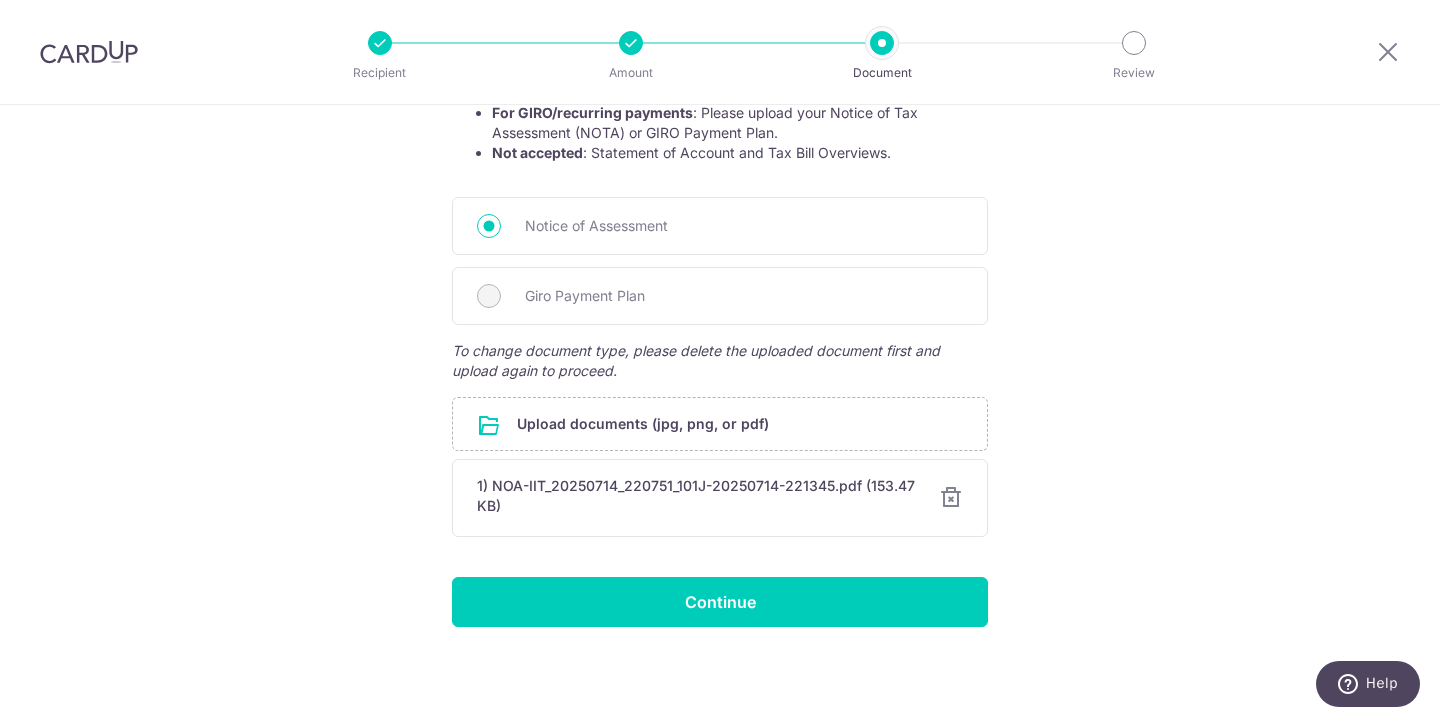 scroll, scrollTop: 450, scrollLeft: 0, axis: vertical 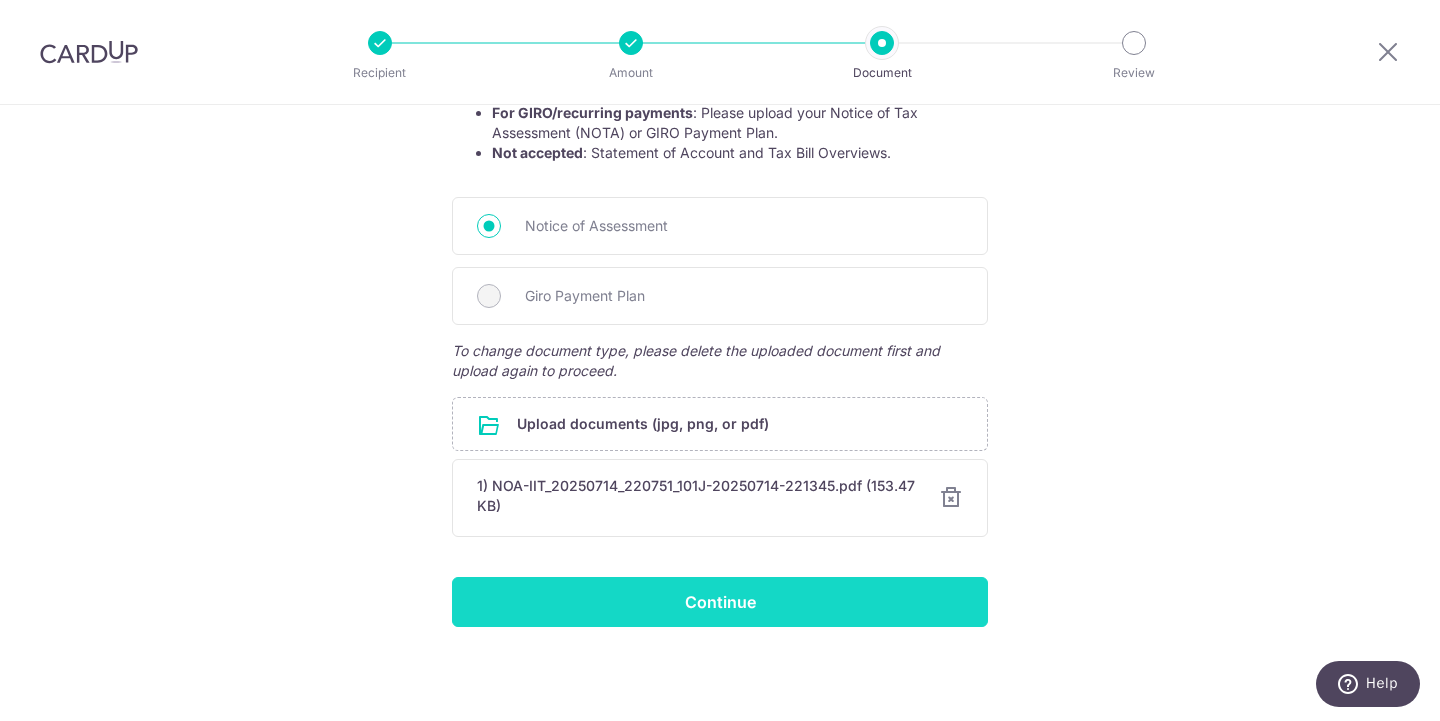click on "Continue" at bounding box center (720, 602) 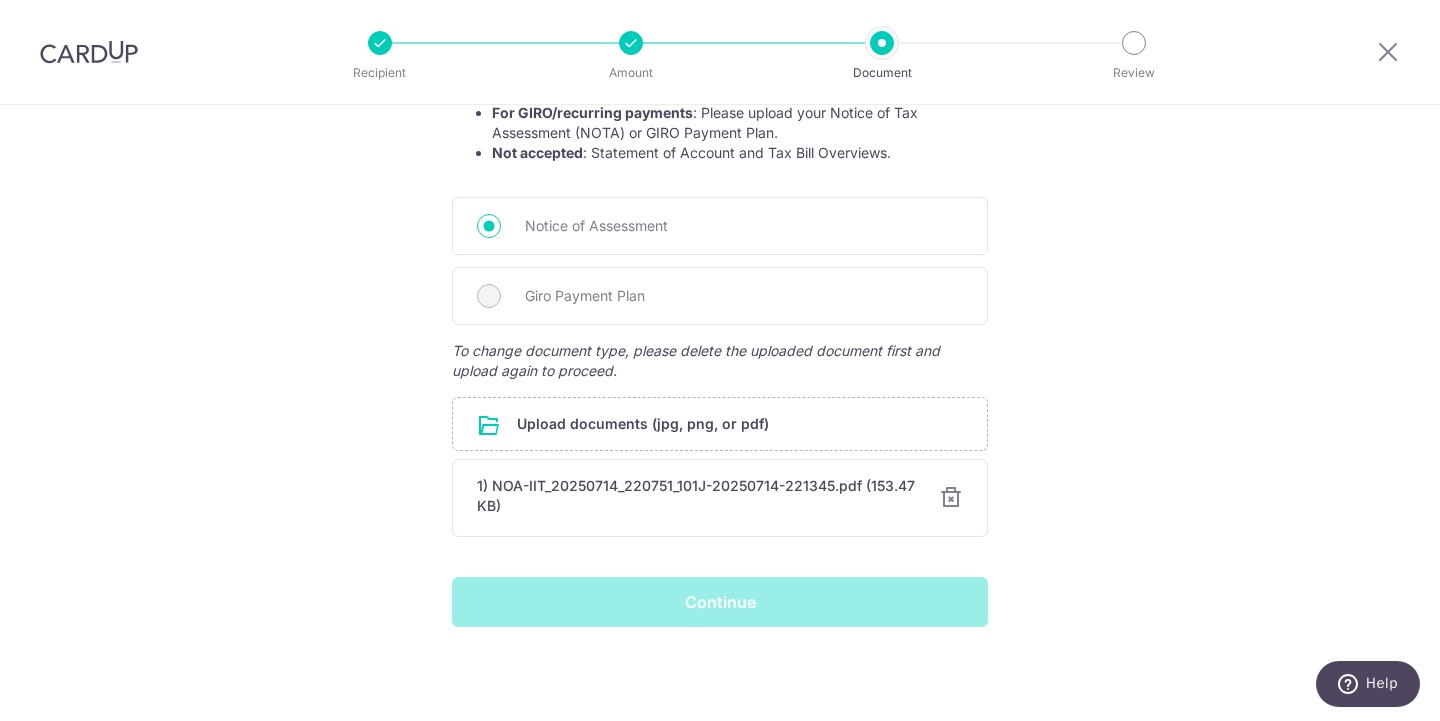 click on "Continue" at bounding box center (720, 602) 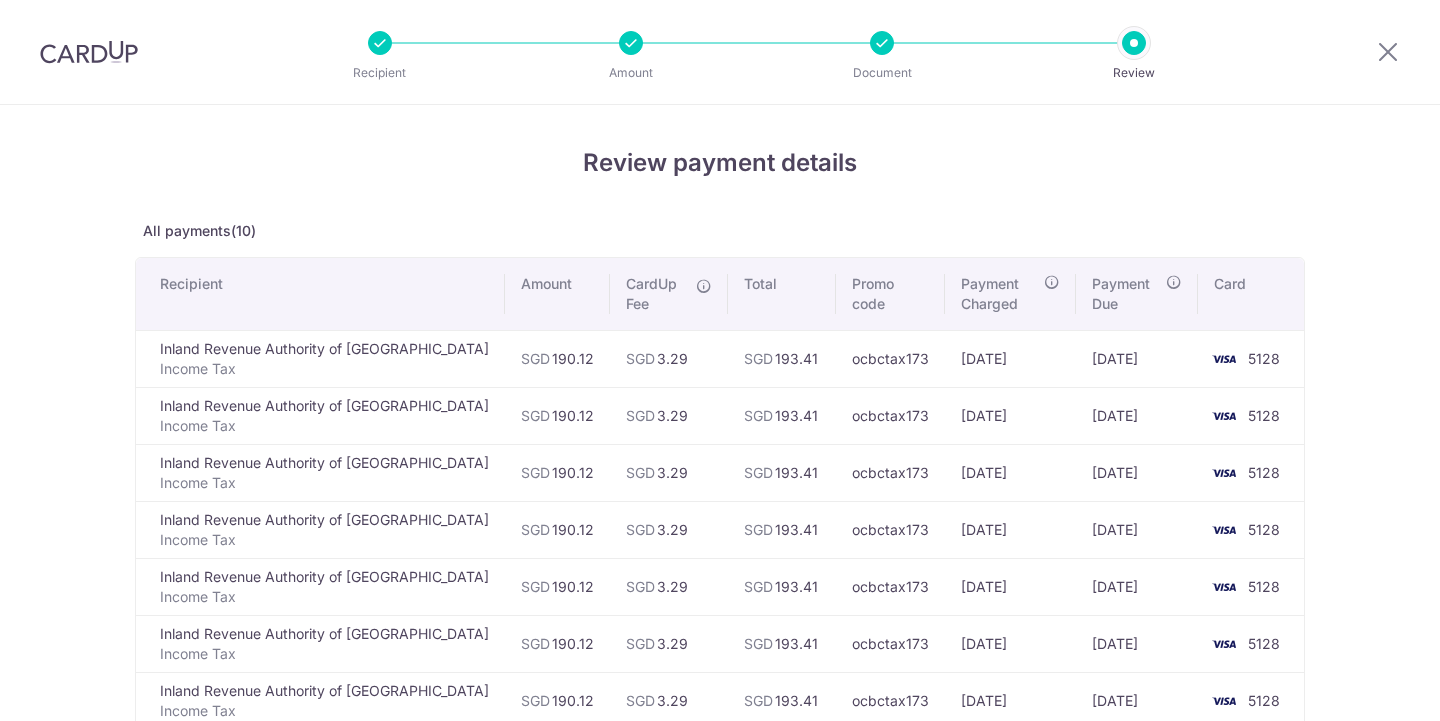 scroll, scrollTop: 0, scrollLeft: 0, axis: both 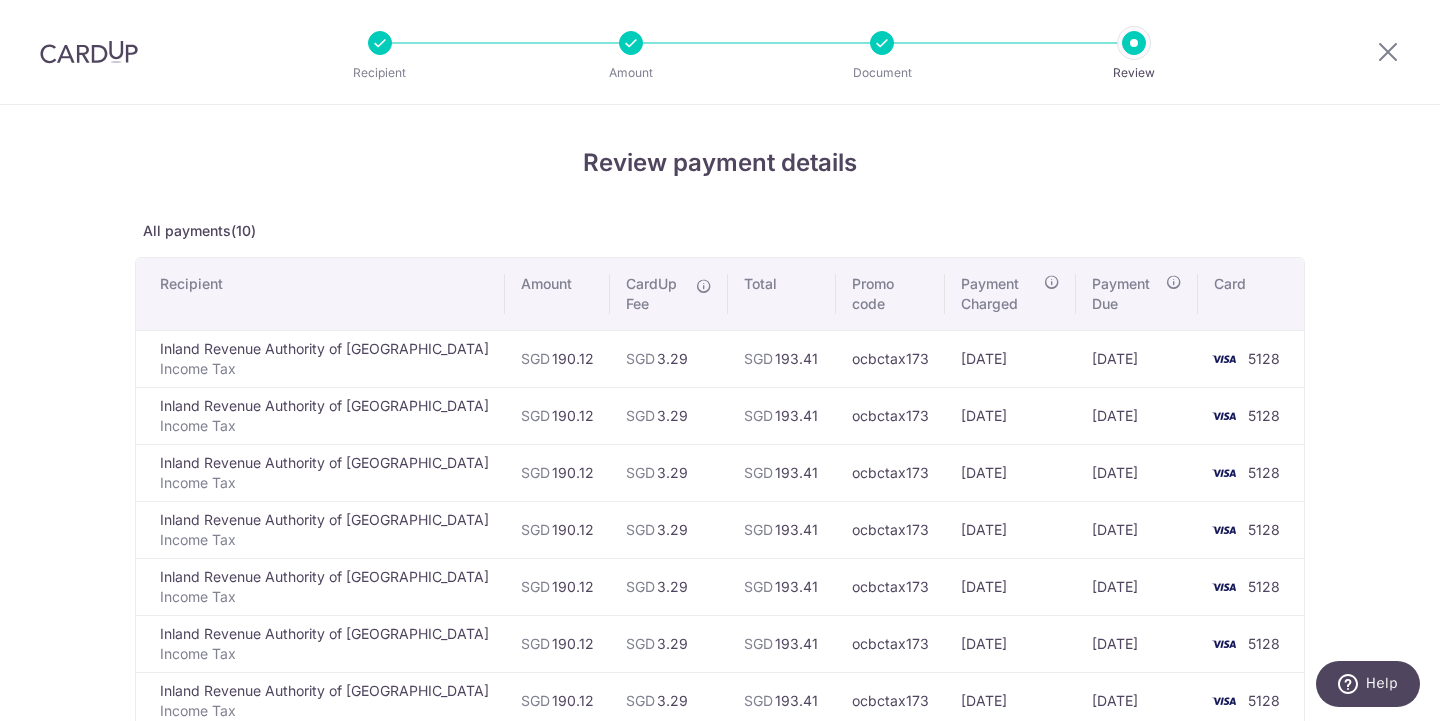 click on "Review payment details
All payments(10)
Recipient
Amount
CardUp Fee
Total
Promo code
Payment Charged
Payment Due
Card
Inland Revenue Authority of Singapore
Income Tax
SGD   190.12
SGD   3.29
SGD" at bounding box center [720, 685] 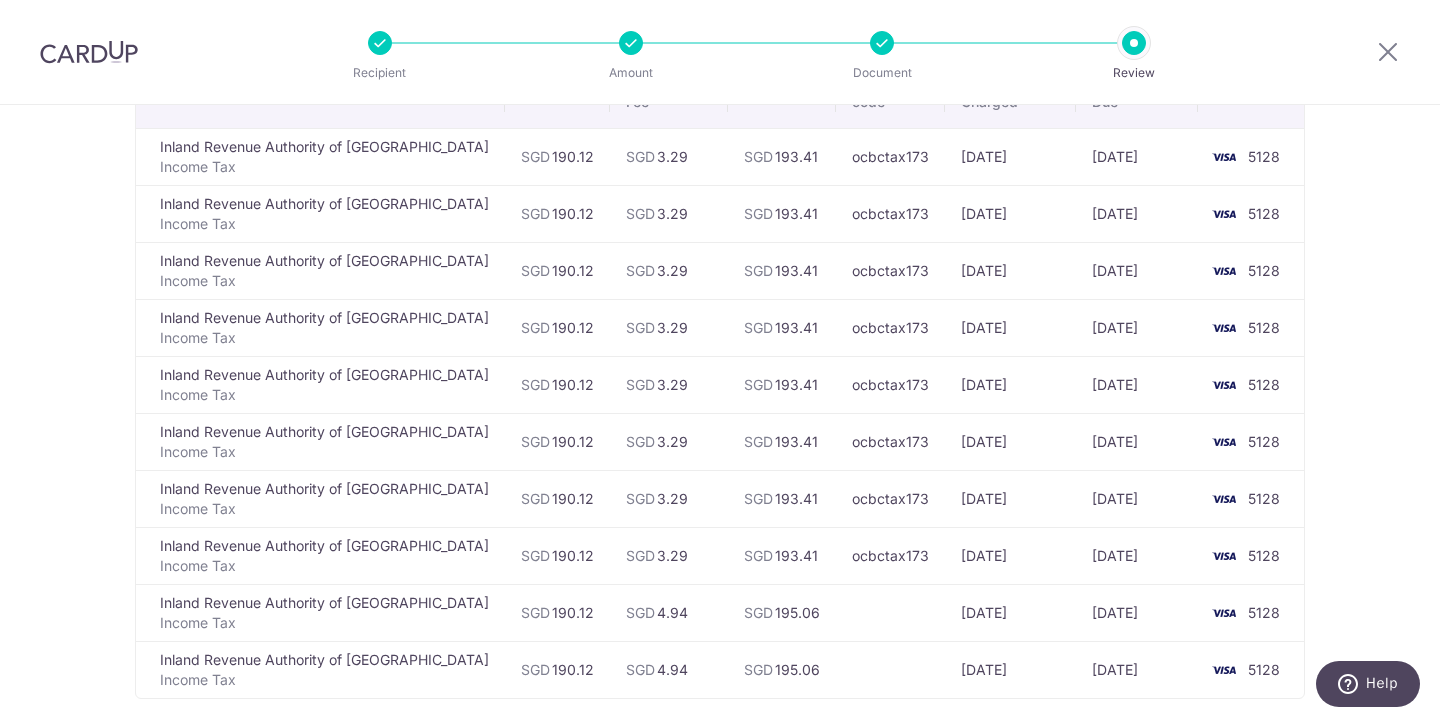 scroll, scrollTop: 201, scrollLeft: 0, axis: vertical 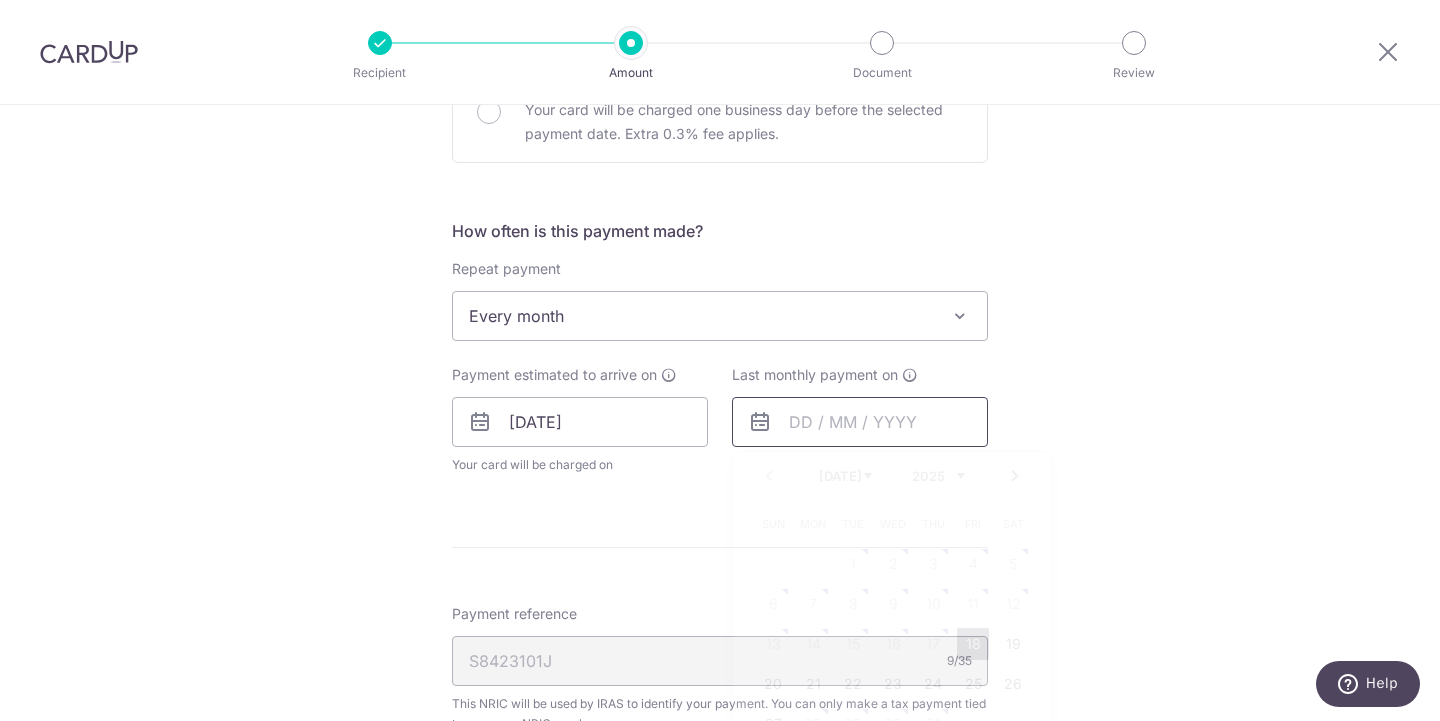 click at bounding box center (860, 422) 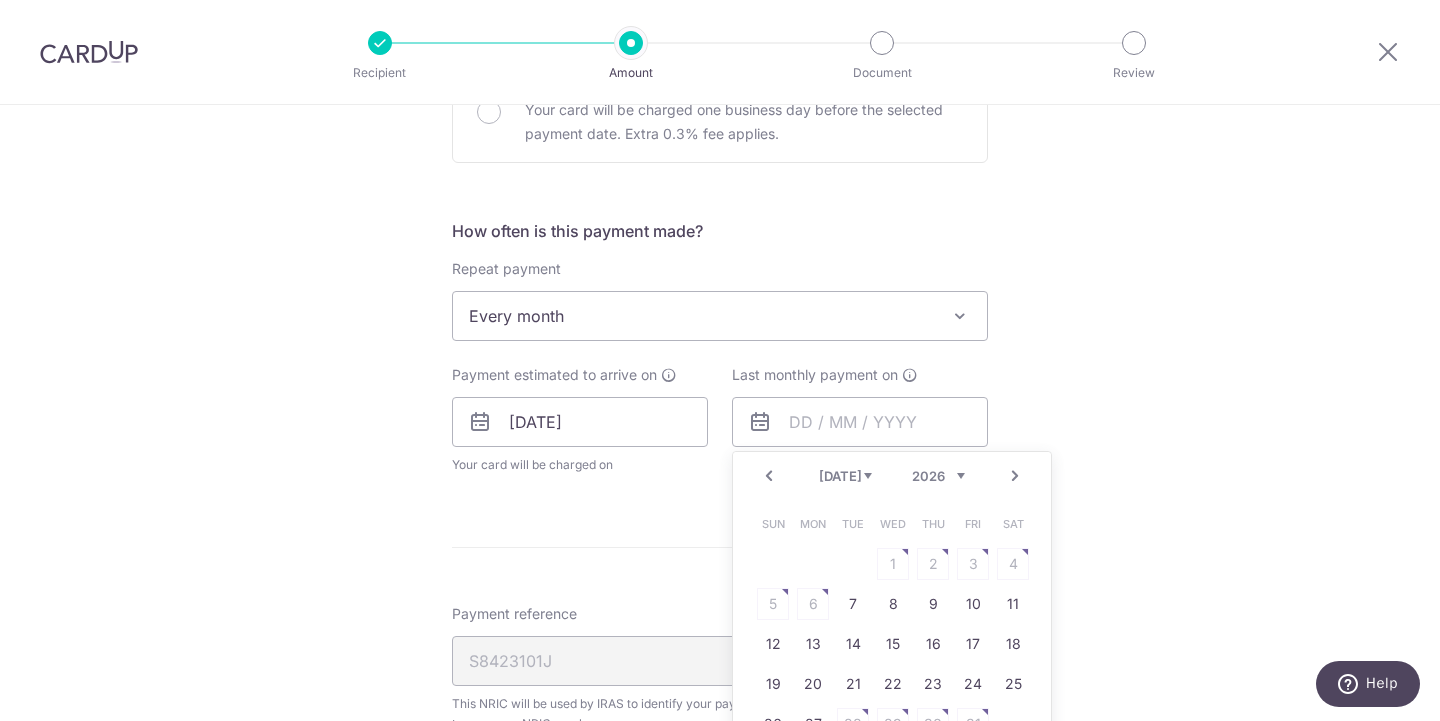 click on "Tell us more about your payment
Enter one-time or monthly payment amount
SGD
190.12
190.12
The  total tax payment amounts scheduled  should not exceed the outstanding balance in your latest Statement of Account.
Select Card
**** 5128
Add credit card
Your Cards
**** 5128
Secure 256-bit SSL
Text
New card details" at bounding box center [720, 370] 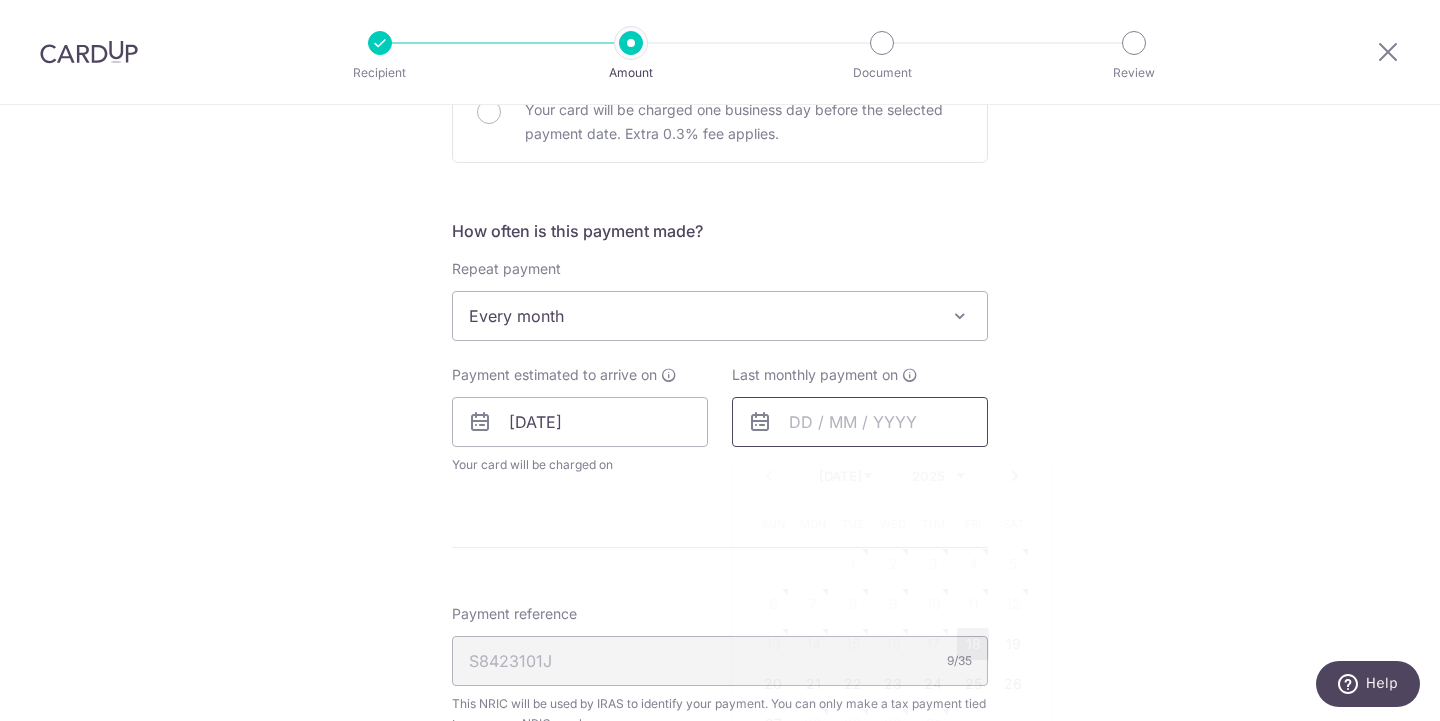 click at bounding box center (860, 422) 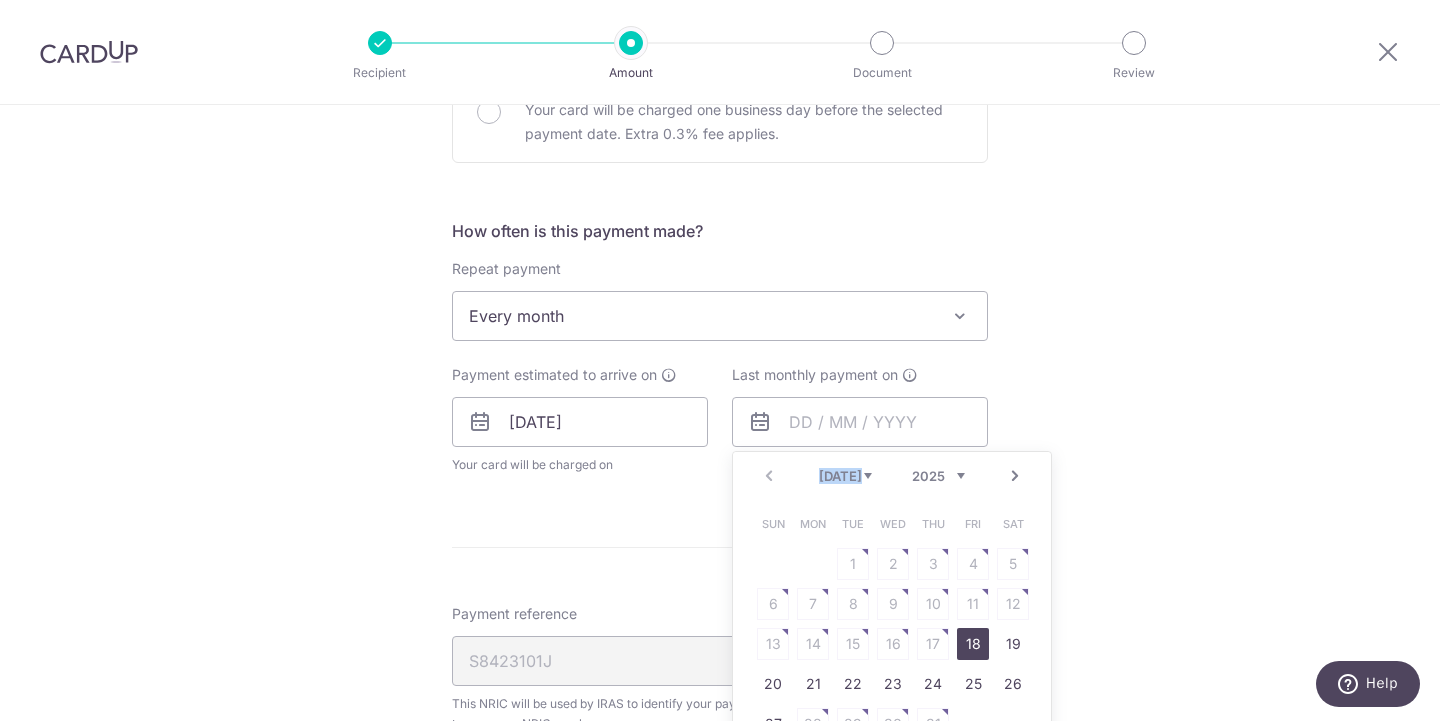 click on "Prev Next Jul Aug Sep Oct Nov Dec 2025 2026" at bounding box center [892, 476] 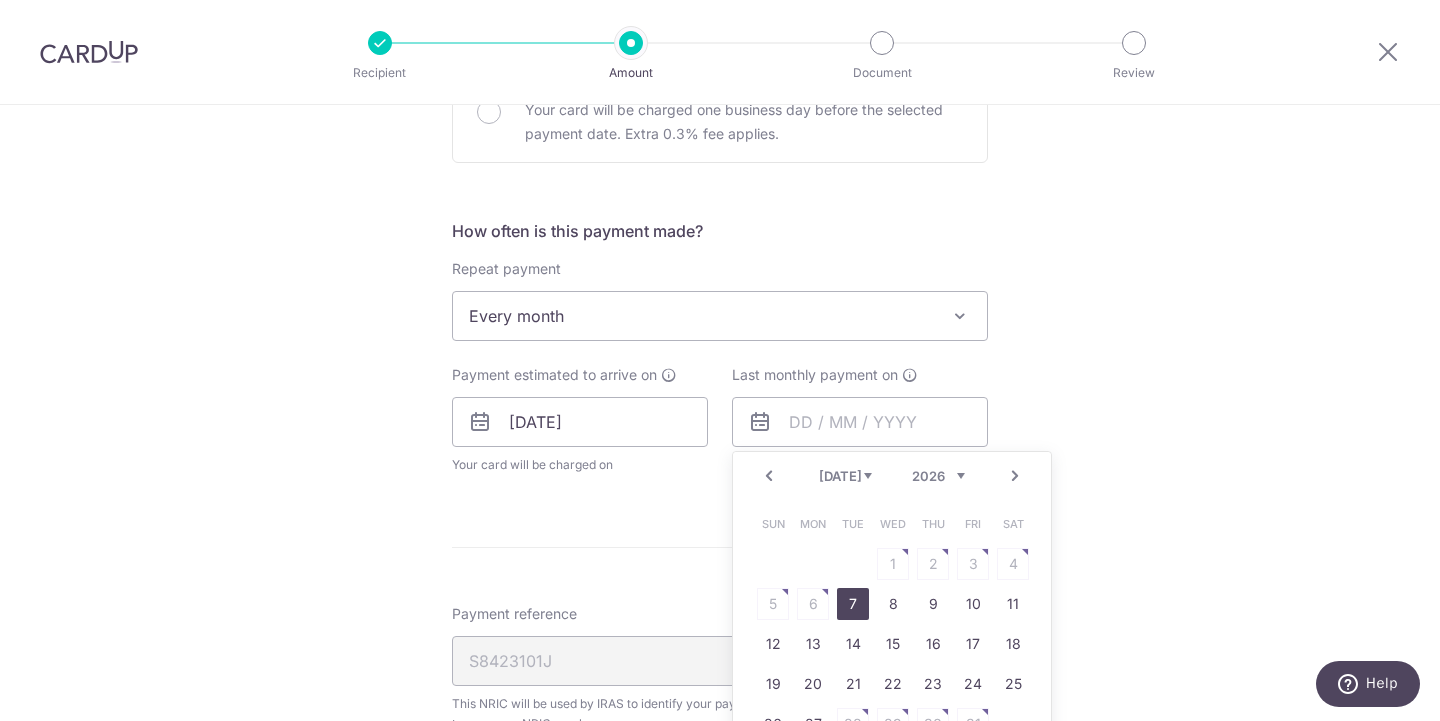 click on "7" at bounding box center (853, 604) 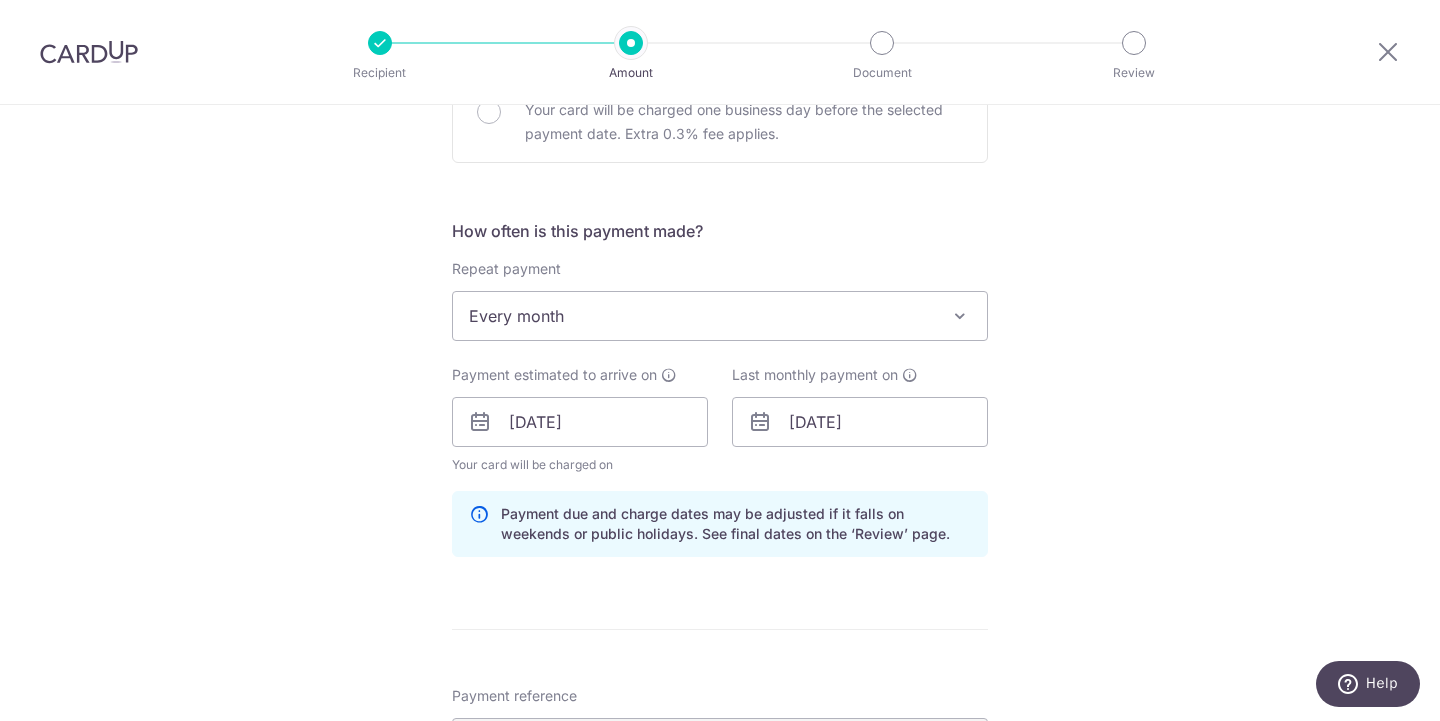 click on "Tell us more about your payment
Enter one-time or monthly payment amount
SGD
190.12
190.12
The  total tax payment amounts scheduled  should not exceed the outstanding balance in your latest Statement of Account.
Select Card
**** 5128
Add credit card
Your Cards
**** 5128
Secure 256-bit SSL
Text
New card details" at bounding box center (720, 411) 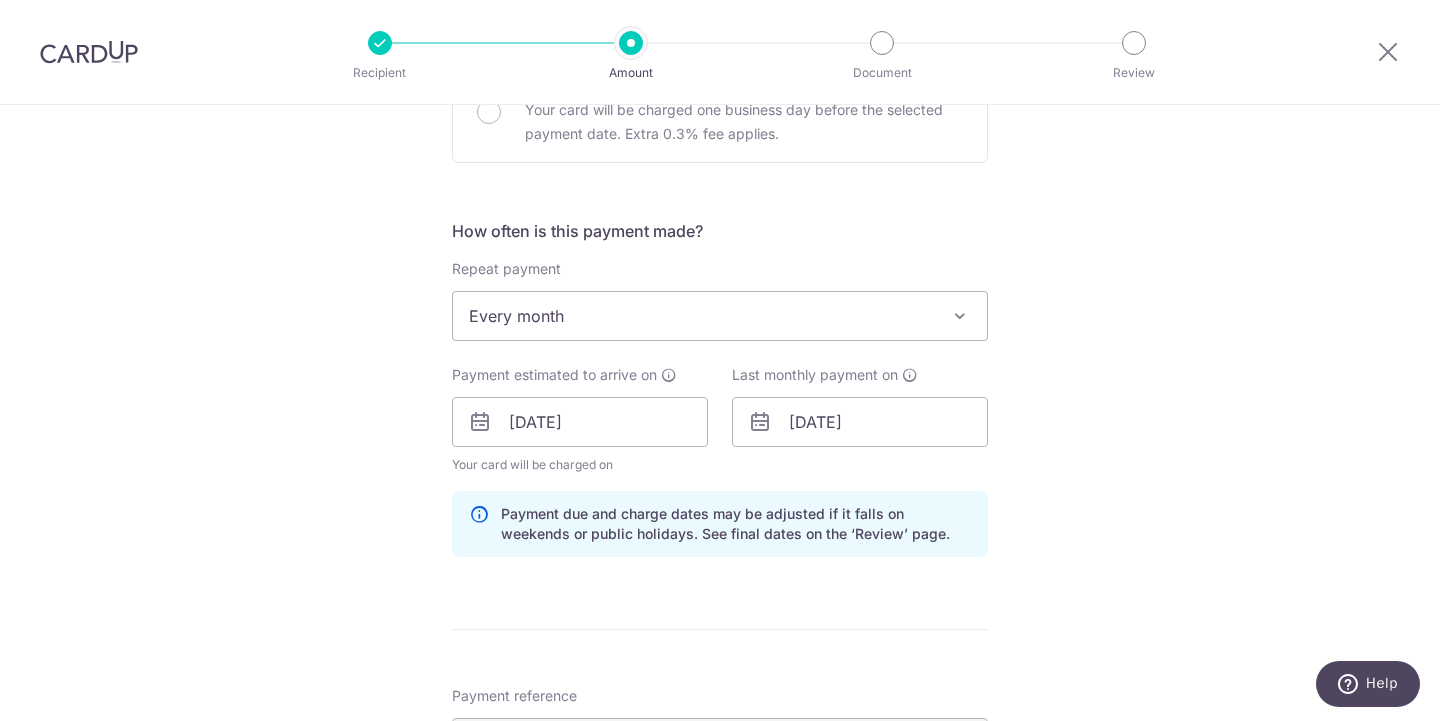 click on "Tell us more about your payment
Enter one-time or monthly payment amount
SGD
190.12
190.12
The  total tax payment amounts scheduled  should not exceed the outstanding balance in your latest Statement of Account.
Select Card
**** 5128
Add credit card
Your Cards
**** 5128
Secure 256-bit SSL
Text
New card details" at bounding box center [720, 411] 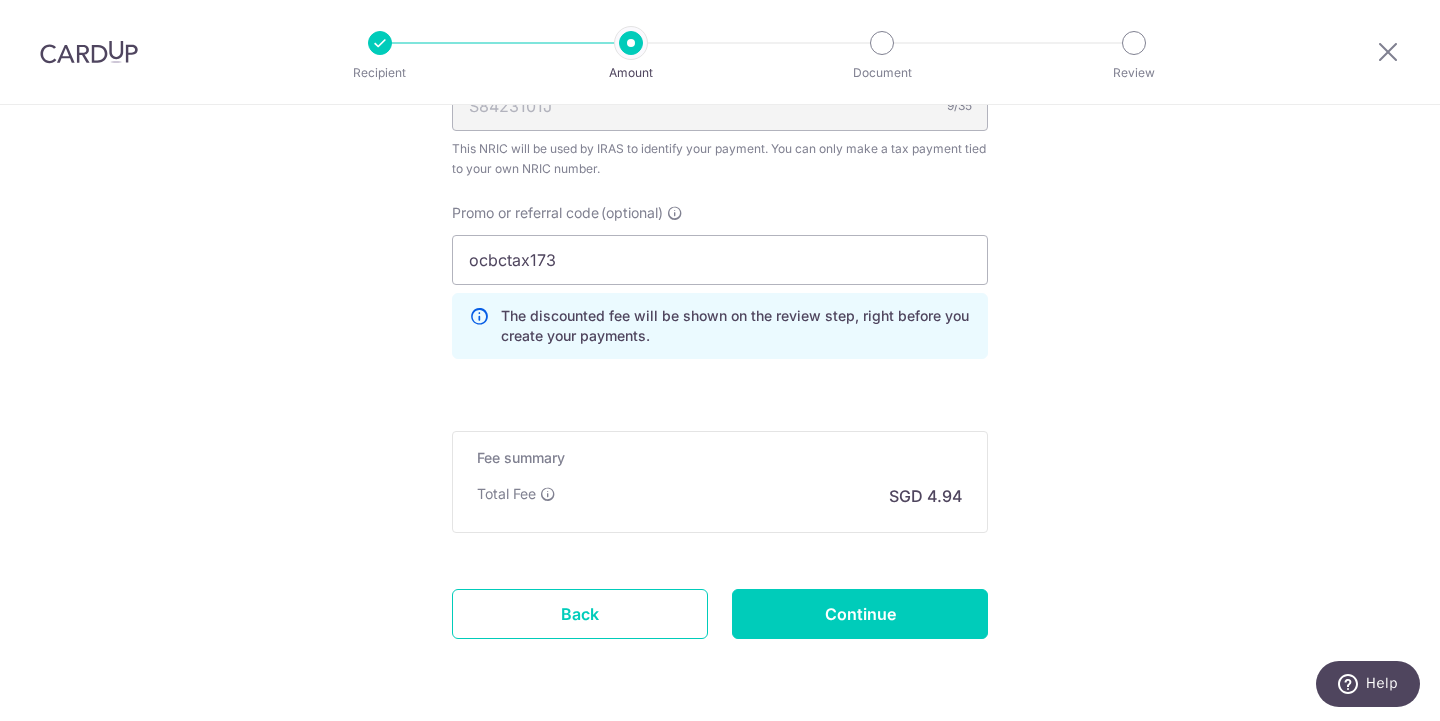 scroll, scrollTop: 1379, scrollLeft: 0, axis: vertical 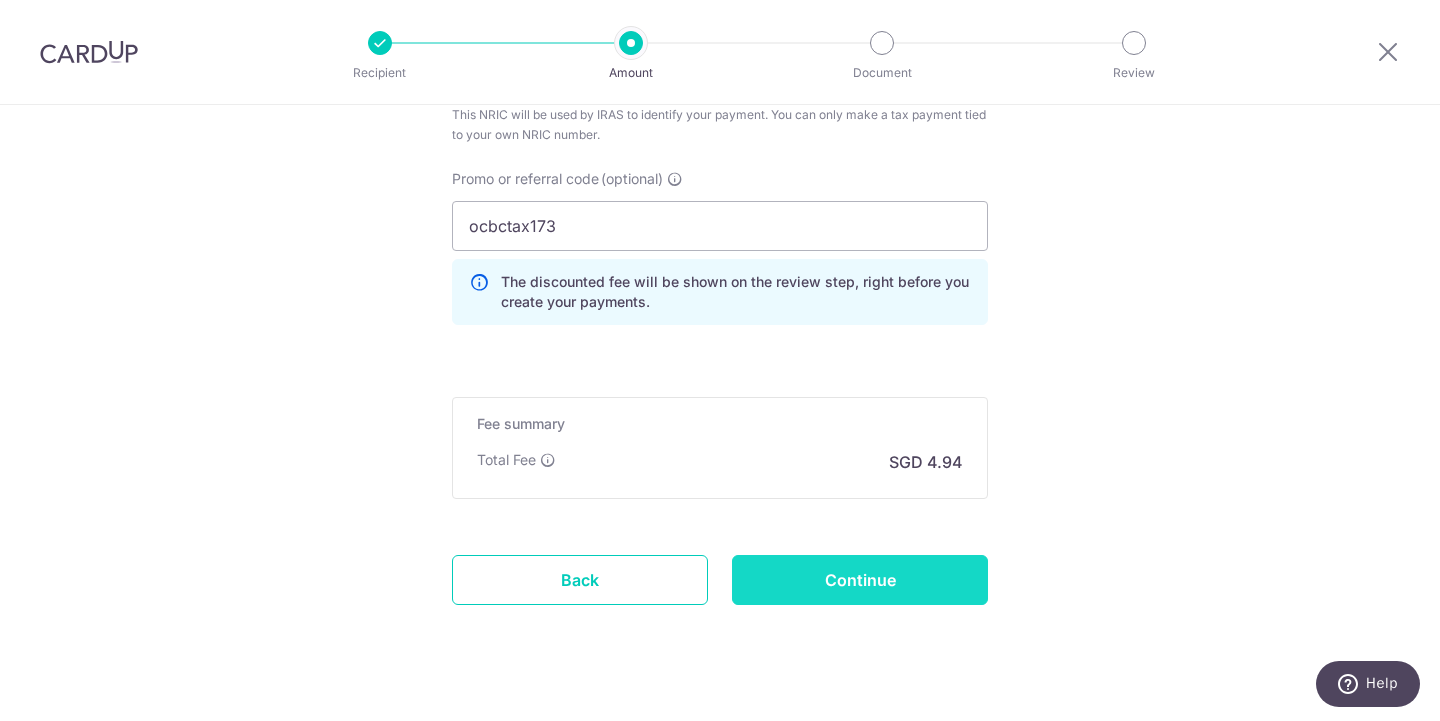 click on "Continue" at bounding box center (860, 580) 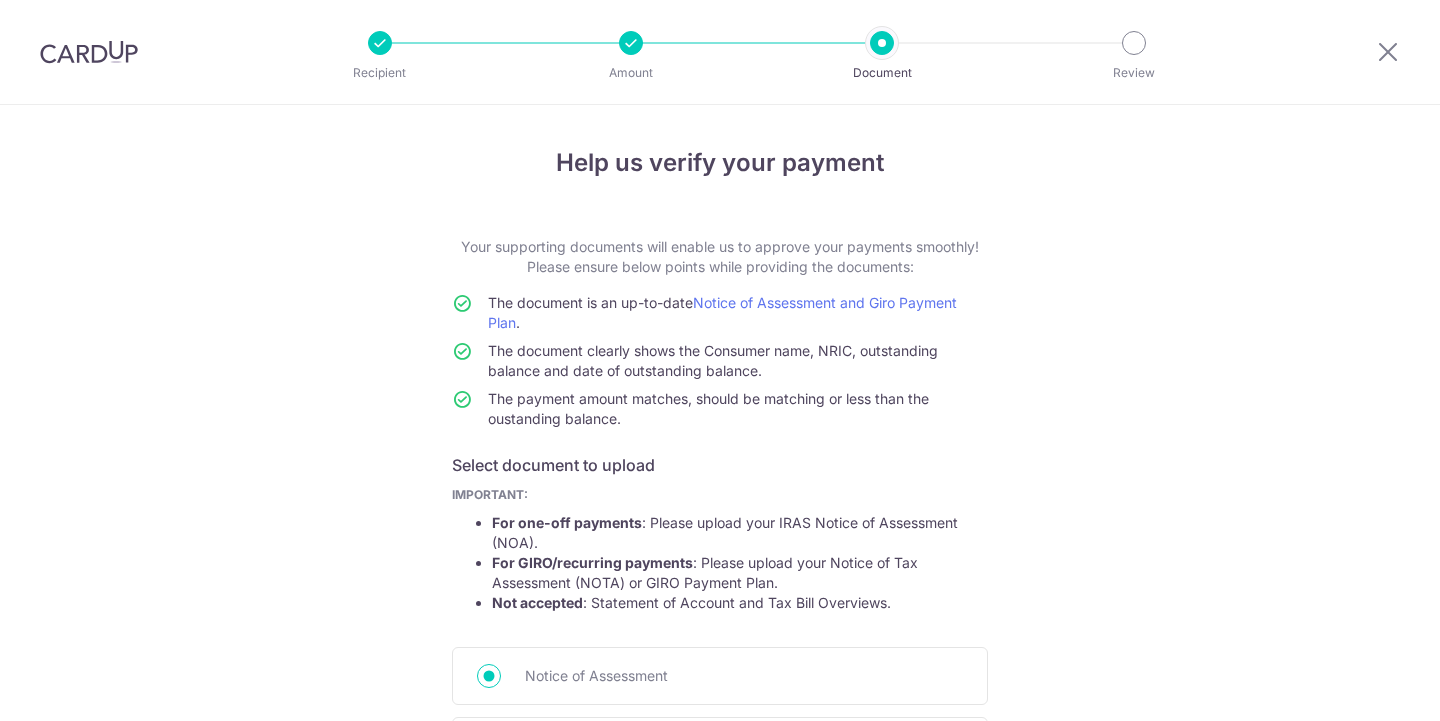 scroll, scrollTop: 0, scrollLeft: 0, axis: both 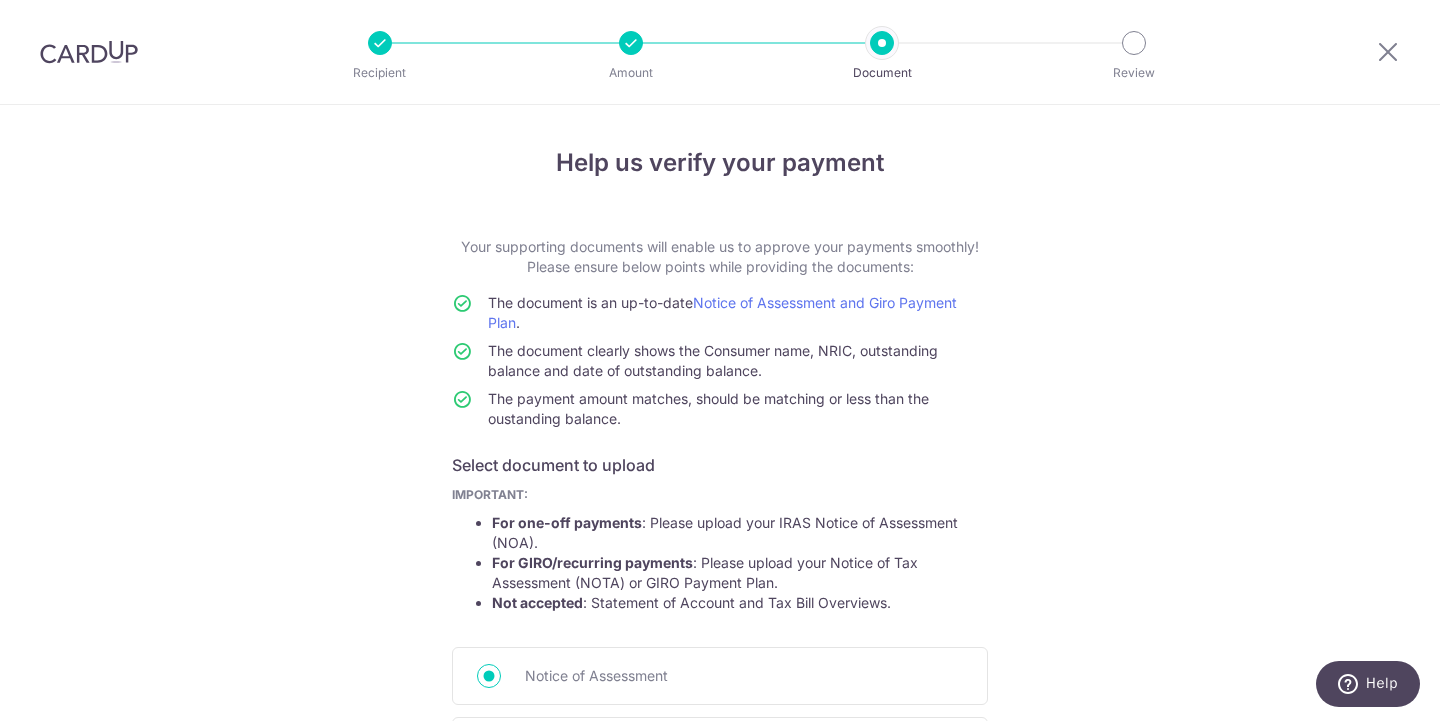 click on "Help us verify your payment
Your supporting documents will enable us to approve your payments smoothly!  Please ensure below points while providing the documents:
The document is an up-to-date  Notice of Assessment and Giro Payment Plan .
The document clearly shows the Consumer name, NRIC, outstanding balance and date of outstanding balance.
The payment amount matches, should be matching or less than the oustanding balance.
Select document to upload
IMPORTANT:   For one-off payments : Please upload your IRAS Notice of Assessment (NOA).   For GIRO/recurring payments : Please upload your Notice of Tax Assessment (NOTA) or GIRO Payment Plan.   Not accepted : Statement of Account and Tax Bill Overviews." at bounding box center [720, 638] 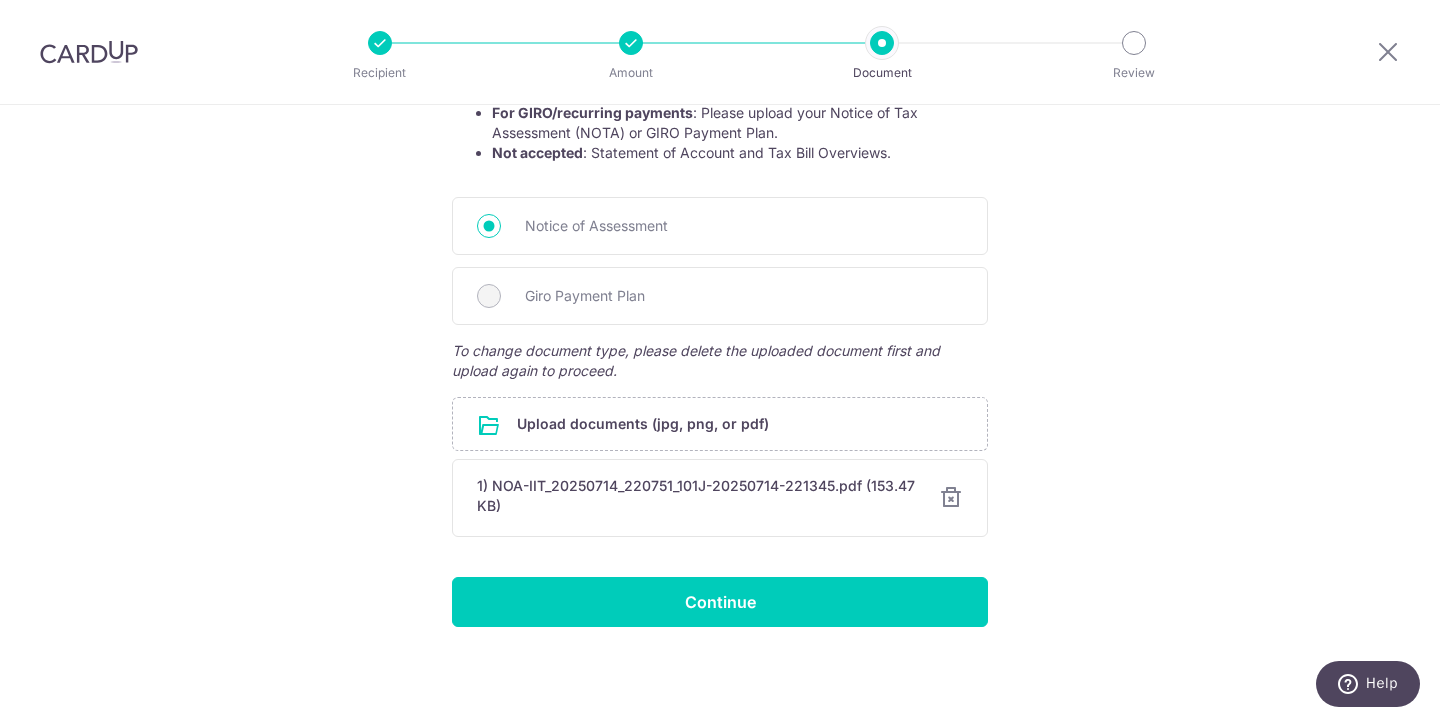 scroll, scrollTop: 450, scrollLeft: 0, axis: vertical 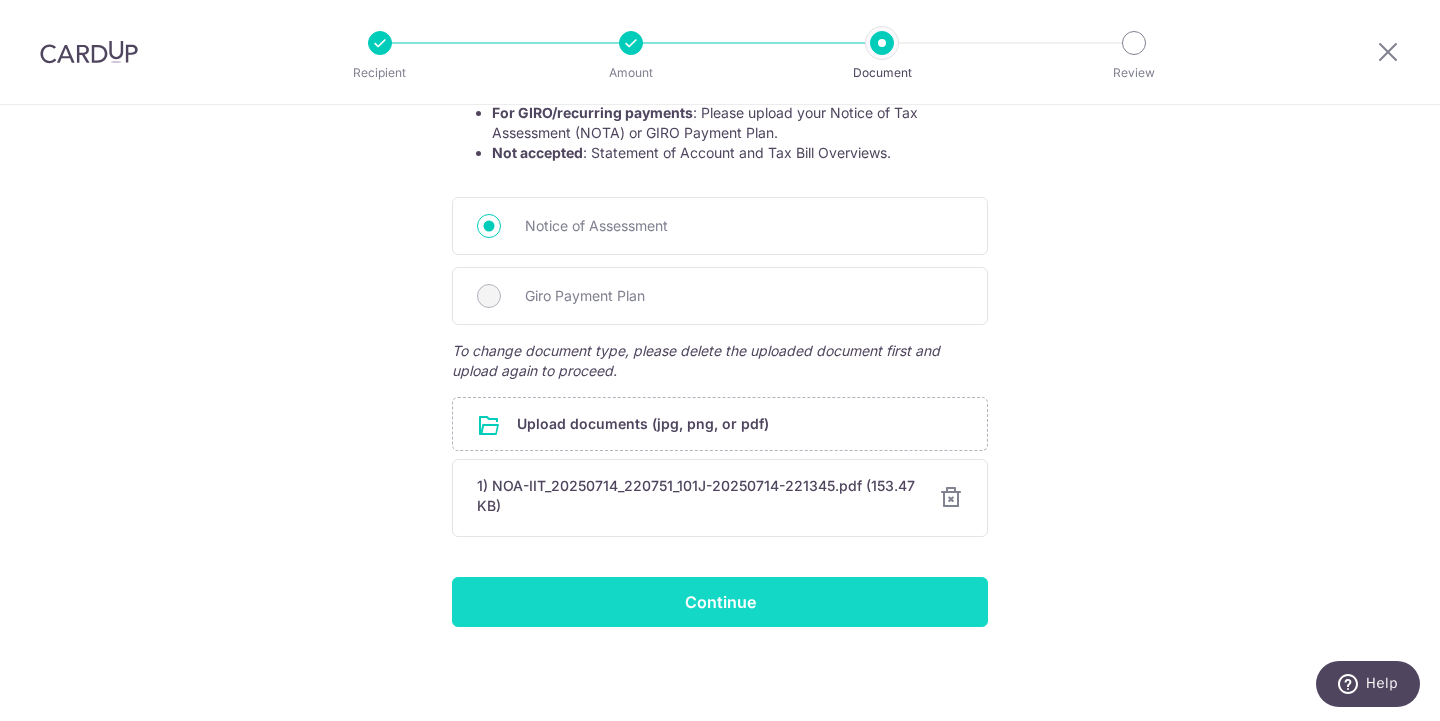 click on "Continue" at bounding box center [720, 602] 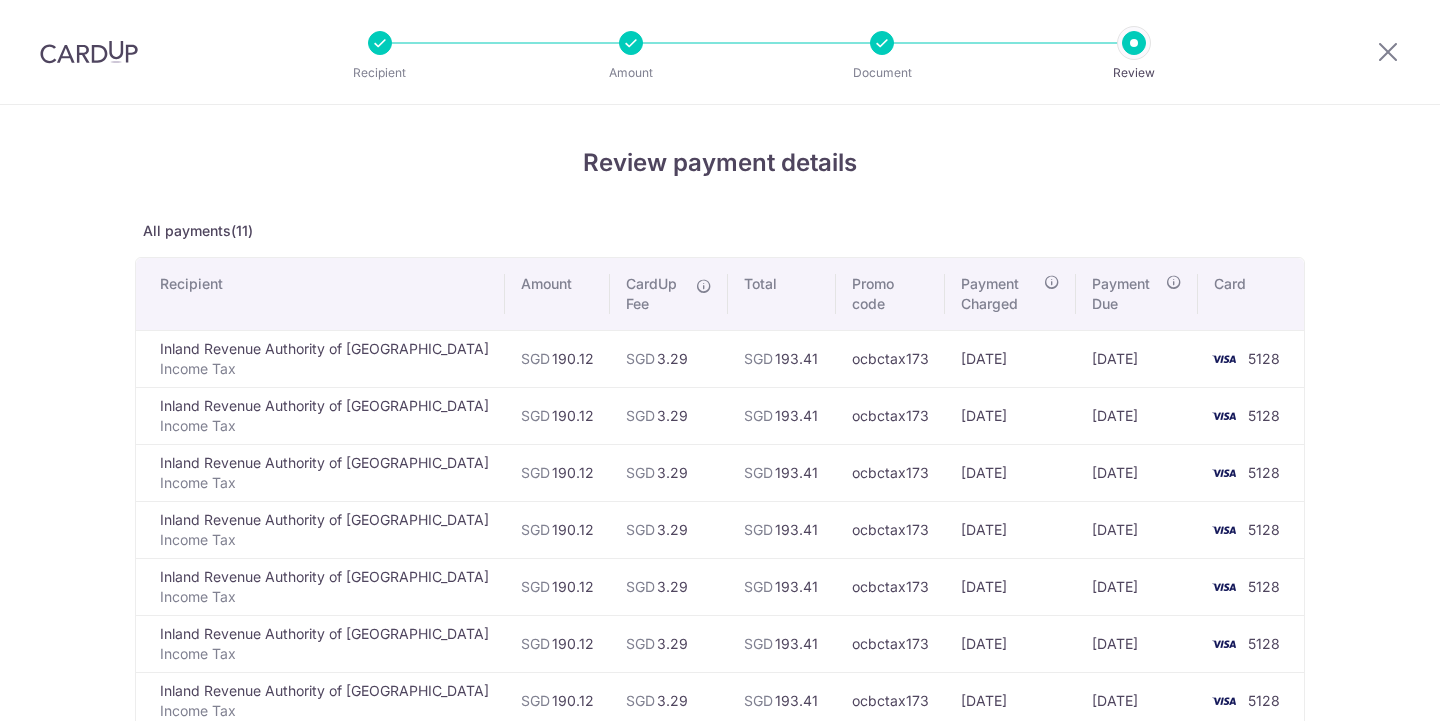 scroll, scrollTop: 0, scrollLeft: 0, axis: both 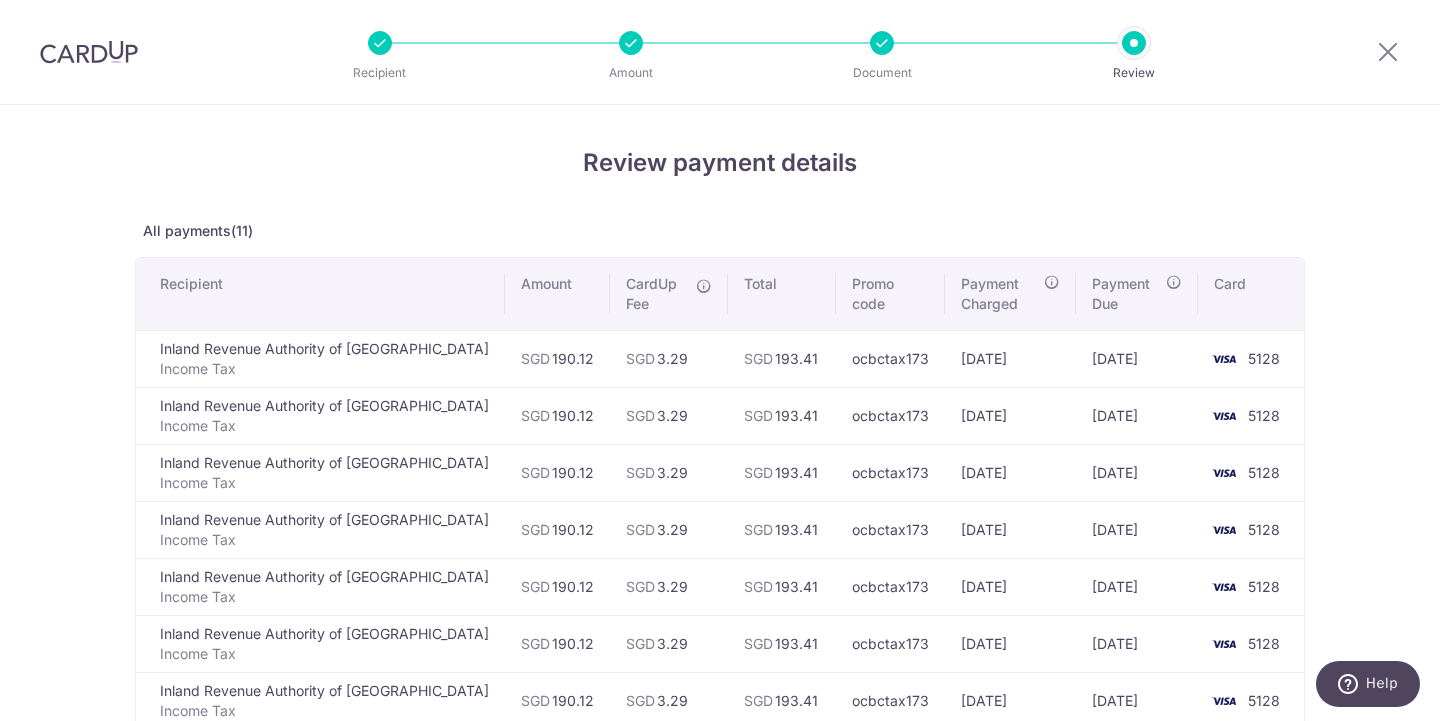 click on "Review payment details
All payments(11)
Recipient
Amount
CardUp Fee
Total
Promo code
Payment Charged
Payment Due
Card
Inland Revenue Authority of Singapore
Income Tax
SGD   190.12
SGD   3.29
SGD" at bounding box center (720, 713) 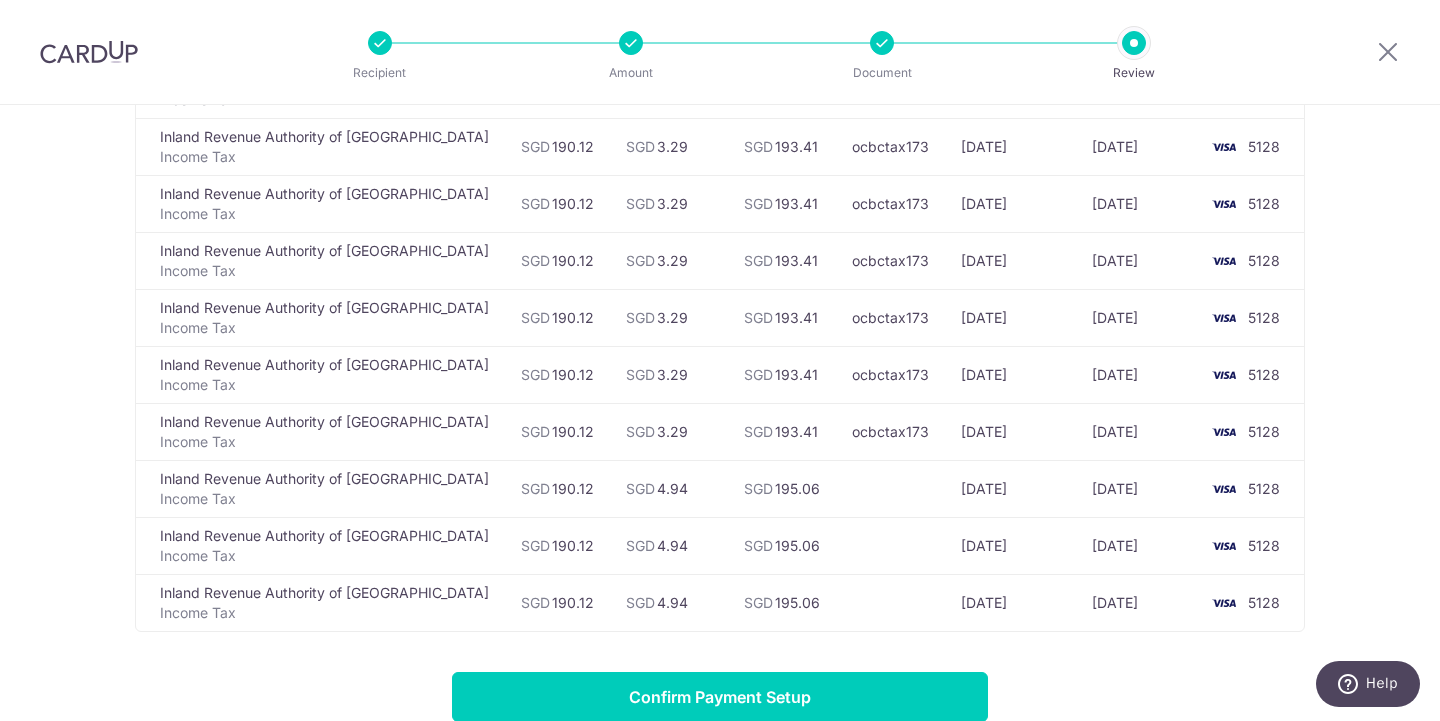 scroll, scrollTop: 329, scrollLeft: 0, axis: vertical 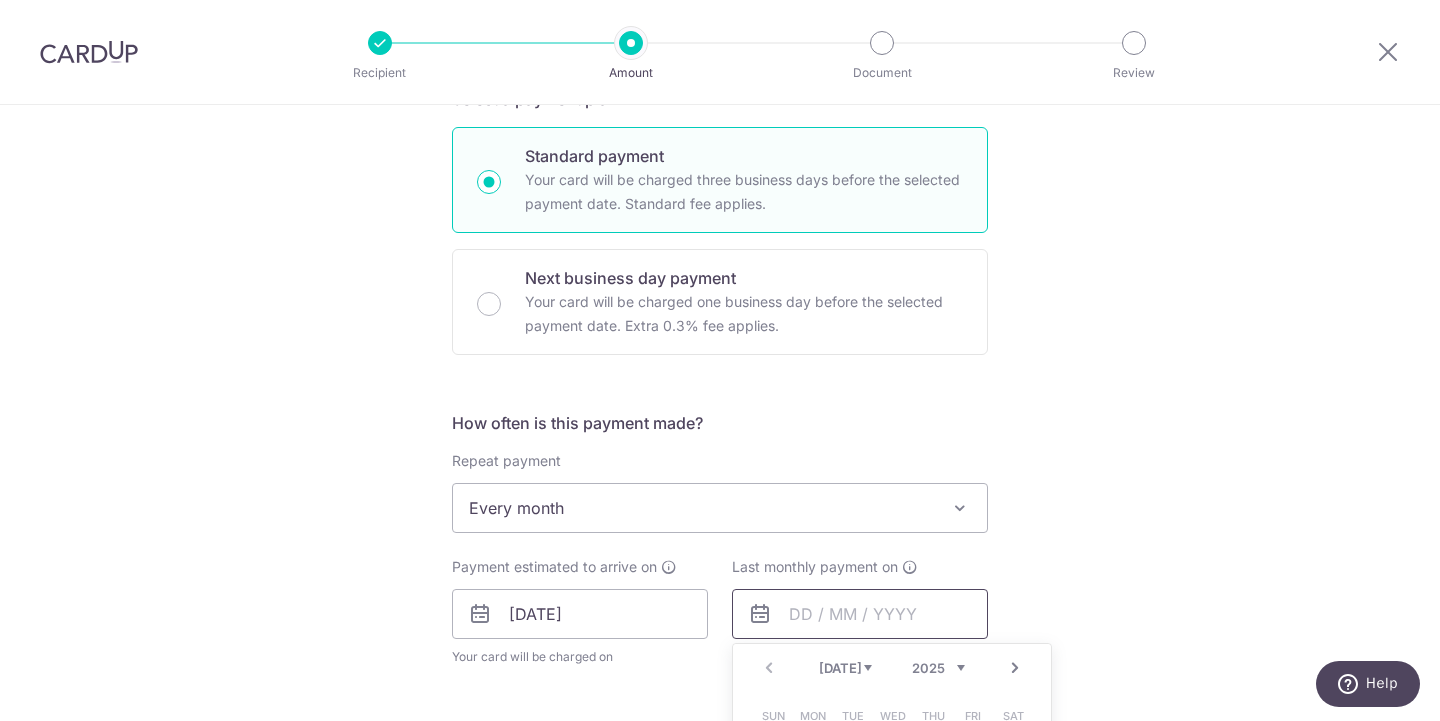 click at bounding box center (860, 614) 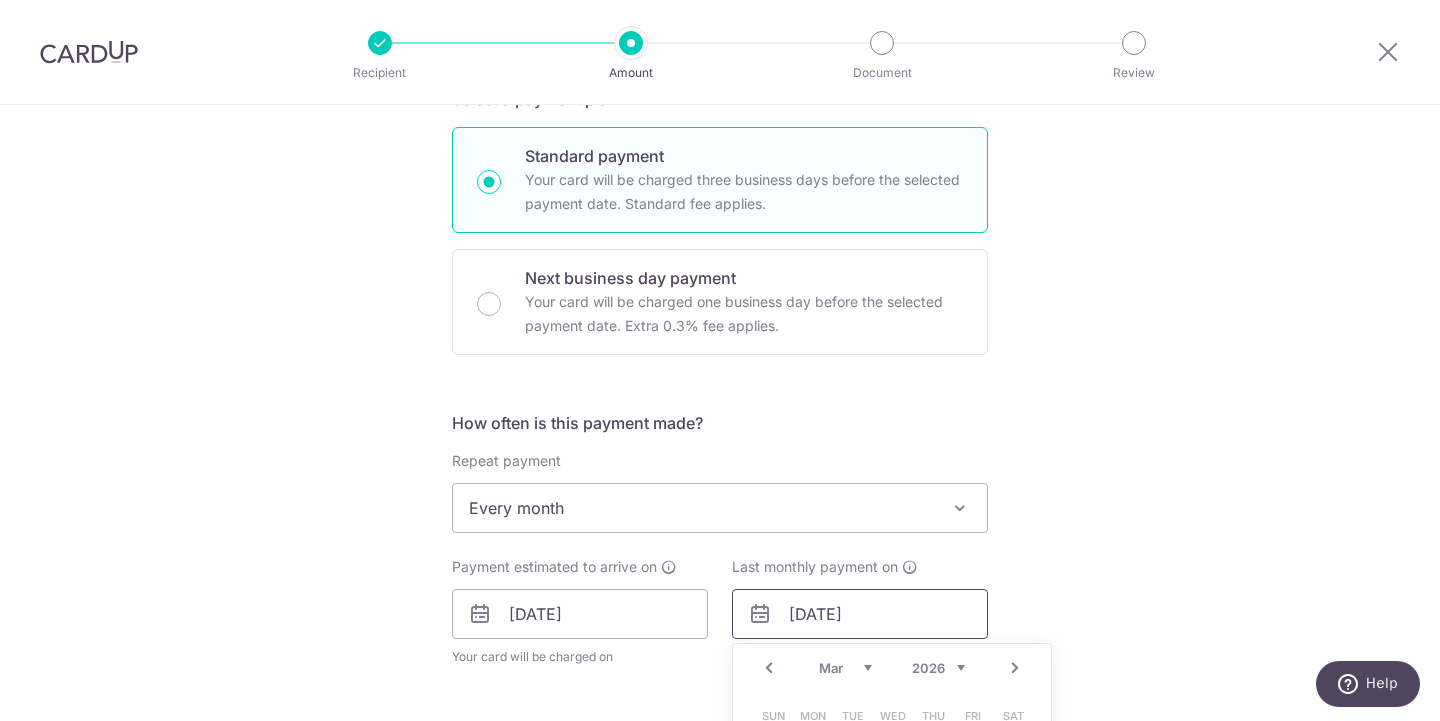 type on "07/03/2026" 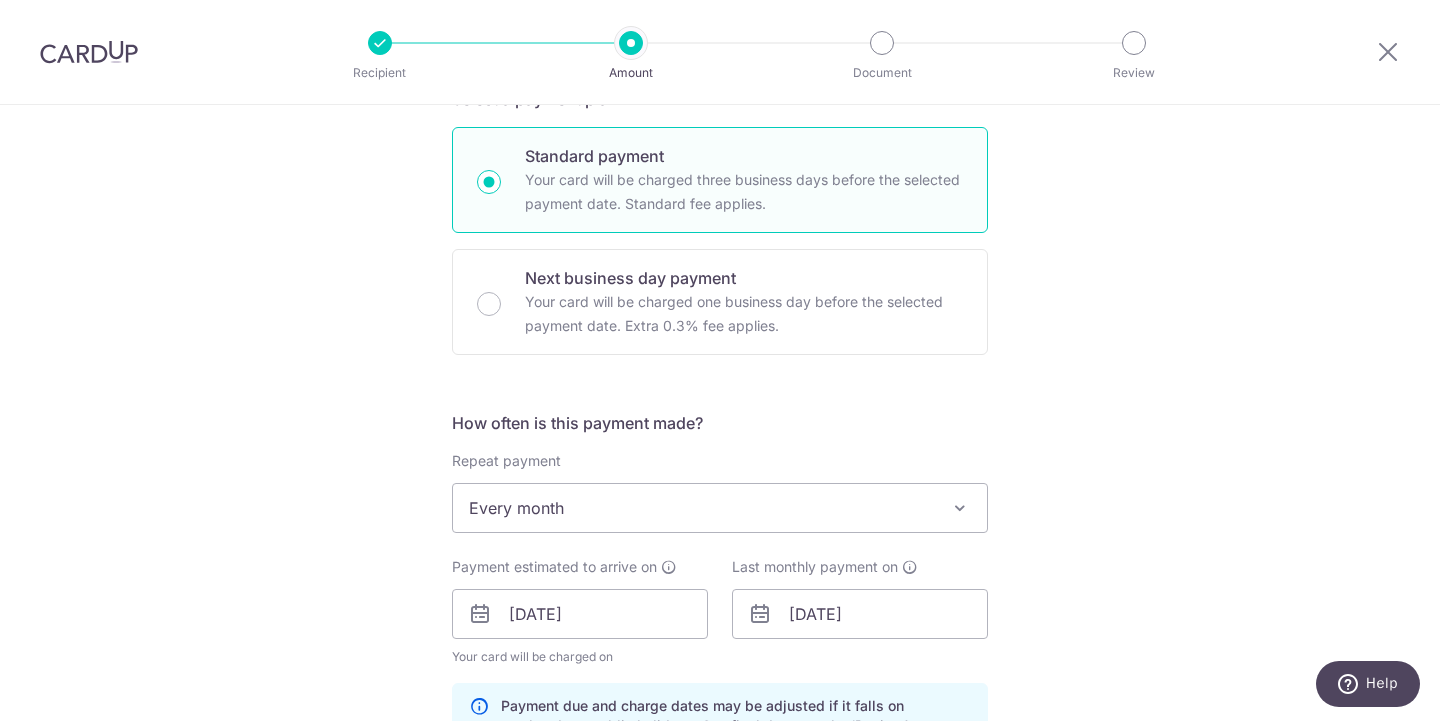 click on "Tell us more about your payment
Enter one-time or monthly payment amount
SGD
190.12
190.12
The  total tax payment amounts scheduled  should not exceed the outstanding balance in your latest Statement of Account.
Select Card
**** 5128
Add credit card
Your Cards
**** 5128
Secure 256-bit SSL
Text
New card details" at bounding box center [720, 603] 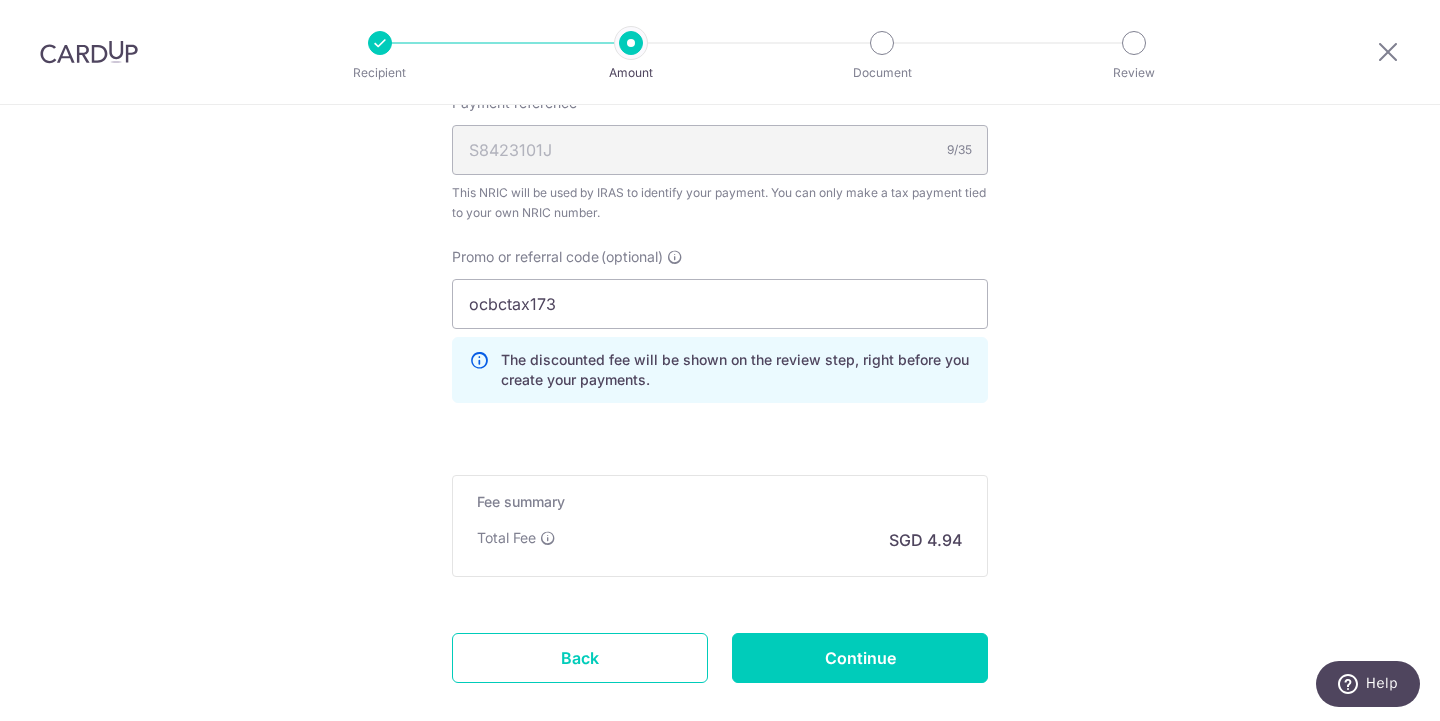 scroll, scrollTop: 1323, scrollLeft: 0, axis: vertical 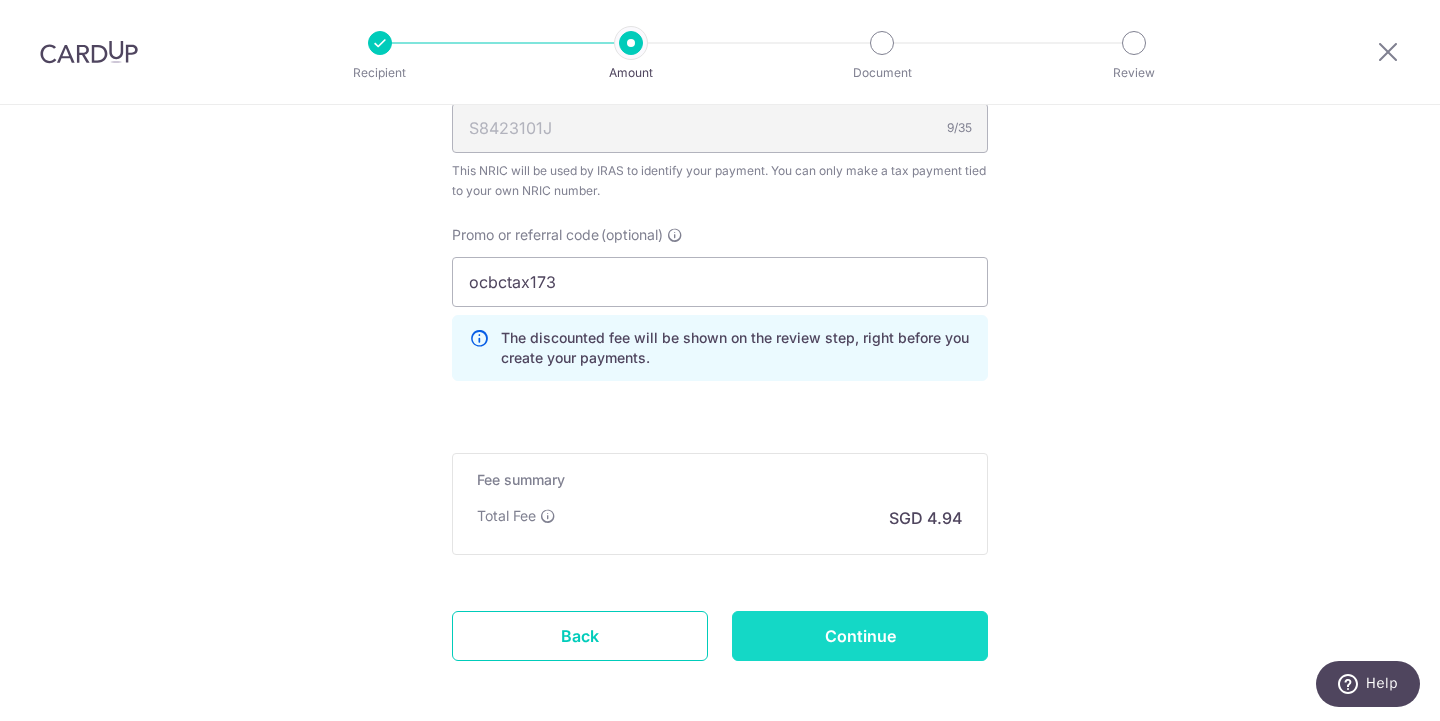 click on "Continue" at bounding box center [860, 636] 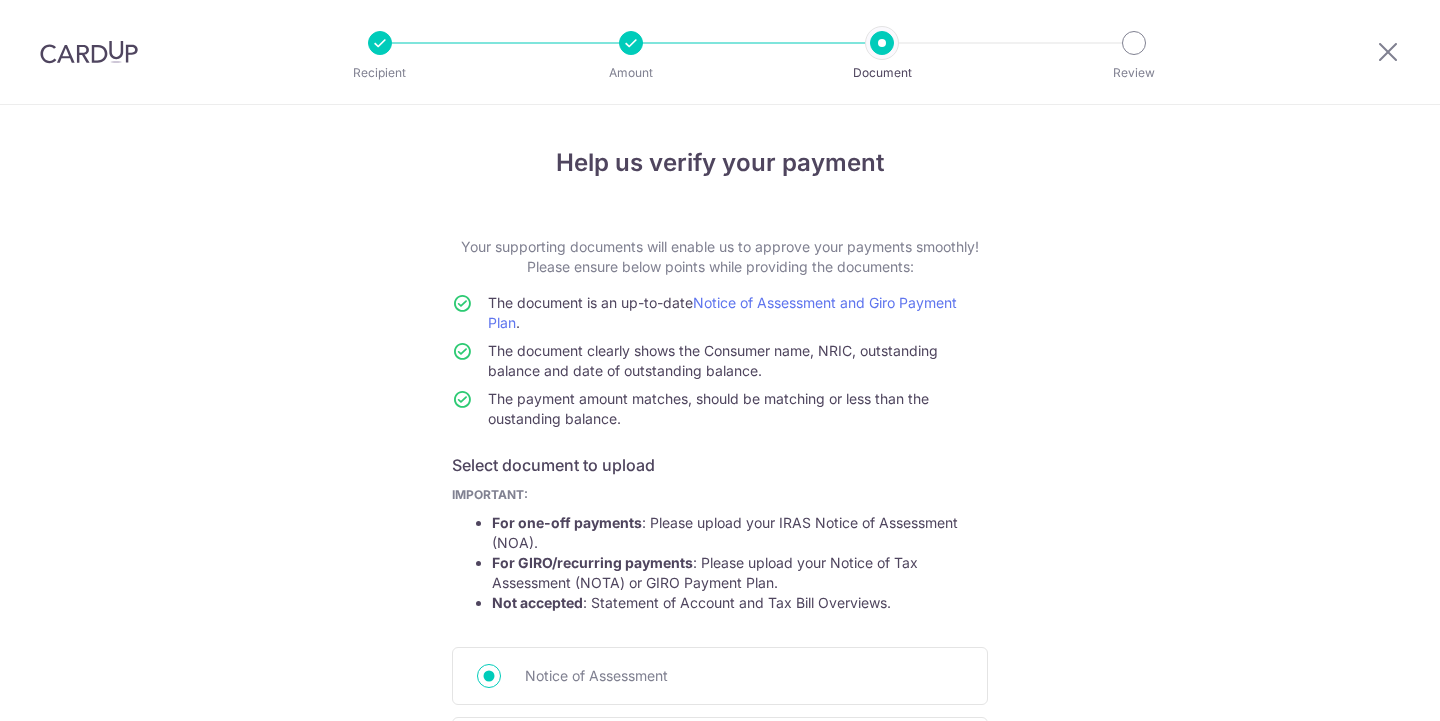 scroll, scrollTop: 0, scrollLeft: 0, axis: both 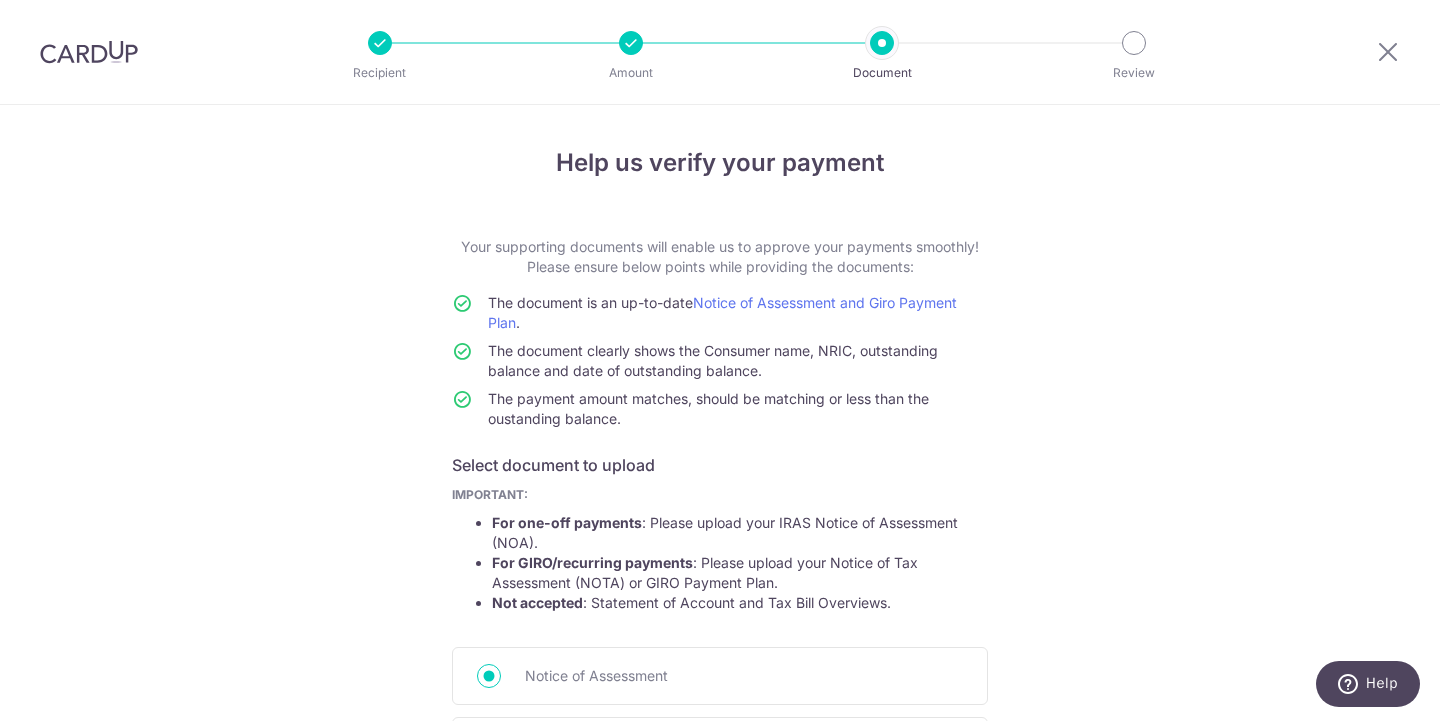 click on "Help us verify your payment
Your supporting documents will enable us to approve your payments smoothly!  Please ensure below points while providing the documents:
The document is an up-to-date  Notice of Assessment and Giro Payment Plan .
The document clearly shows the Consumer name, NRIC, outstanding balance and date of outstanding balance.
The payment amount matches, should be matching or less than the oustanding balance.
Select document to upload
IMPORTANT:   For one-off payments : Please upload your IRAS Notice of Assessment (NOA).   For GIRO/recurring payments : Please upload your Notice of Tax Assessment (NOTA) or GIRO Payment Plan.   Not accepted : Statement of Account and Tax Bill Overviews." at bounding box center [720, 638] 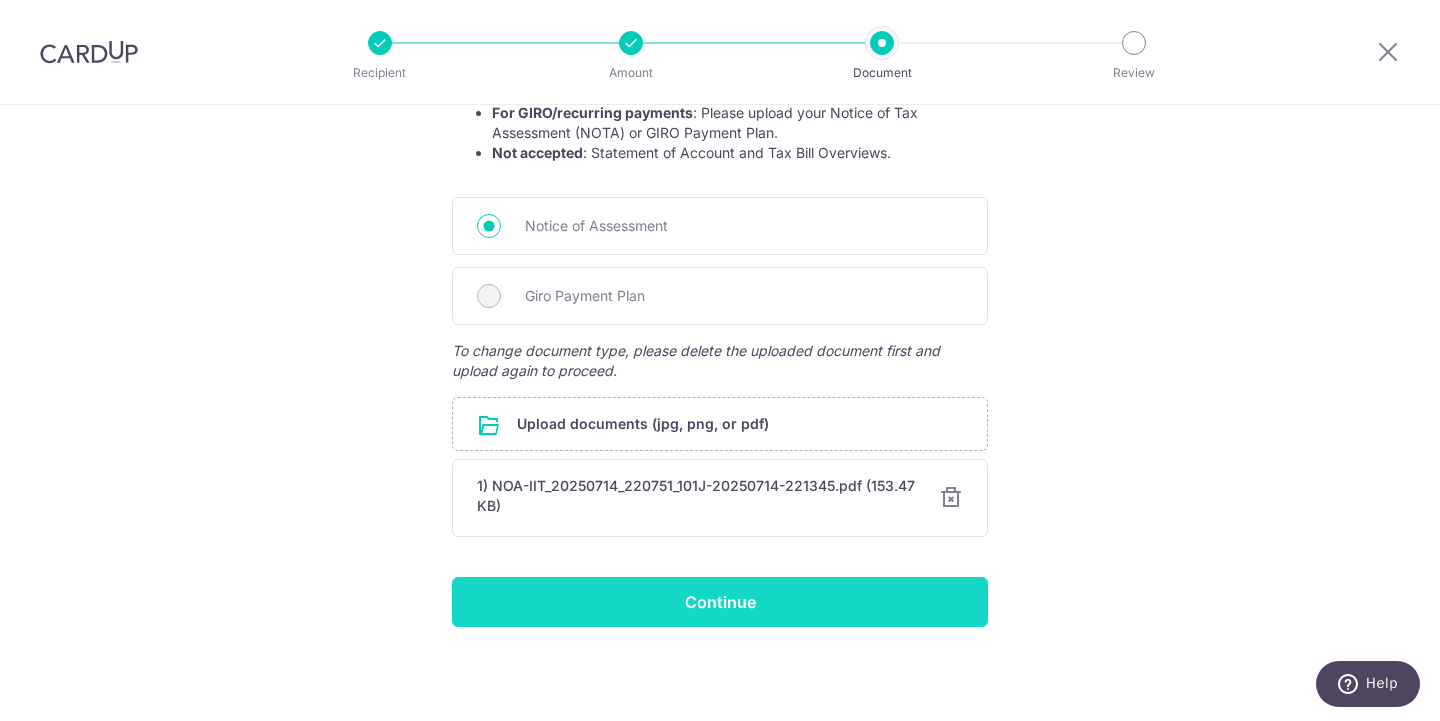 scroll, scrollTop: 450, scrollLeft: 0, axis: vertical 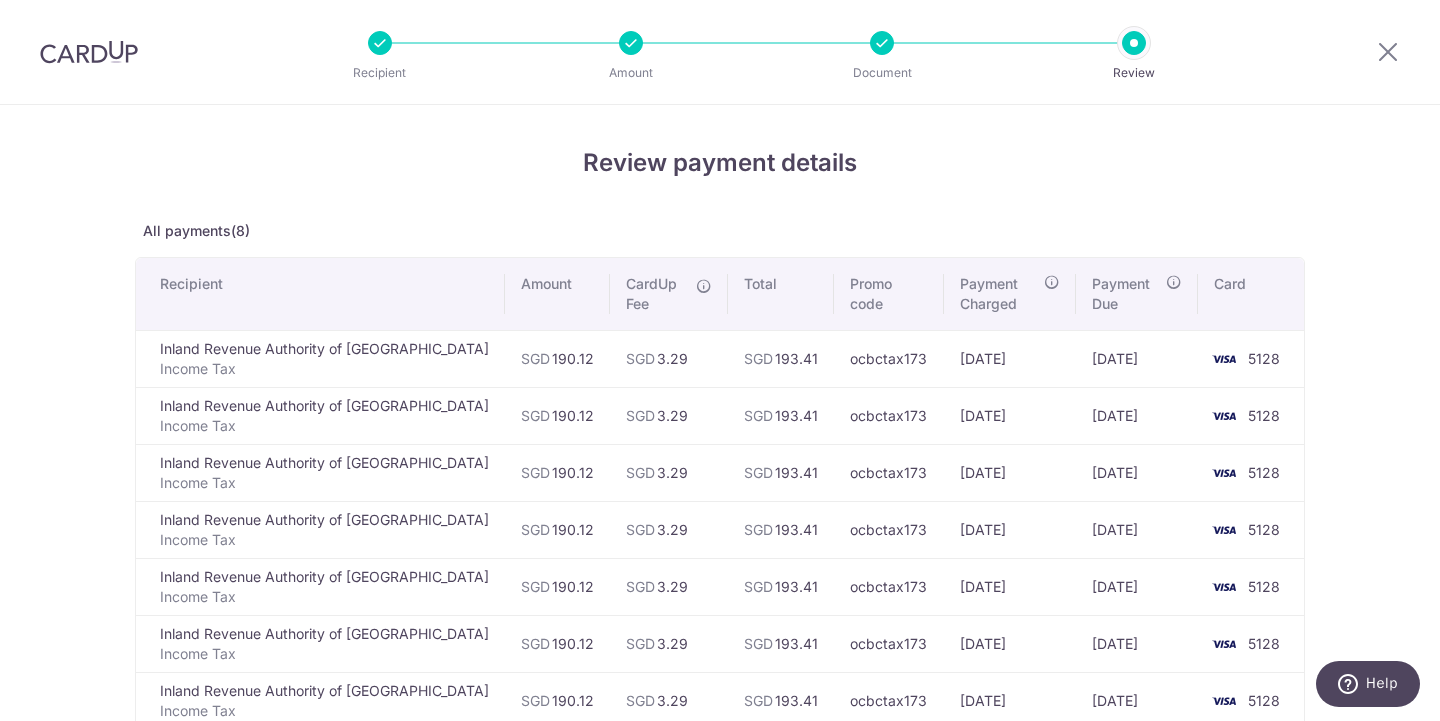 click on "ocbctax173" at bounding box center (889, 586) 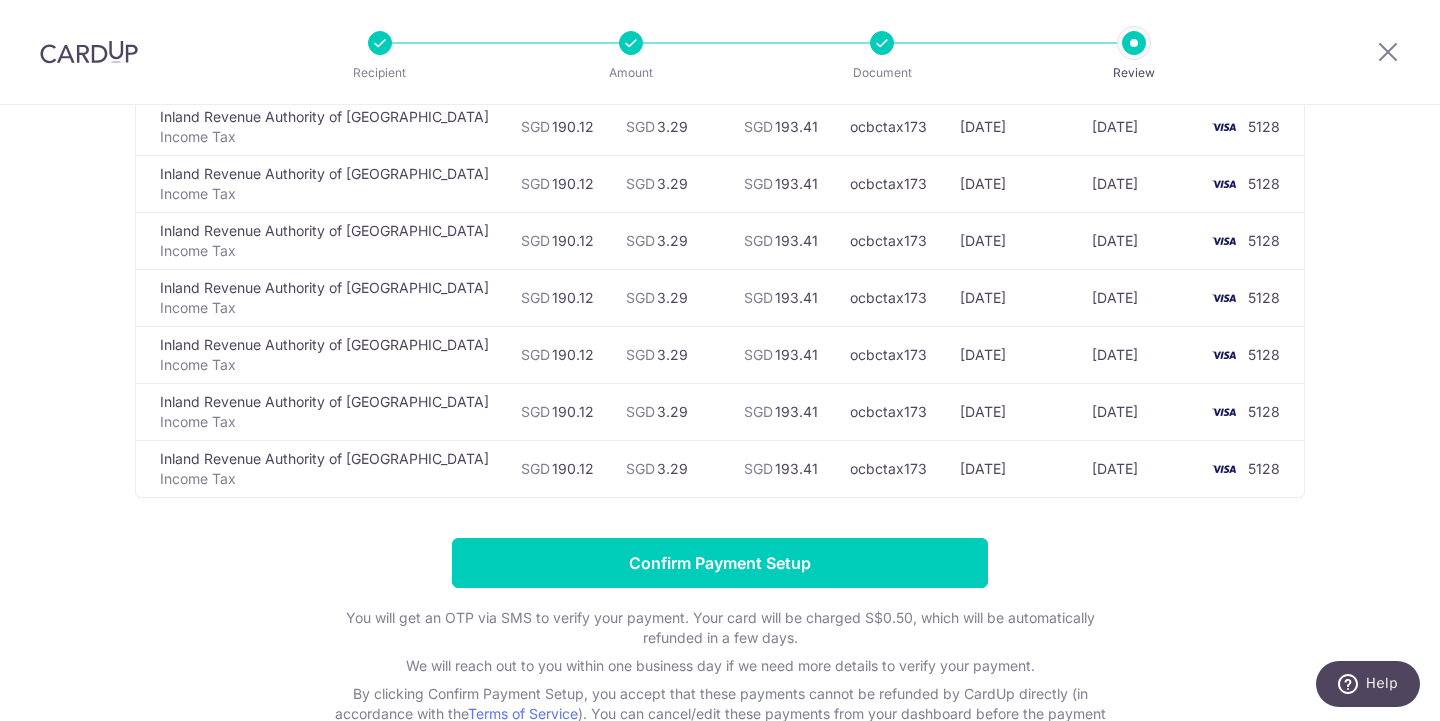 scroll, scrollTop: 290, scrollLeft: 0, axis: vertical 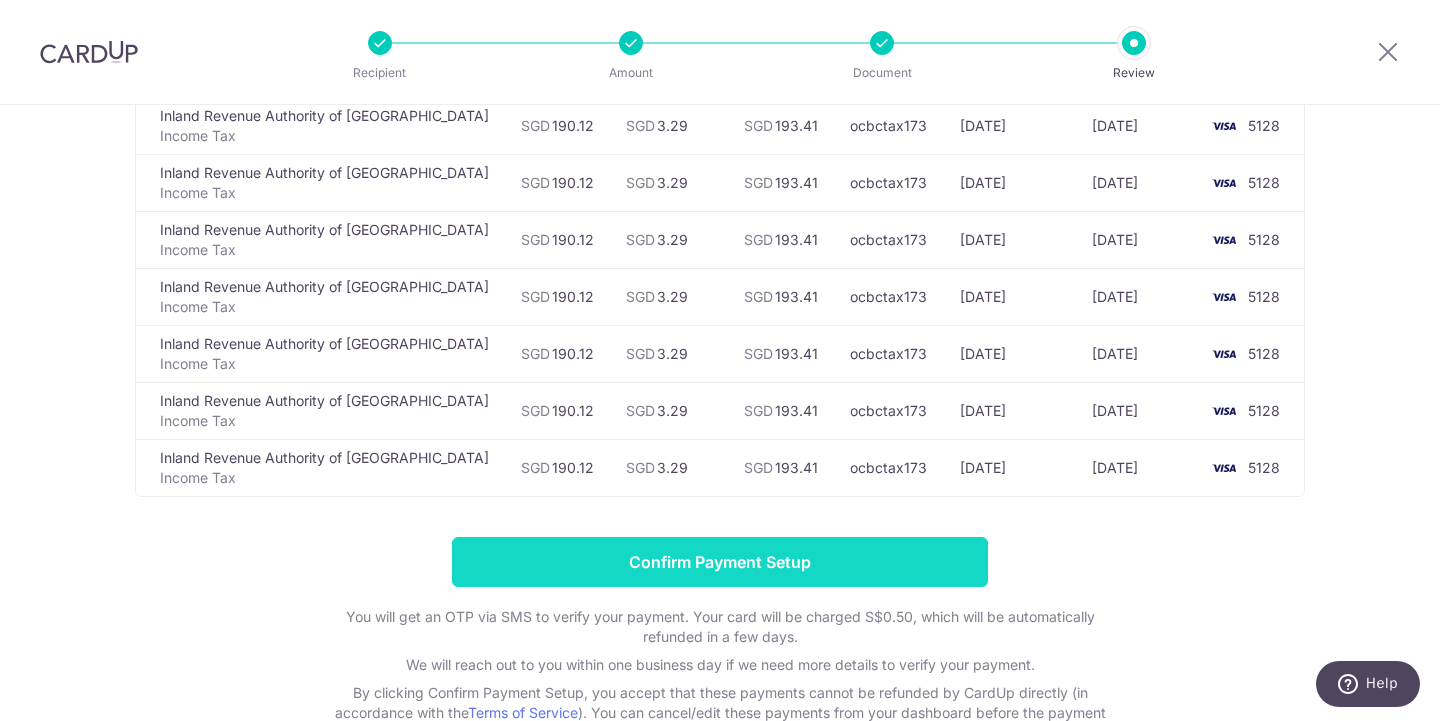 click on "Confirm Payment Setup" at bounding box center [720, 562] 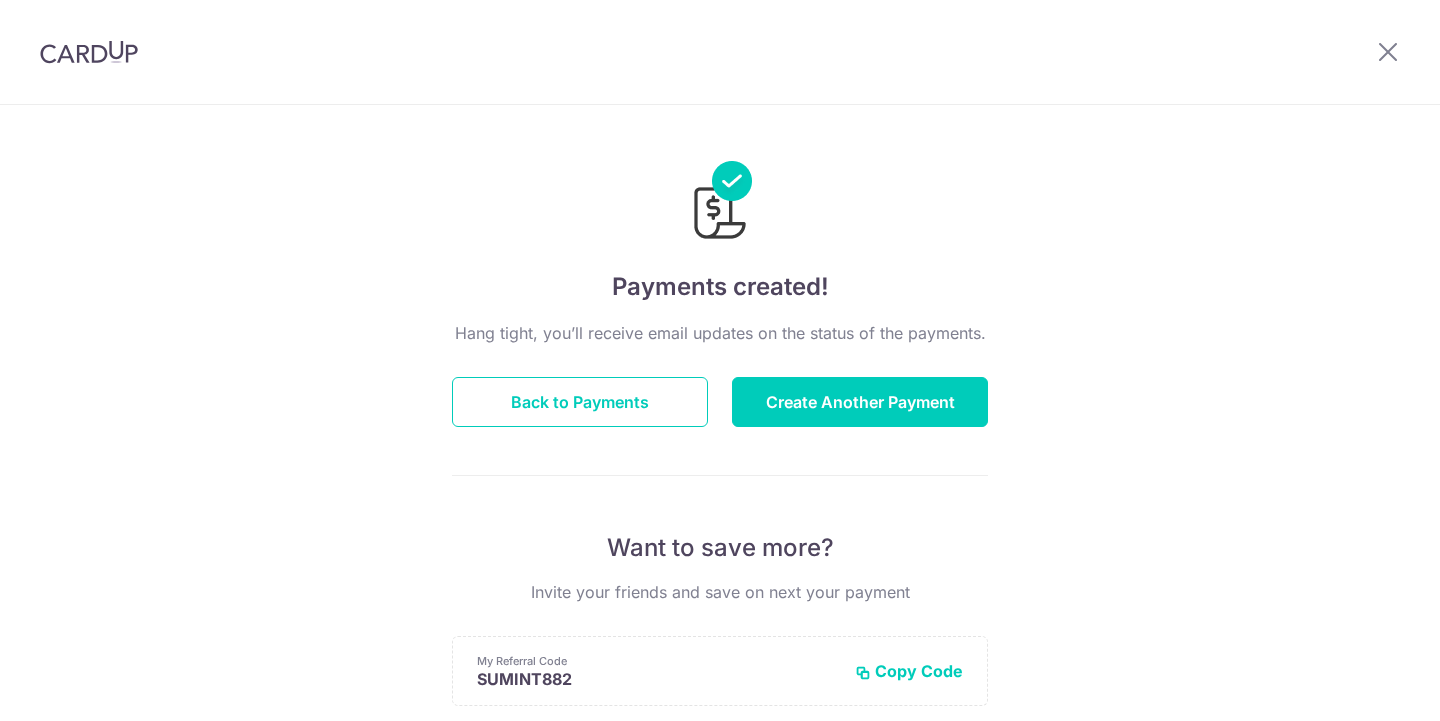 scroll, scrollTop: 0, scrollLeft: 0, axis: both 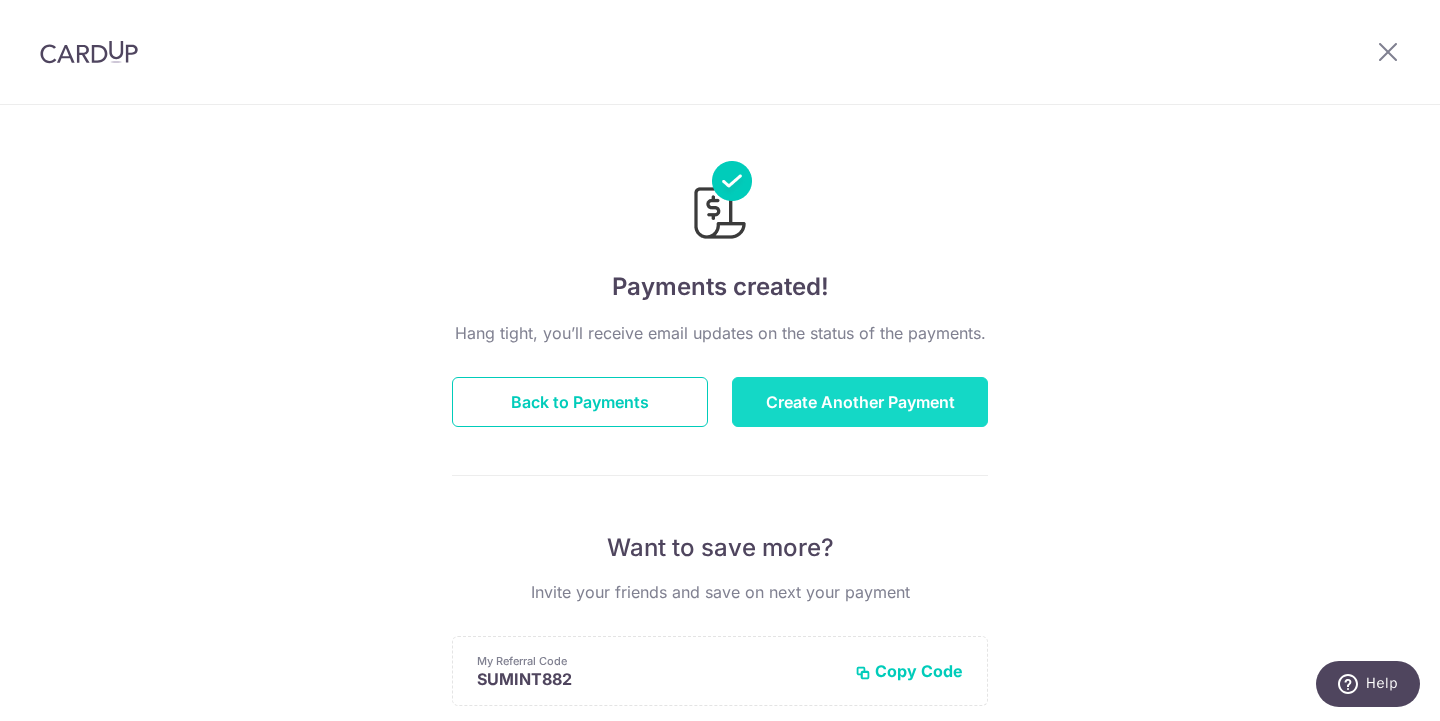 click on "Create Another Payment" at bounding box center [860, 402] 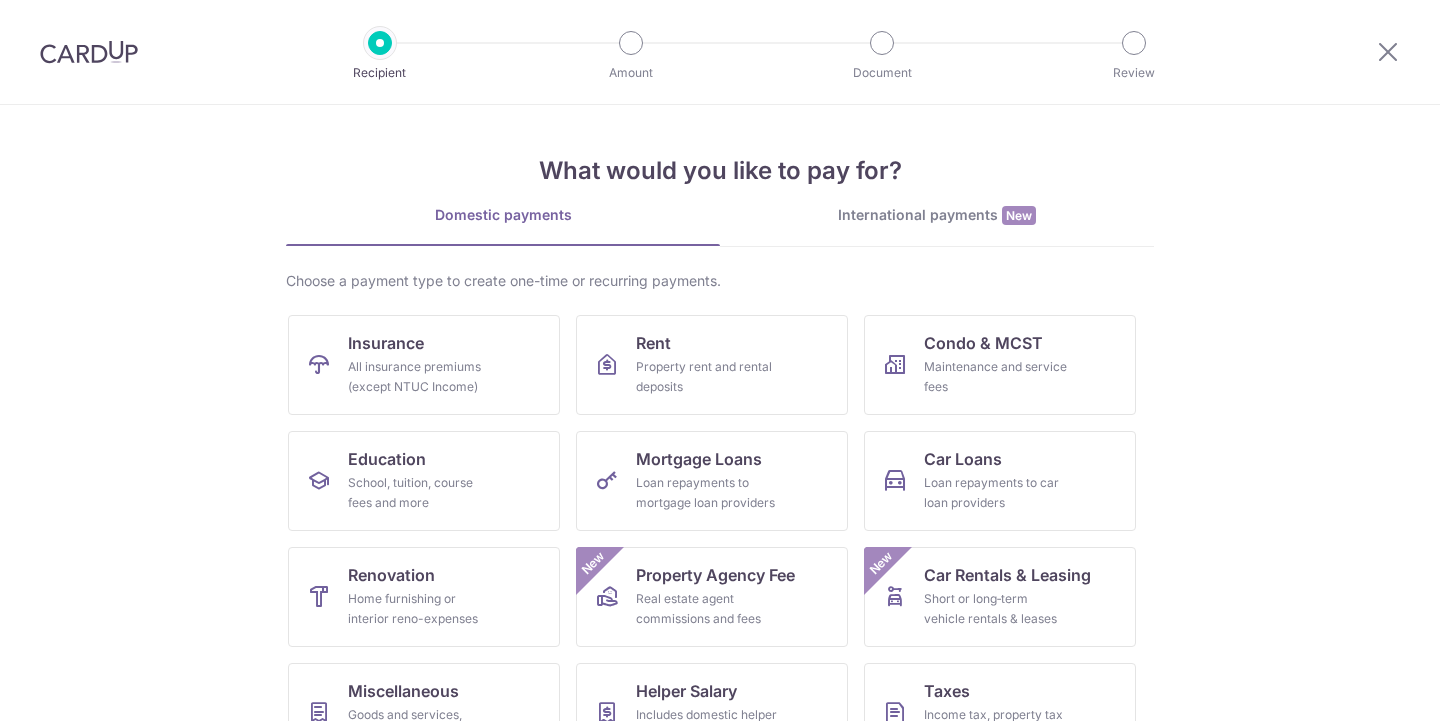 scroll, scrollTop: 0, scrollLeft: 0, axis: both 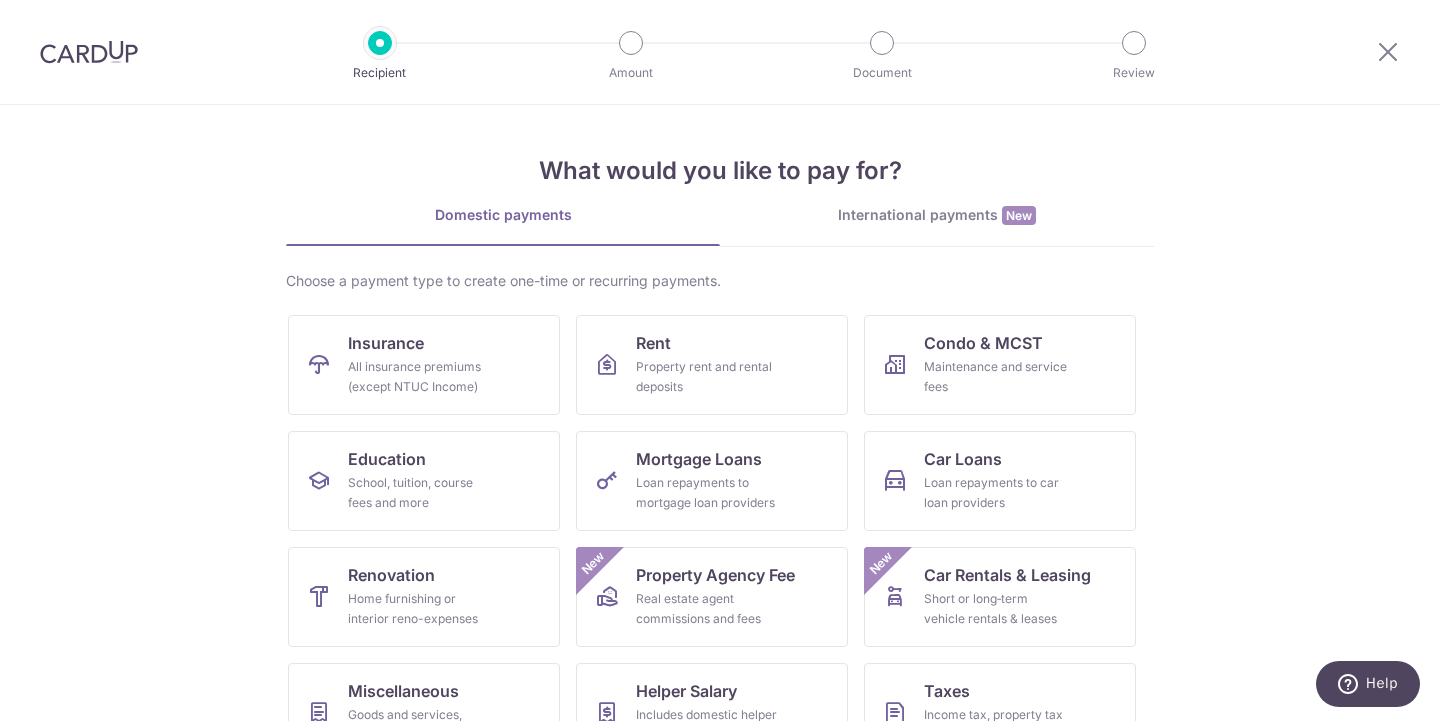 click on "What would you like to pay for?
Domestic payments
International payments
New
Choose a payment type to create one-time or recurring payments.
Insurance All insurance premiums (except NTUC Income)
Rent Property rent and rental deposits
Condo & MCST Maintenance and service fees
Education School, tuition, course fees and more
Mortgage Loans Loan repayments to mortgage loan providers
Car Loans Loan repayments to car loan providers
Renovation Home furnishing or interior reno-expenses
Property Agency Fee Real estate agent commissions and fees New
Car Rentals & Leasing Short or long‑term vehicle rentals & leases New
Miscellaneous Goods and services, agent fees and more
Helper Salary" at bounding box center (720, 413) 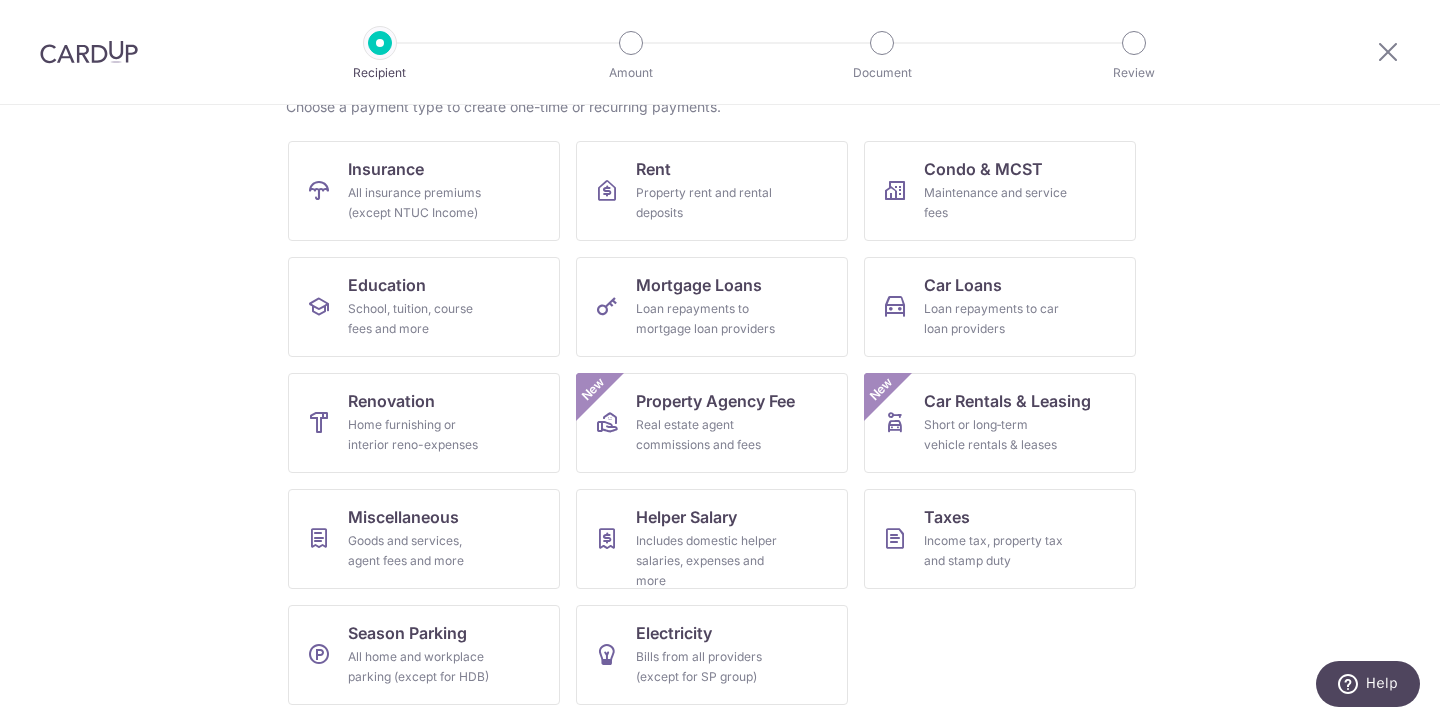 scroll, scrollTop: 174, scrollLeft: 0, axis: vertical 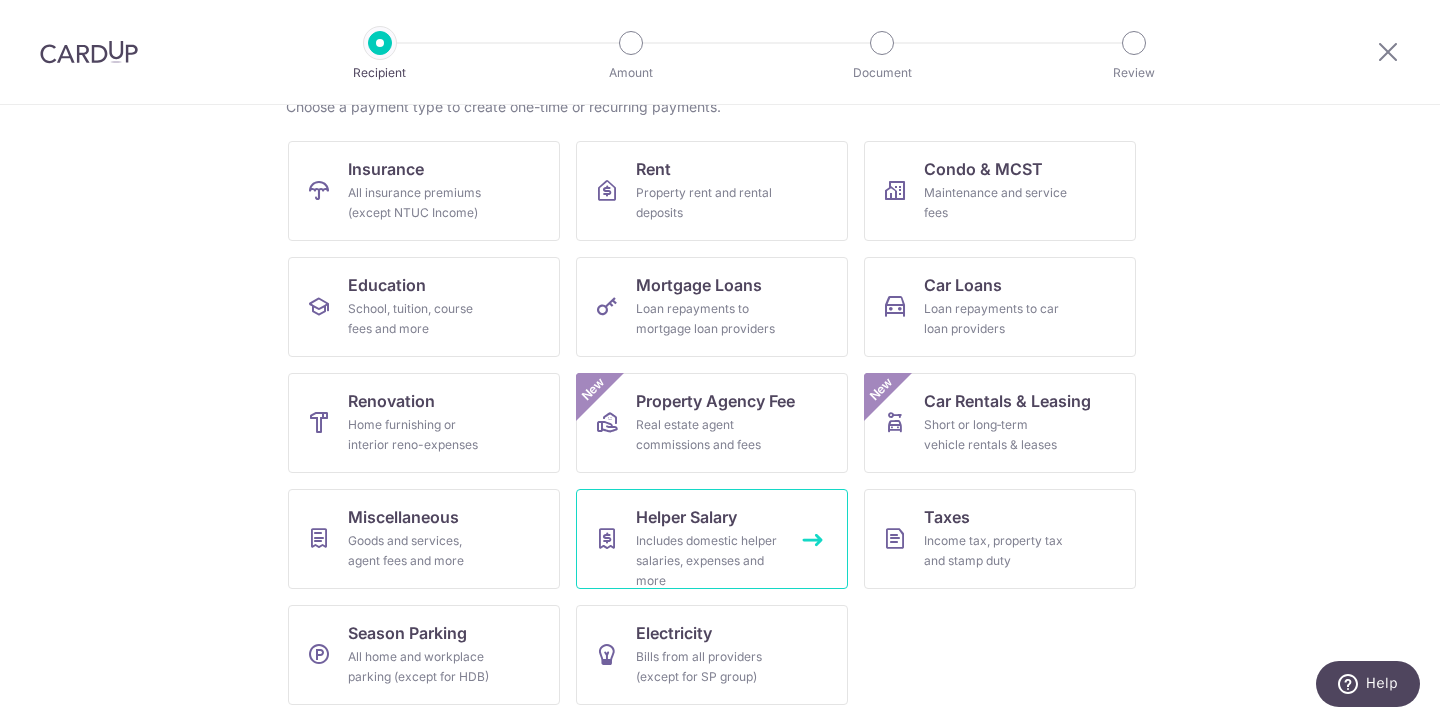 click on "Helper Salary Includes domestic helper salaries, expenses and more" at bounding box center (712, 539) 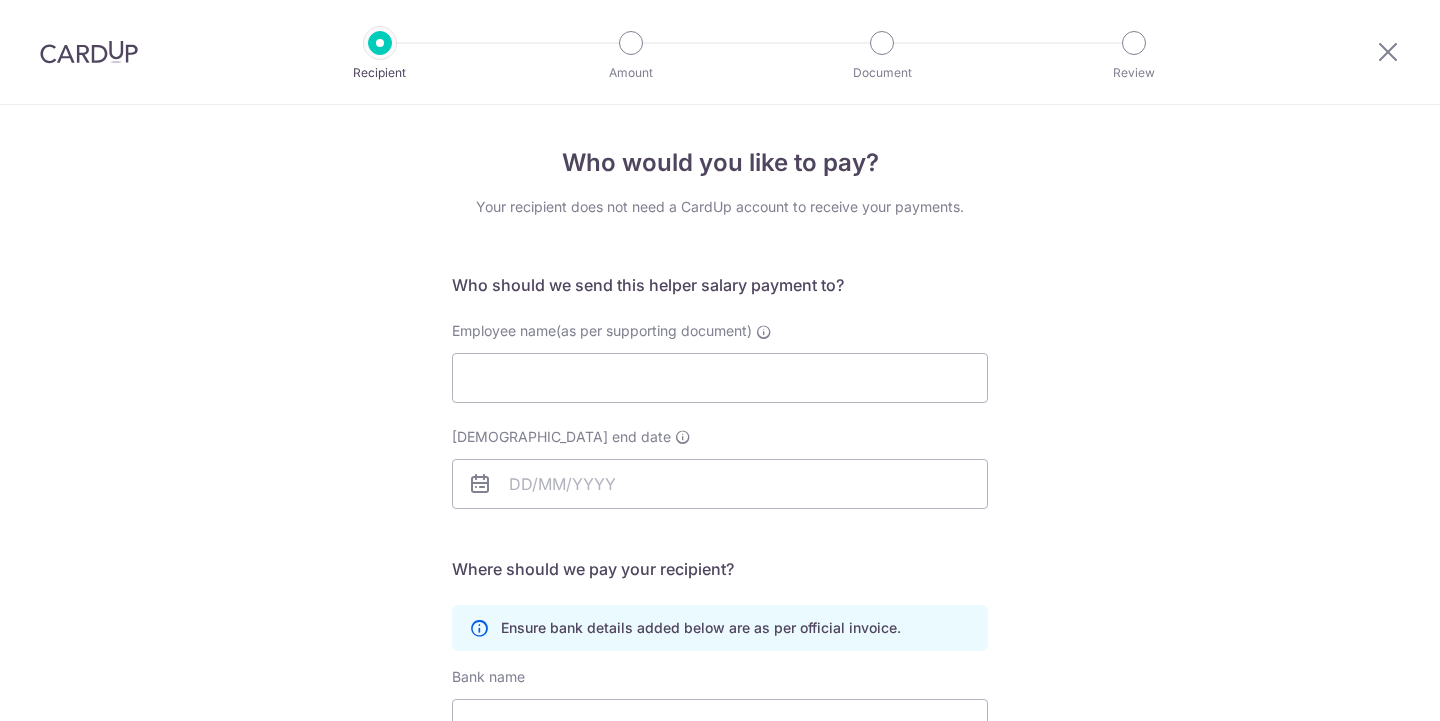 scroll, scrollTop: 0, scrollLeft: 0, axis: both 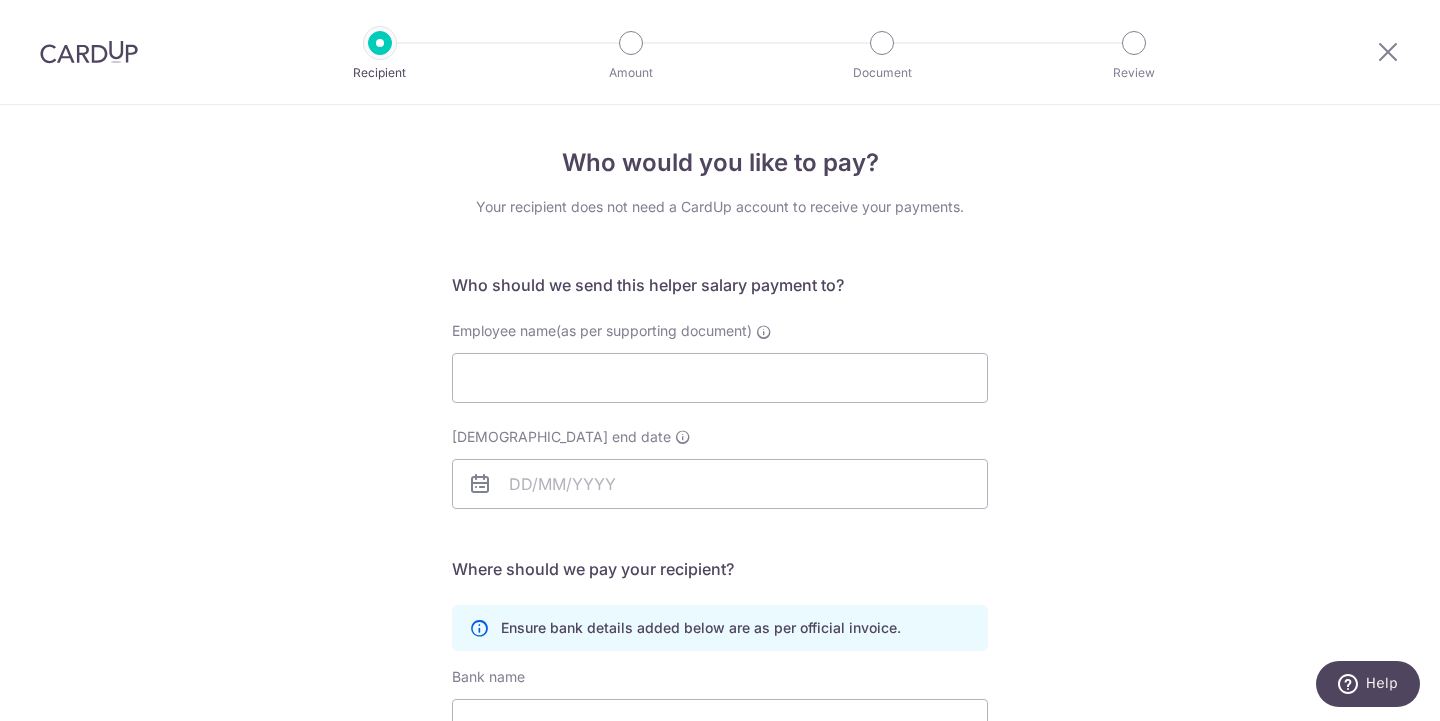 click on "Who would you like to pay?
Your recipient does not need a CardUp account to receive your payments.
Who should we send this helper salary payment to?
Employee name(as per supporting document)
[DEMOGRAPHIC_DATA] end date
translation missing: [DOMAIN_NAME] key
URL
Telephone" at bounding box center (720, 581) 